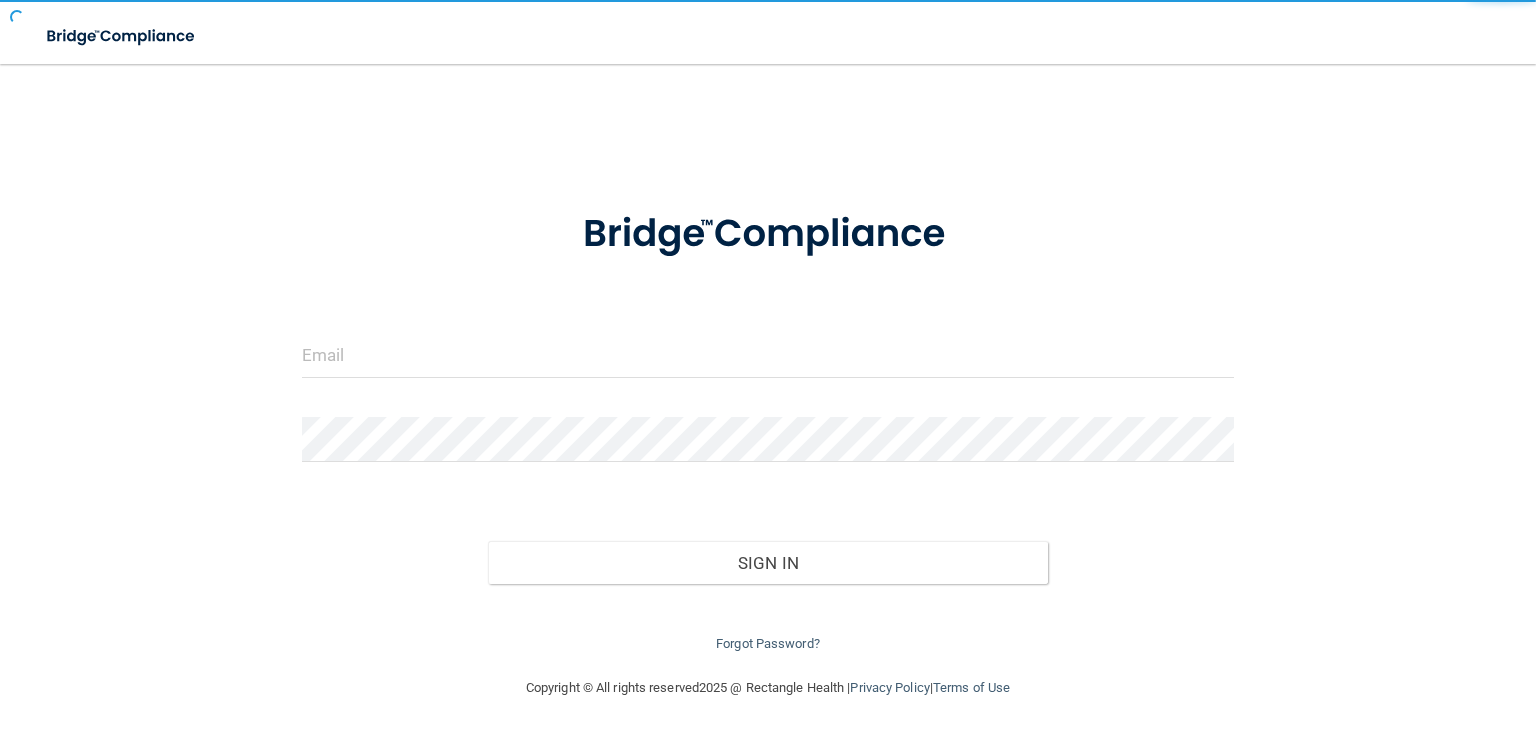 scroll, scrollTop: 0, scrollLeft: 0, axis: both 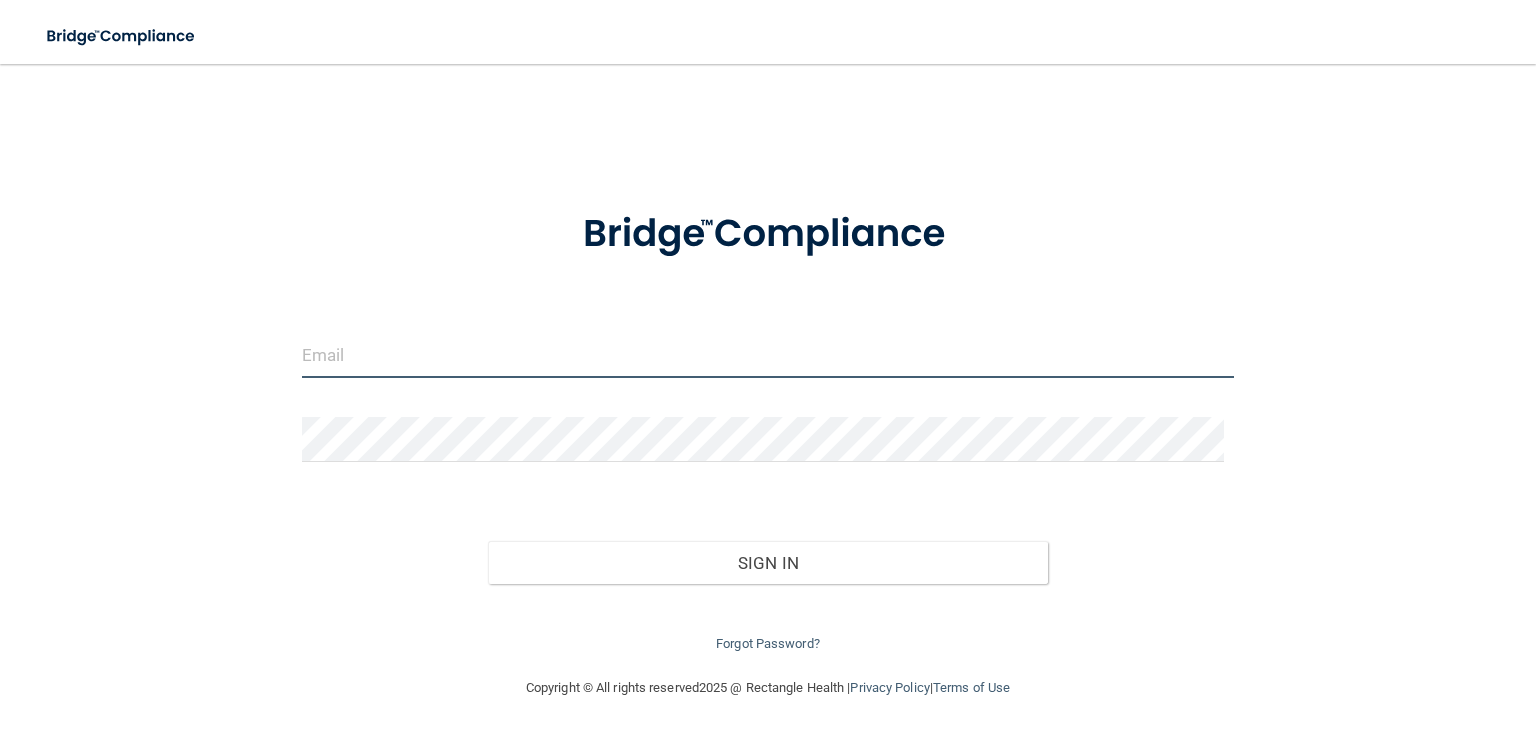 click at bounding box center [768, 355] 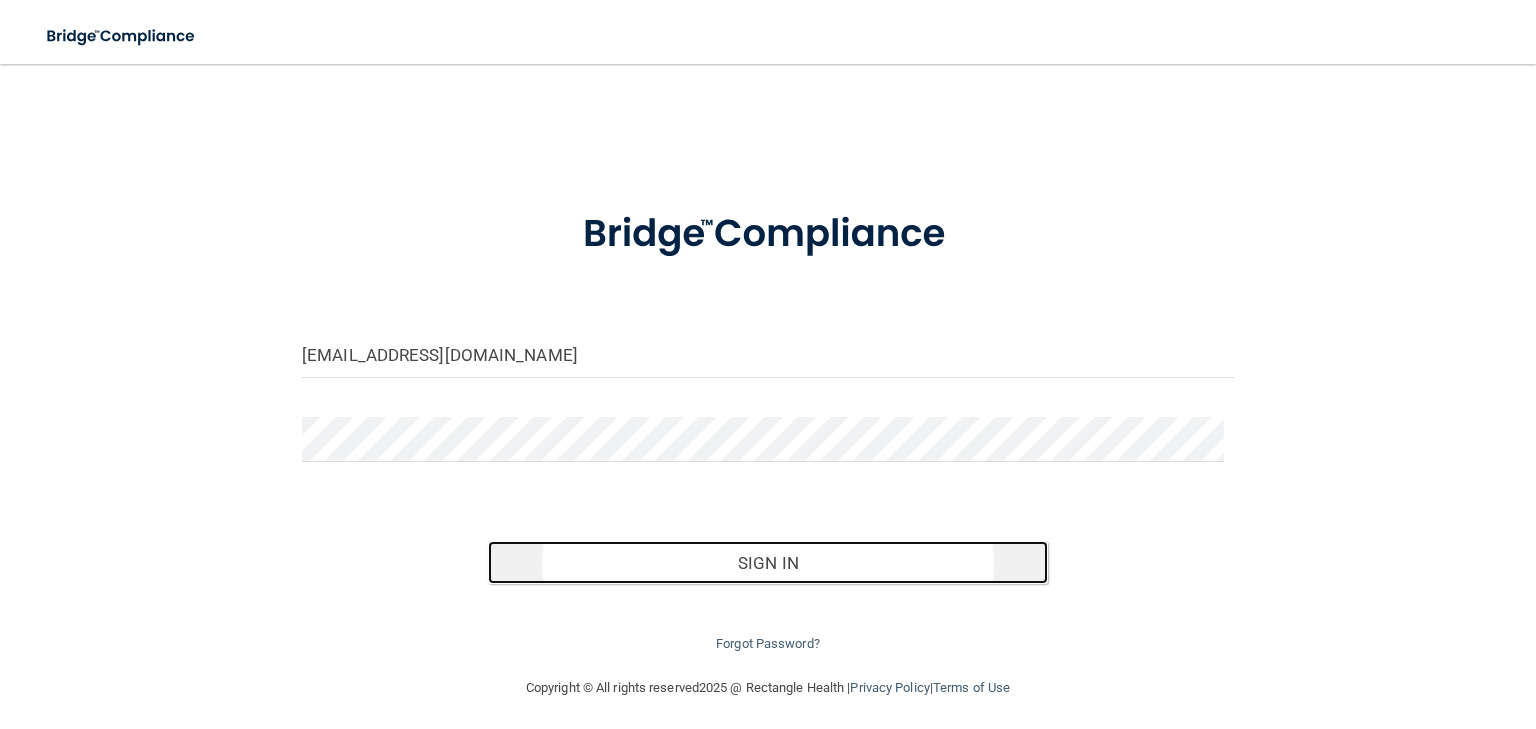 click on "Sign In" at bounding box center [767, 563] 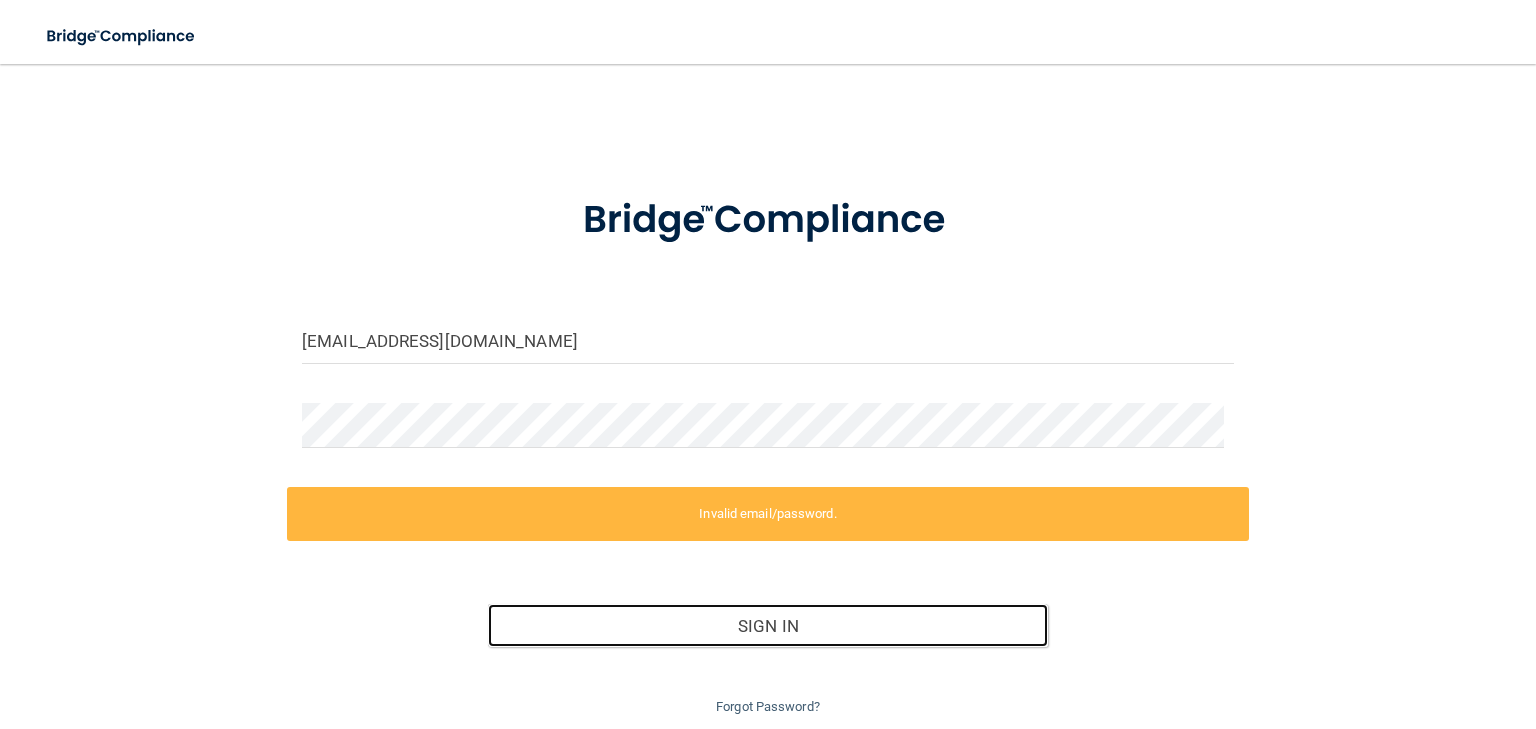 scroll, scrollTop: 0, scrollLeft: 0, axis: both 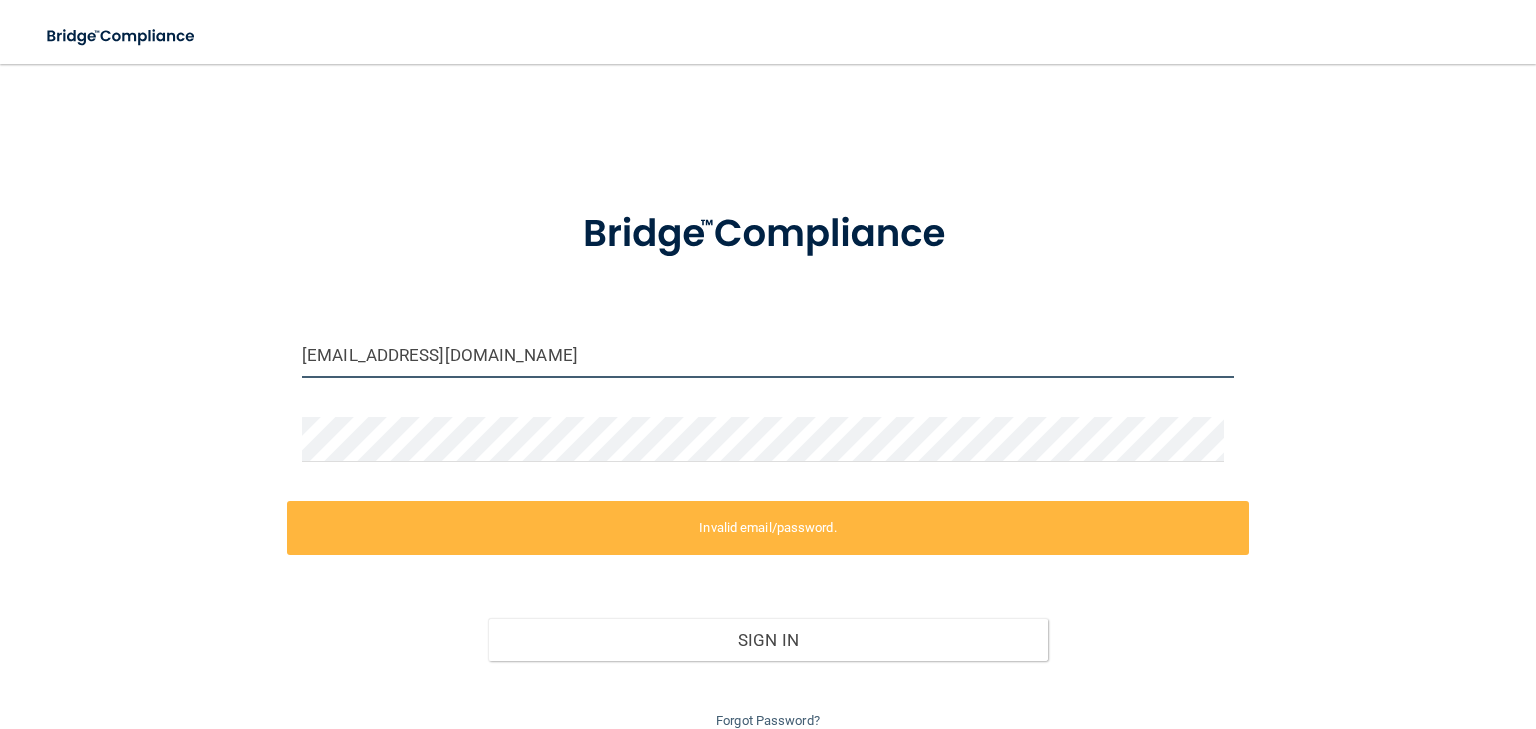 drag, startPoint x: 519, startPoint y: 356, endPoint x: 258, endPoint y: 349, distance: 261.09384 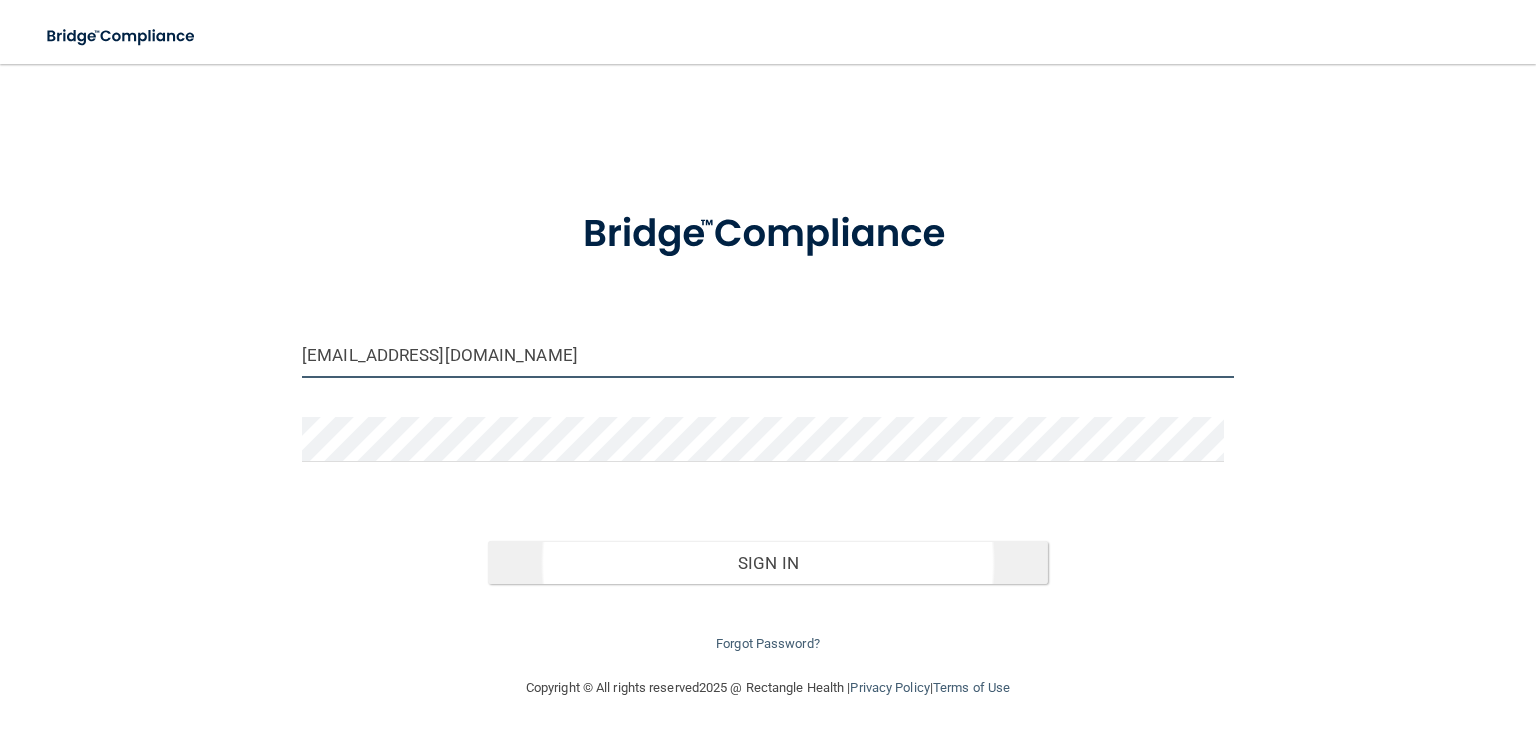 type on "[EMAIL_ADDRESS][DOMAIN_NAME]" 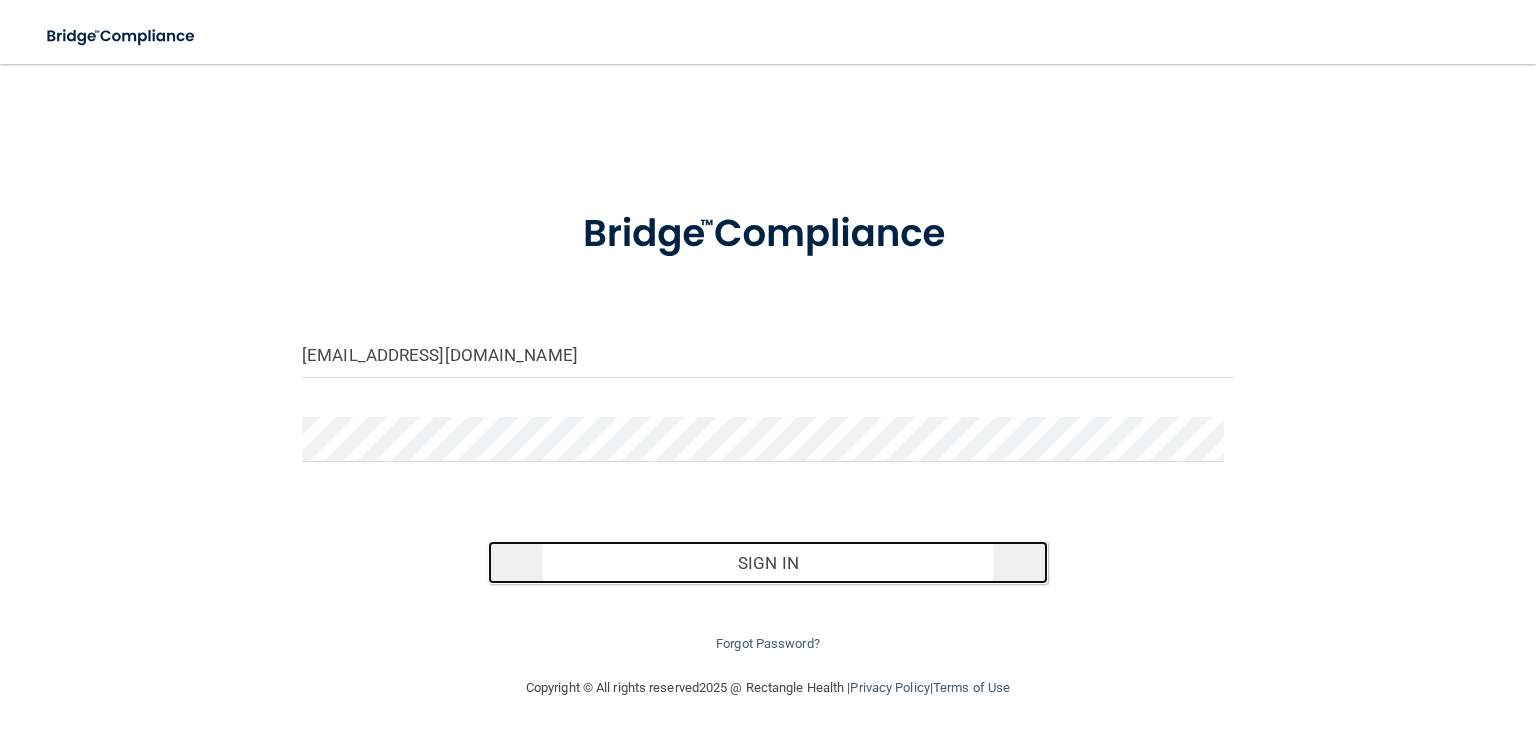 click on "Sign In" at bounding box center (767, 563) 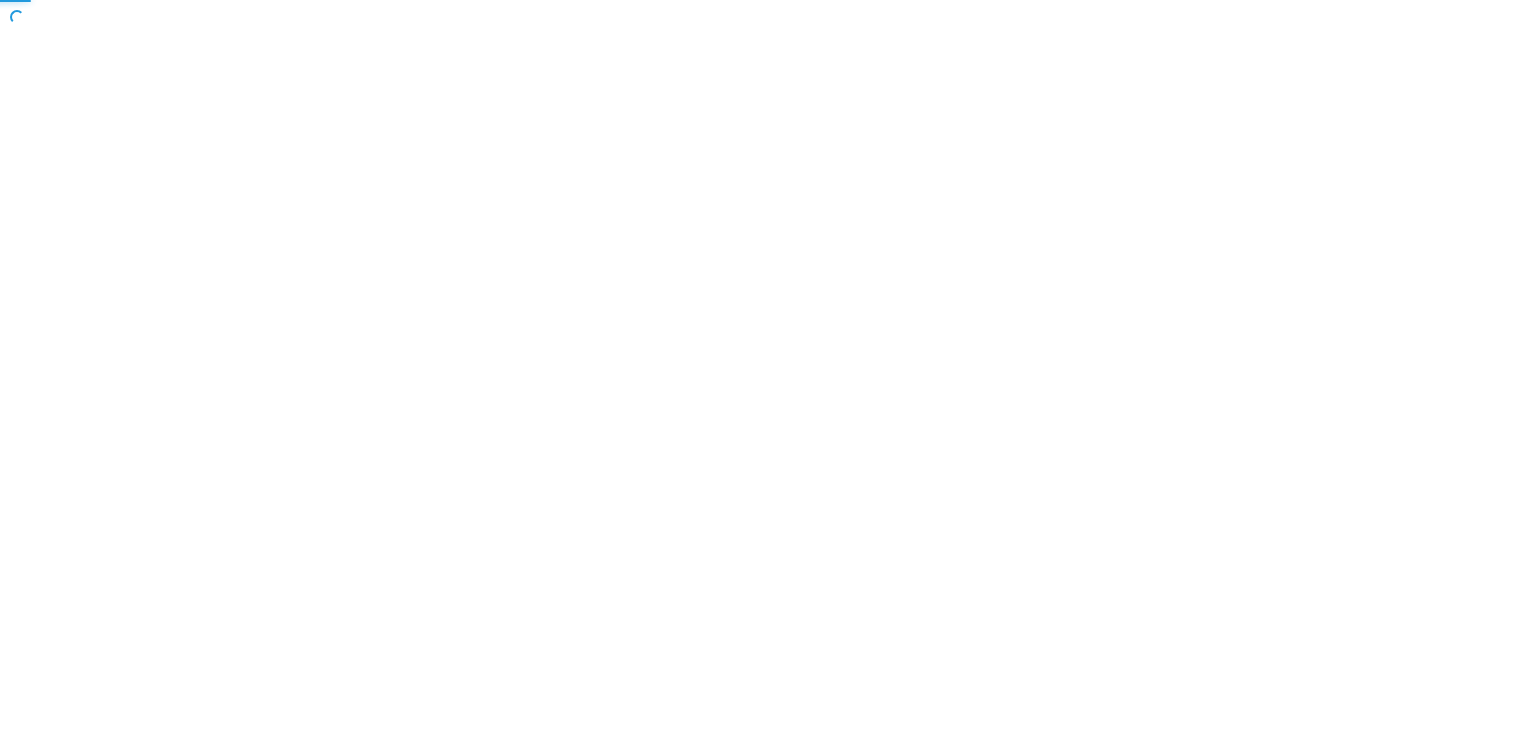 scroll, scrollTop: 0, scrollLeft: 0, axis: both 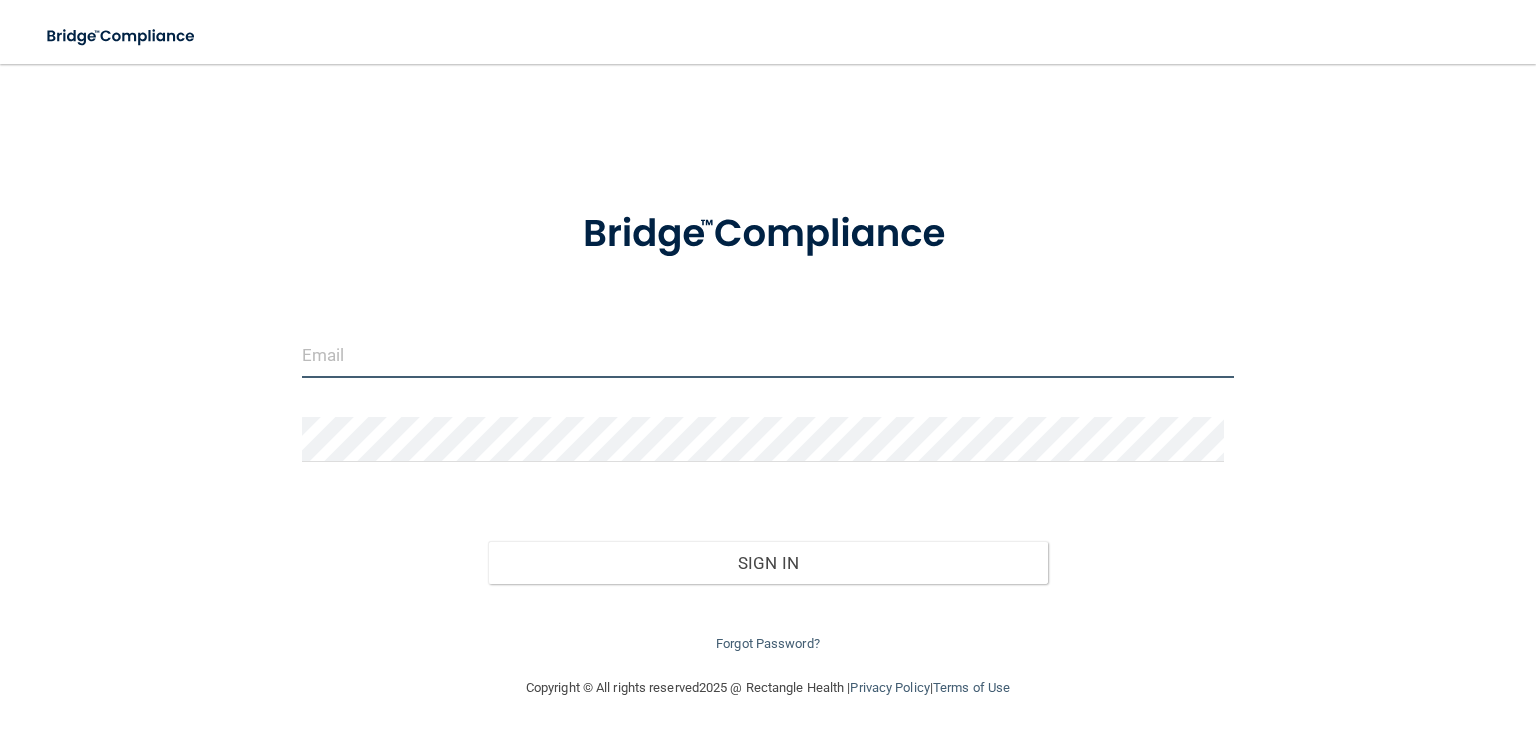 click at bounding box center (768, 355) 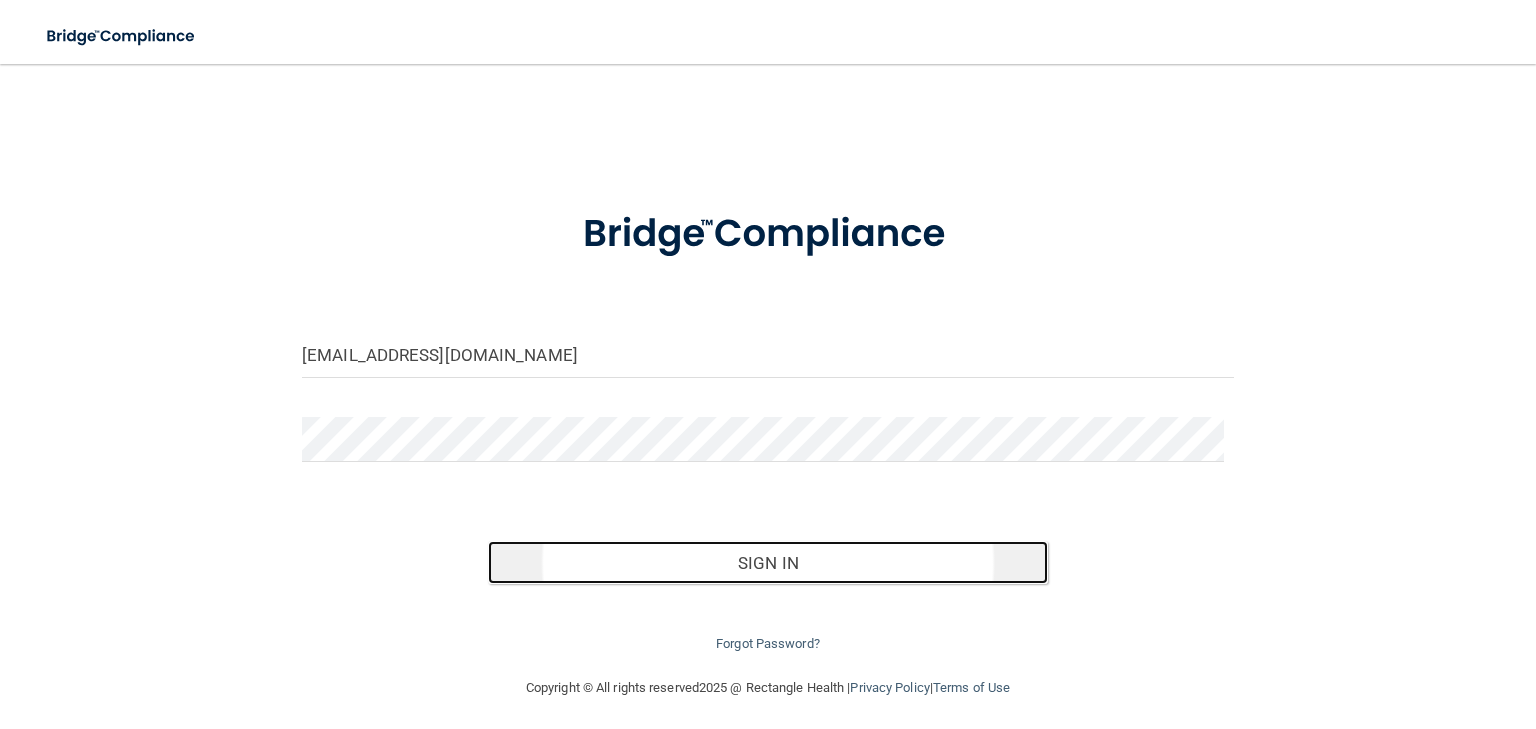 click on "Sign In" at bounding box center (767, 563) 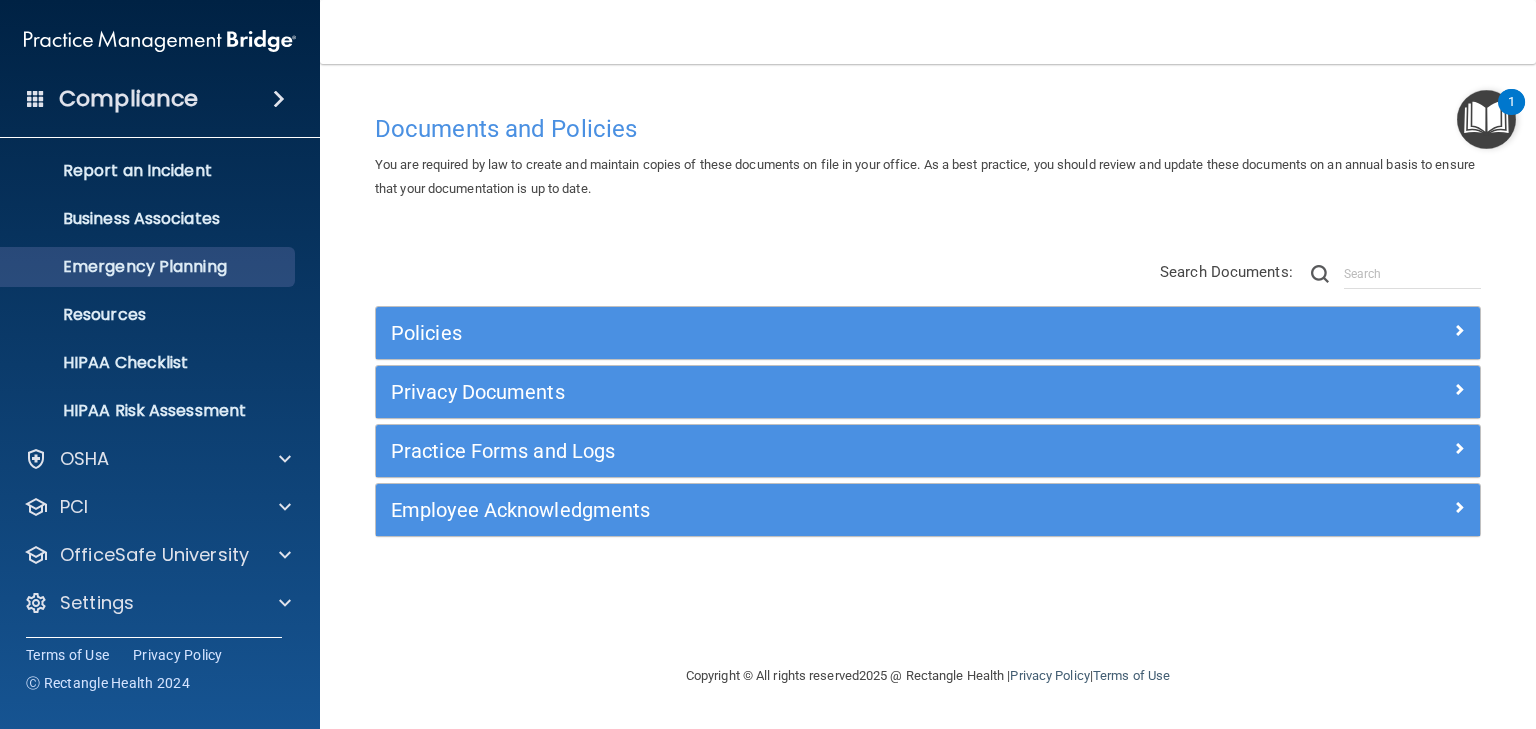 scroll, scrollTop: 100, scrollLeft: 0, axis: vertical 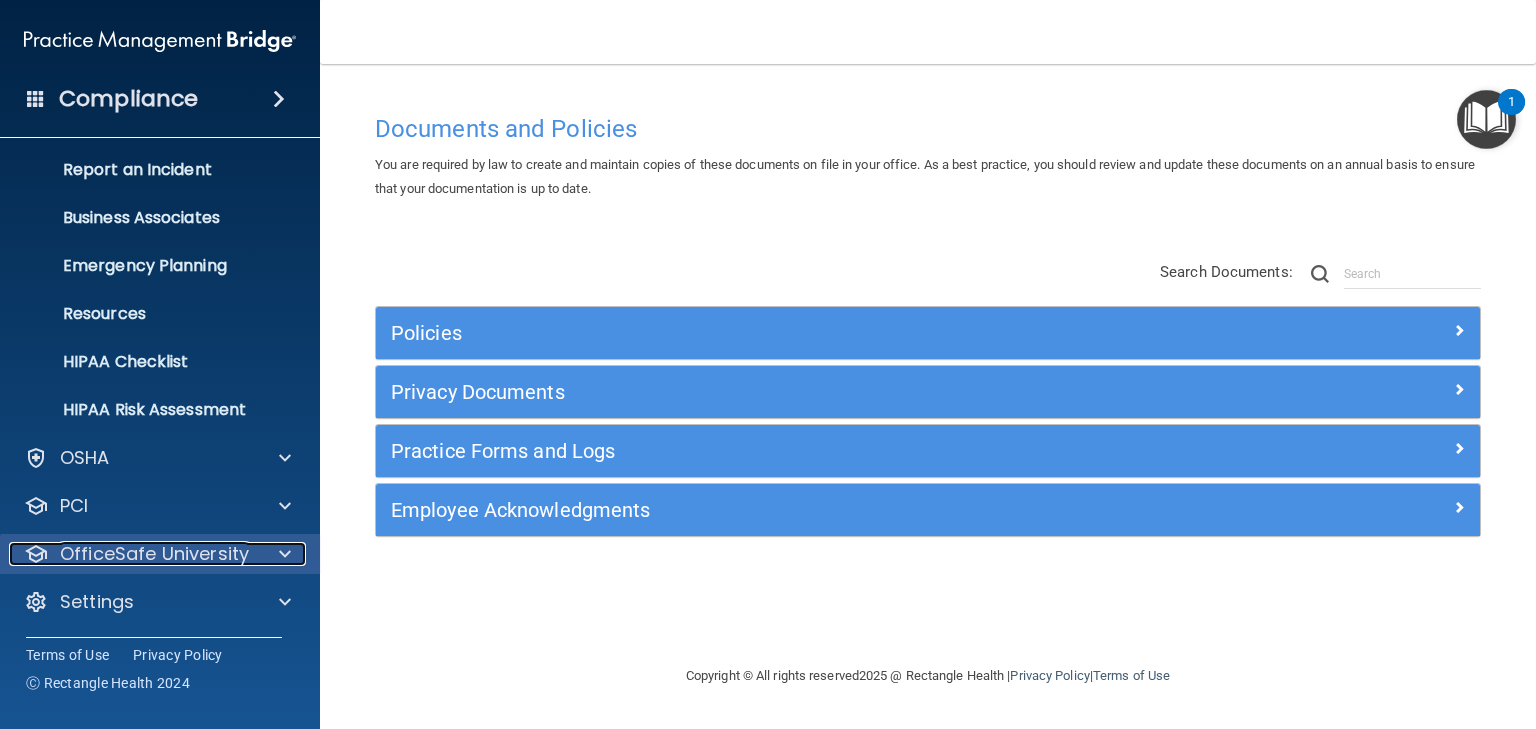 click at bounding box center (285, 554) 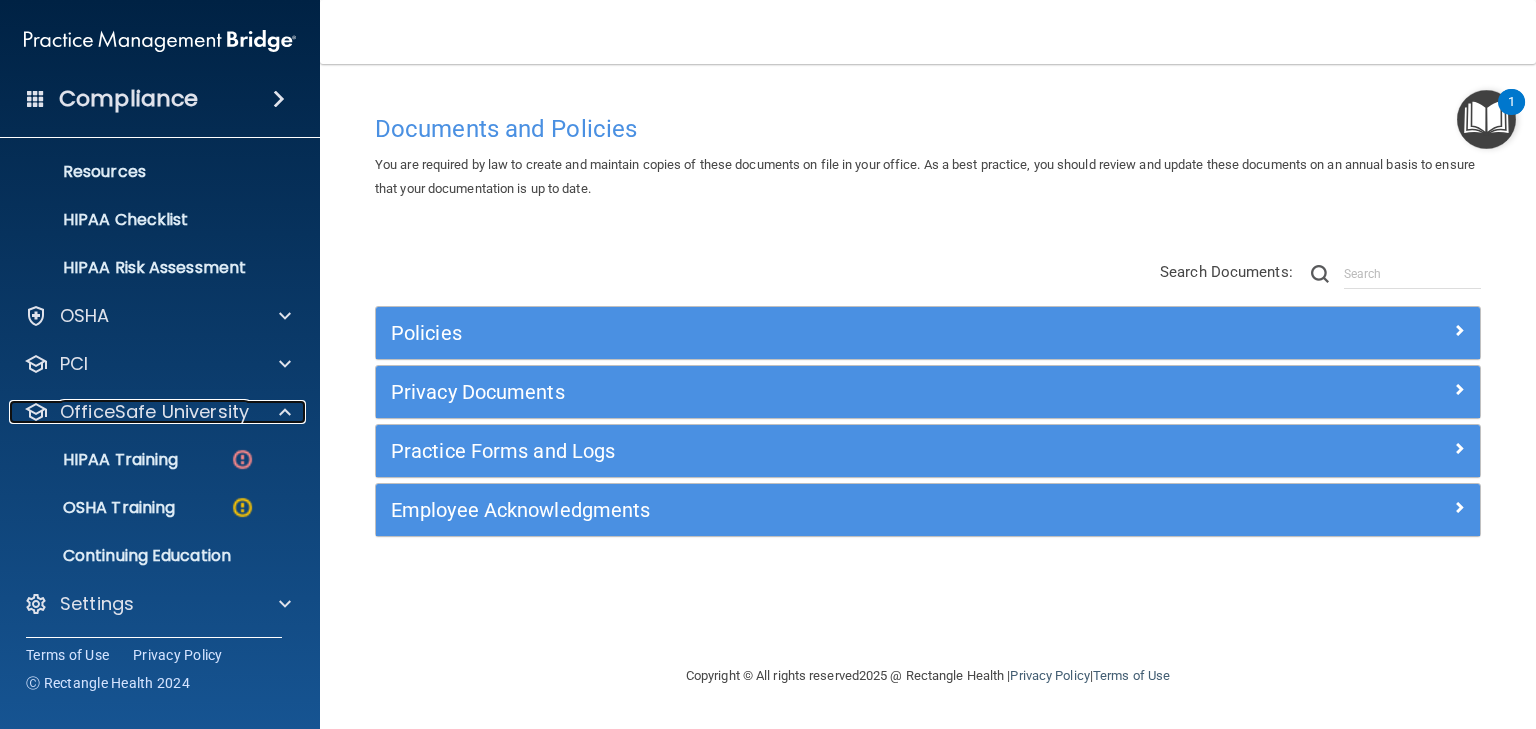 scroll, scrollTop: 244, scrollLeft: 0, axis: vertical 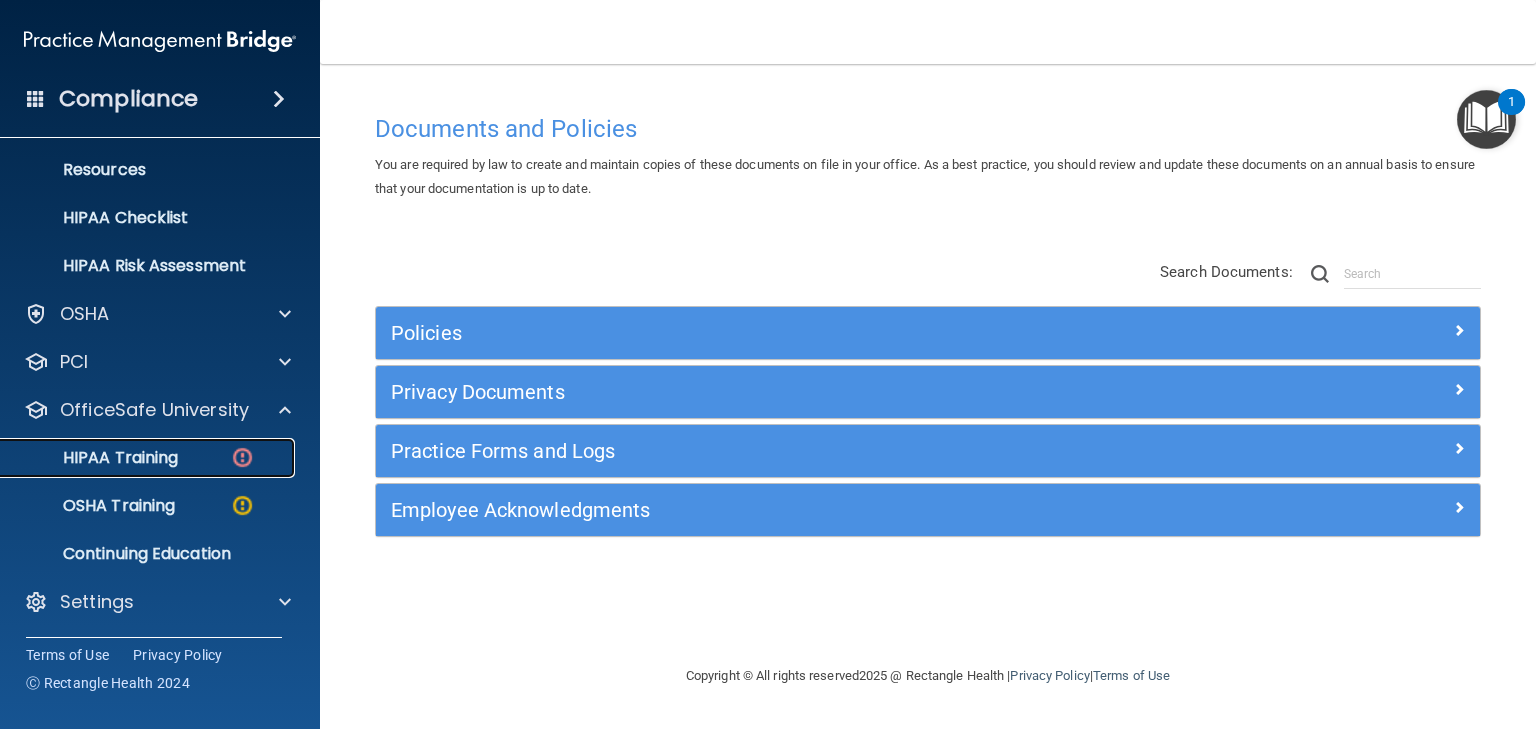 click on "HIPAA Training" at bounding box center (95, 458) 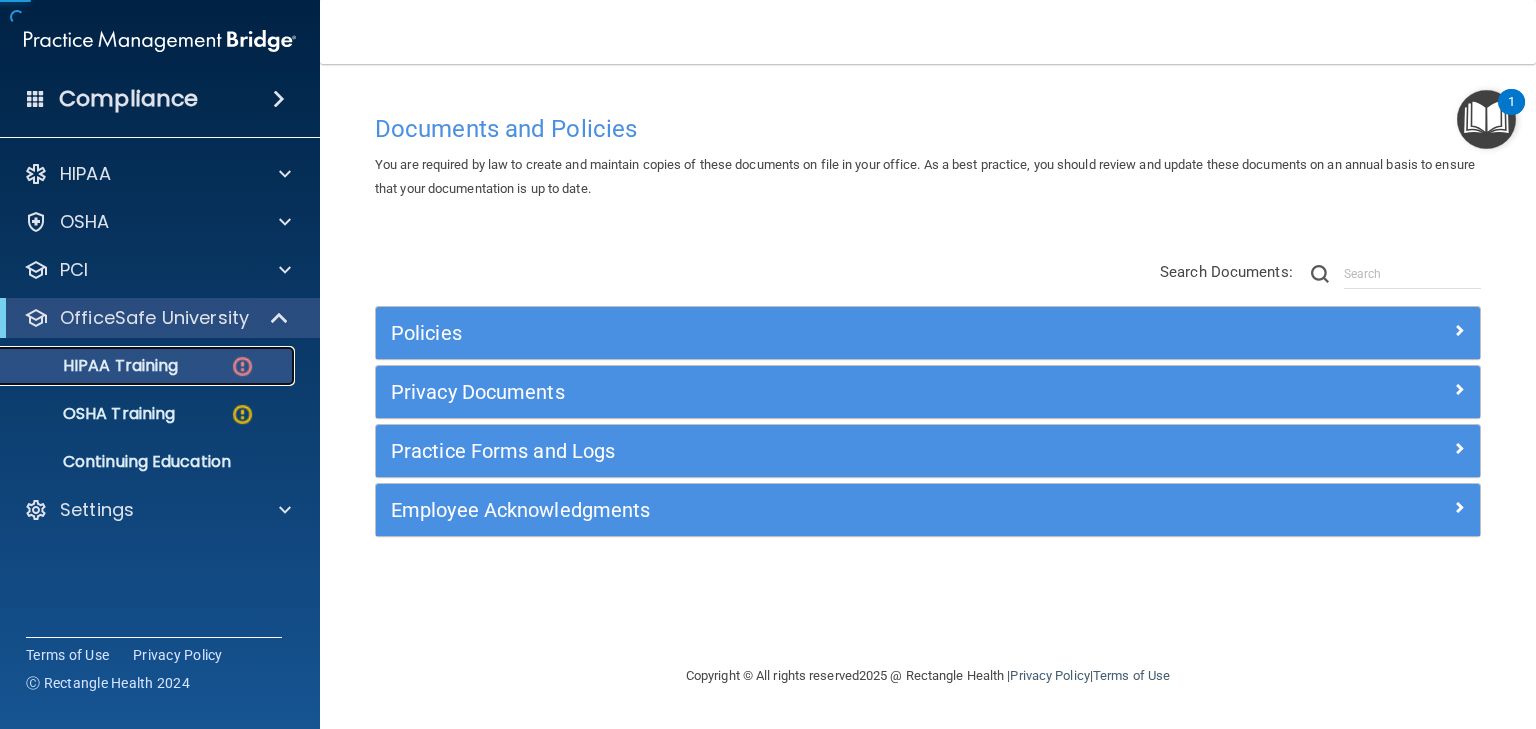 scroll, scrollTop: 0, scrollLeft: 0, axis: both 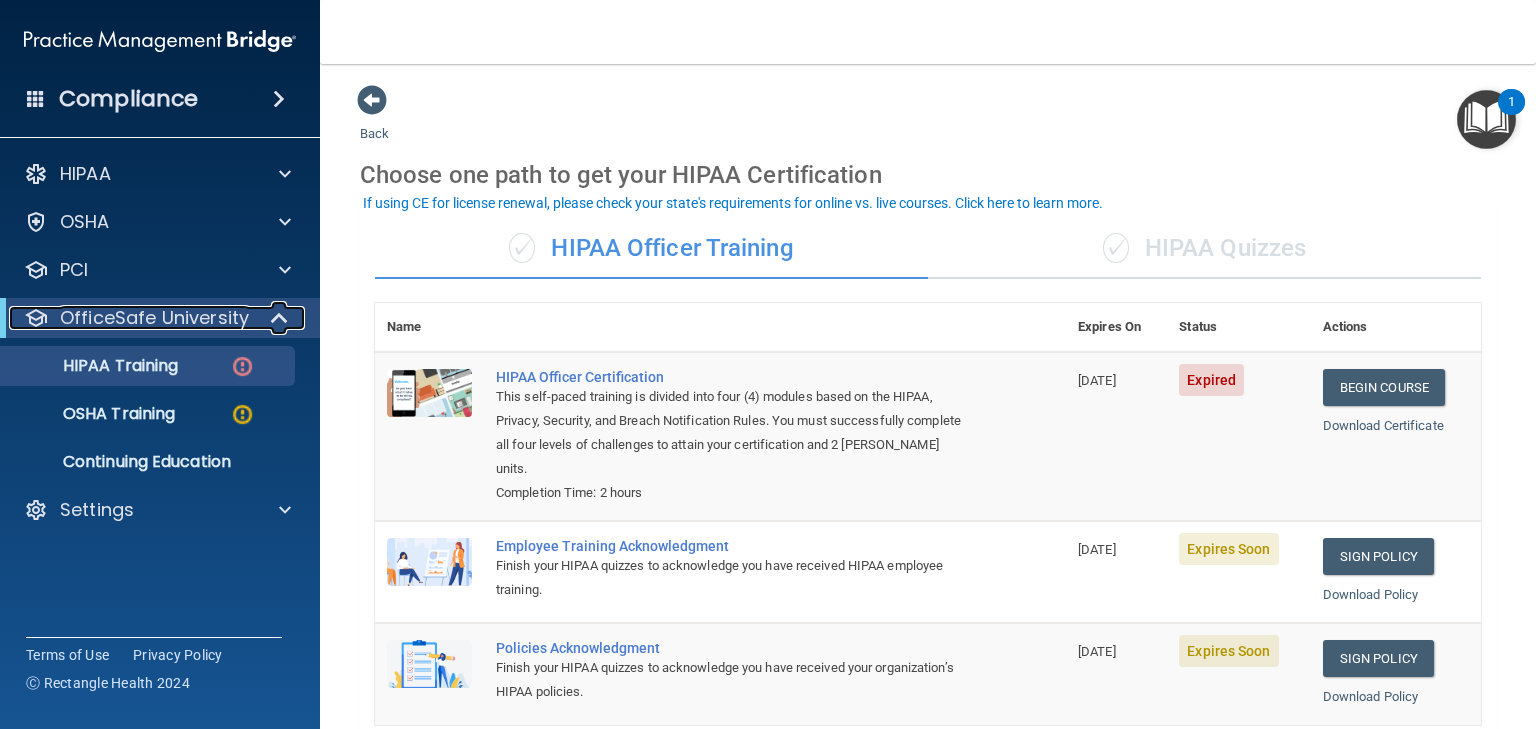 click on "OfficeSafe University" at bounding box center (154, 318) 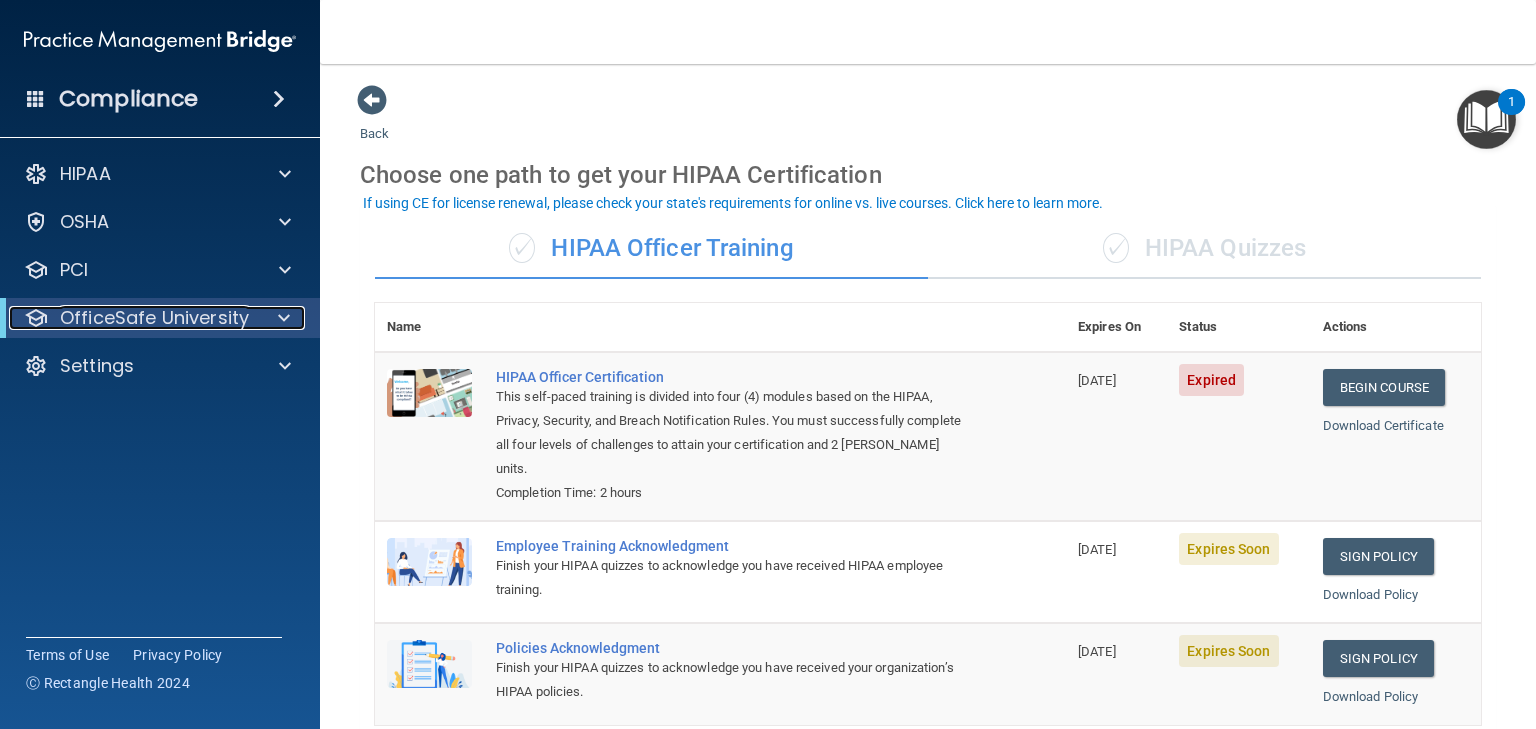 click on "OfficeSafe University" at bounding box center [154, 318] 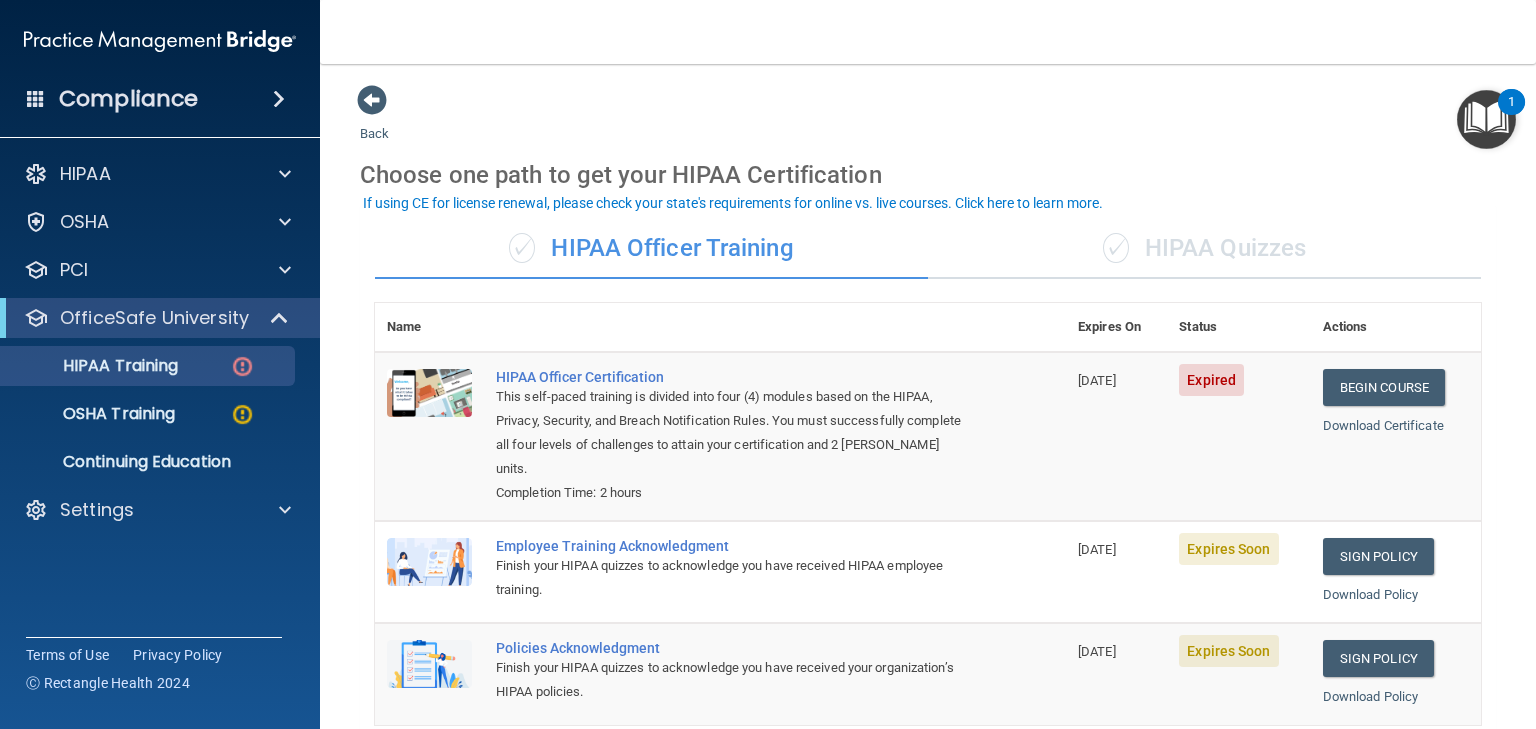 click on "✓   HIPAA Quizzes" at bounding box center (1204, 249) 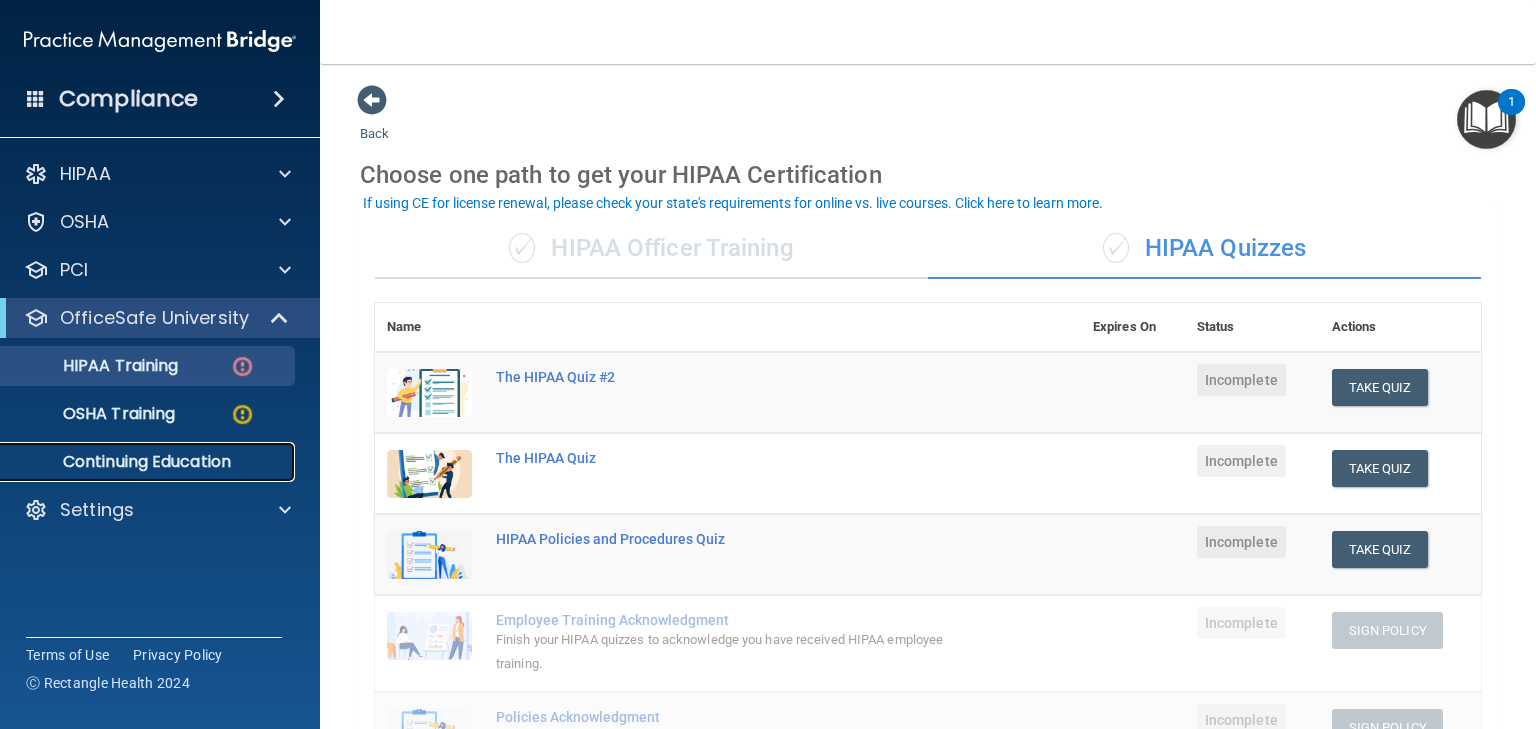 click on "Continuing Education" at bounding box center [149, 462] 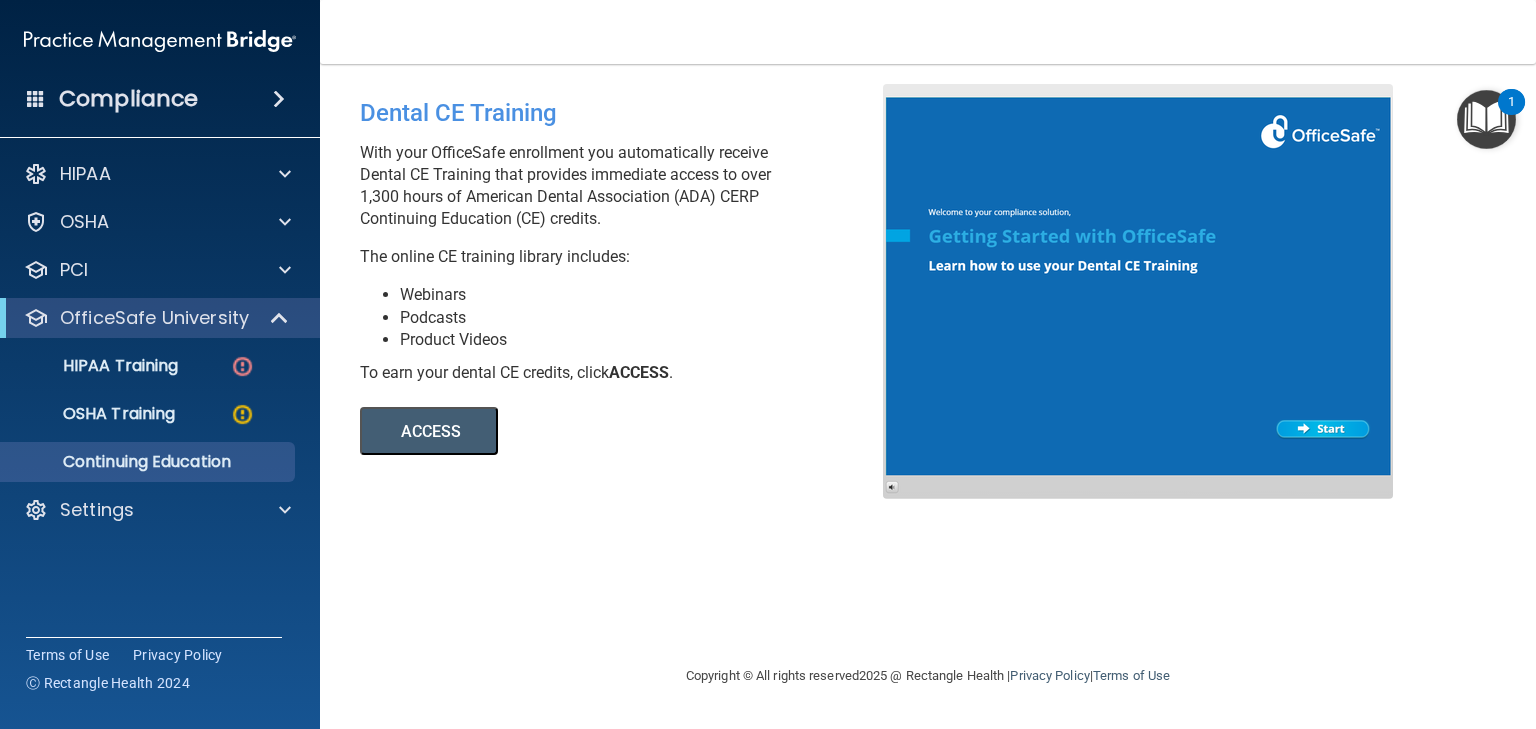 click on "ACCESS" at bounding box center [429, 431] 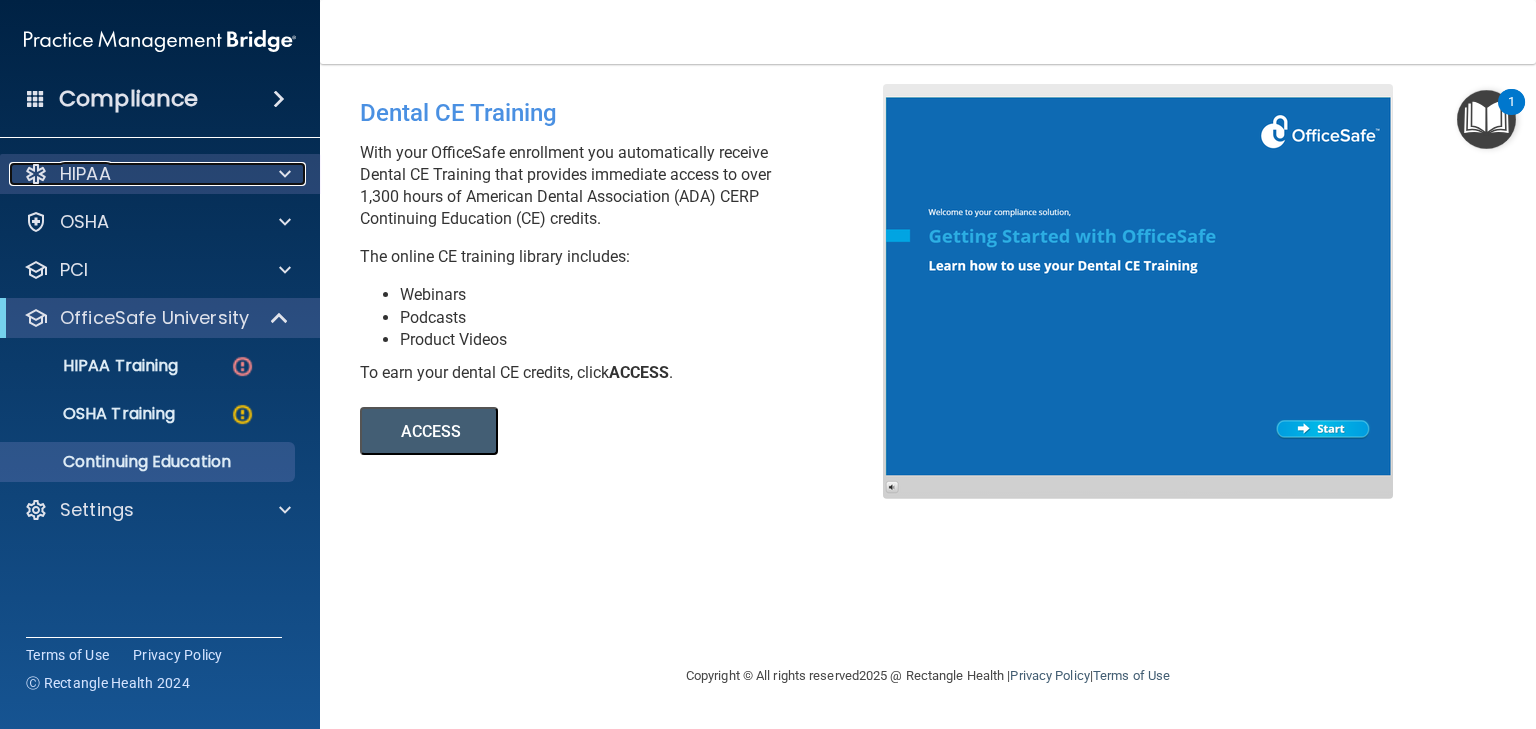click at bounding box center [285, 174] 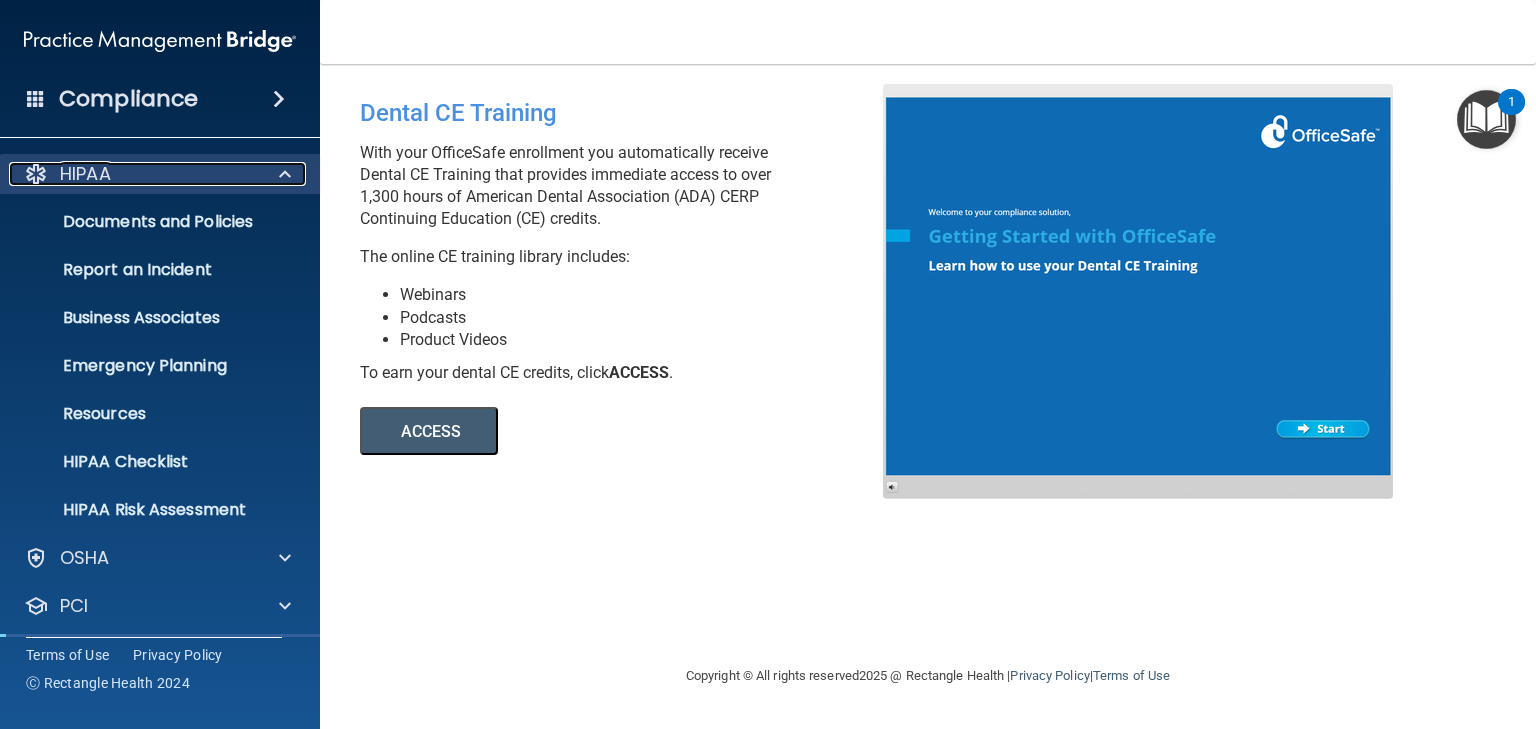 click at bounding box center (285, 174) 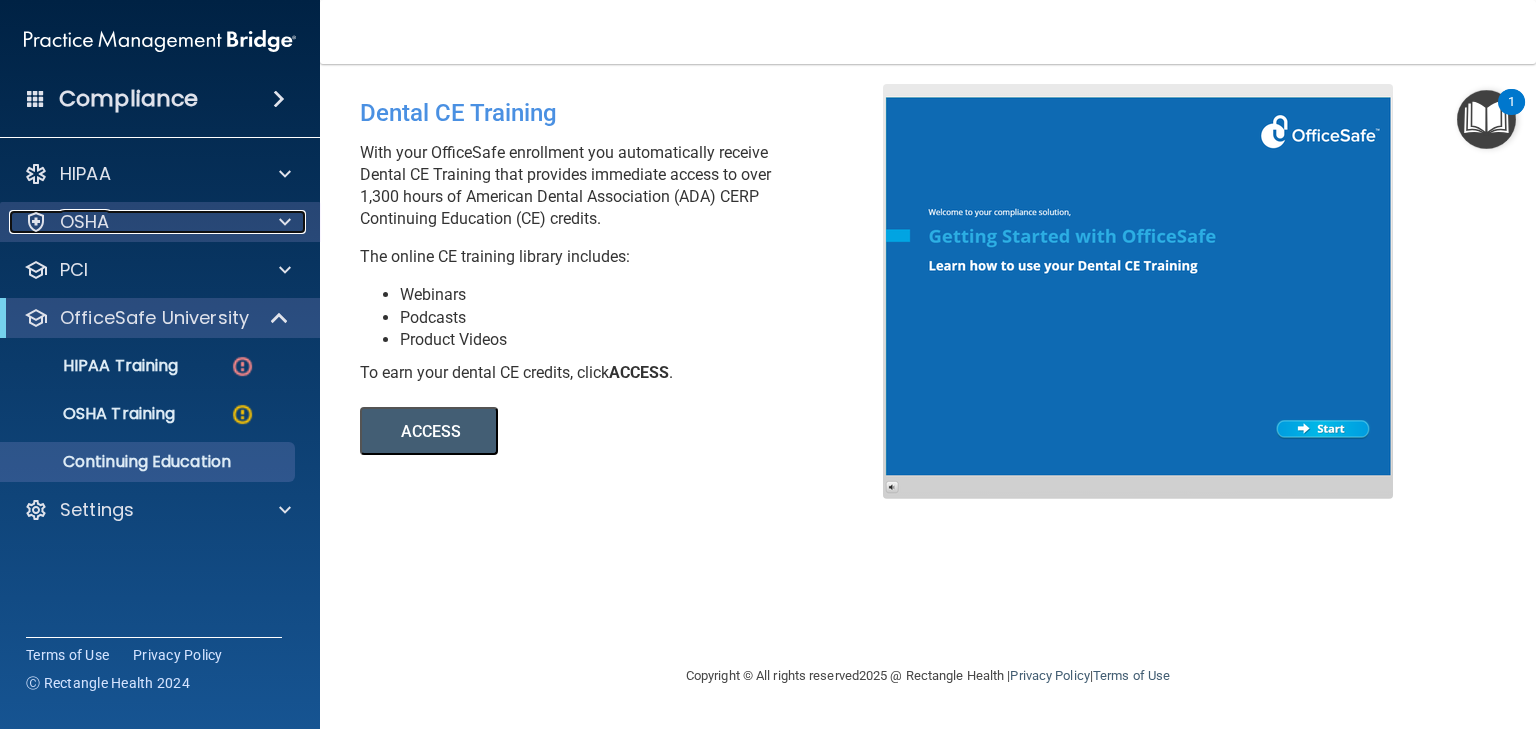 click at bounding box center (285, 222) 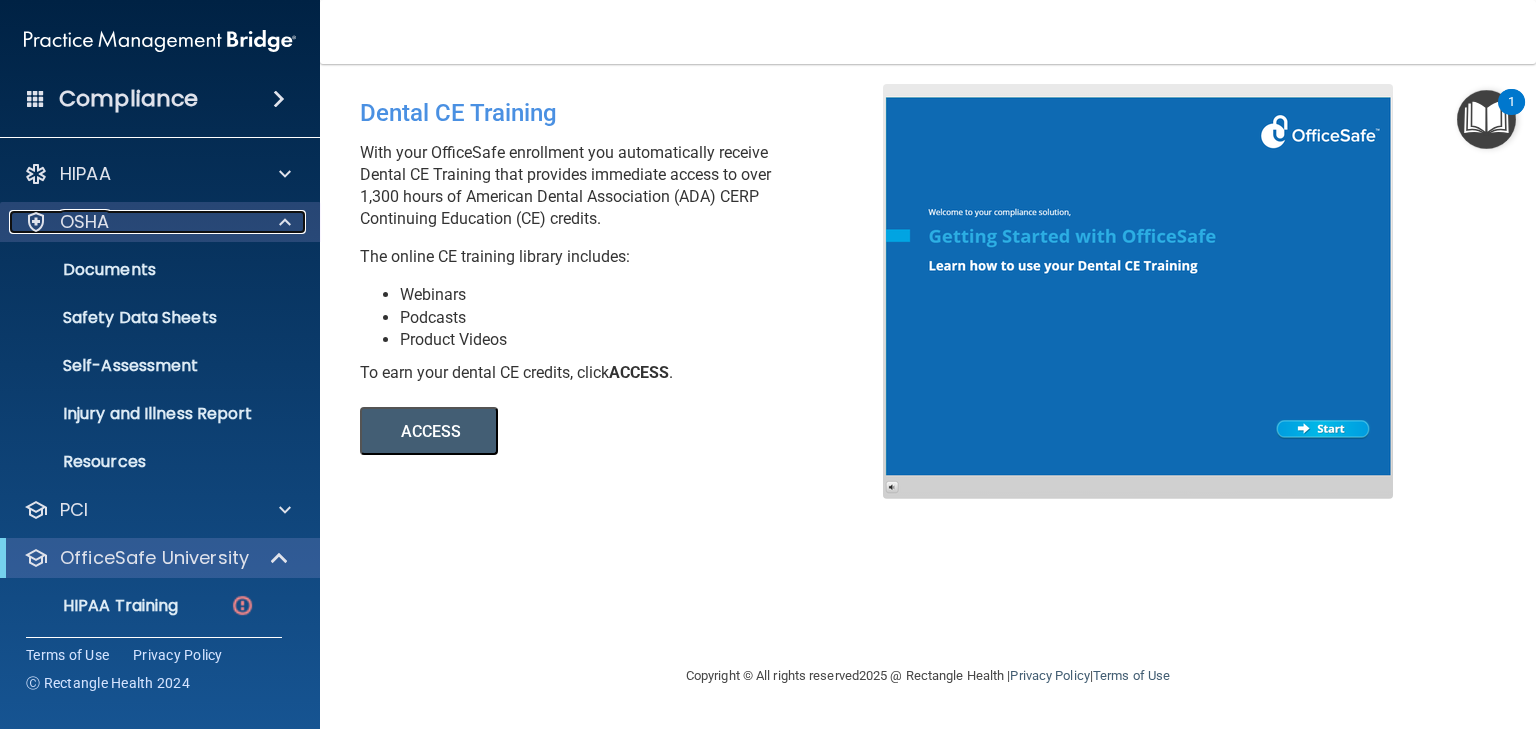 click at bounding box center (285, 222) 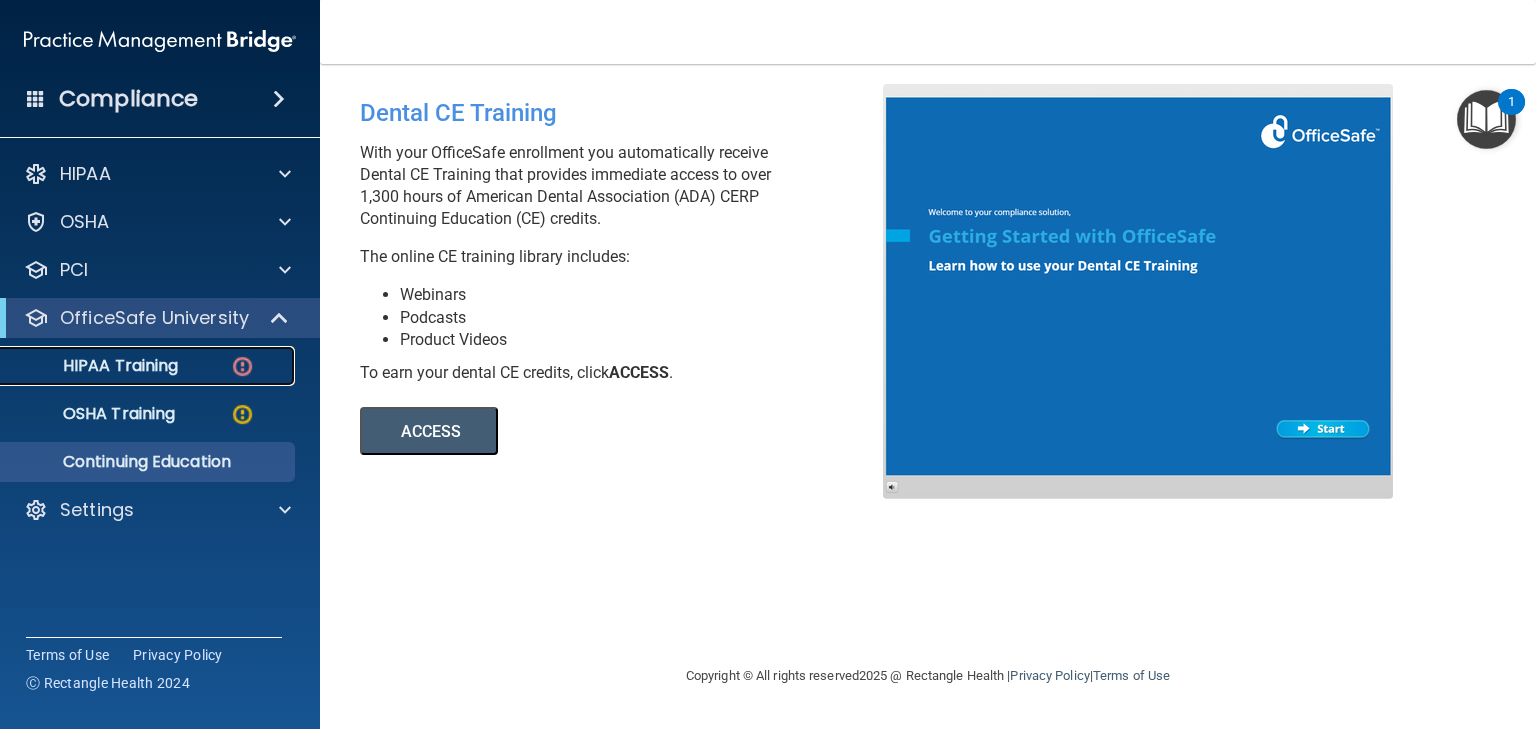 click on "HIPAA Training" at bounding box center [95, 366] 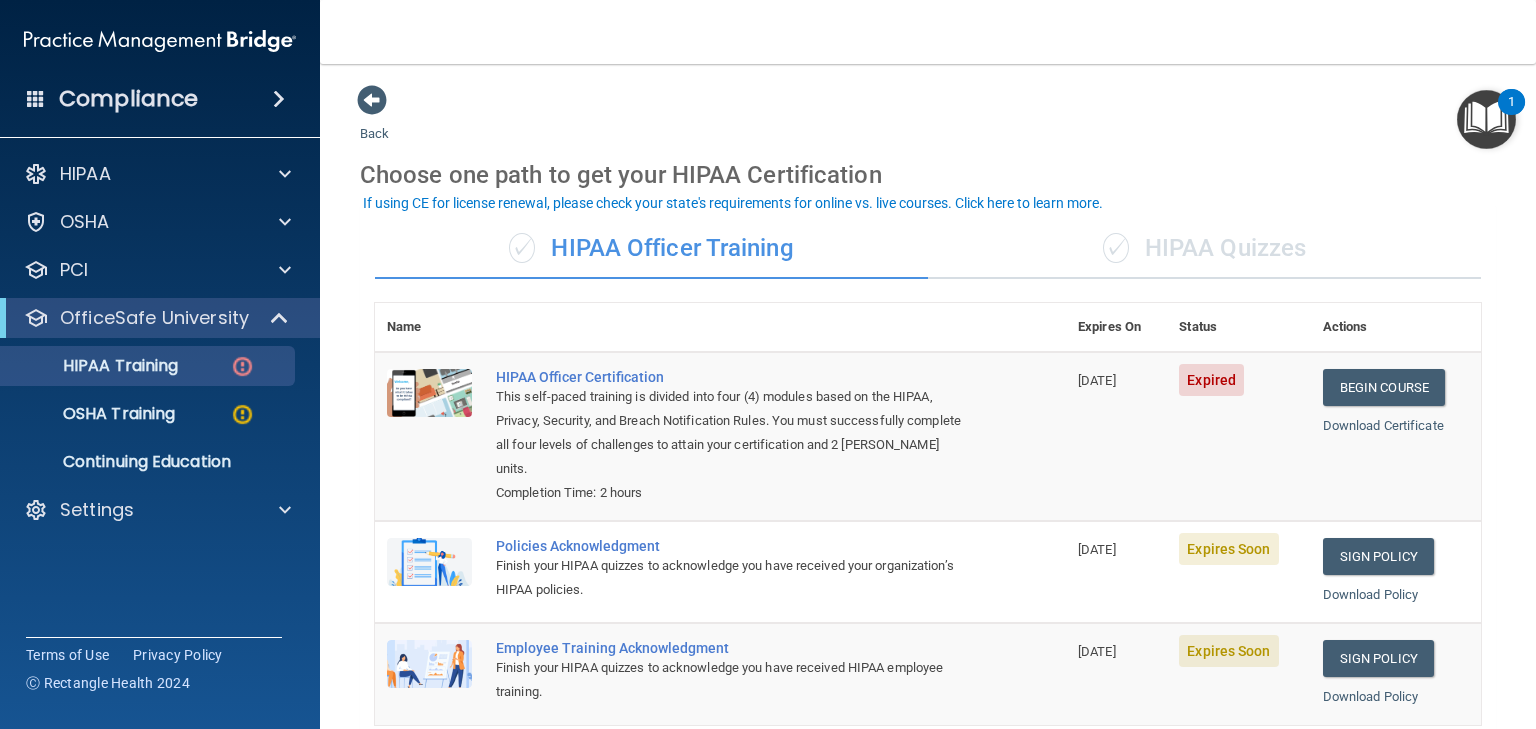 click on "✓   HIPAA Quizzes" at bounding box center [1204, 249] 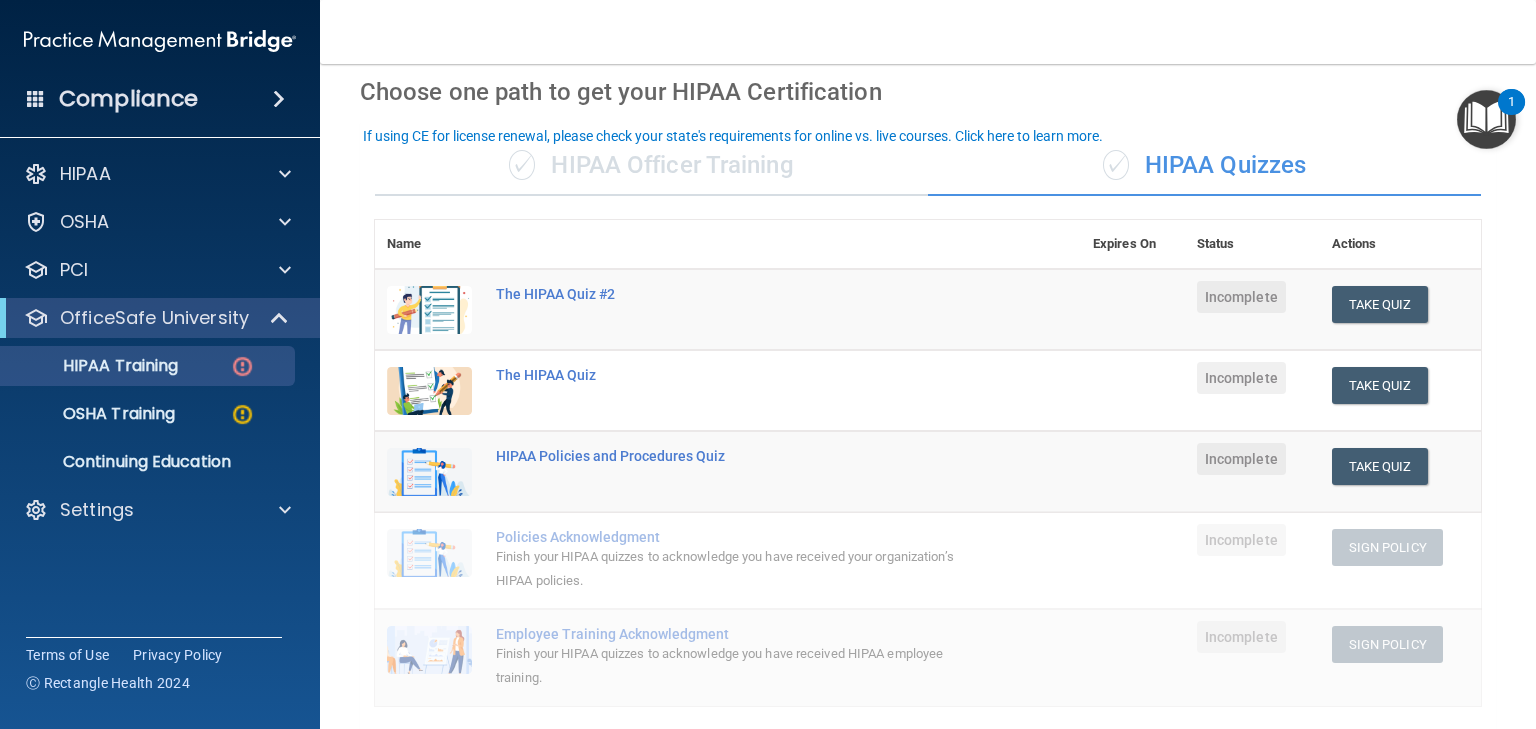 scroll, scrollTop: 100, scrollLeft: 0, axis: vertical 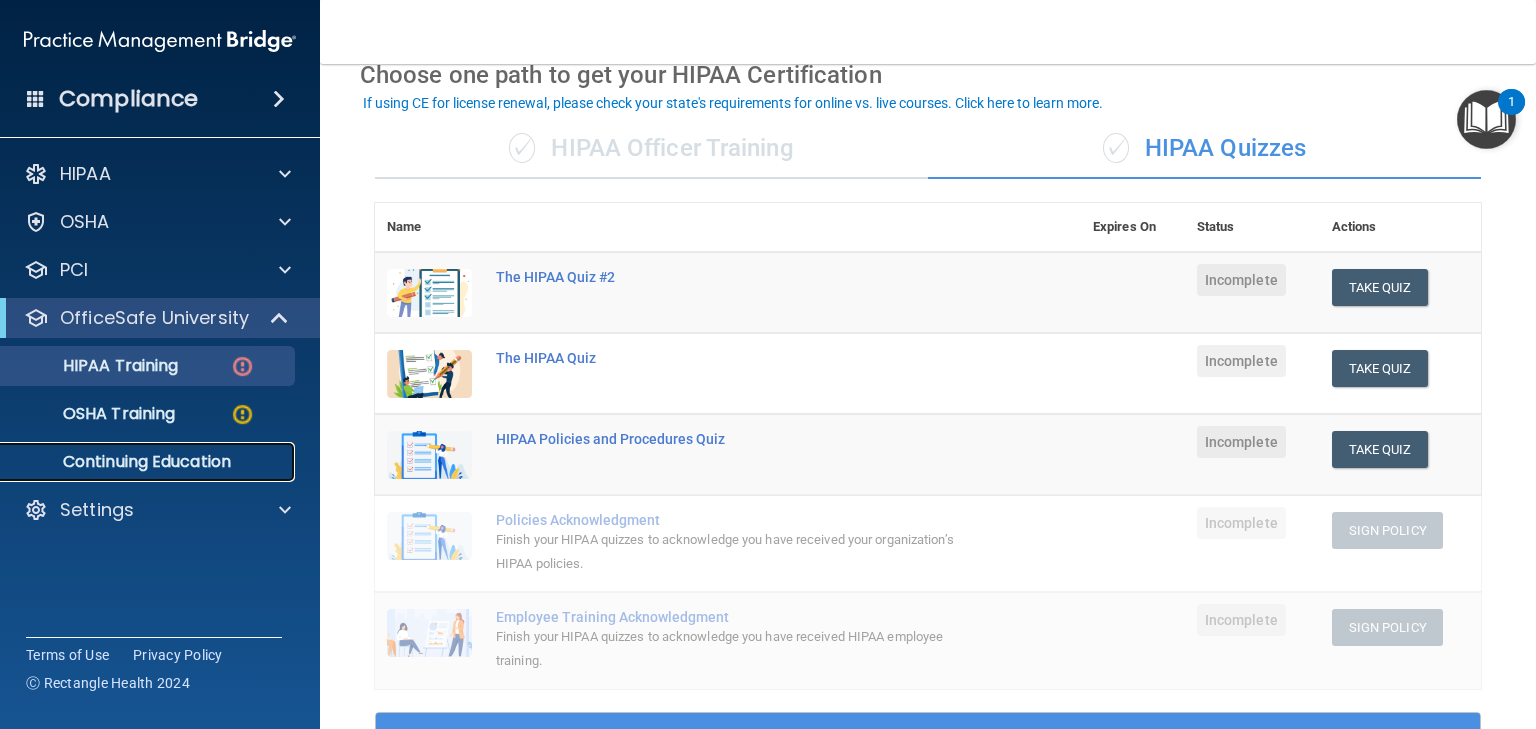 click on "Continuing Education" at bounding box center (149, 462) 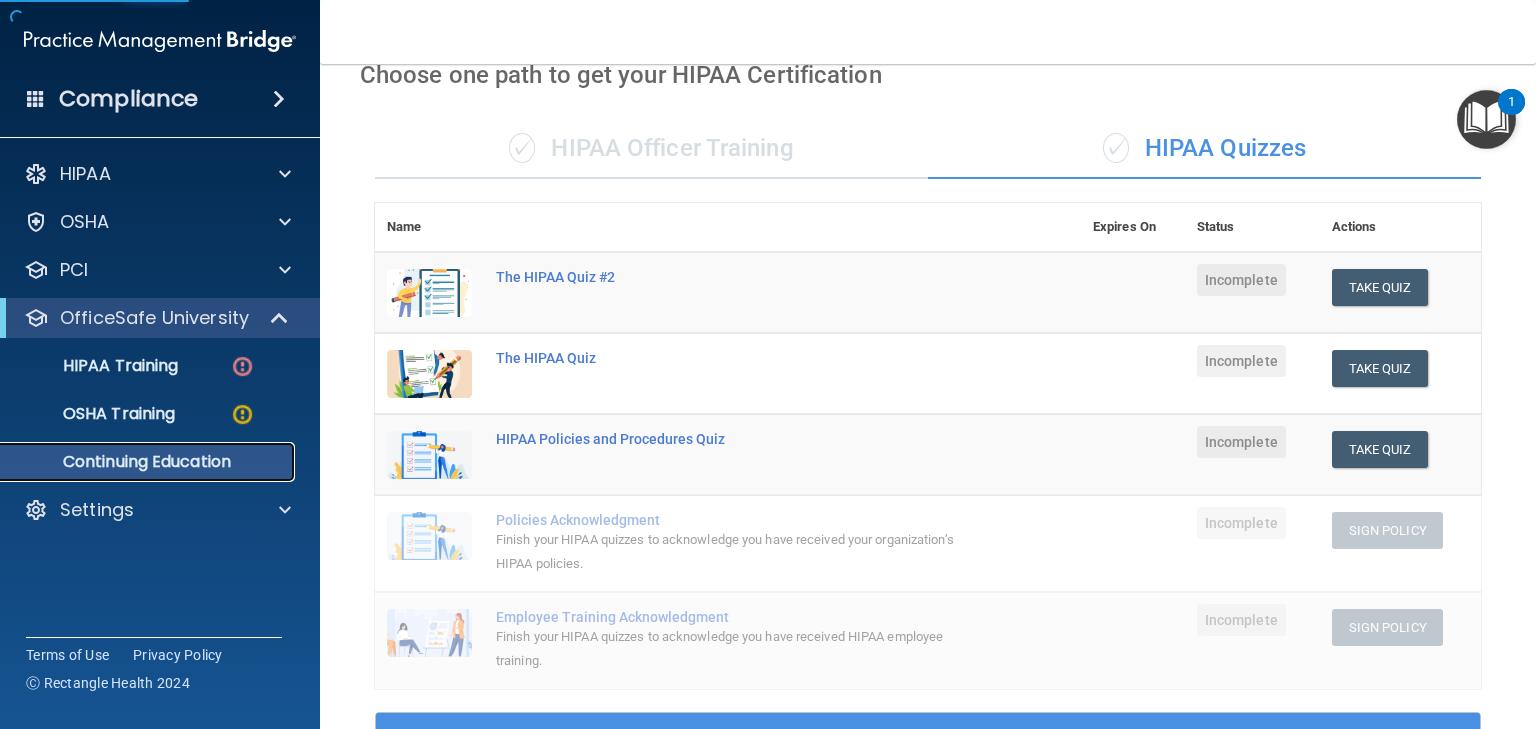 scroll, scrollTop: 0, scrollLeft: 0, axis: both 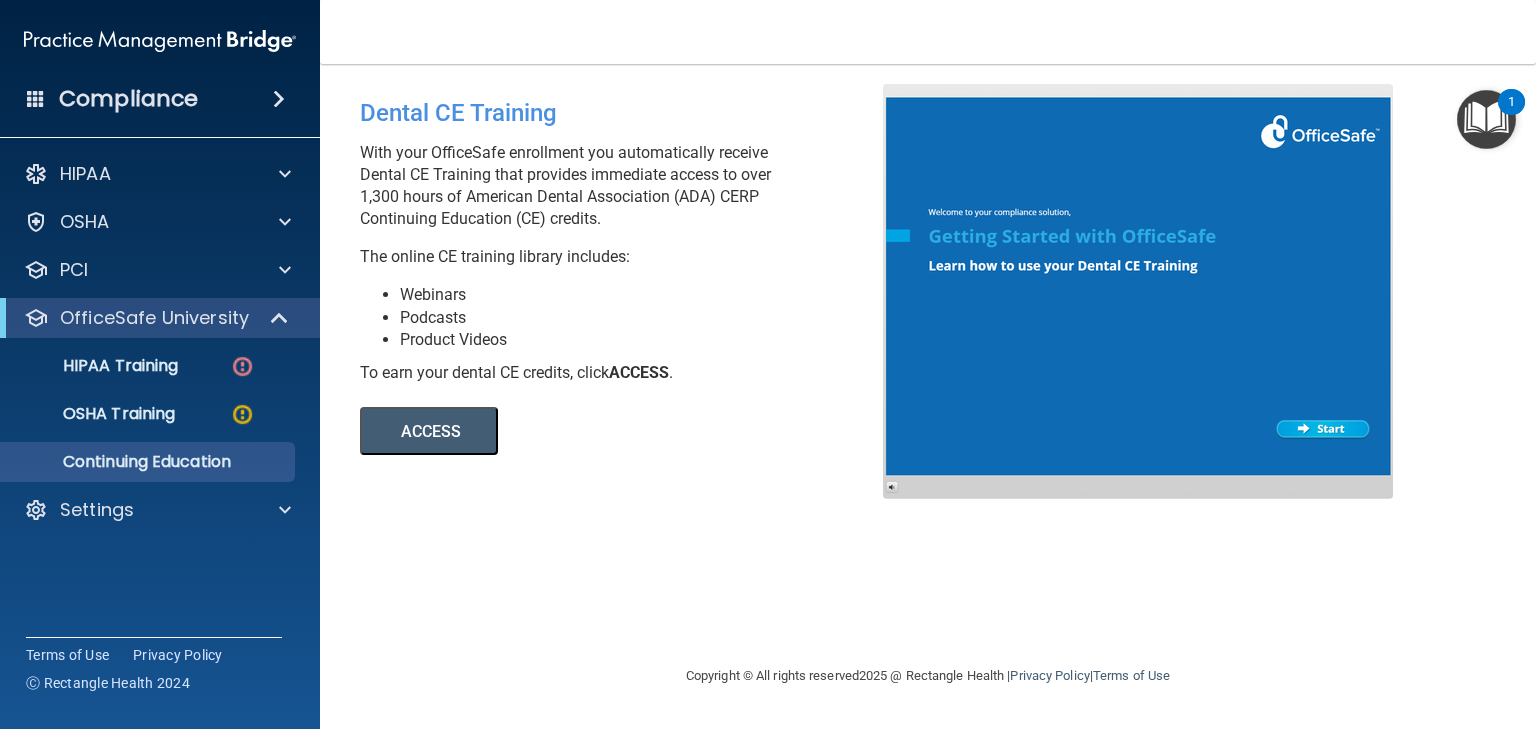 click on "ACCESS" at bounding box center (429, 431) 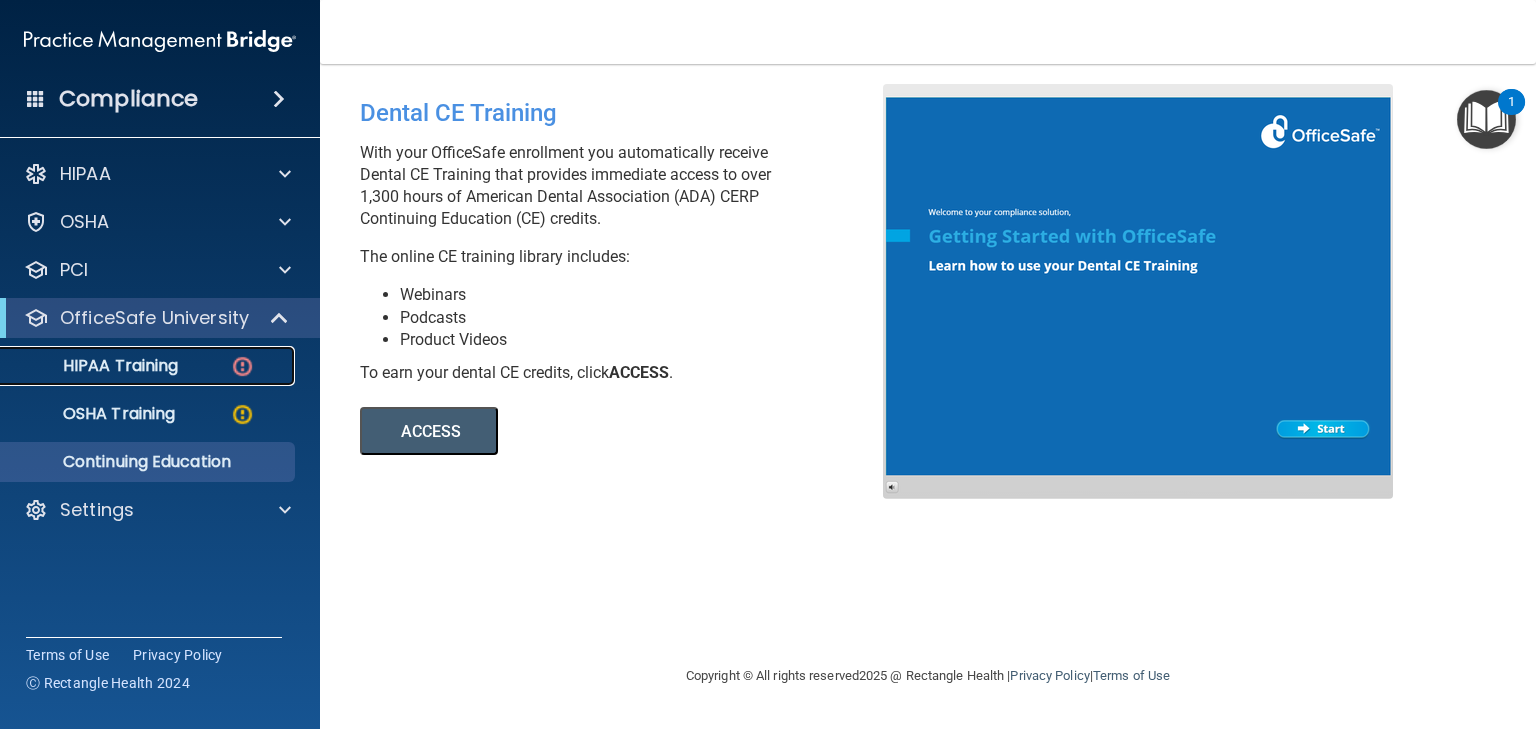 click on "HIPAA Training" at bounding box center (95, 366) 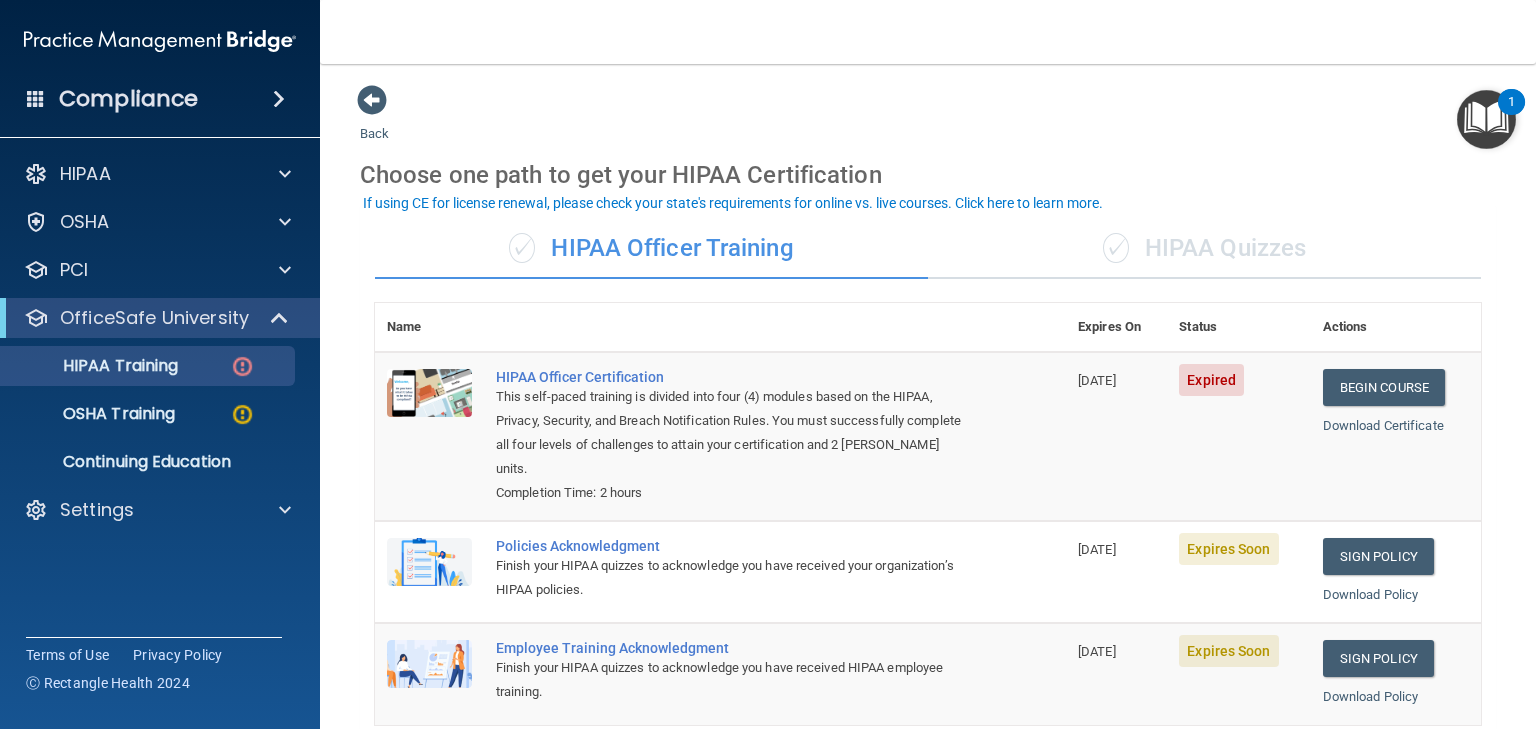 click on "✓   HIPAA Quizzes" at bounding box center (1204, 249) 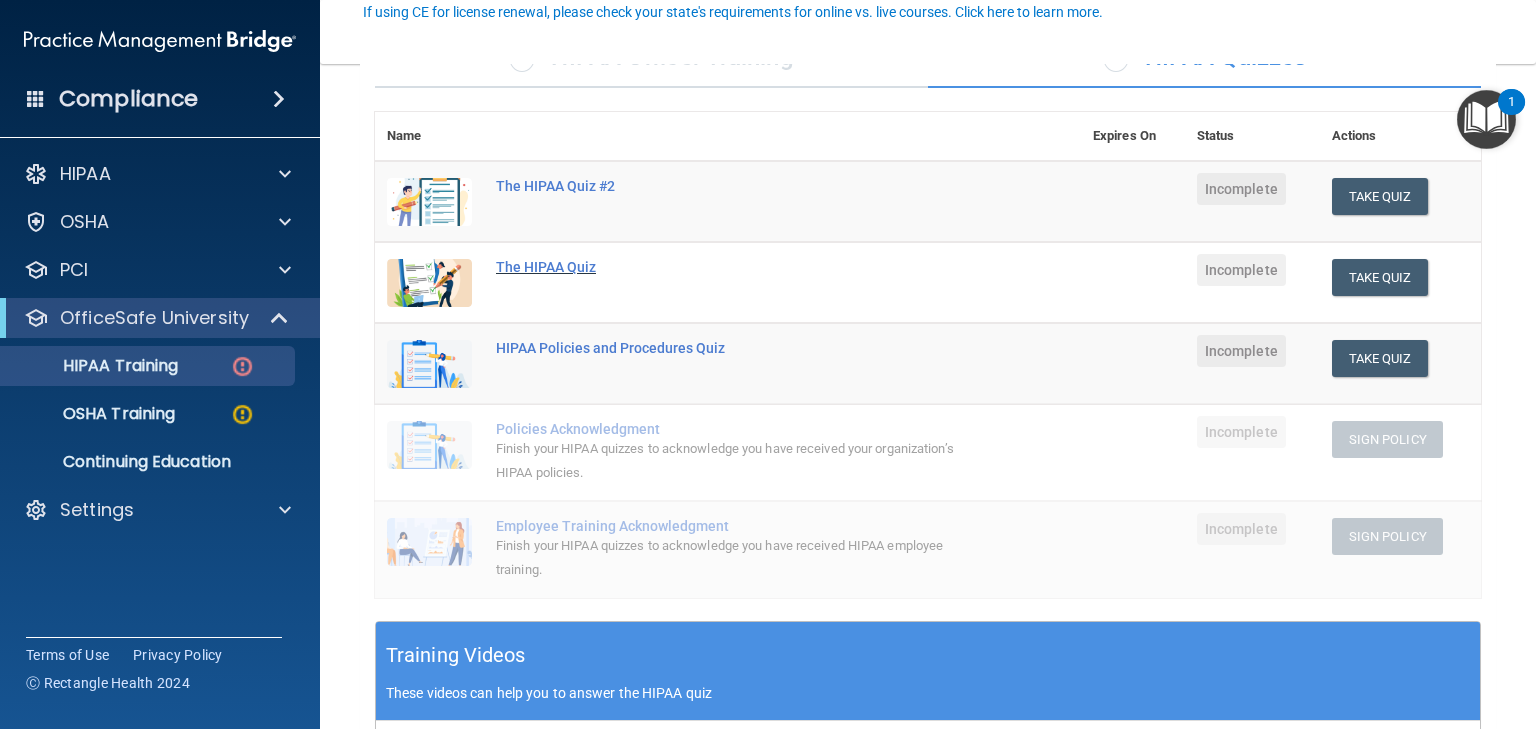scroll, scrollTop: 200, scrollLeft: 0, axis: vertical 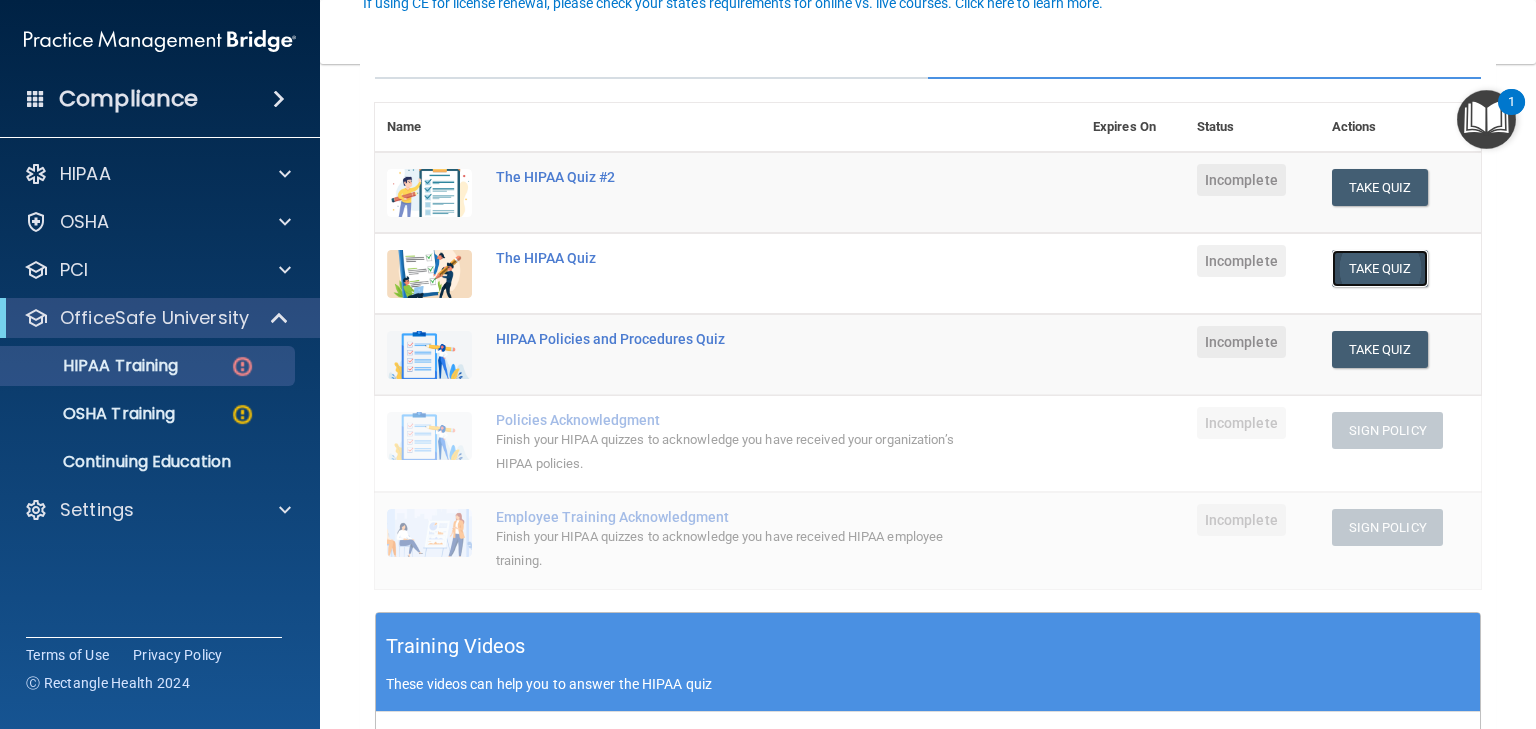 click on "Take Quiz" at bounding box center (1380, 268) 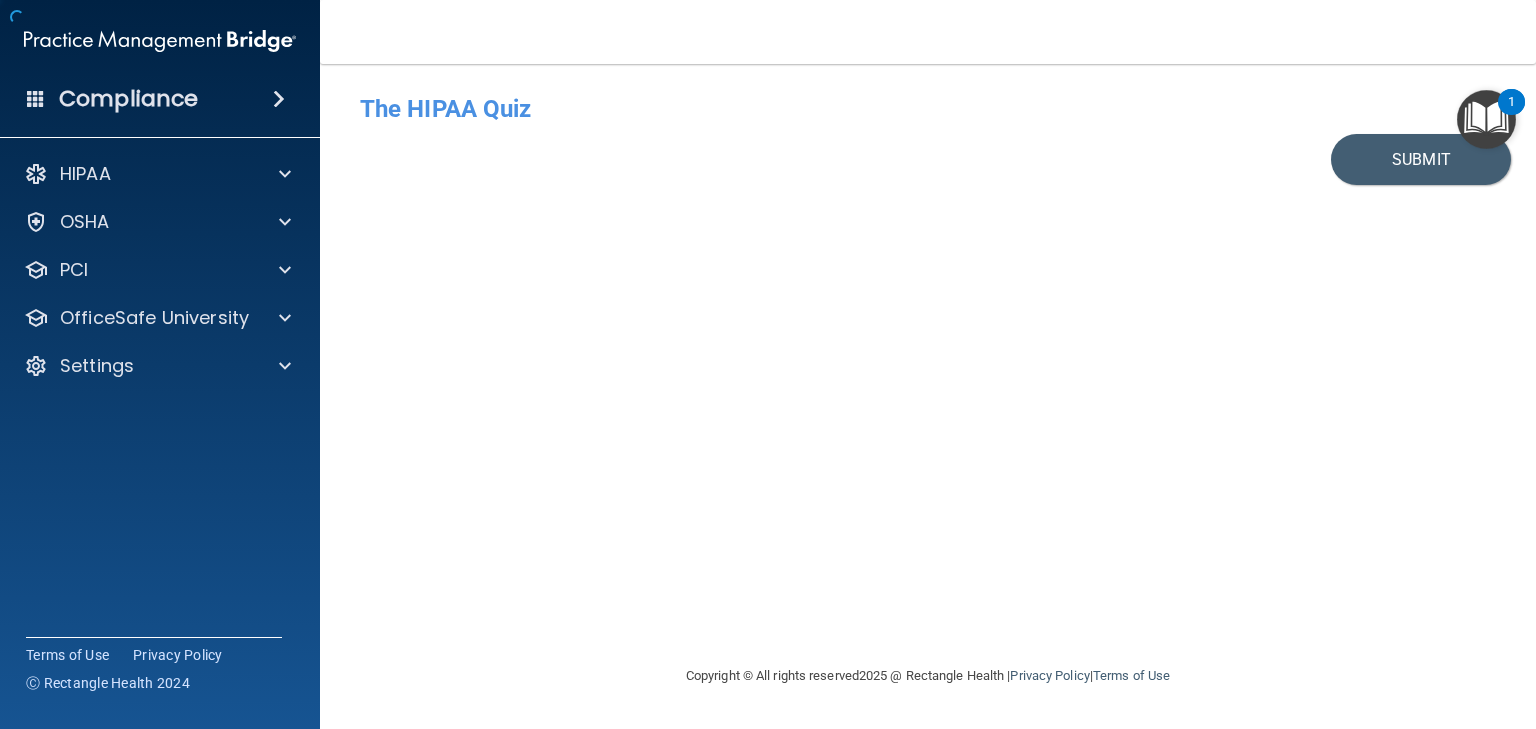 scroll, scrollTop: 0, scrollLeft: 0, axis: both 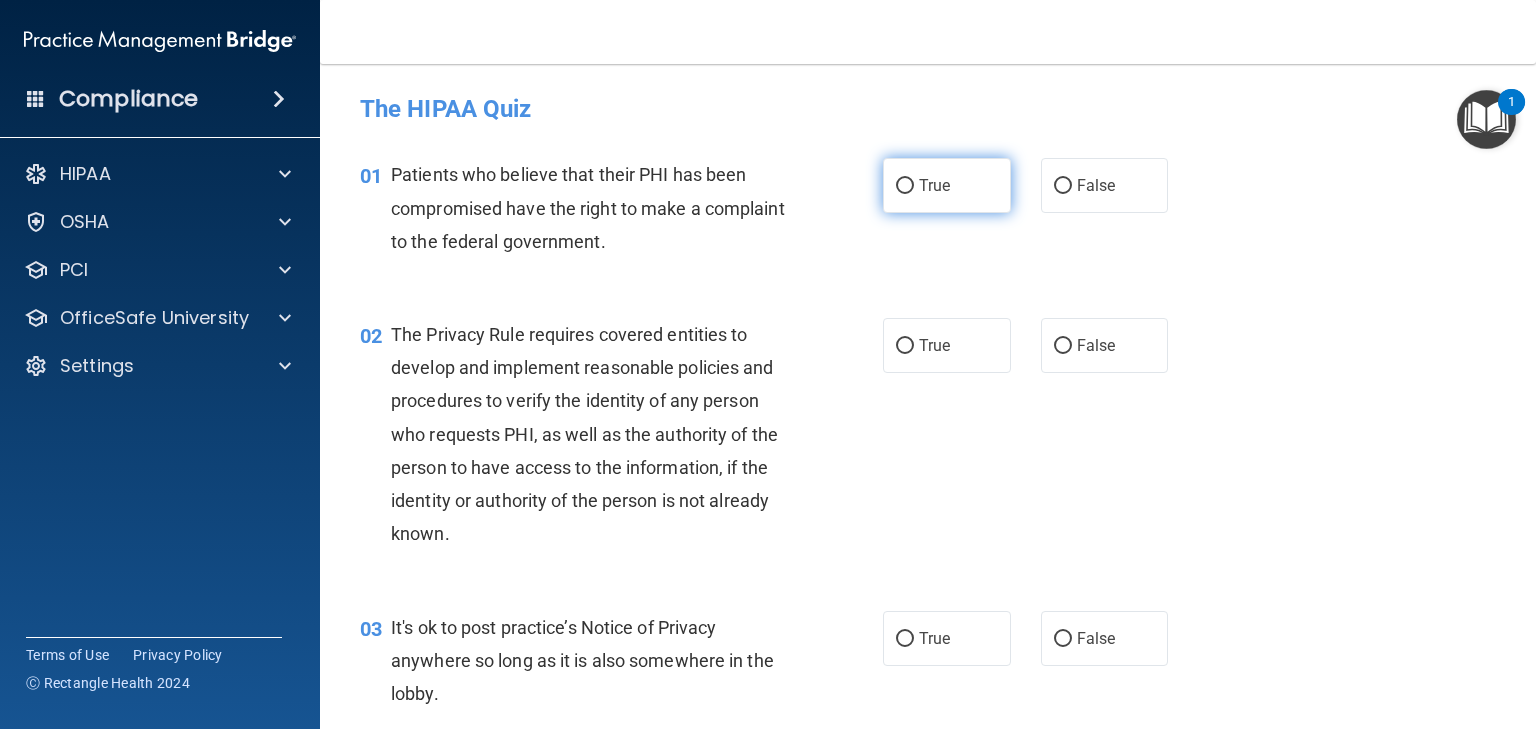click on "True" at bounding box center (905, 186) 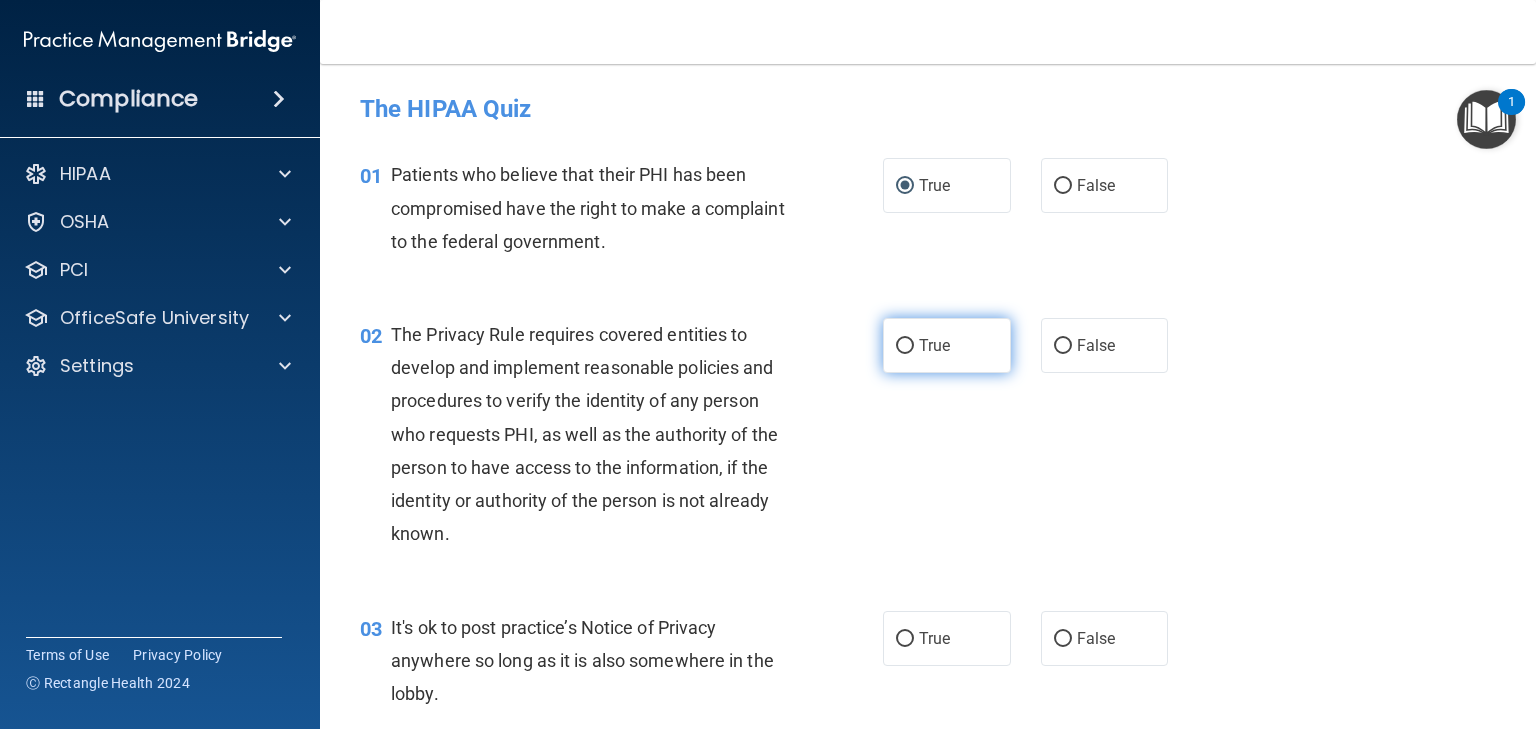 click on "True" at bounding box center (905, 346) 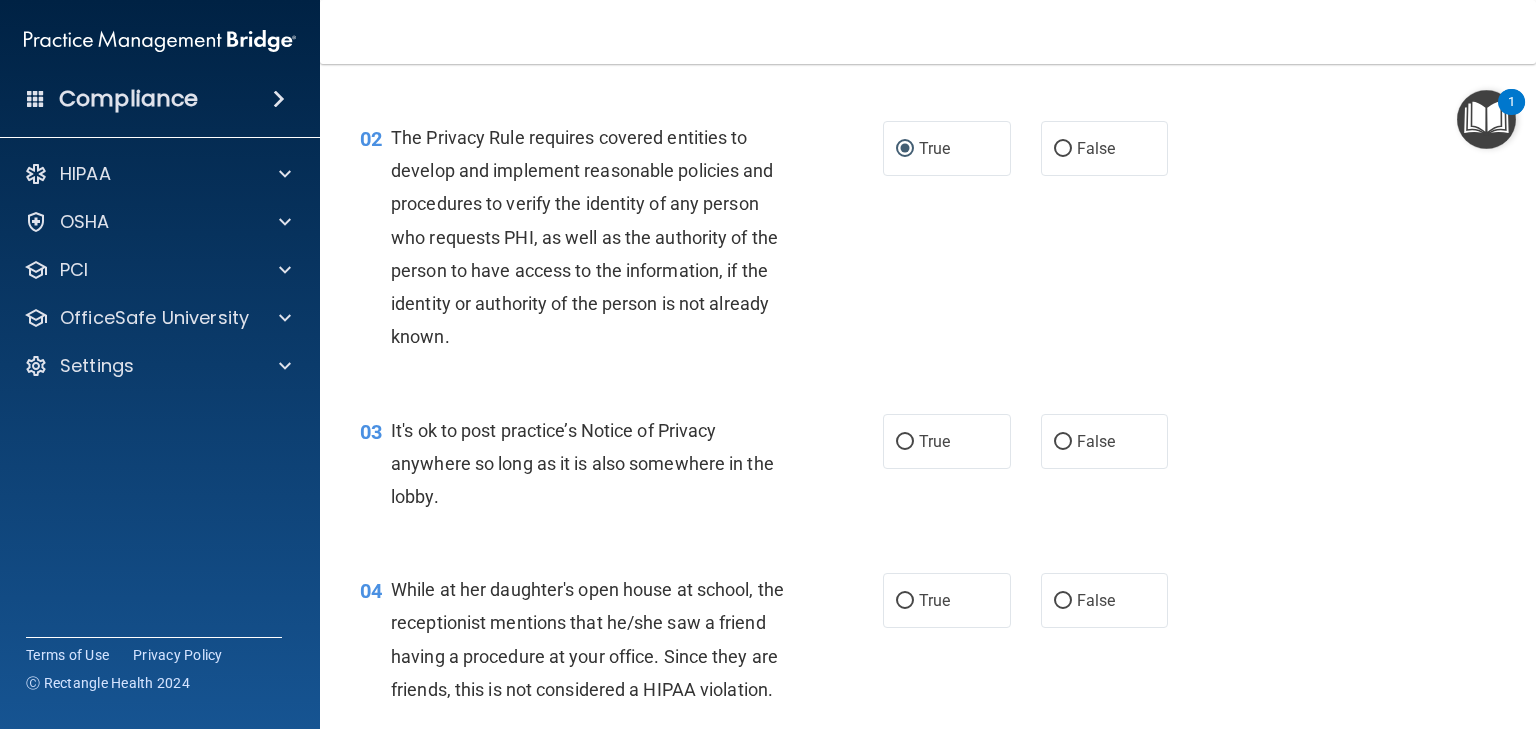 scroll, scrollTop: 233, scrollLeft: 0, axis: vertical 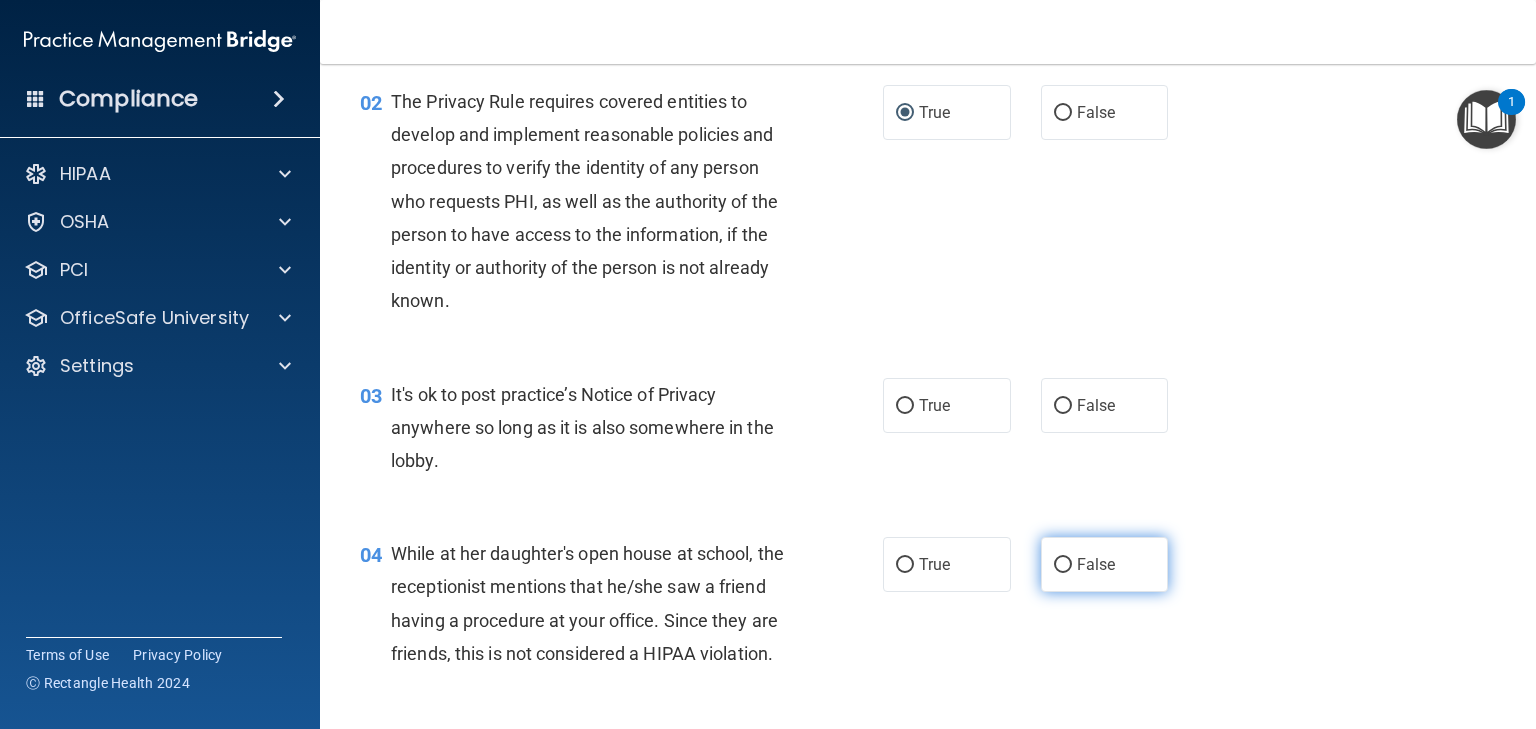 click on "False" at bounding box center (1063, 565) 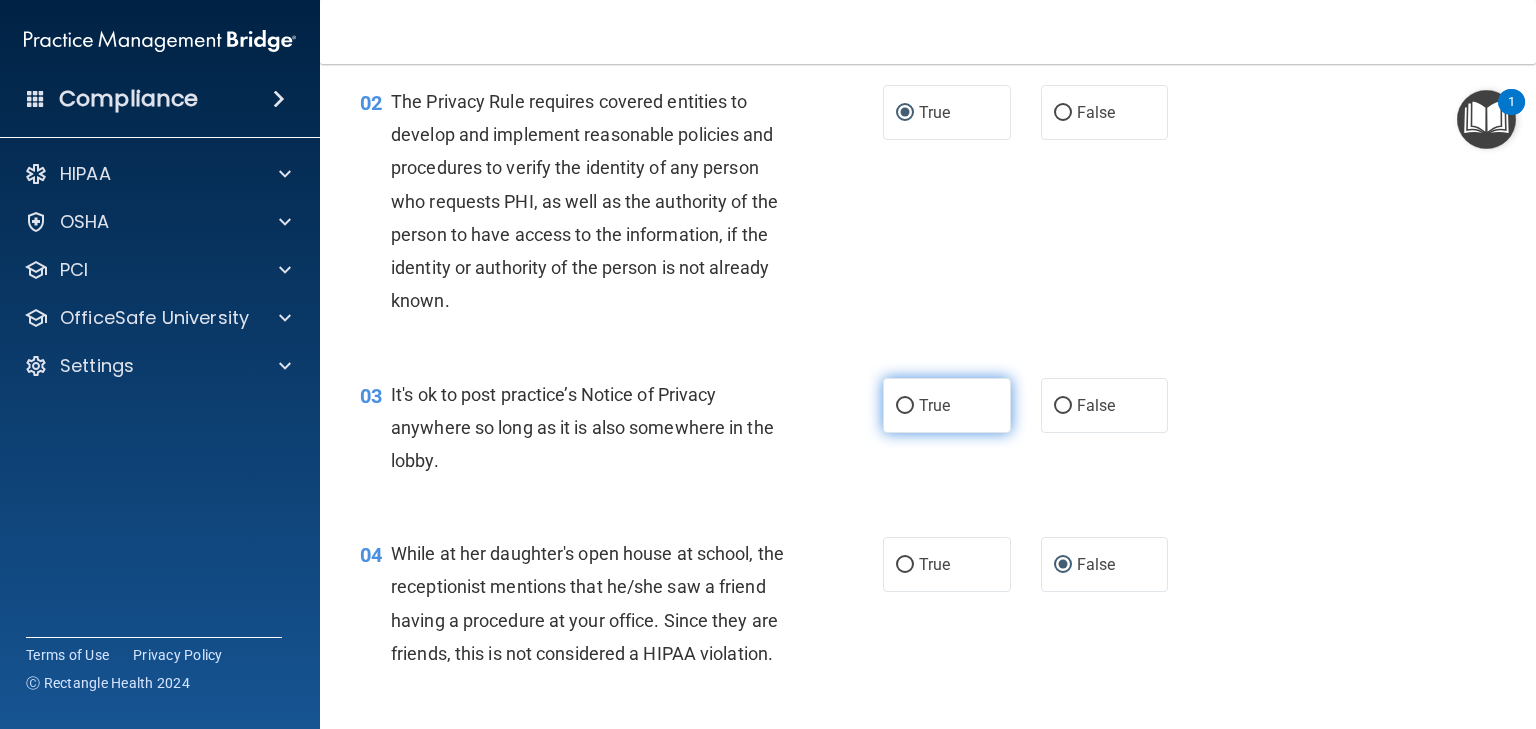 click on "True" at bounding box center (905, 406) 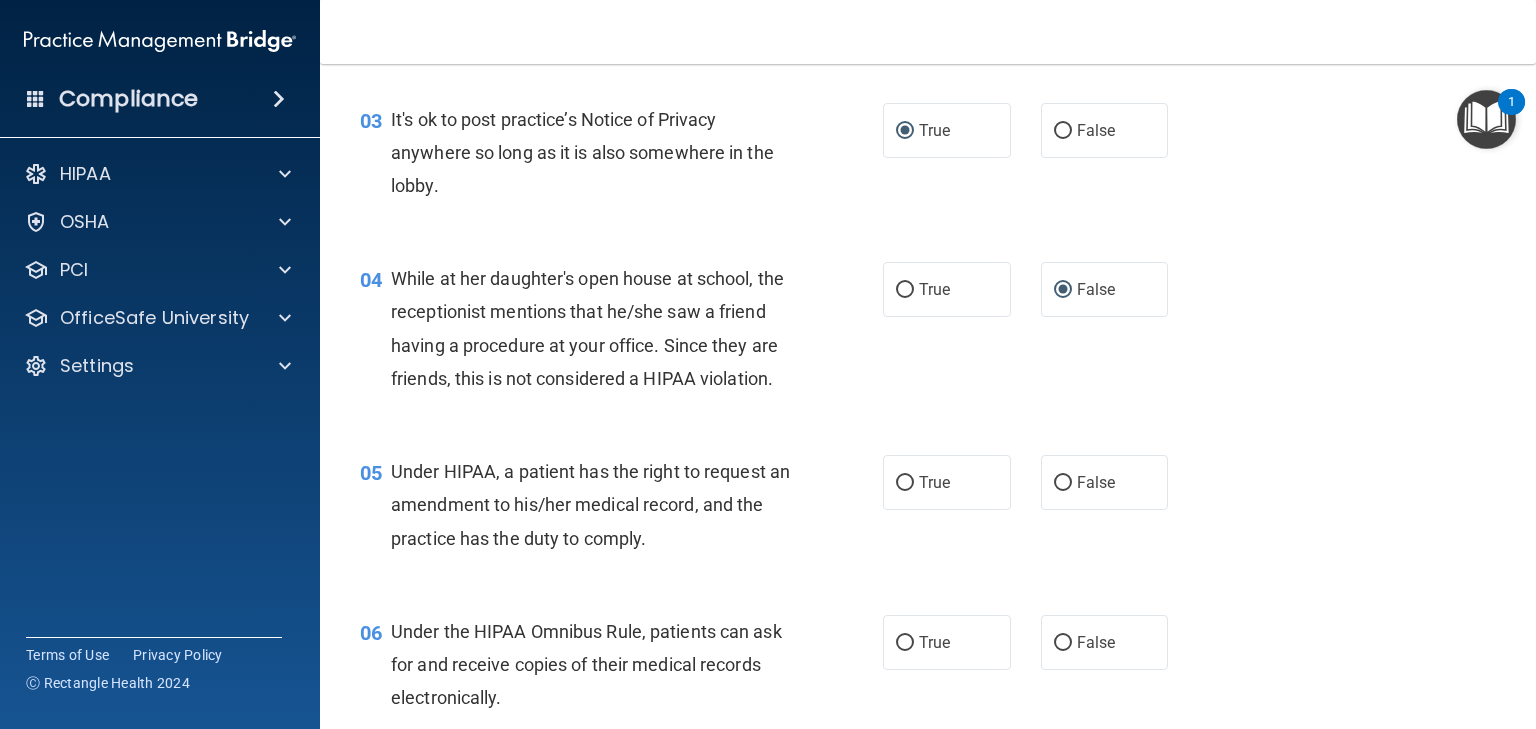 scroll, scrollTop: 533, scrollLeft: 0, axis: vertical 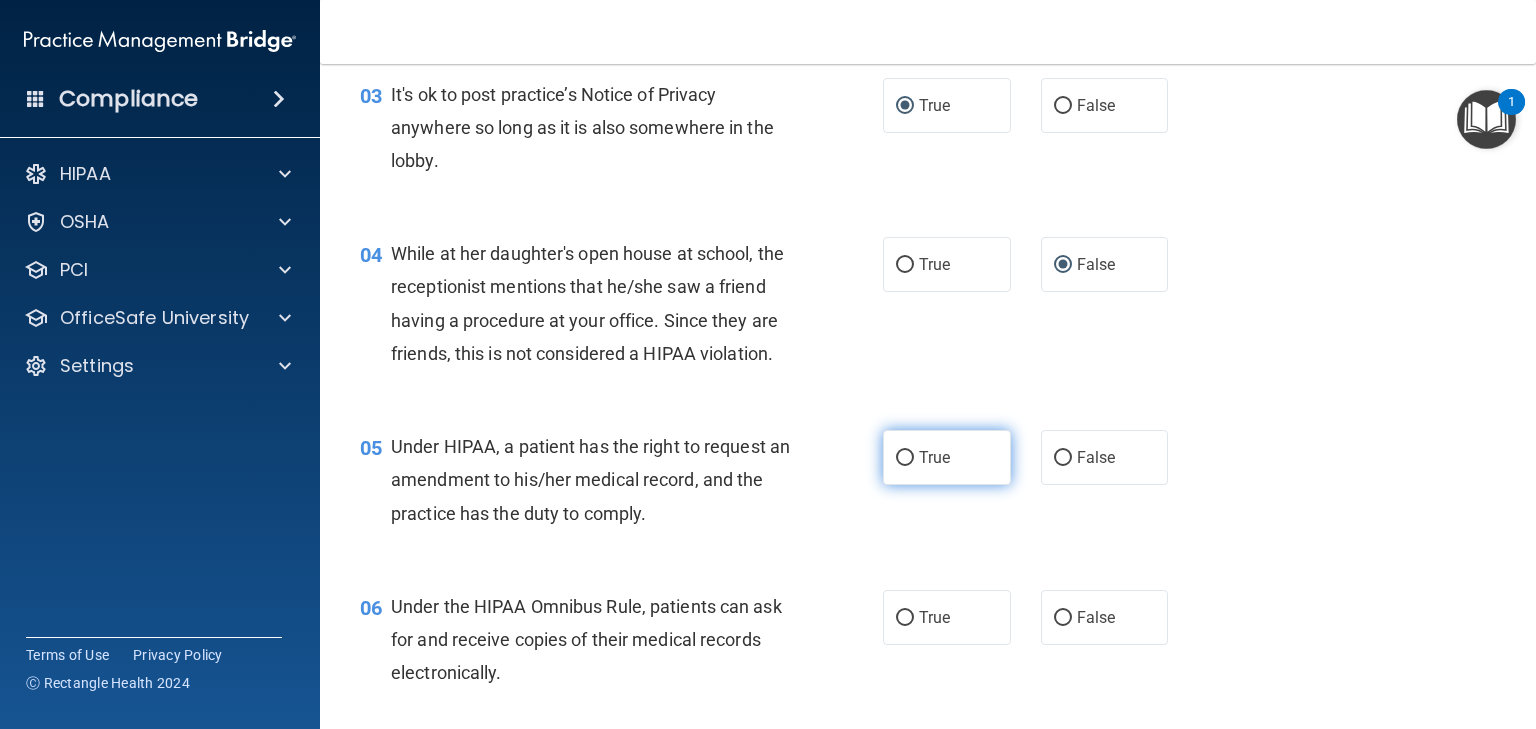 click on "True" at bounding box center [905, 458] 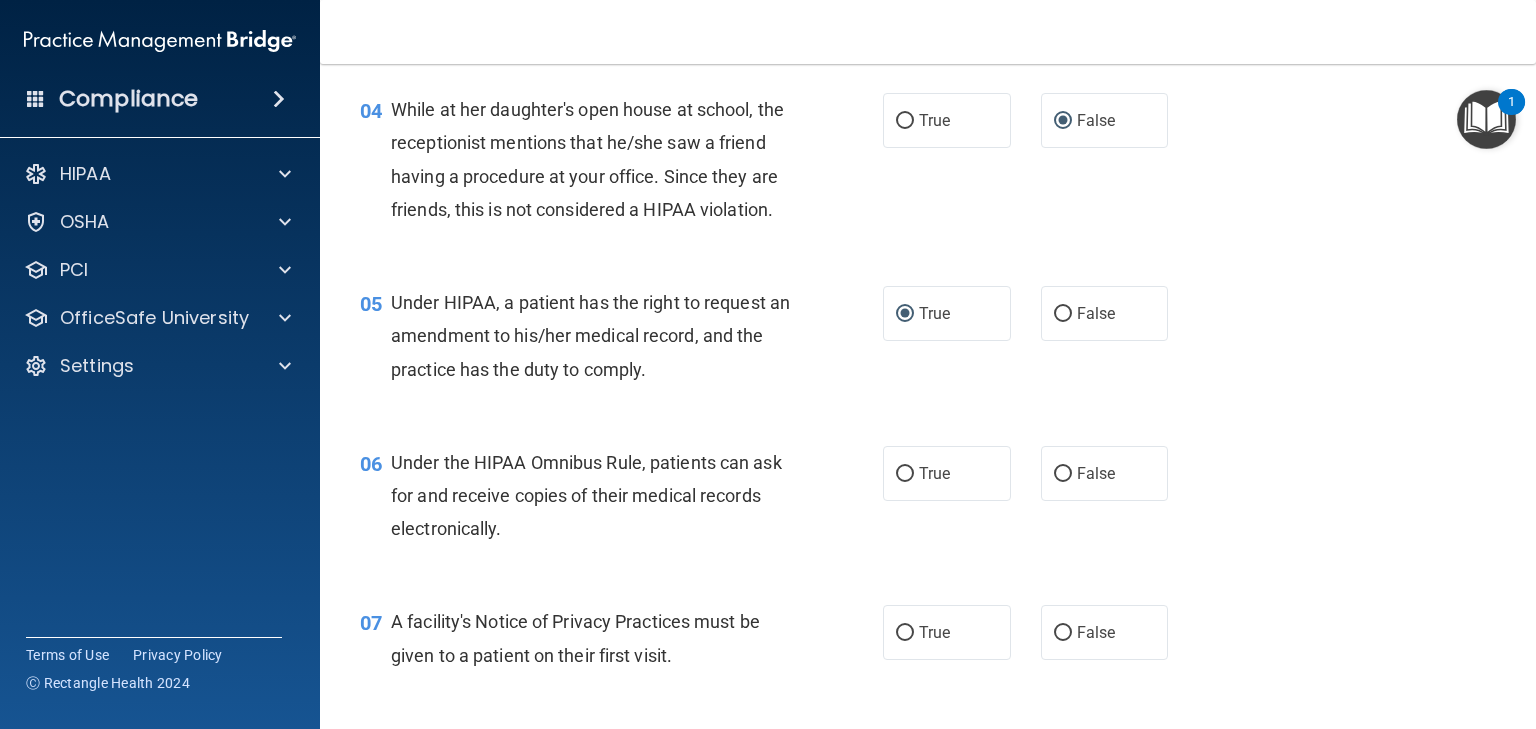 scroll, scrollTop: 700, scrollLeft: 0, axis: vertical 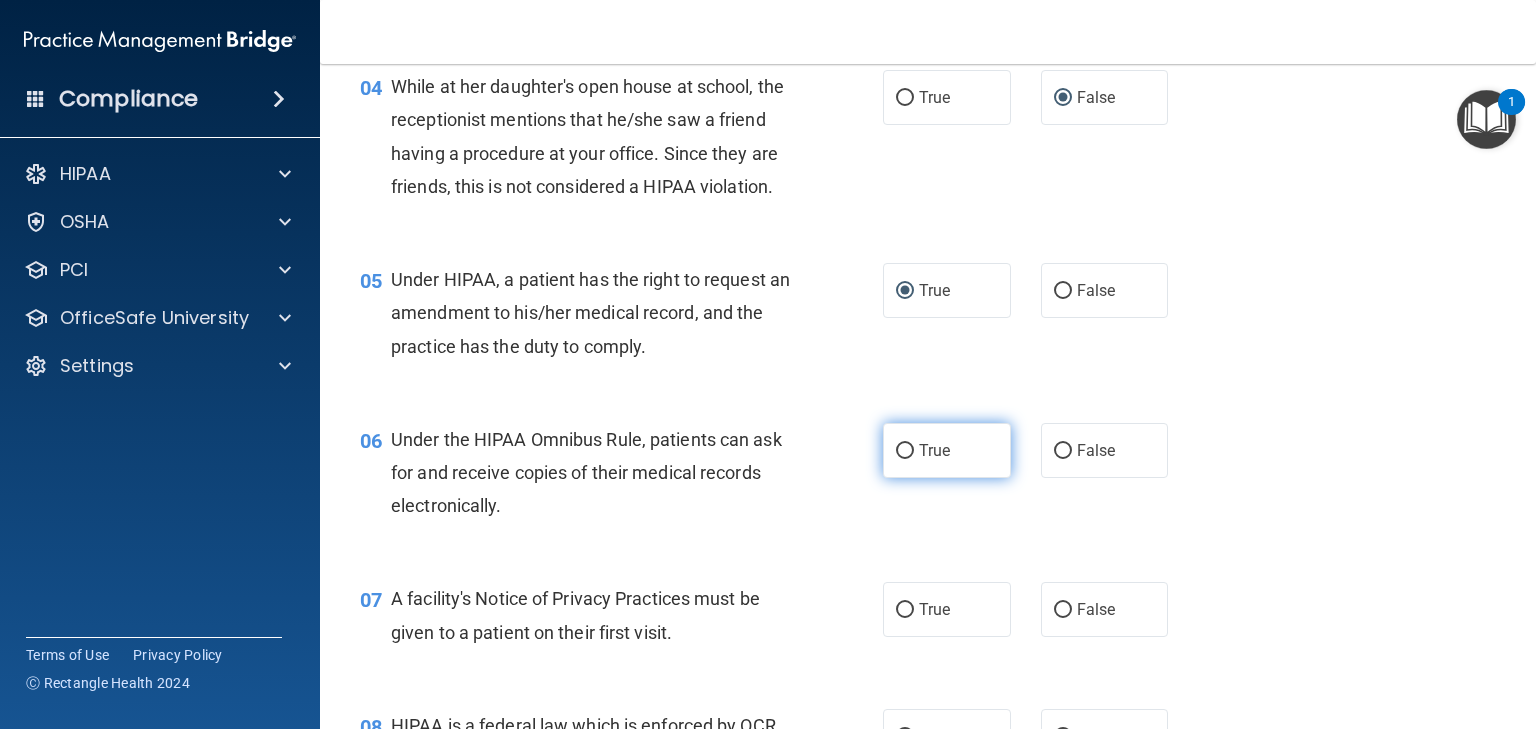 click on "True" at bounding box center (905, 451) 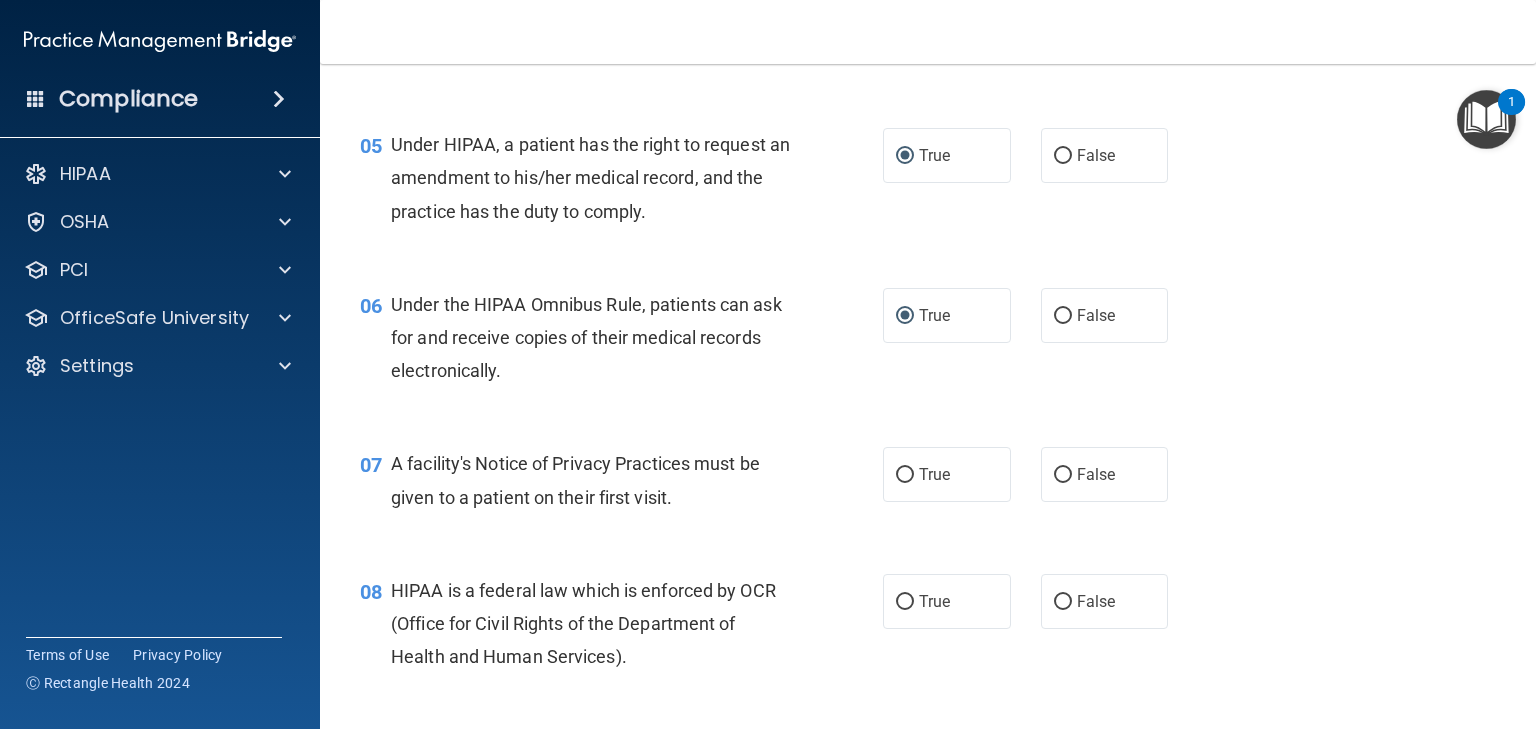 scroll, scrollTop: 866, scrollLeft: 0, axis: vertical 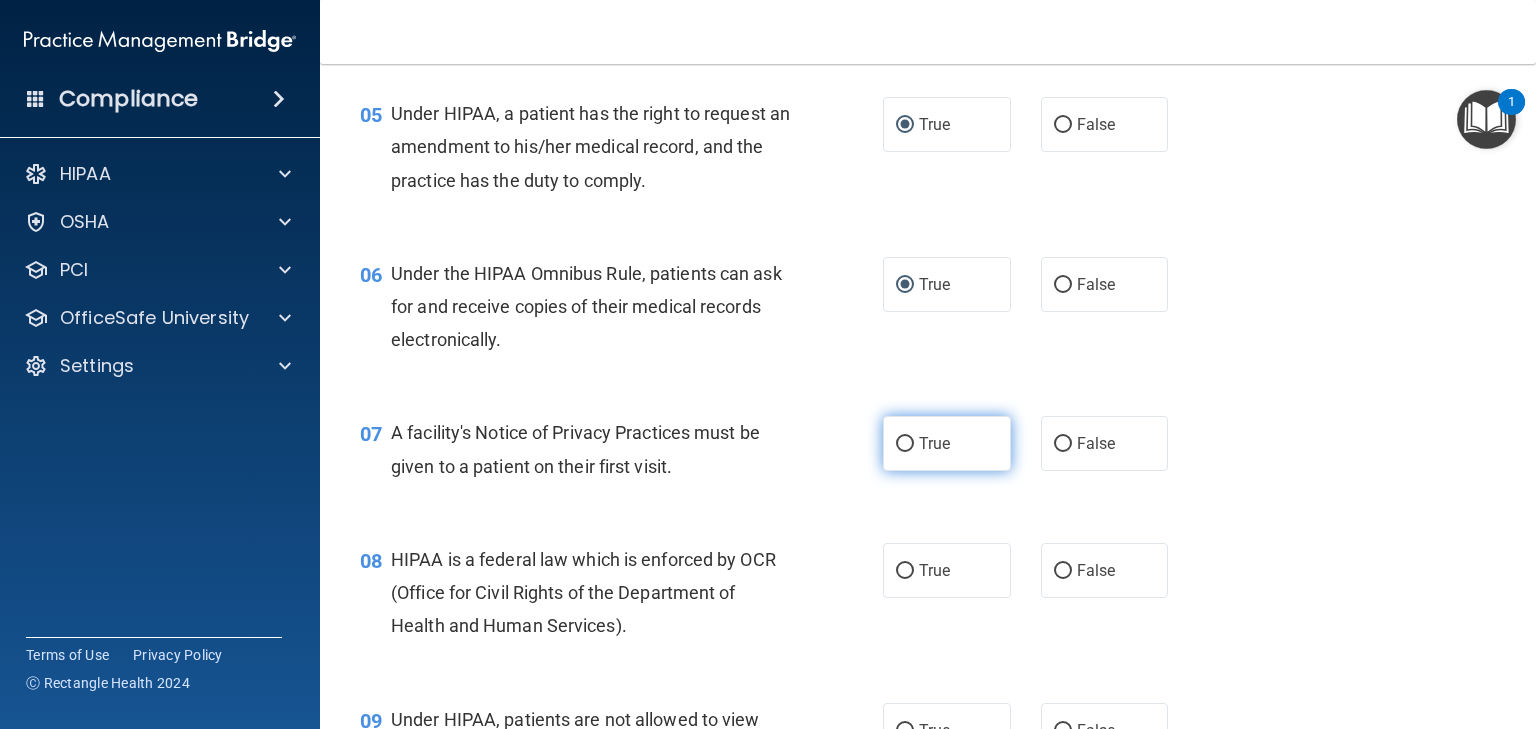 click on "True" at bounding box center (905, 444) 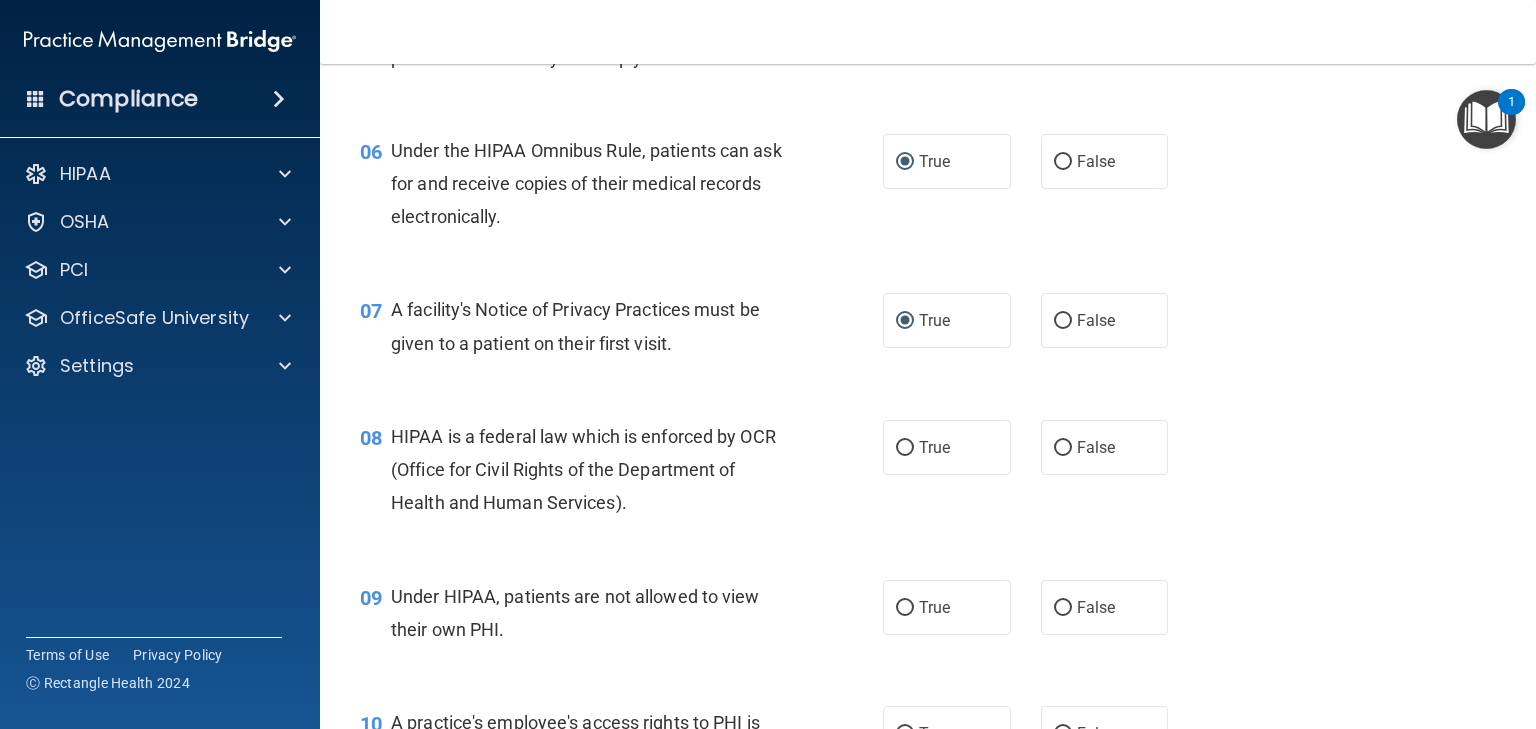 scroll, scrollTop: 1000, scrollLeft: 0, axis: vertical 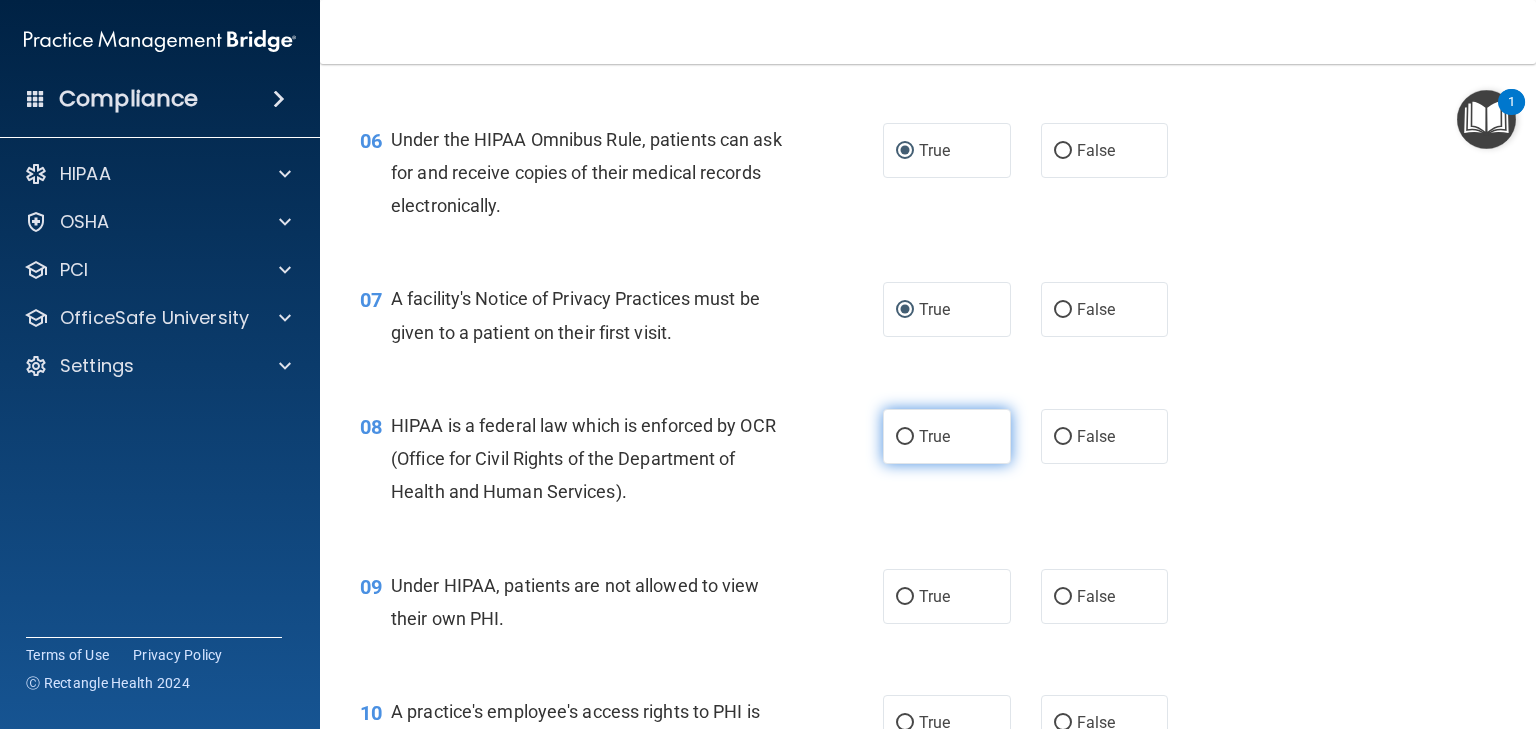 click on "True" at bounding box center (905, 437) 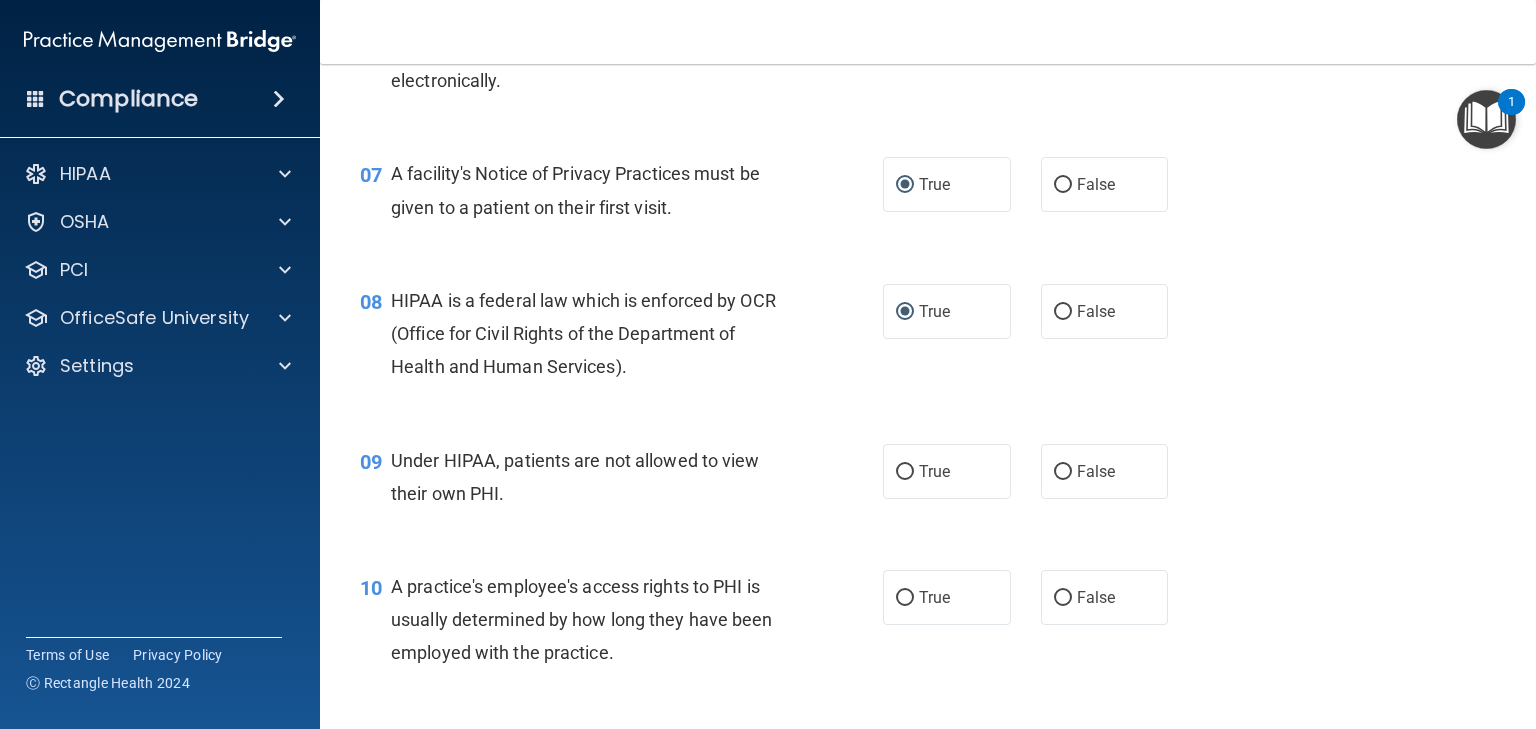 scroll, scrollTop: 1133, scrollLeft: 0, axis: vertical 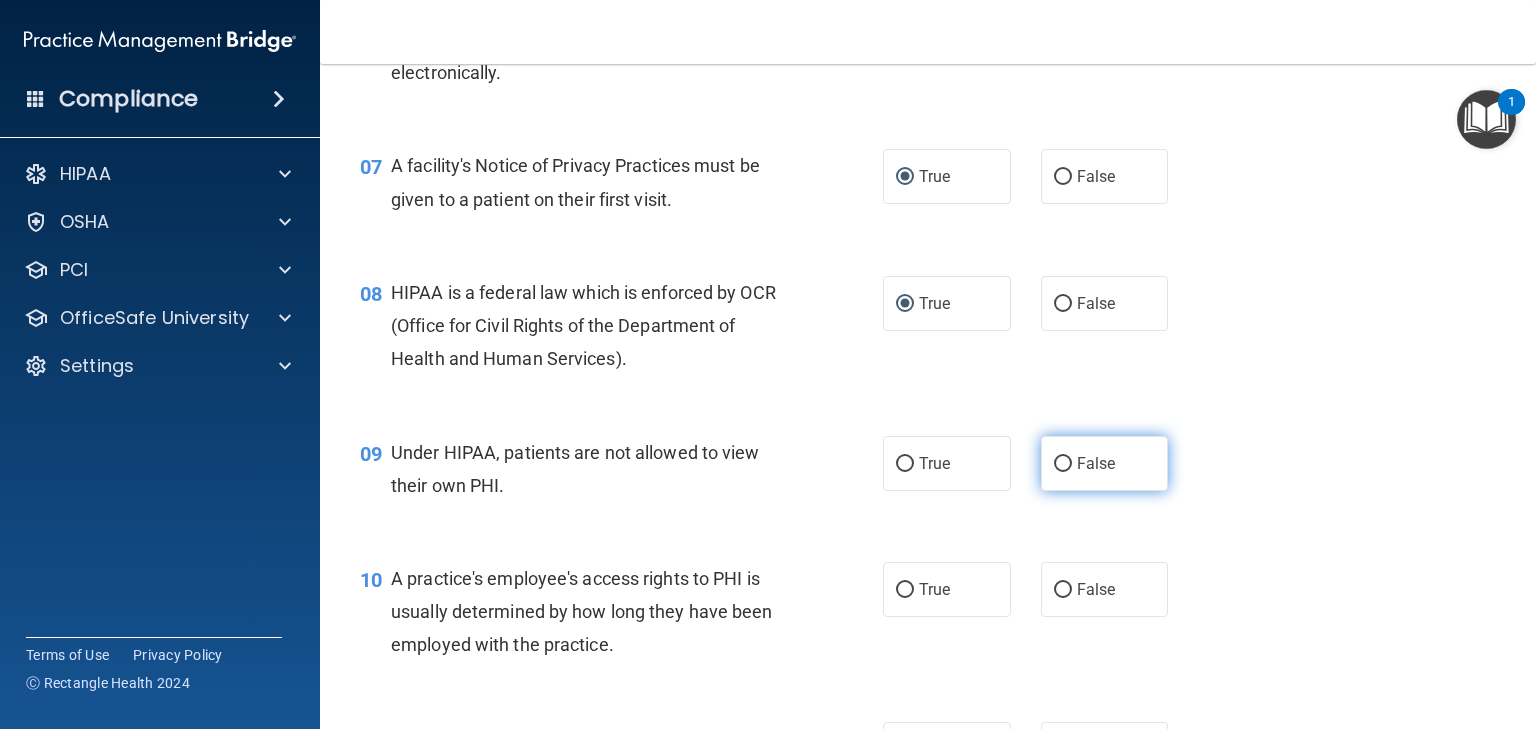 click on "False" at bounding box center [1063, 464] 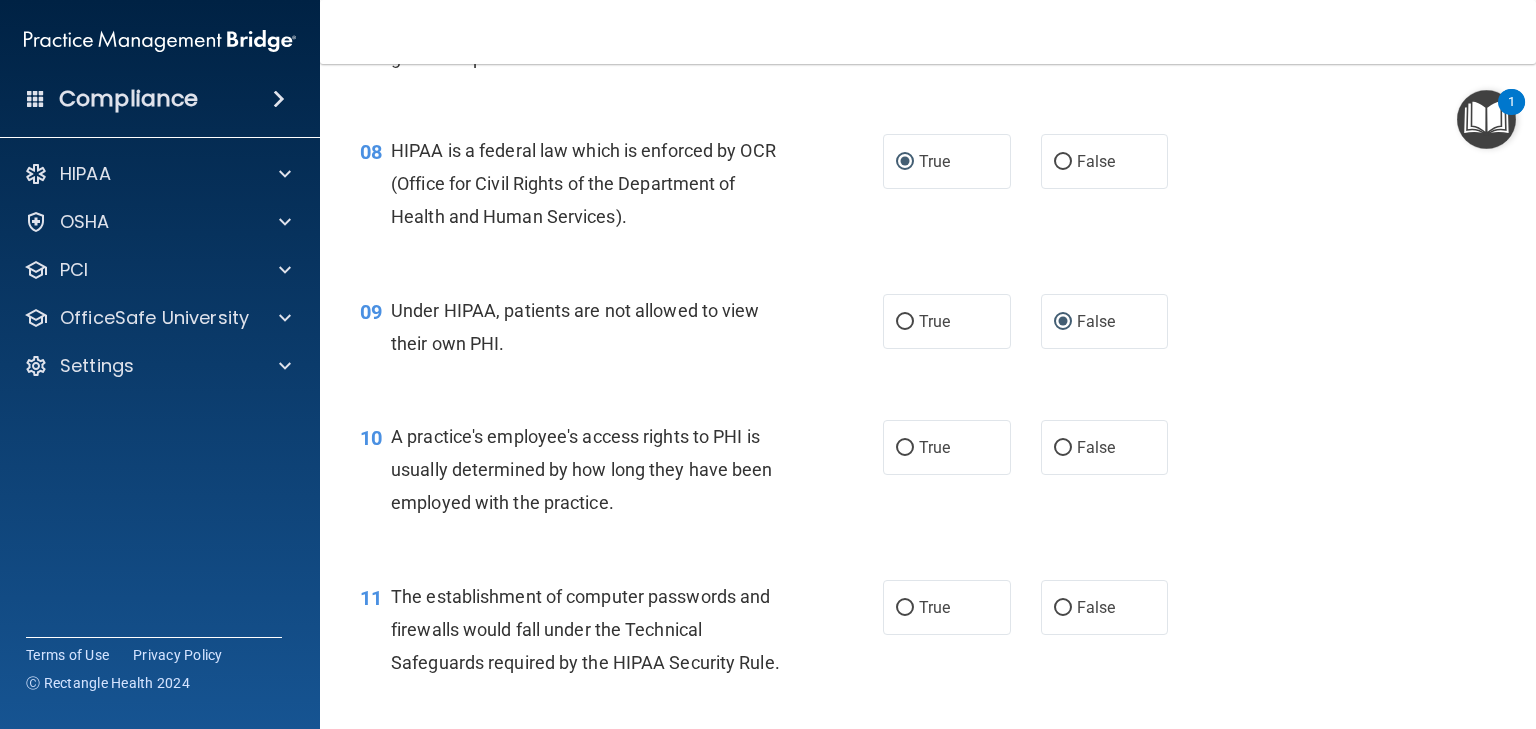 scroll, scrollTop: 1300, scrollLeft: 0, axis: vertical 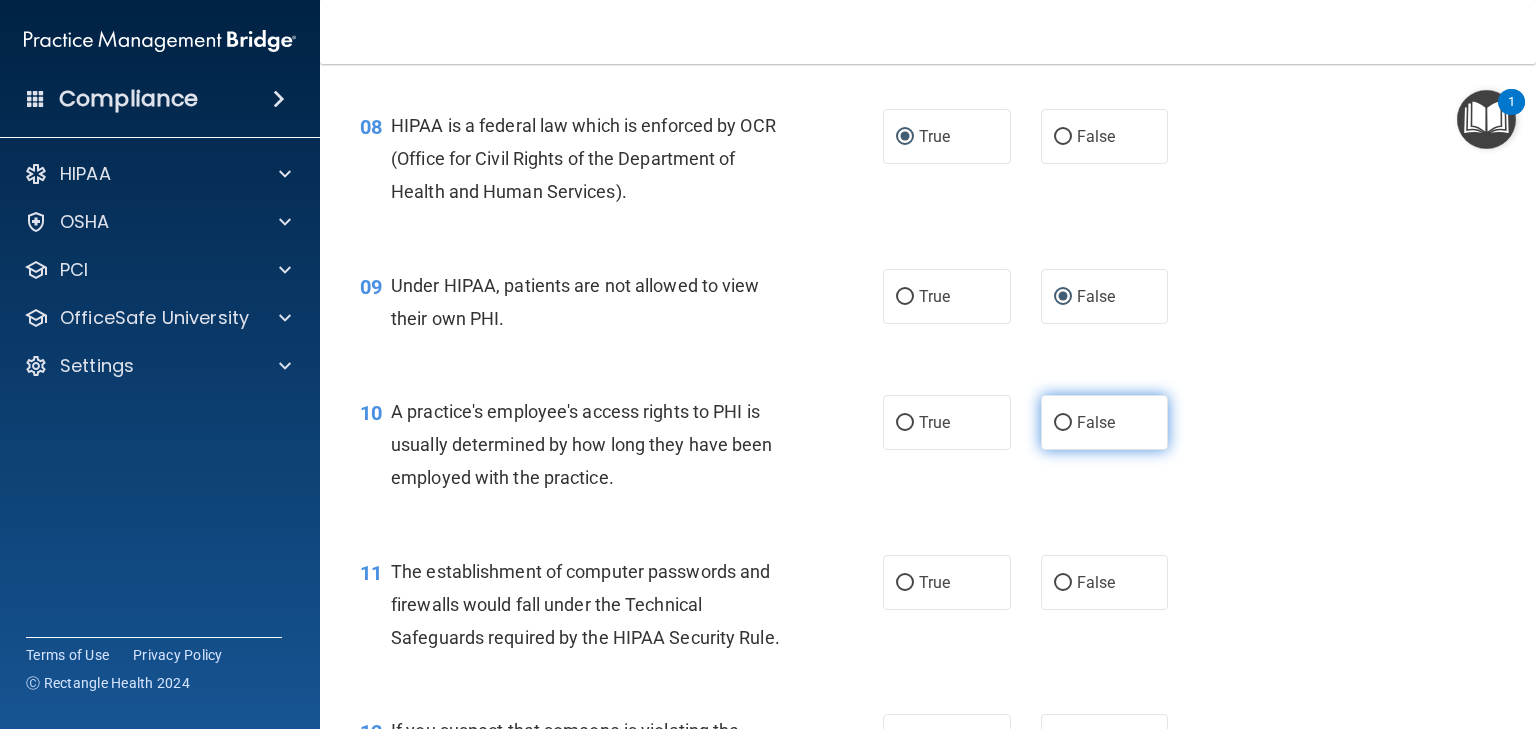 click on "False" at bounding box center (1063, 423) 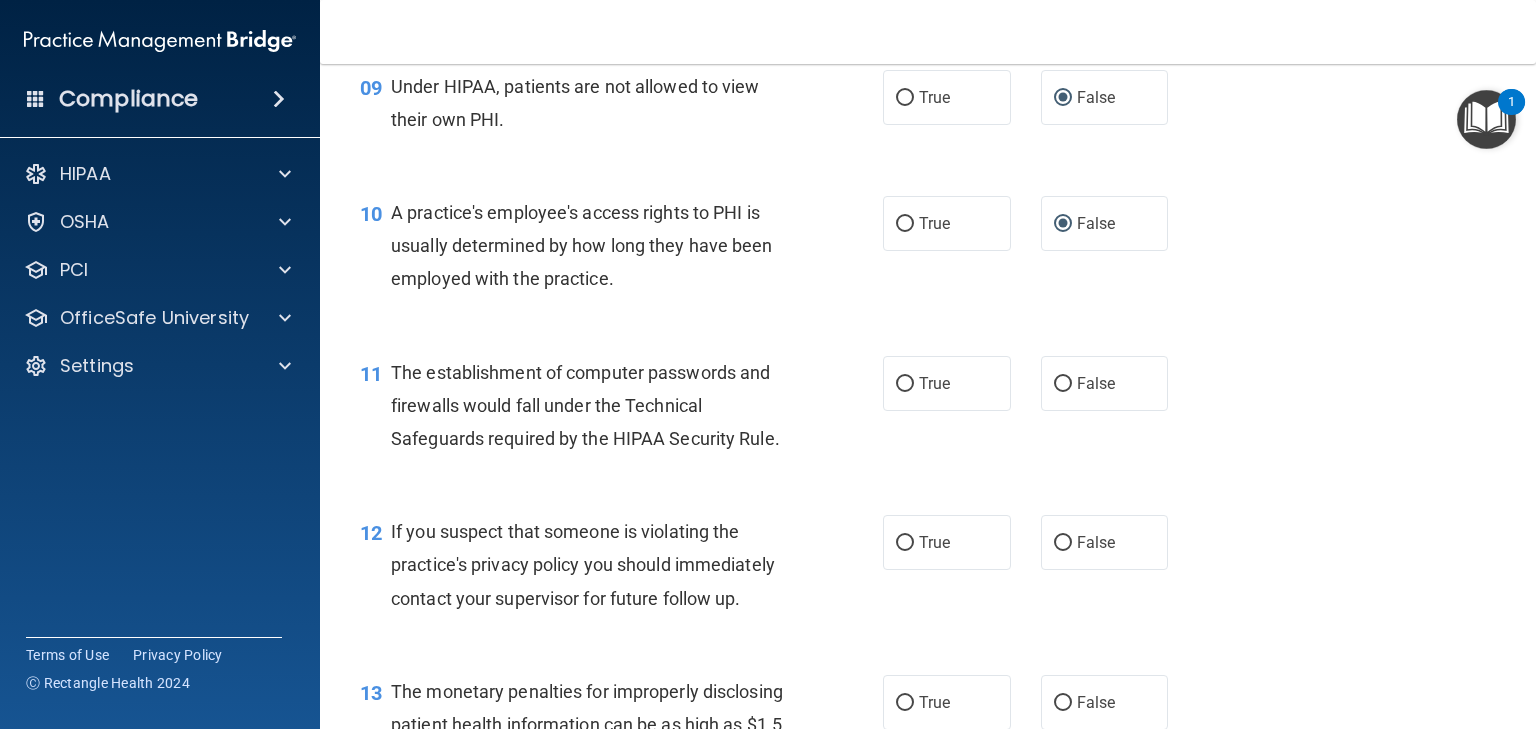 scroll, scrollTop: 1500, scrollLeft: 0, axis: vertical 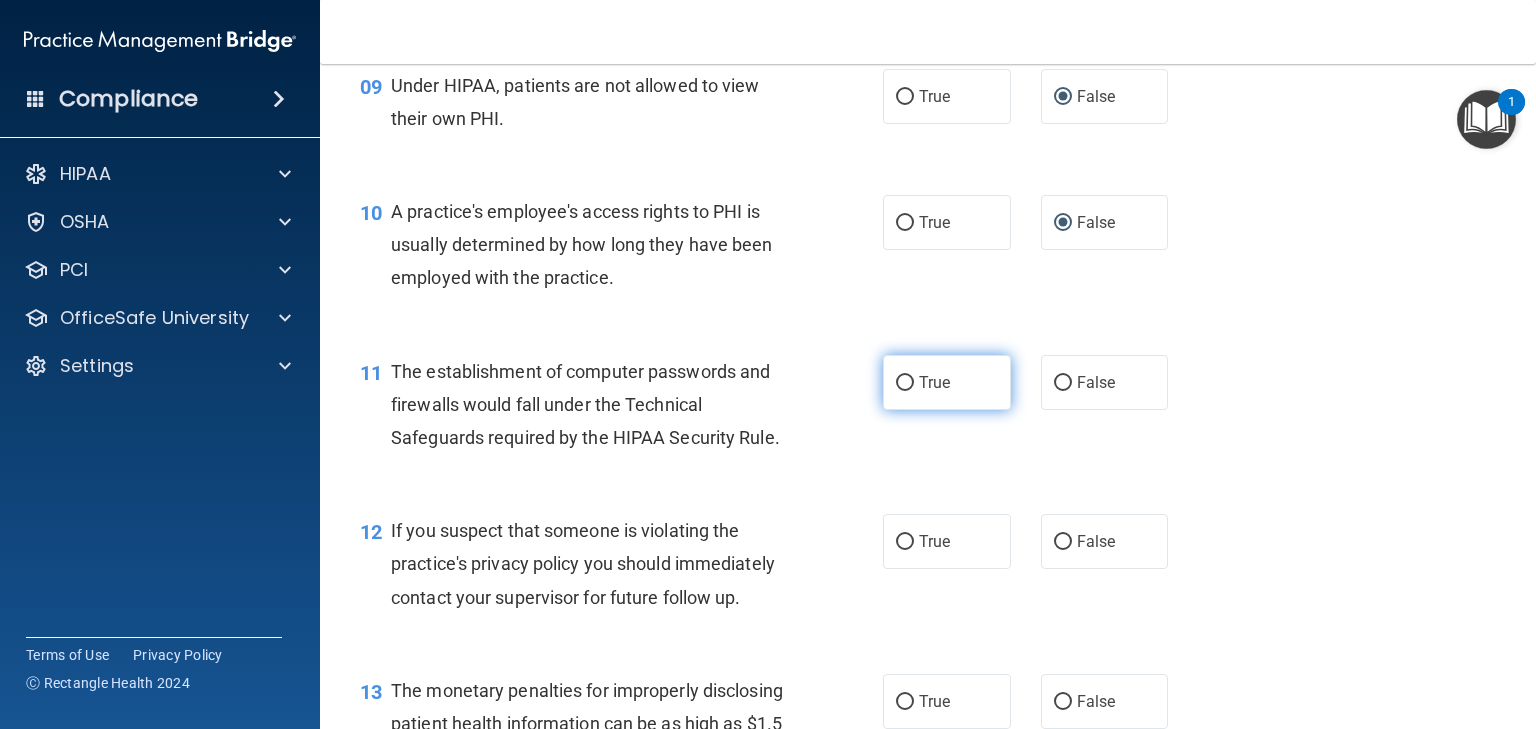 click on "True" at bounding box center (905, 383) 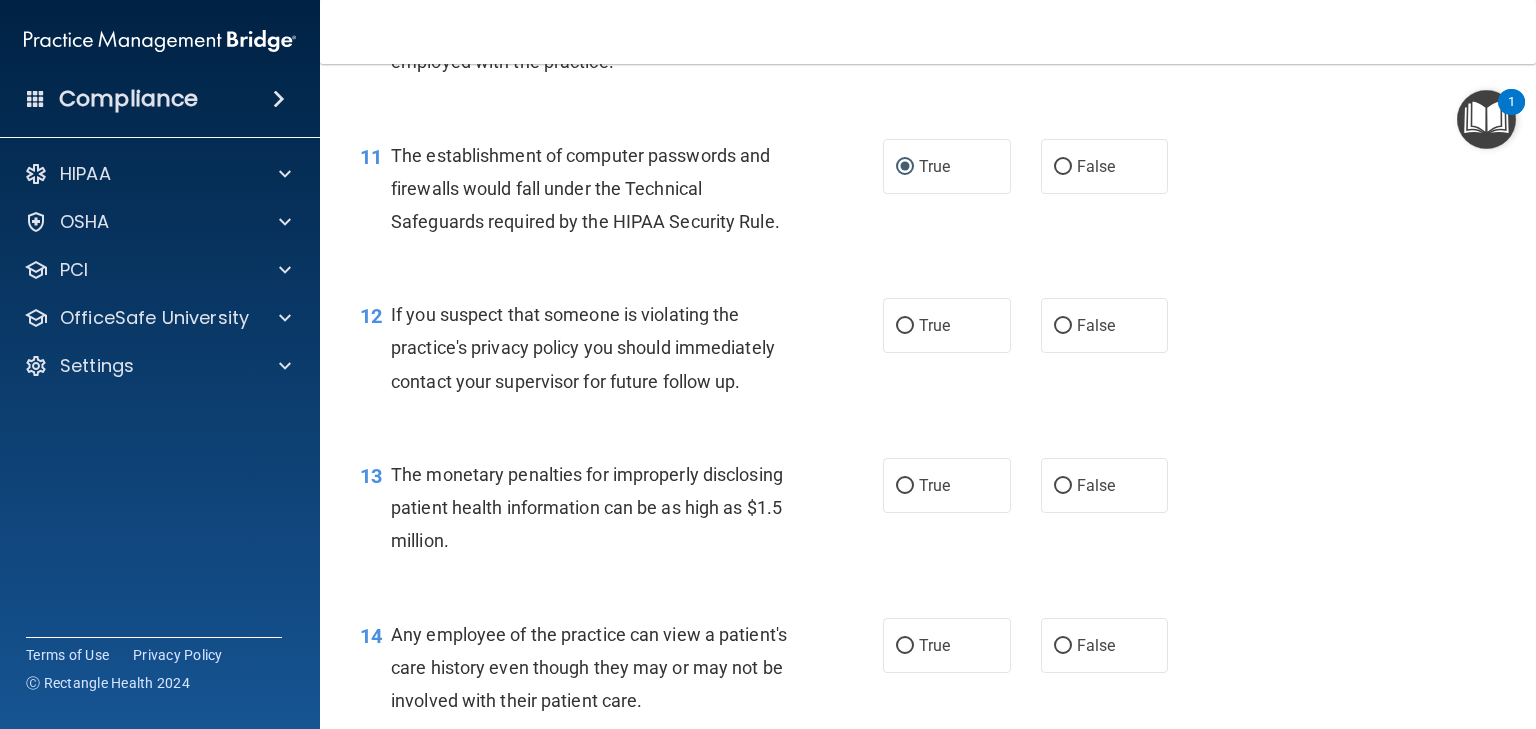 scroll, scrollTop: 1733, scrollLeft: 0, axis: vertical 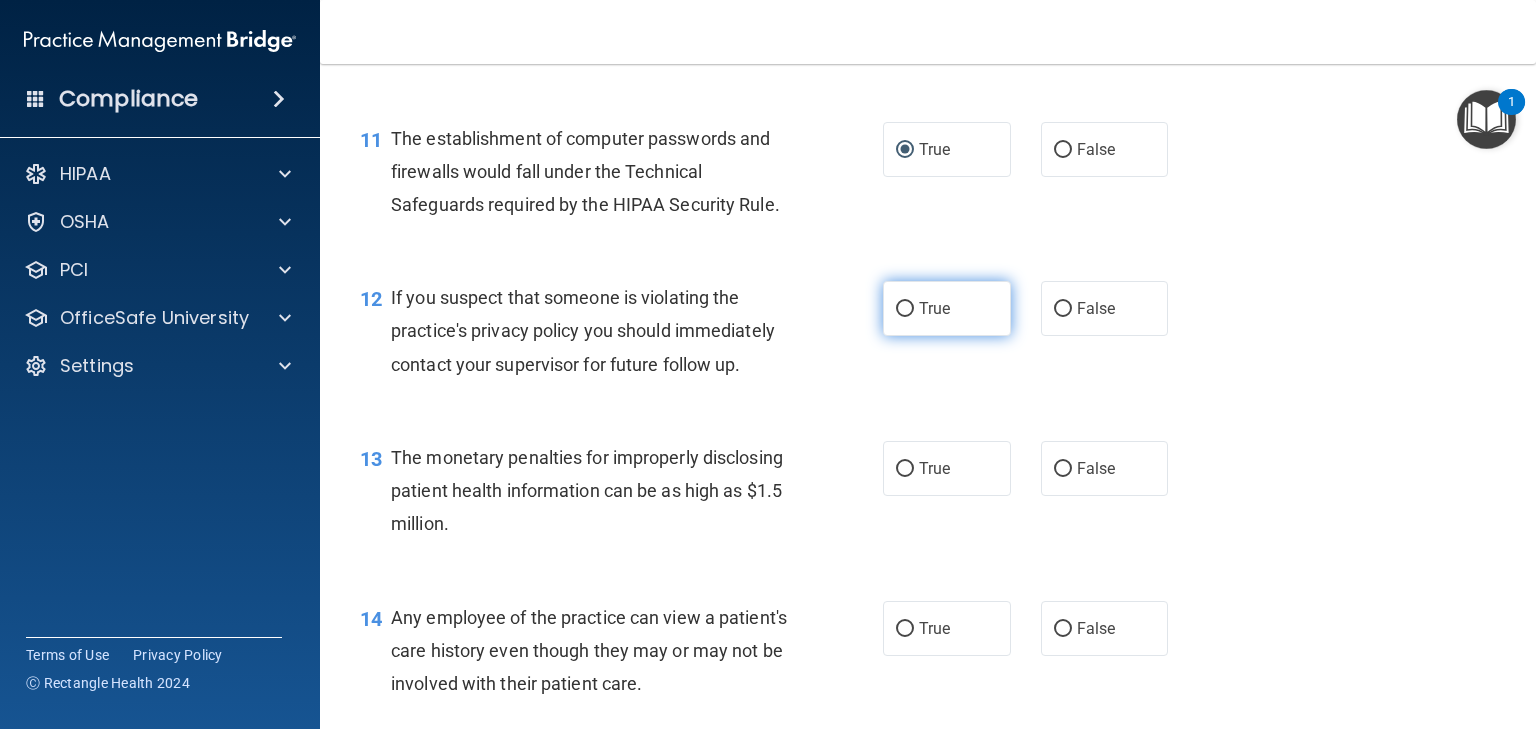 click on "True" at bounding box center [905, 309] 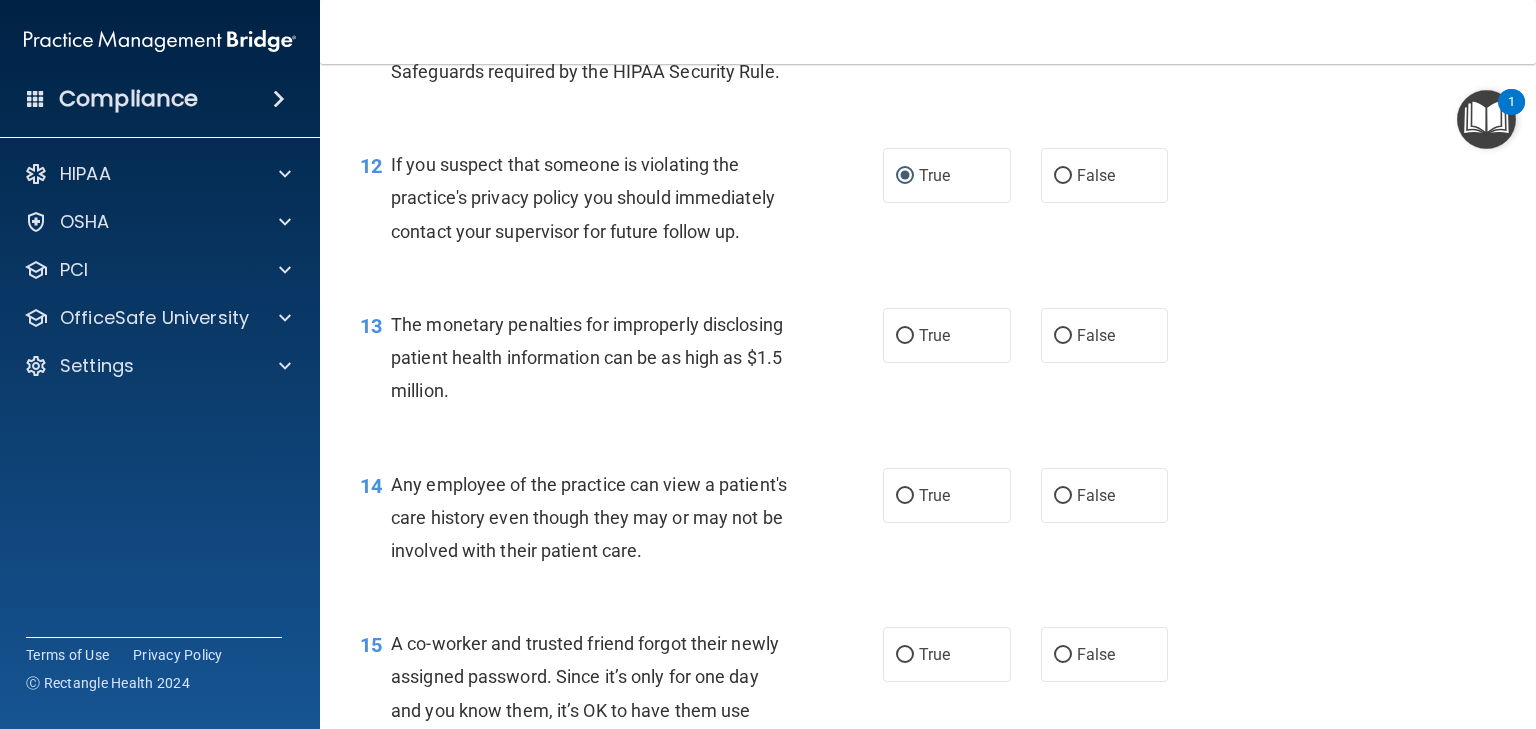 scroll, scrollTop: 1866, scrollLeft: 0, axis: vertical 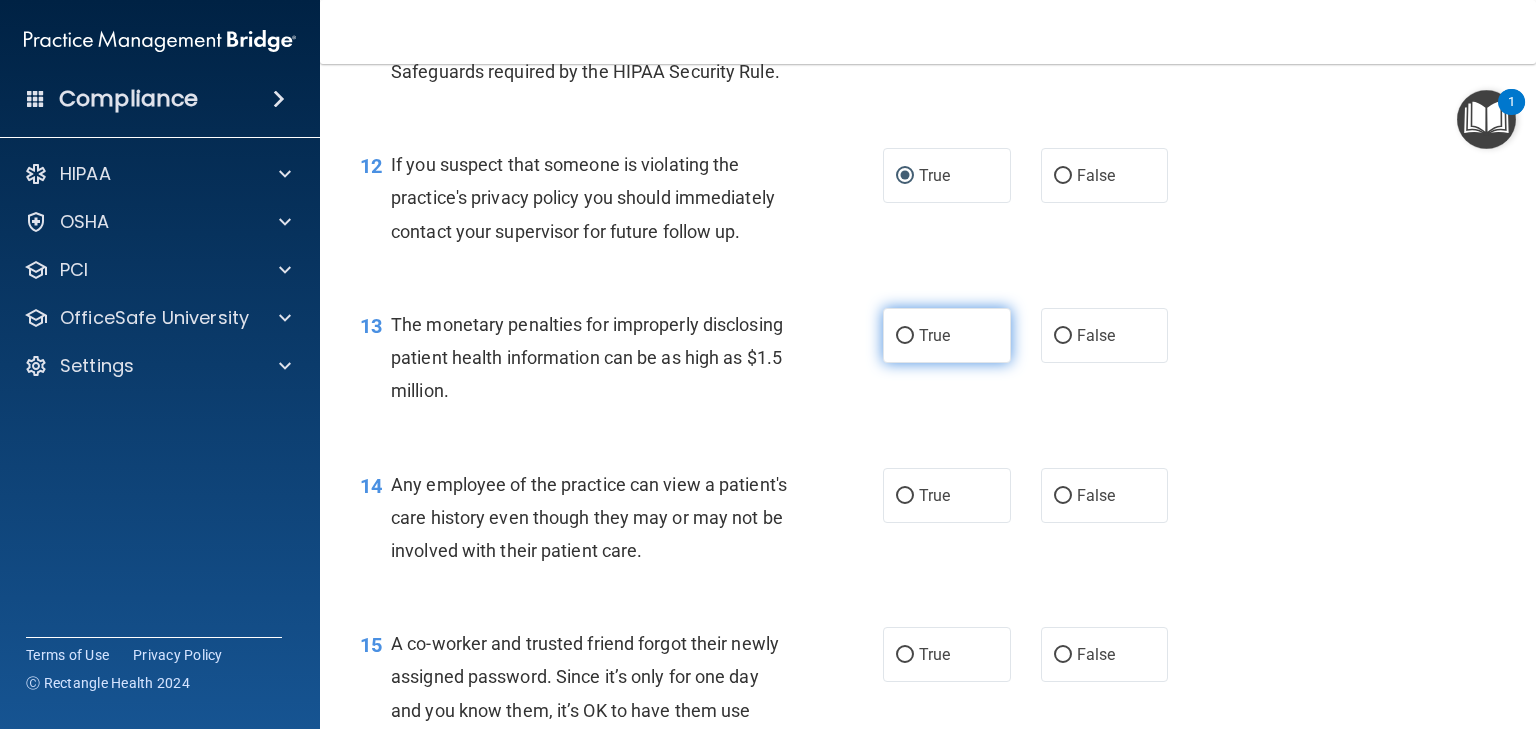 click on "True" at bounding box center [905, 336] 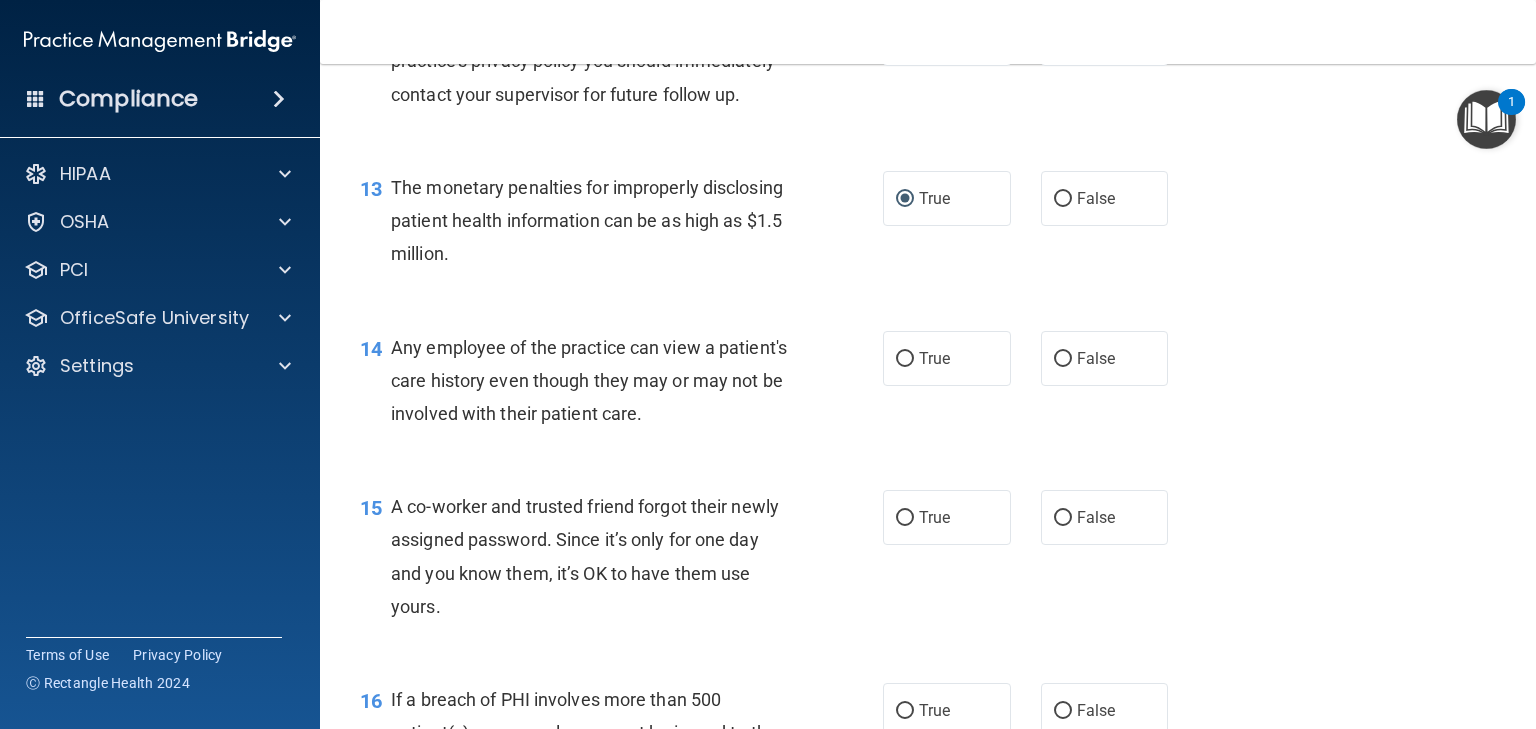 scroll, scrollTop: 2033, scrollLeft: 0, axis: vertical 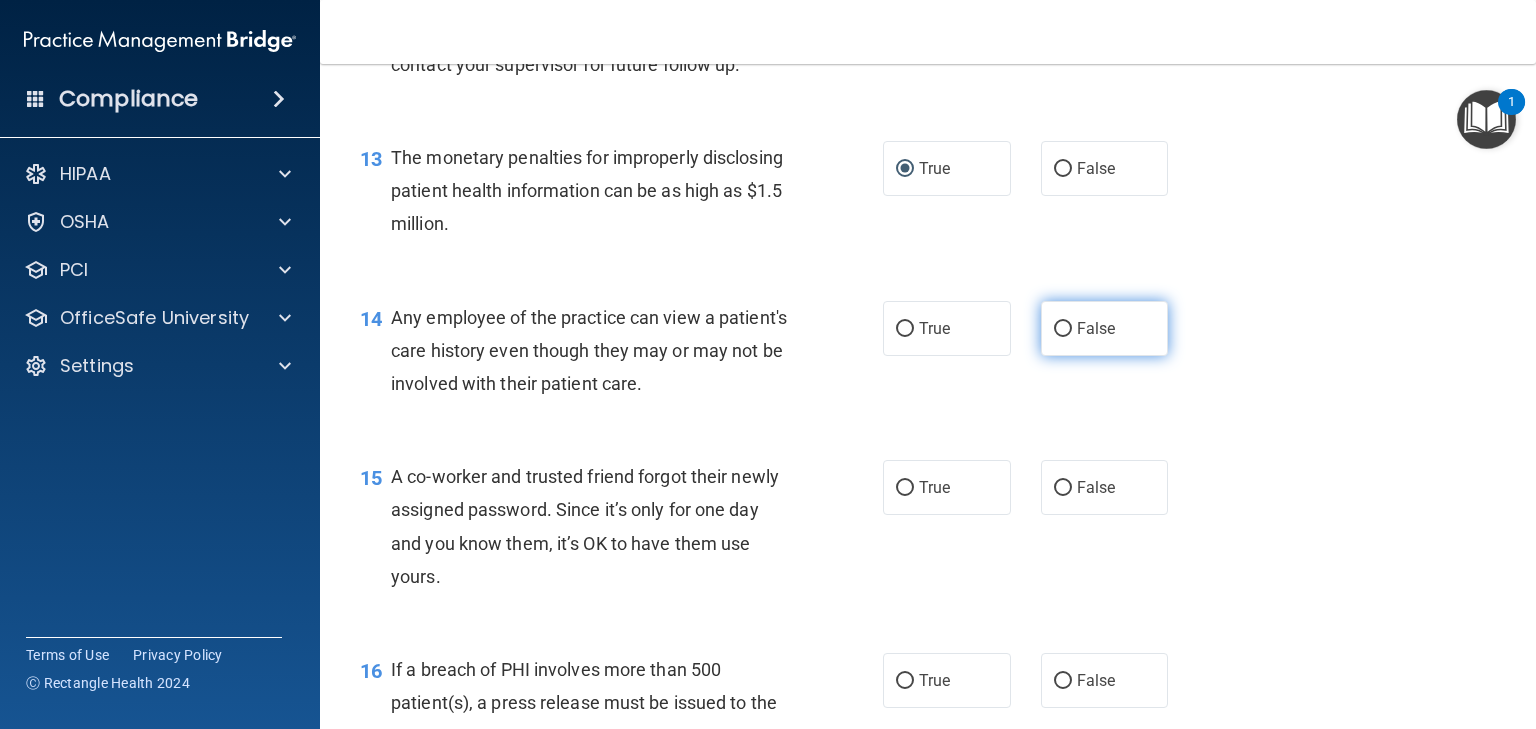 click on "False" at bounding box center (1063, 329) 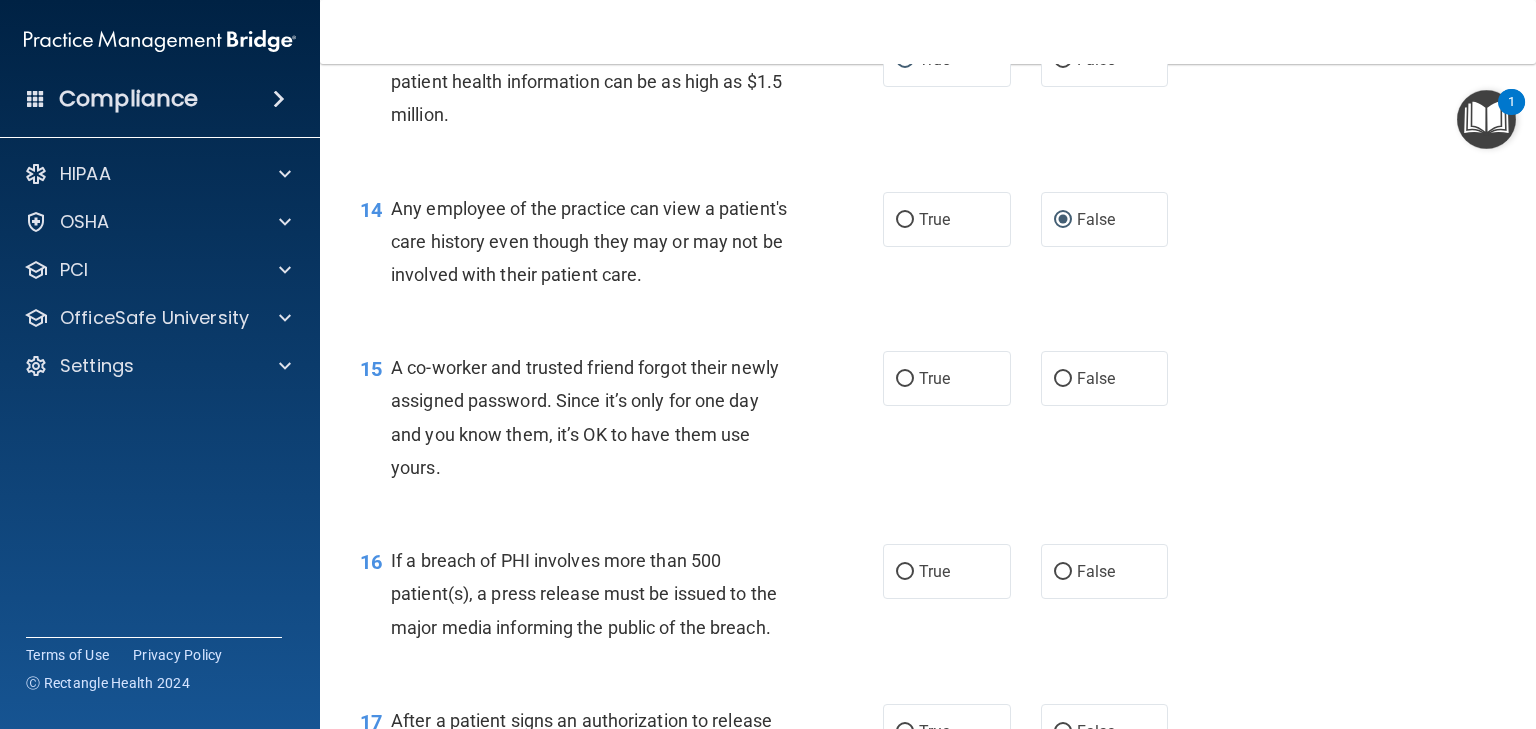 scroll, scrollTop: 2166, scrollLeft: 0, axis: vertical 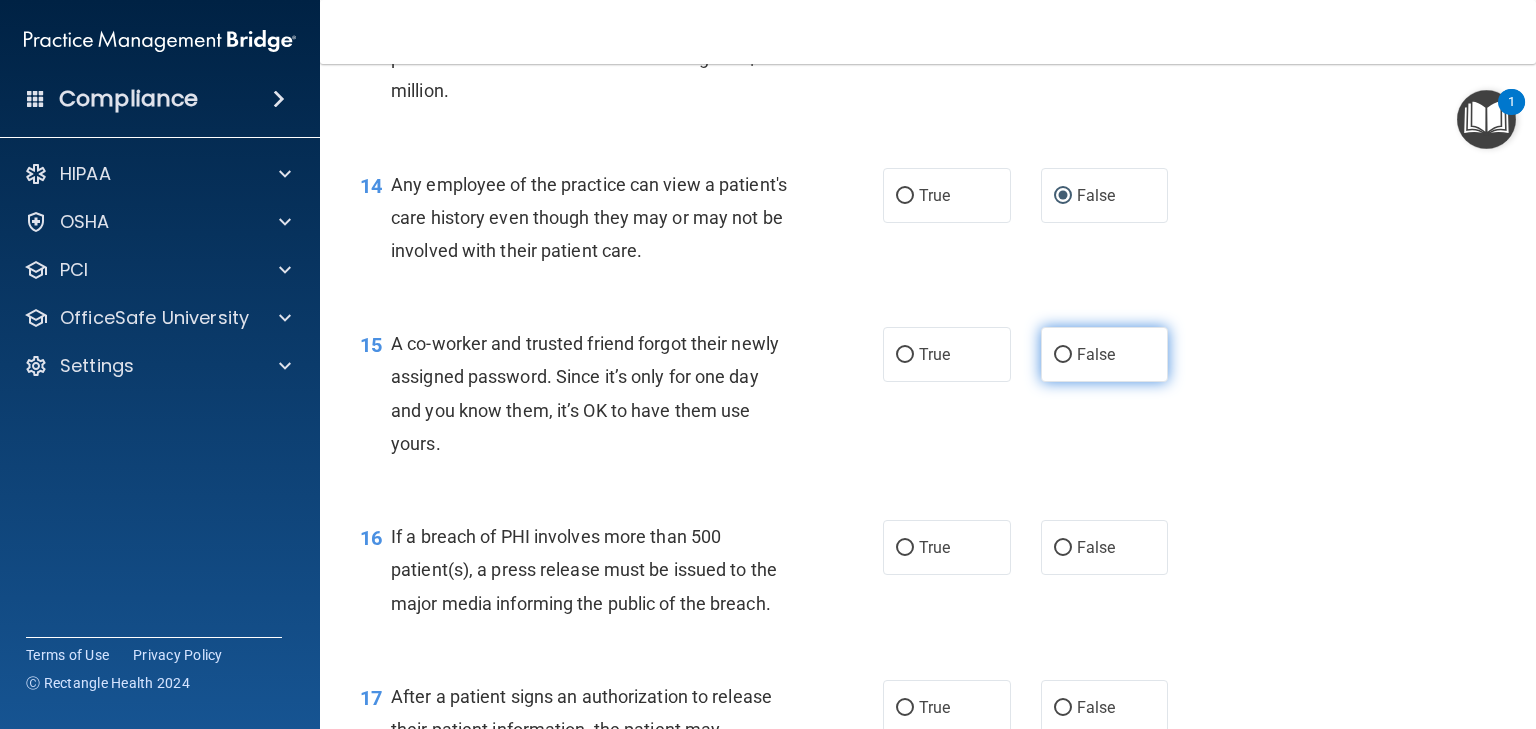 click on "False" at bounding box center (1105, 354) 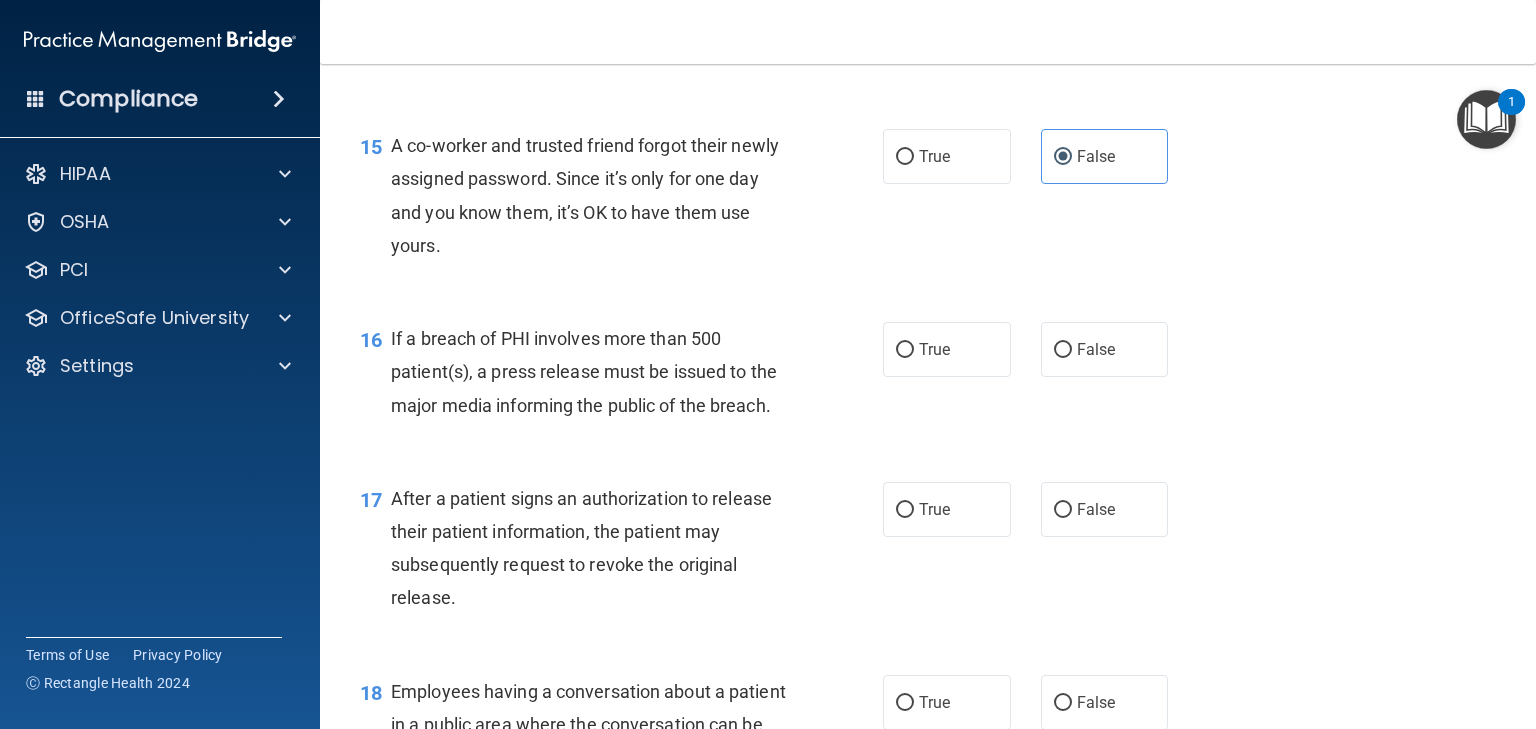 scroll, scrollTop: 2366, scrollLeft: 0, axis: vertical 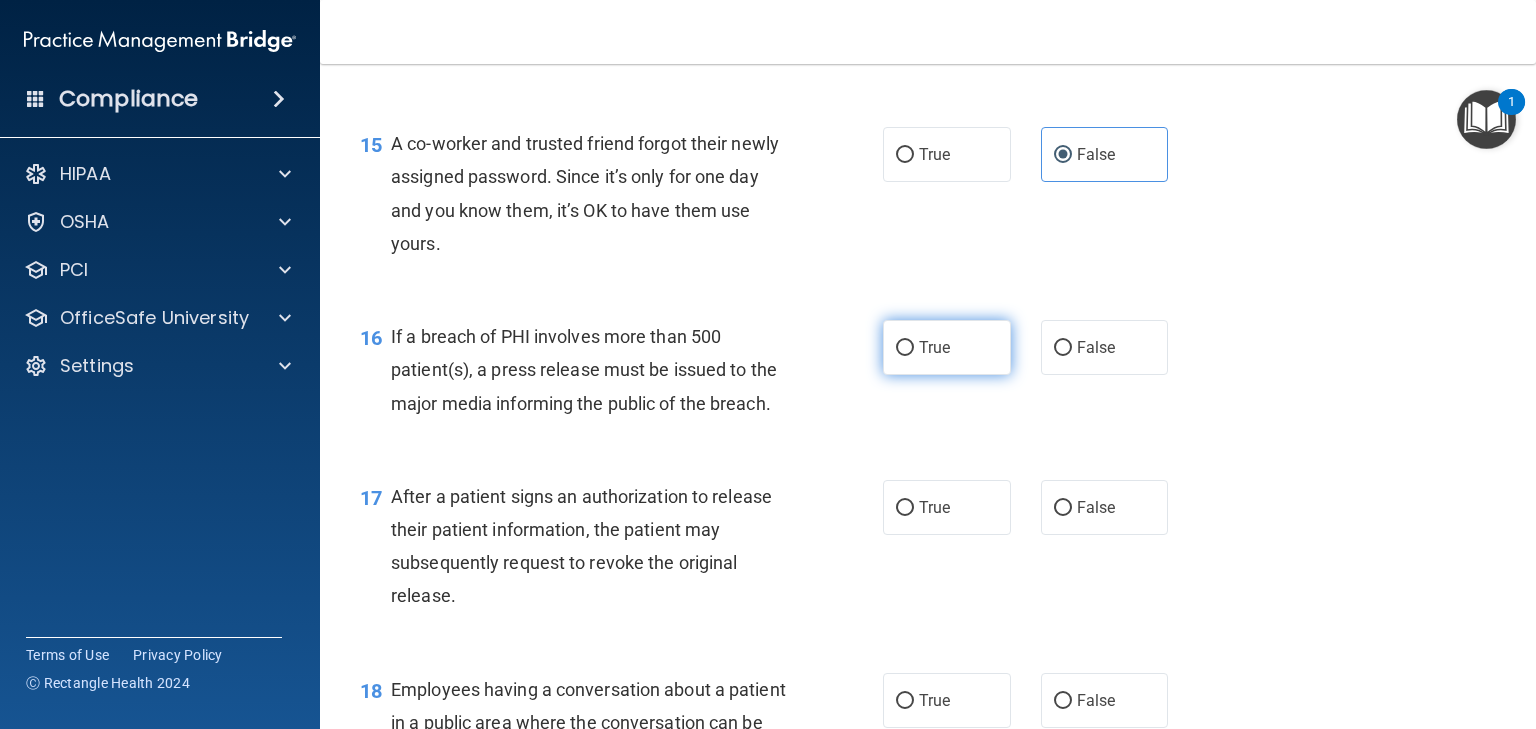 click on "True" at bounding box center [905, 348] 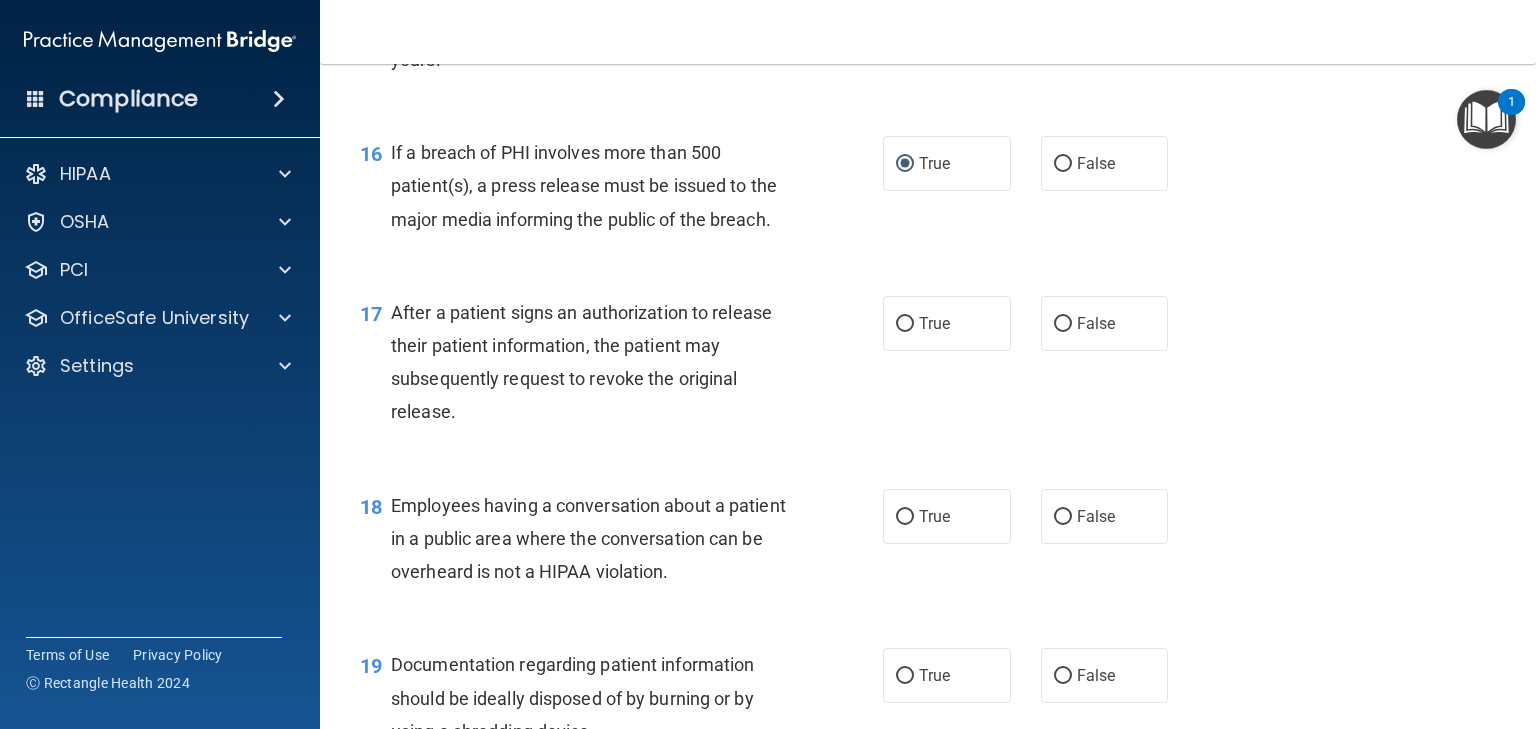 scroll, scrollTop: 2566, scrollLeft: 0, axis: vertical 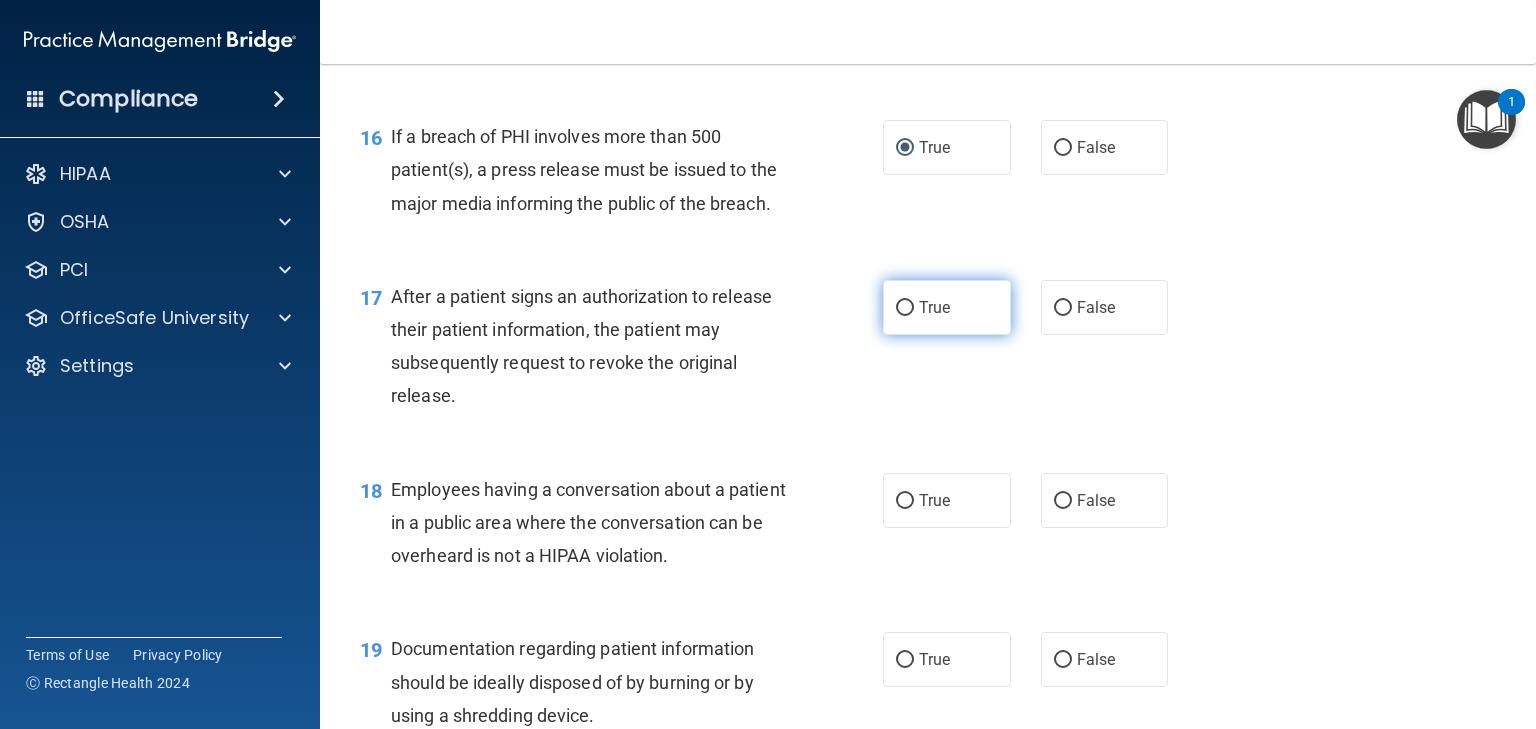 click on "True" at bounding box center [905, 308] 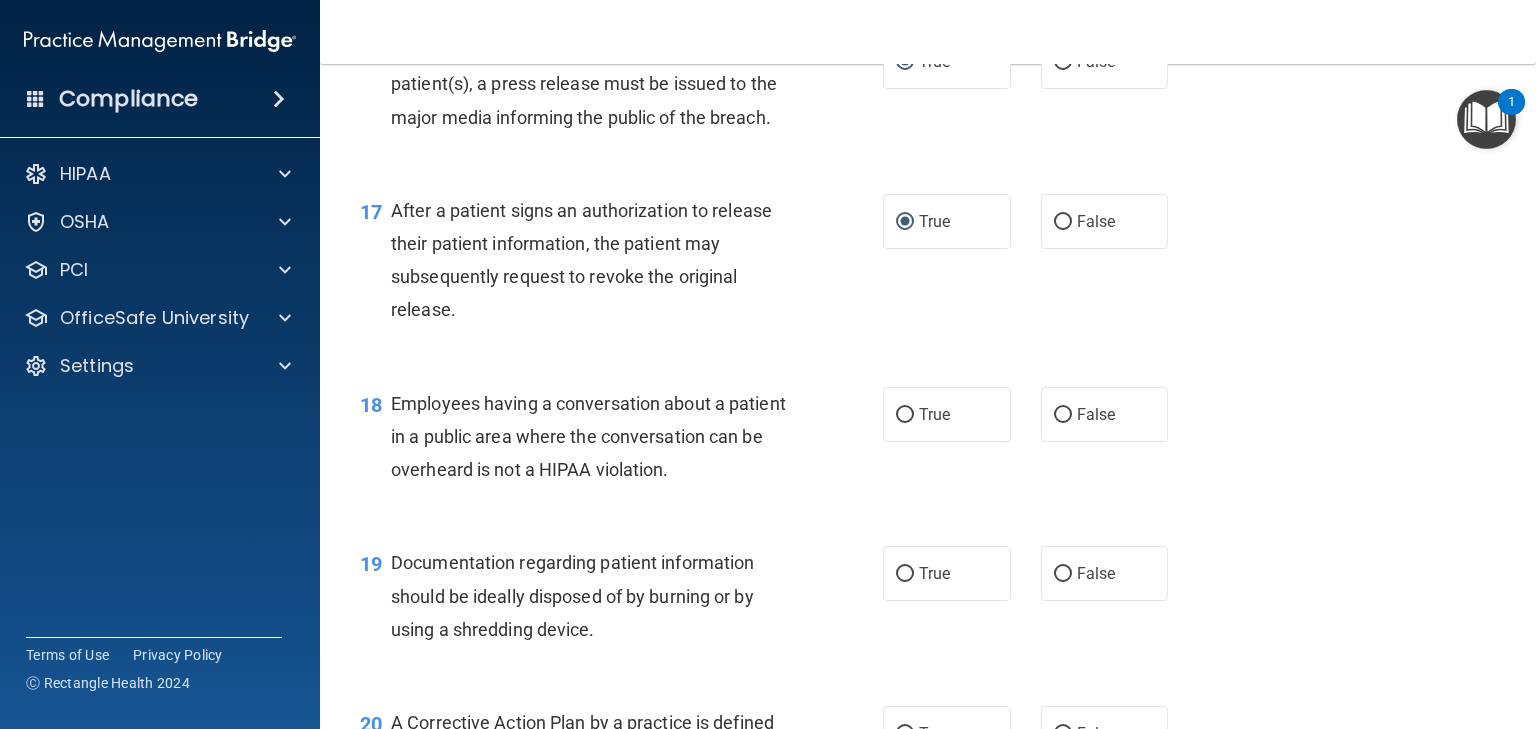 scroll, scrollTop: 2666, scrollLeft: 0, axis: vertical 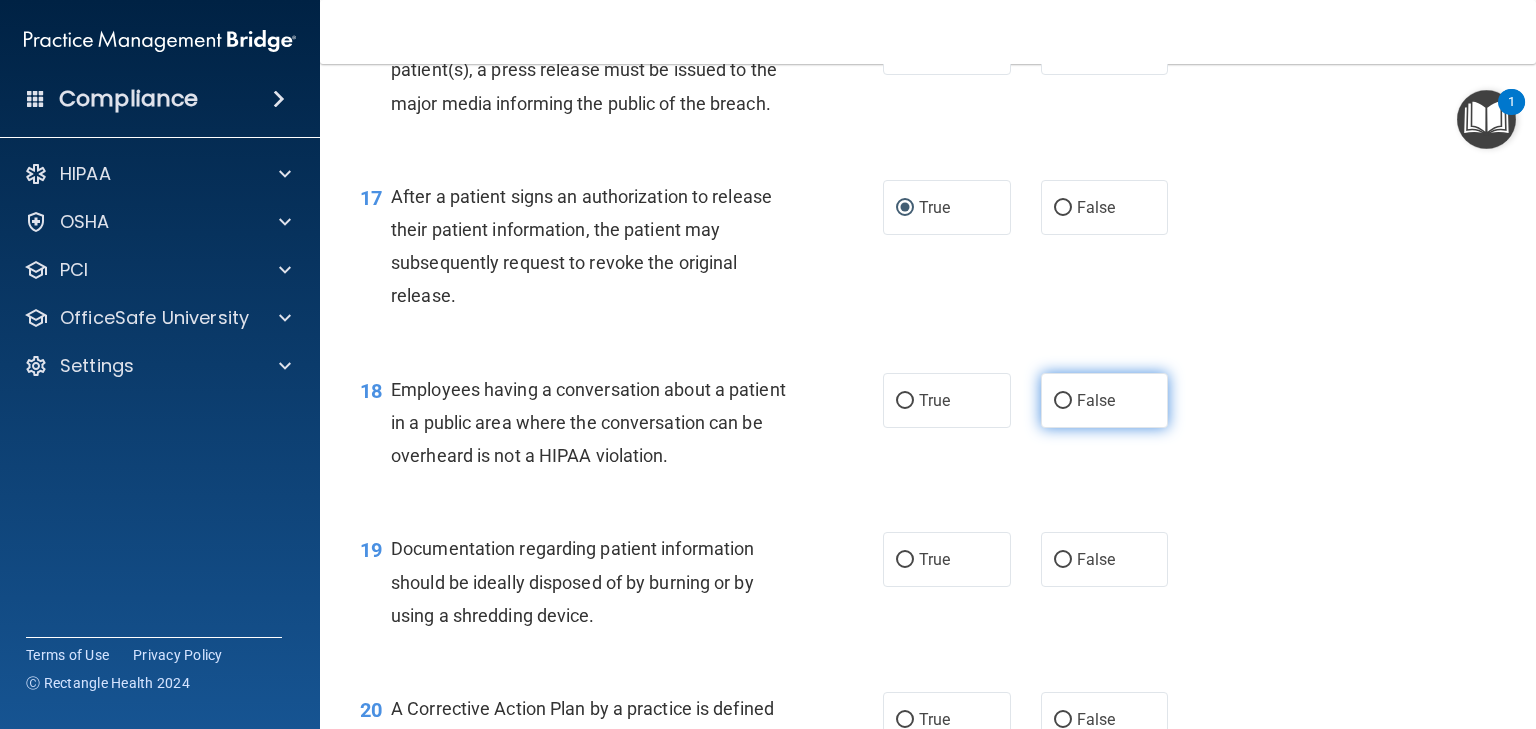 click on "False" at bounding box center [1063, 401] 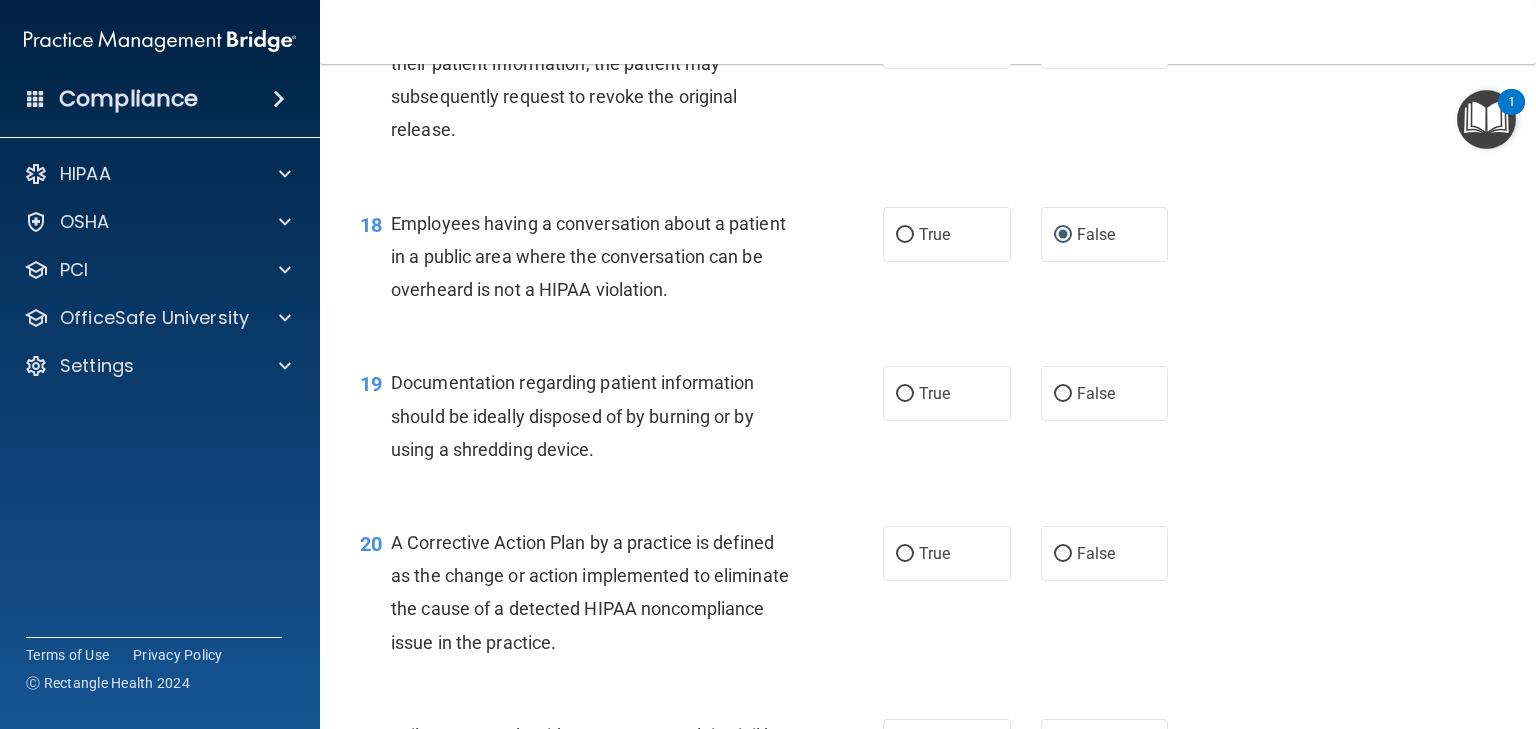 scroll, scrollTop: 2833, scrollLeft: 0, axis: vertical 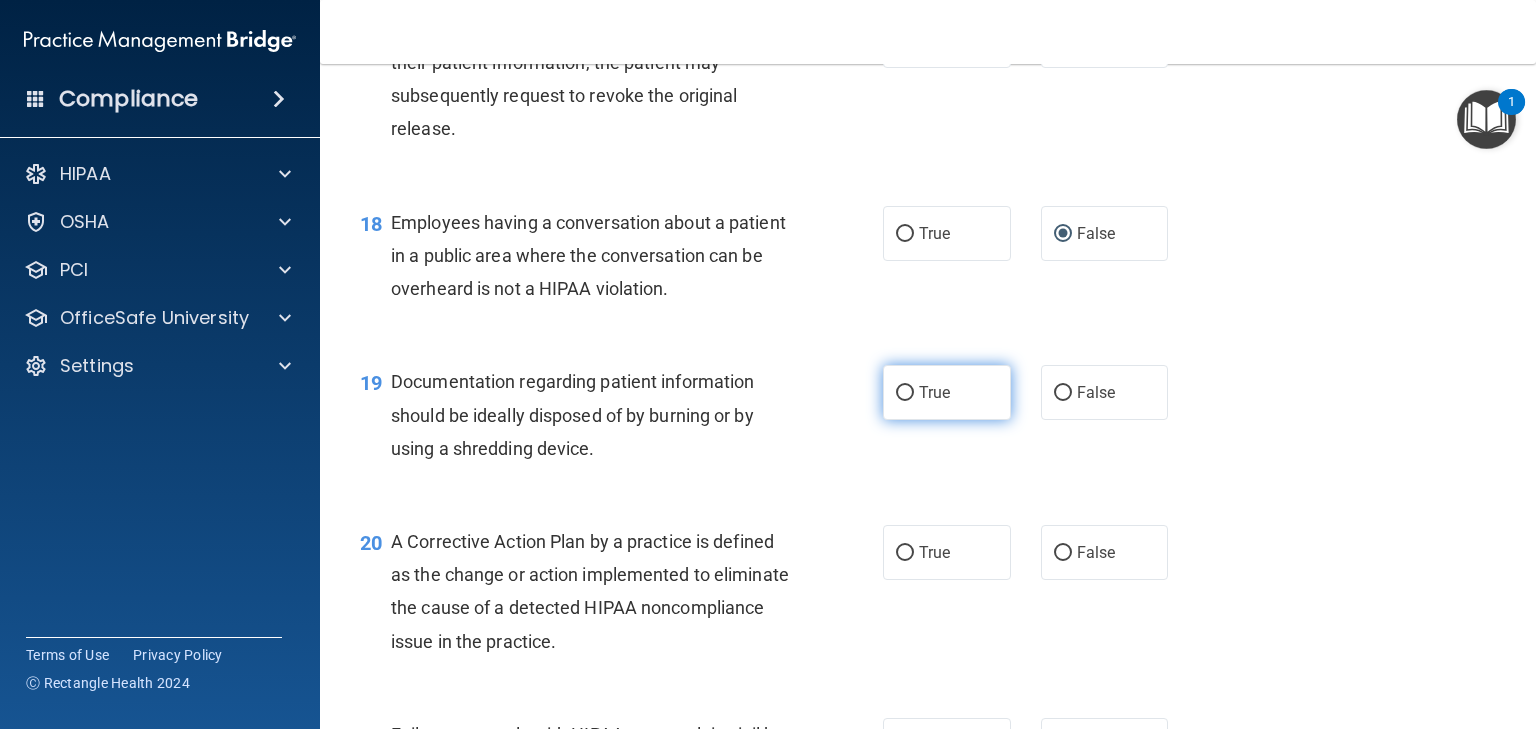 click on "True" at bounding box center (905, 393) 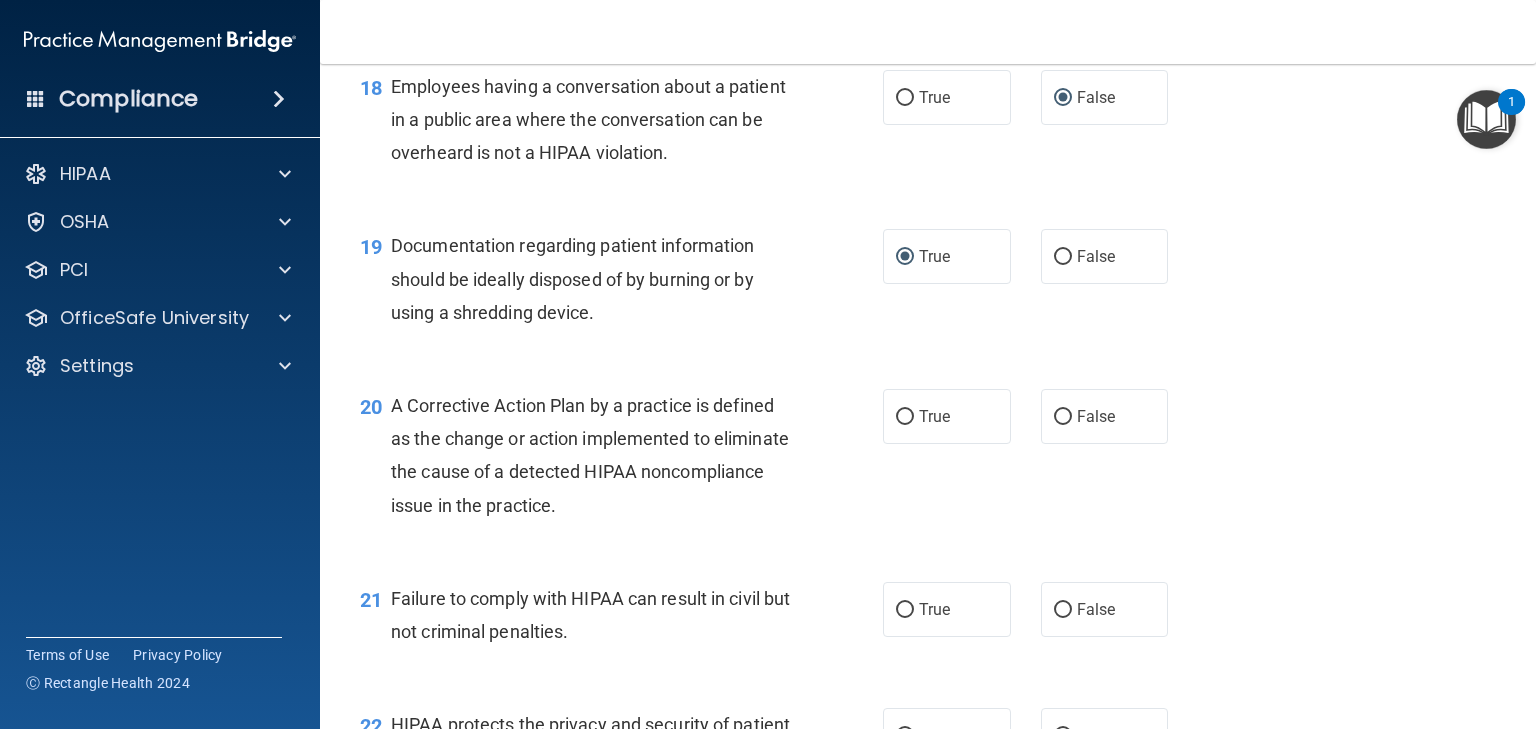 scroll, scrollTop: 3000, scrollLeft: 0, axis: vertical 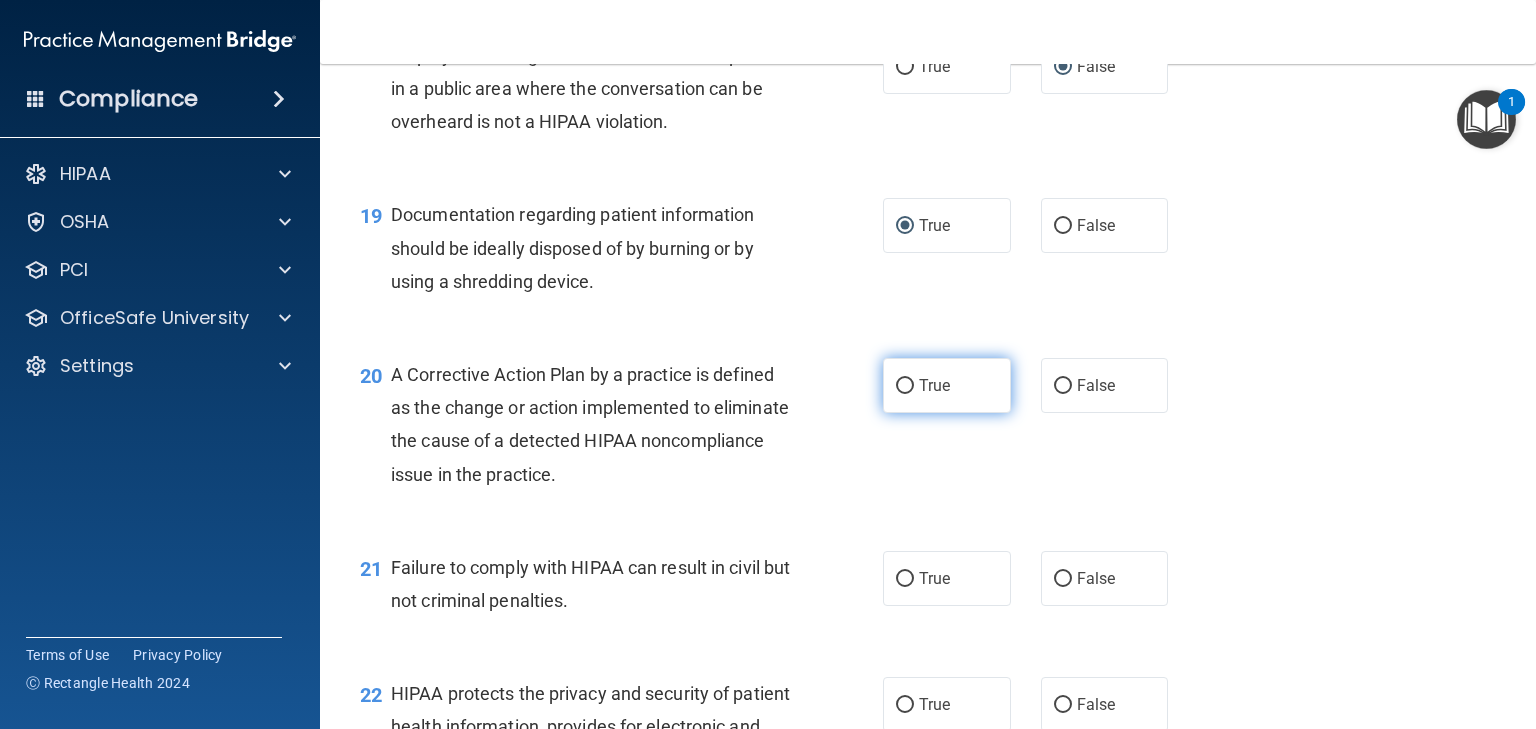 click on "True" at bounding box center (905, 386) 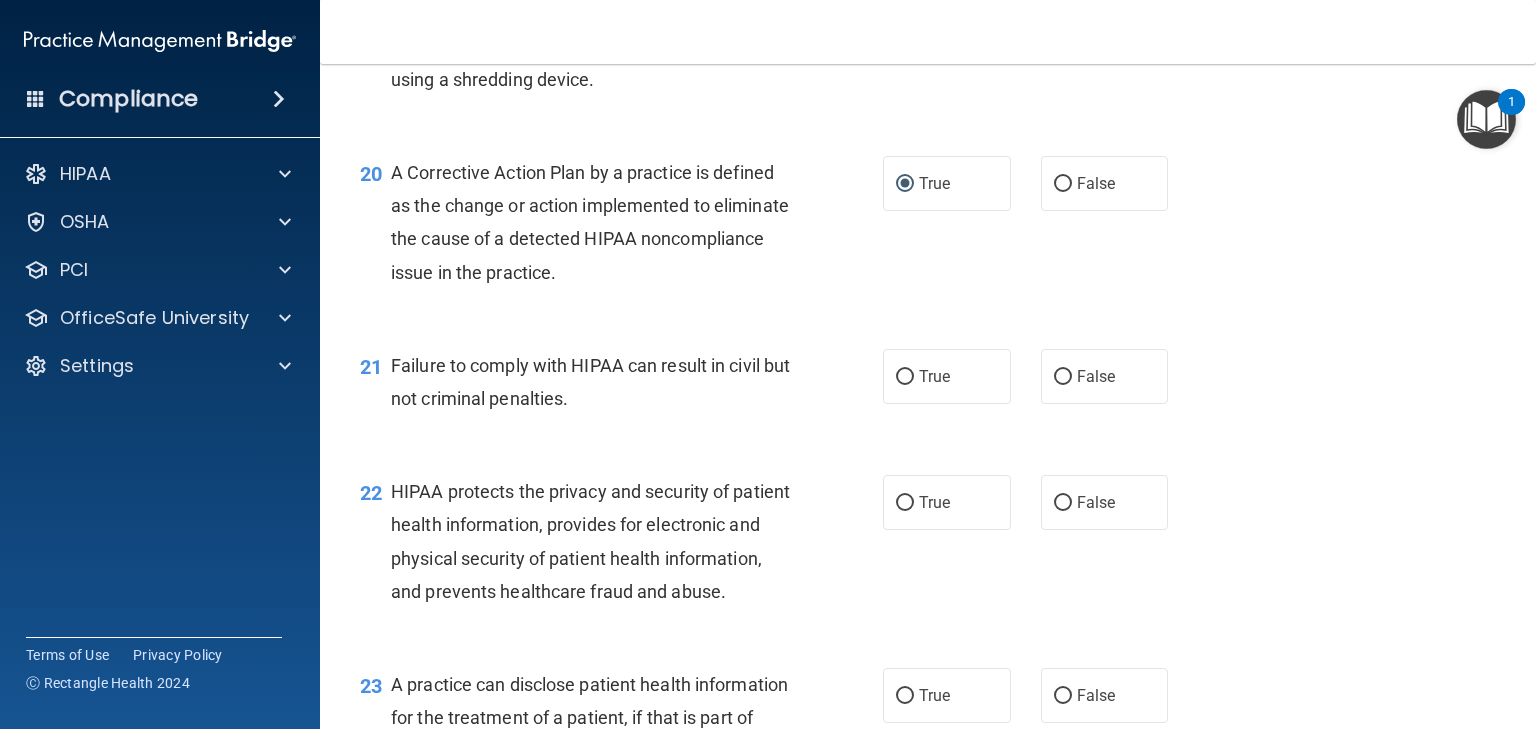 scroll, scrollTop: 3233, scrollLeft: 0, axis: vertical 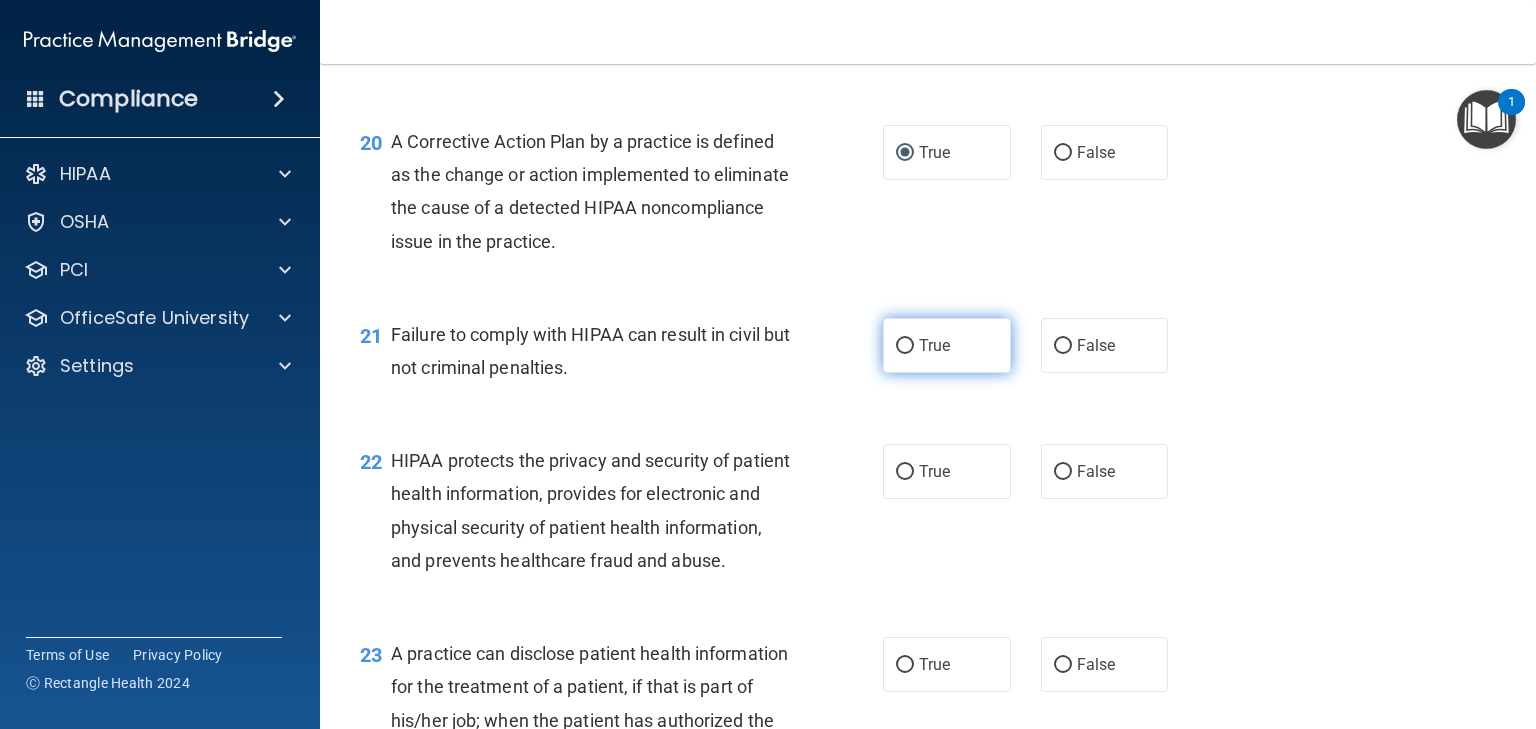 click on "True" at bounding box center (905, 346) 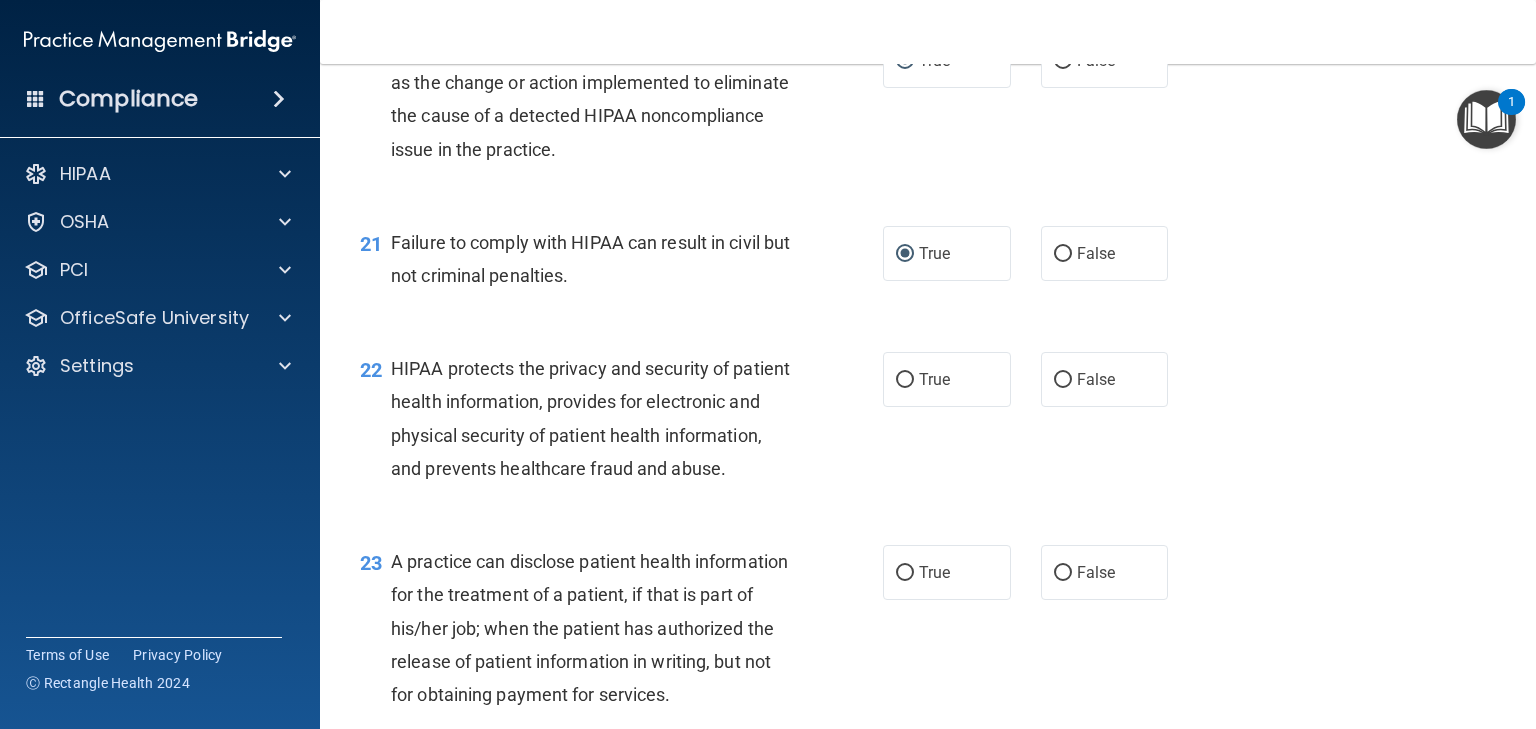 scroll, scrollTop: 3333, scrollLeft: 0, axis: vertical 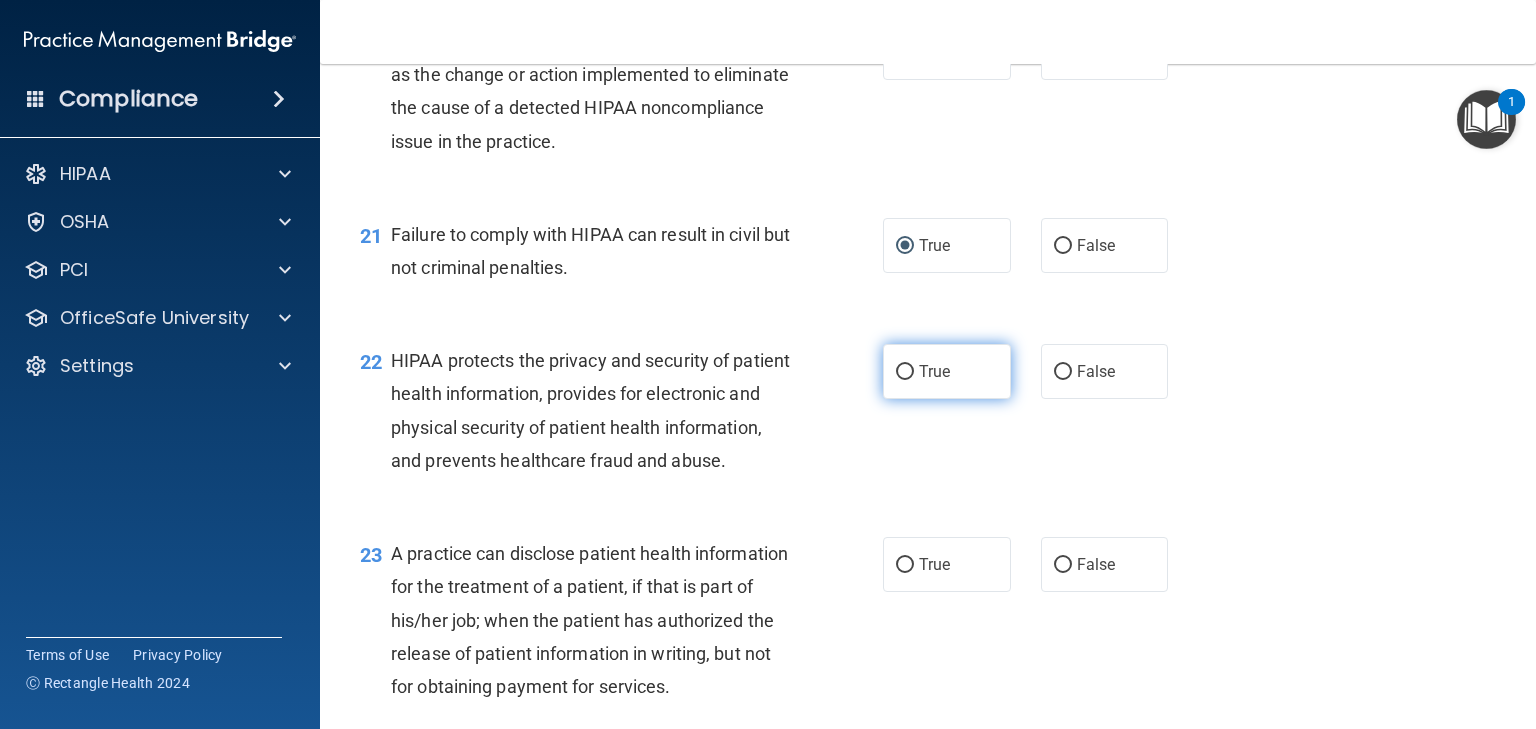 click on "True" at bounding box center (905, 372) 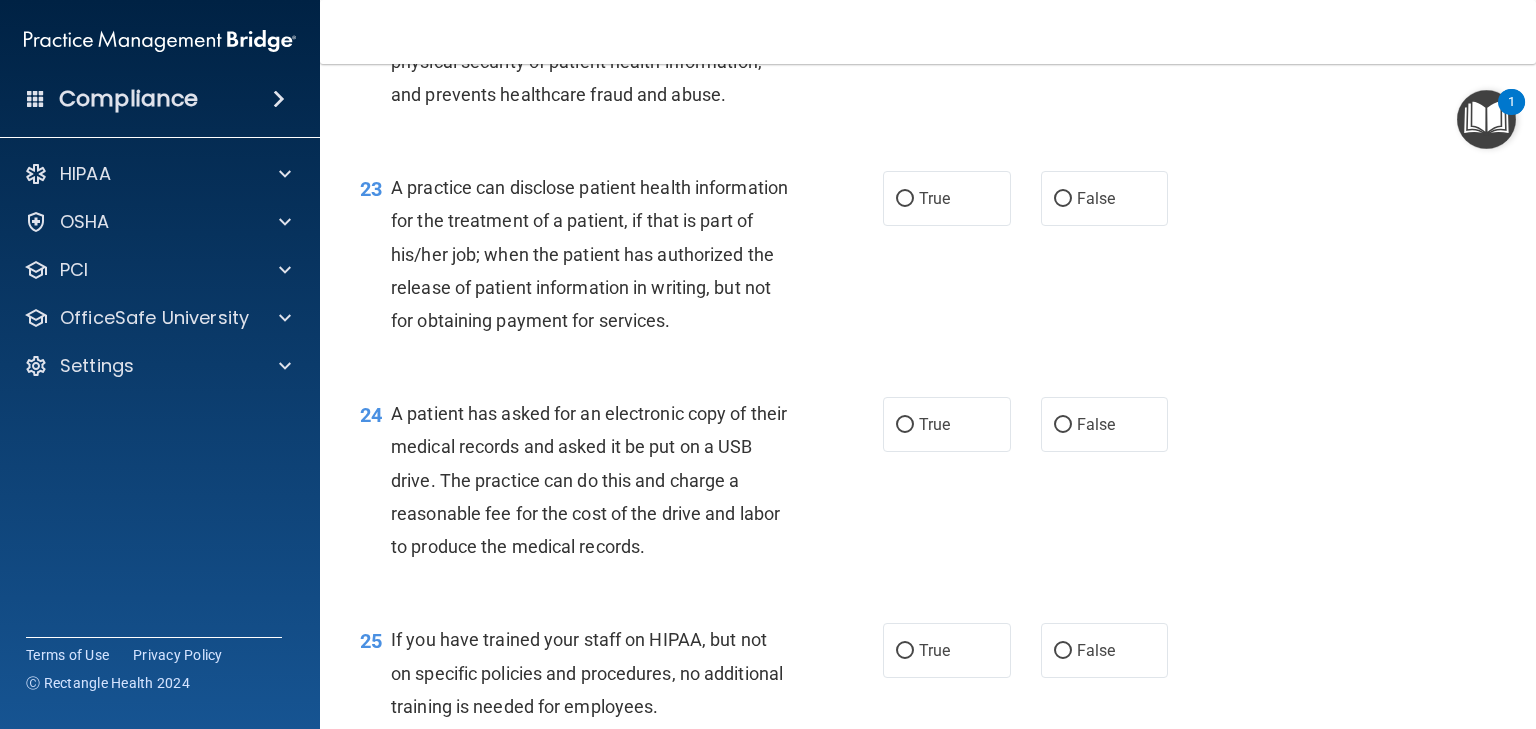 scroll, scrollTop: 3700, scrollLeft: 0, axis: vertical 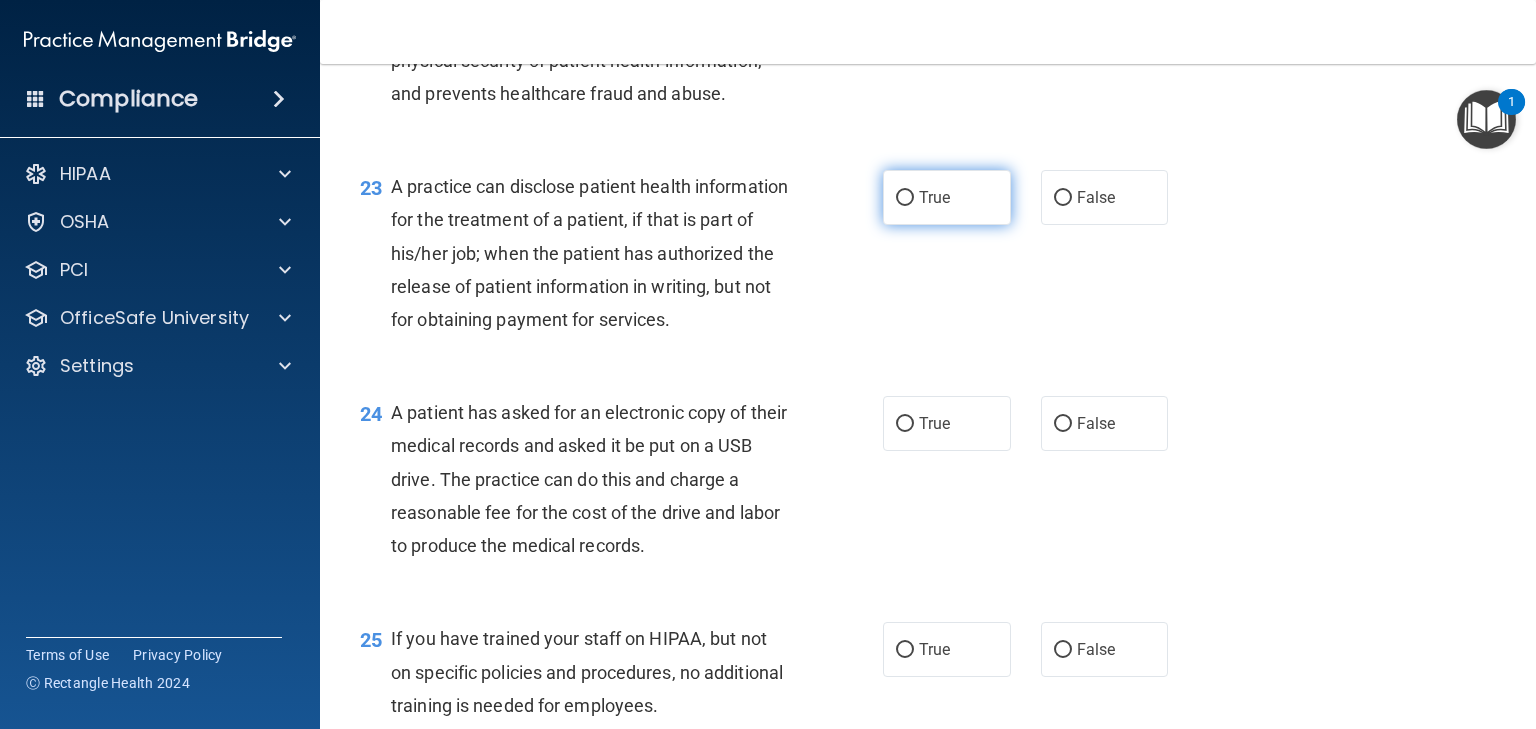 click on "True" at bounding box center (905, 198) 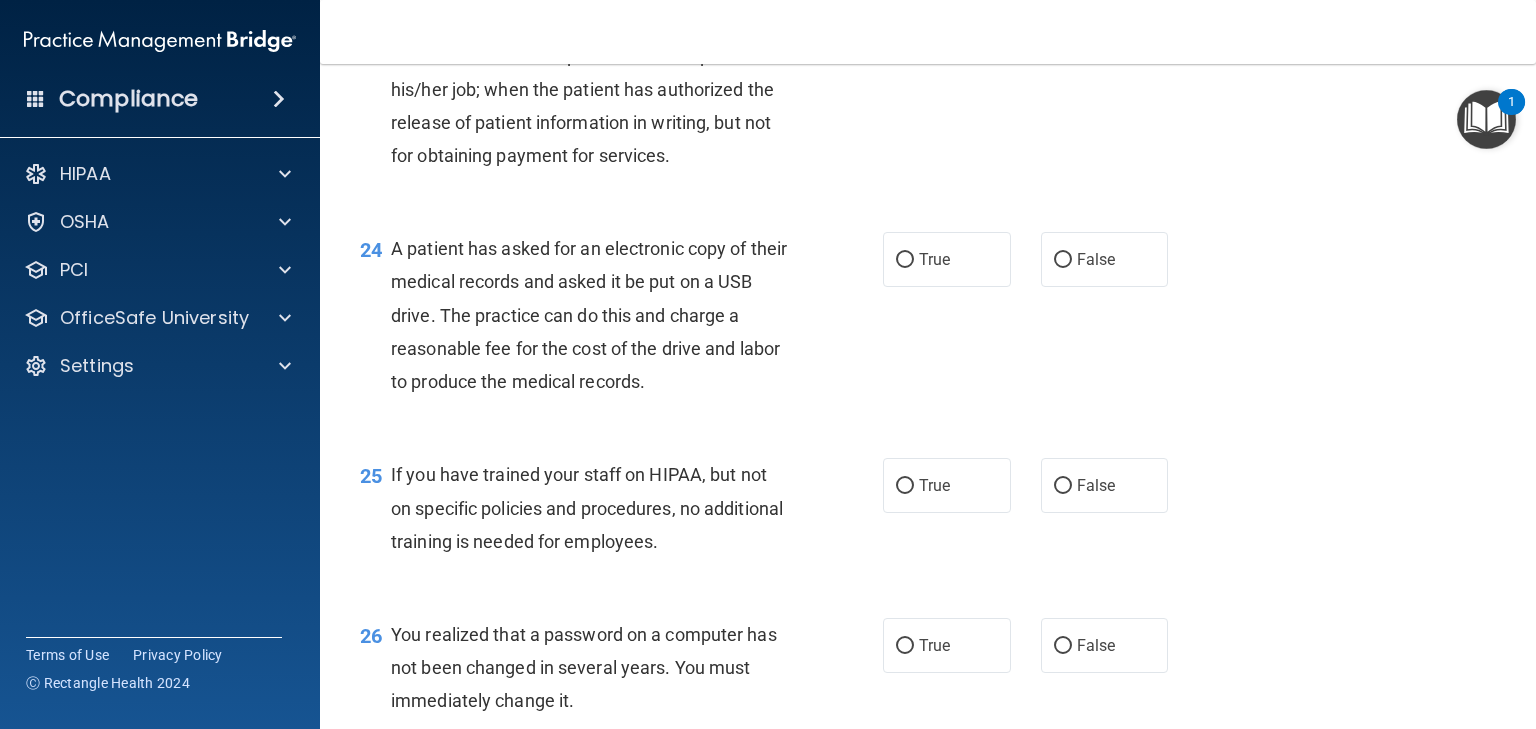 scroll, scrollTop: 3866, scrollLeft: 0, axis: vertical 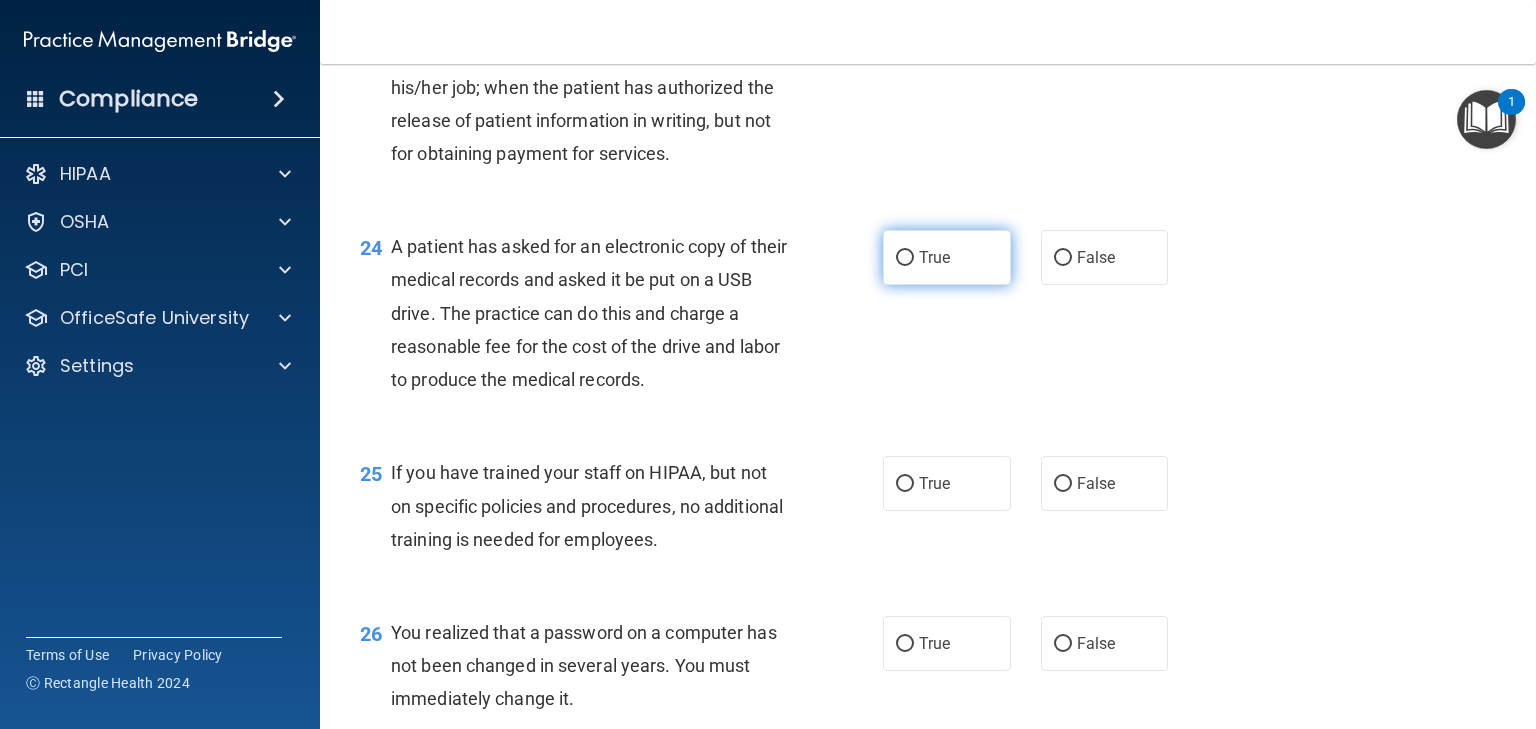 click on "True" at bounding box center [905, 258] 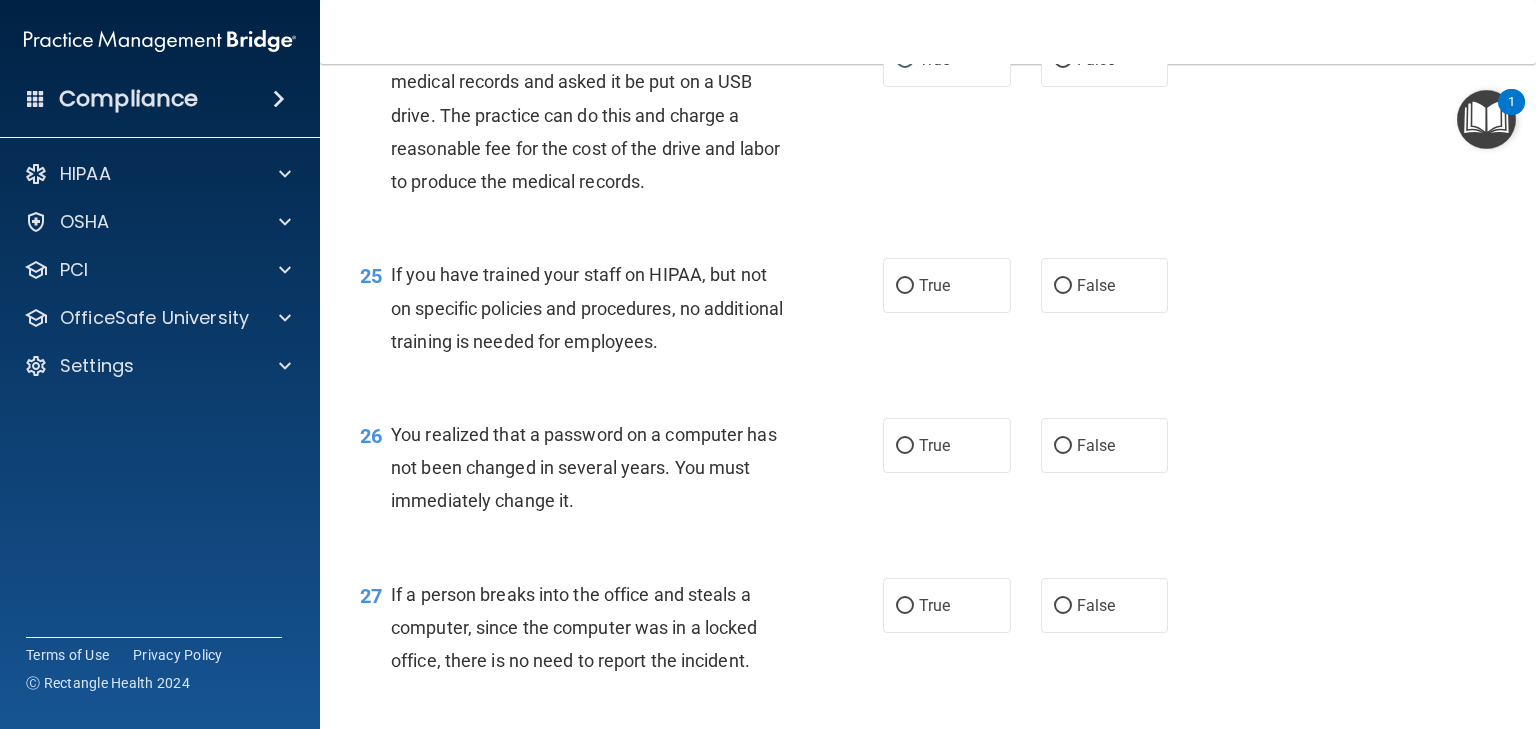 scroll, scrollTop: 4066, scrollLeft: 0, axis: vertical 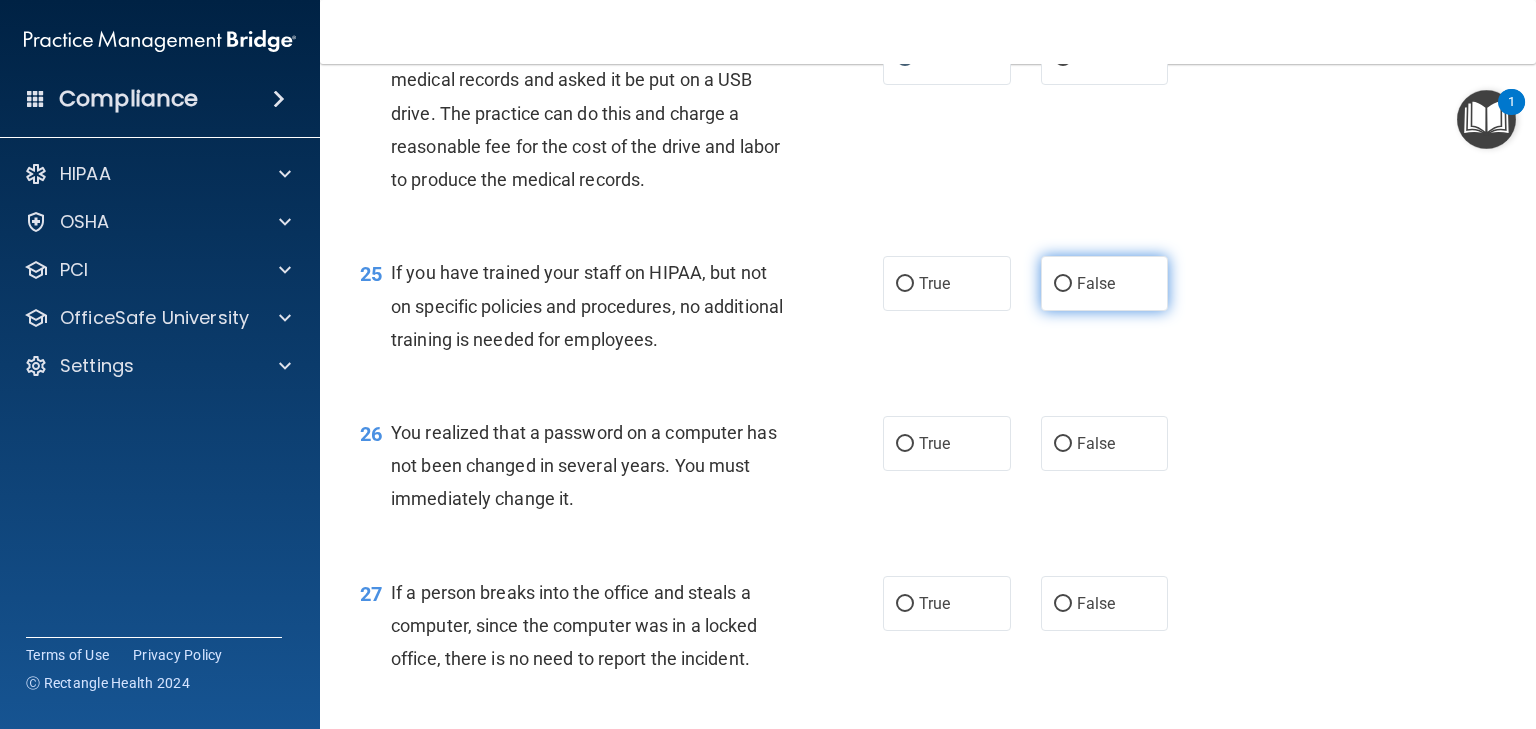click on "False" at bounding box center [1063, 284] 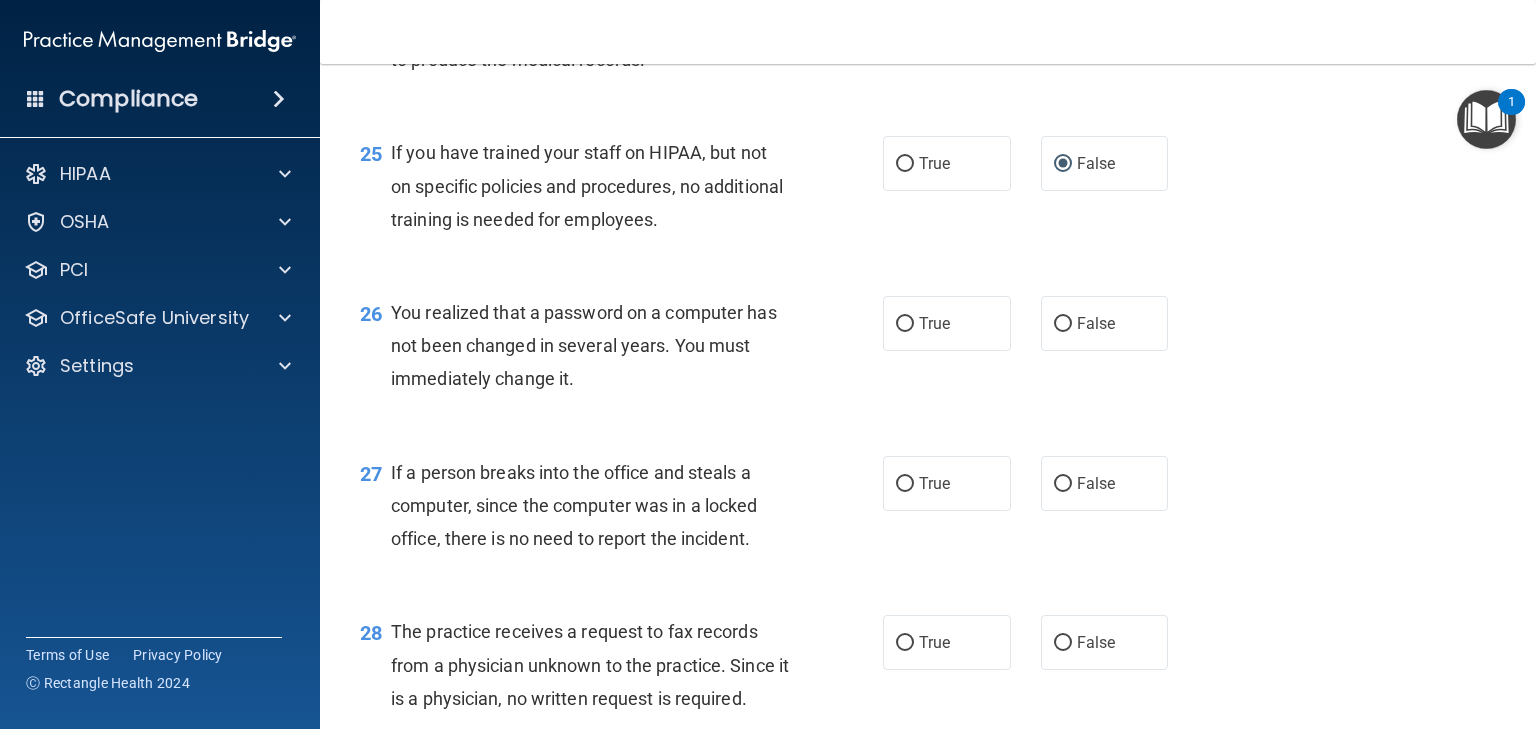 scroll, scrollTop: 4200, scrollLeft: 0, axis: vertical 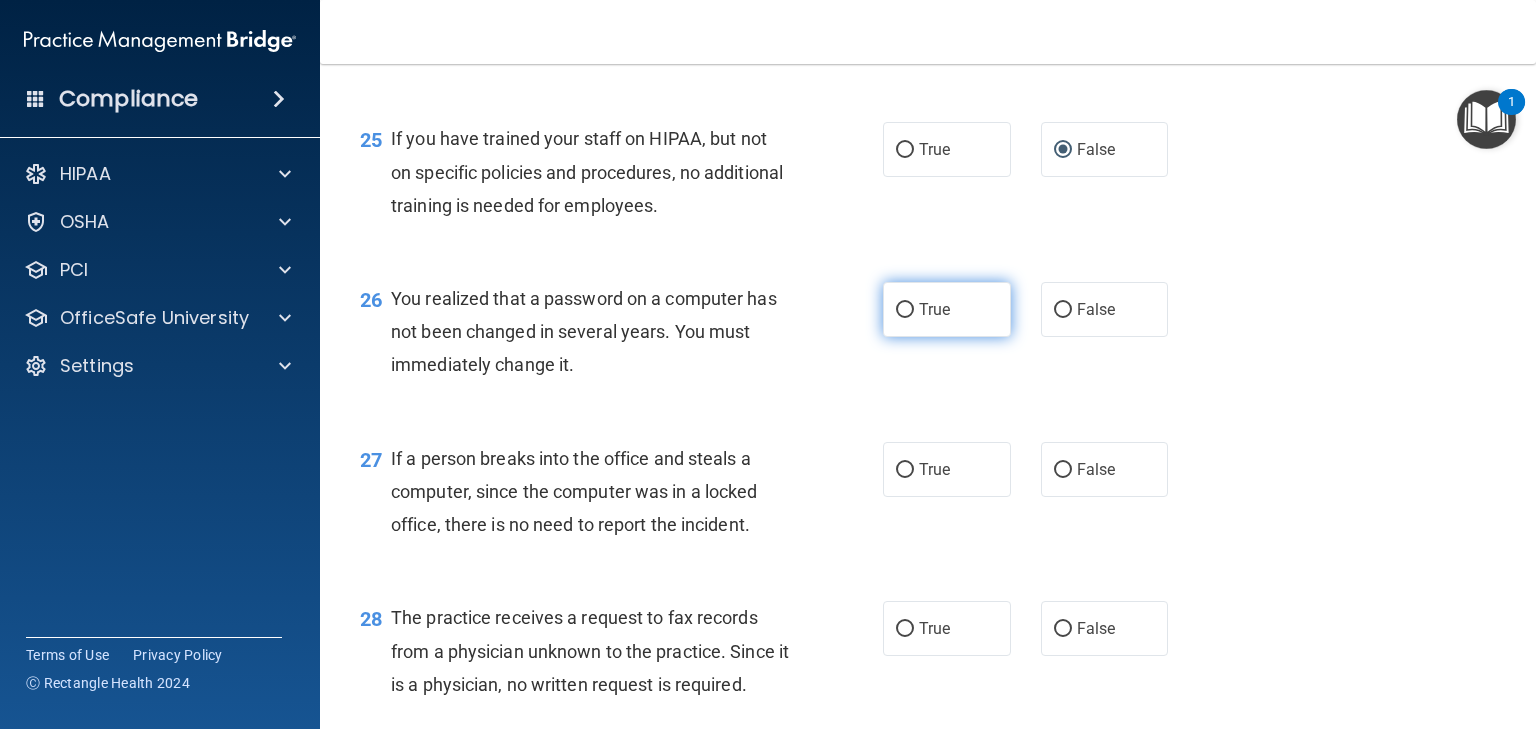 click on "True" at bounding box center (905, 310) 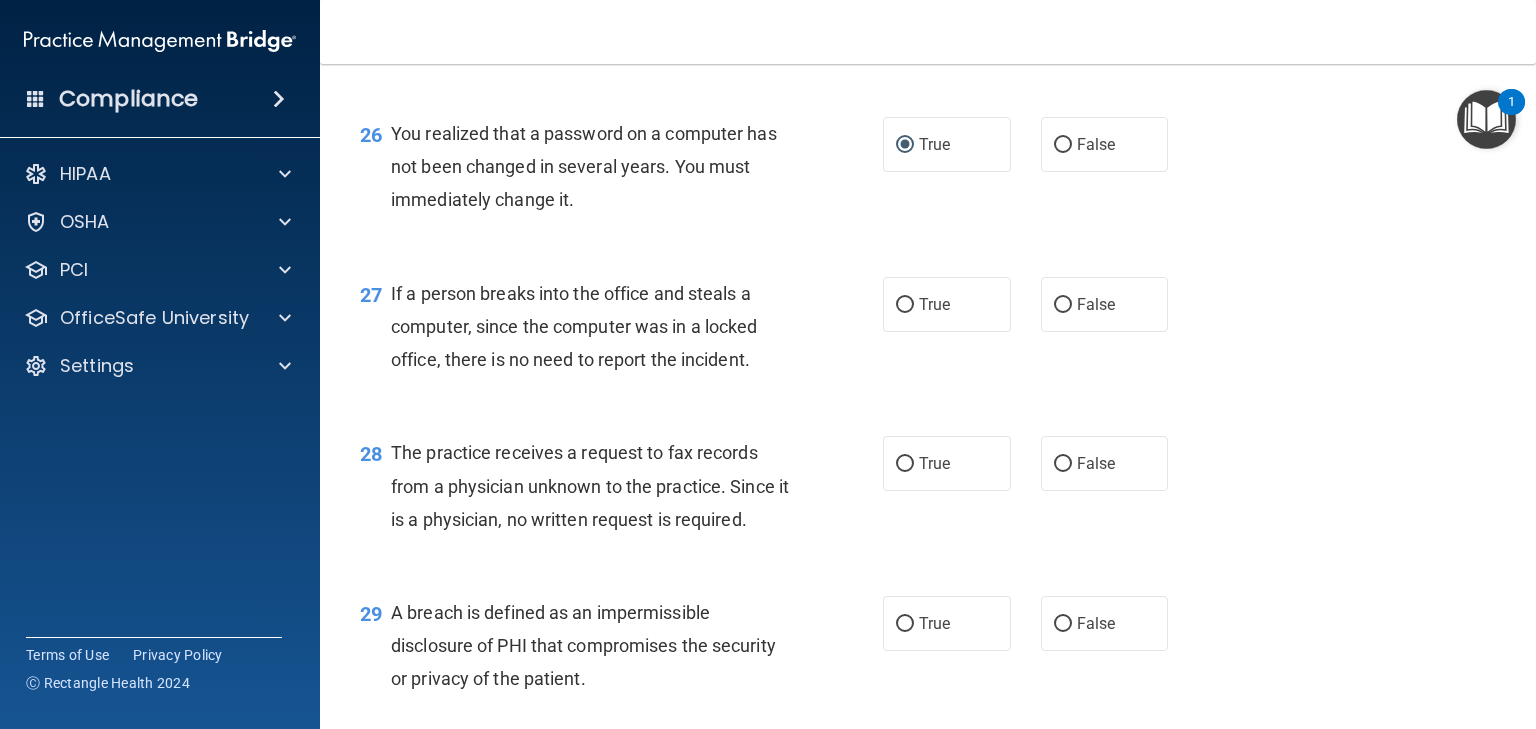 scroll, scrollTop: 4366, scrollLeft: 0, axis: vertical 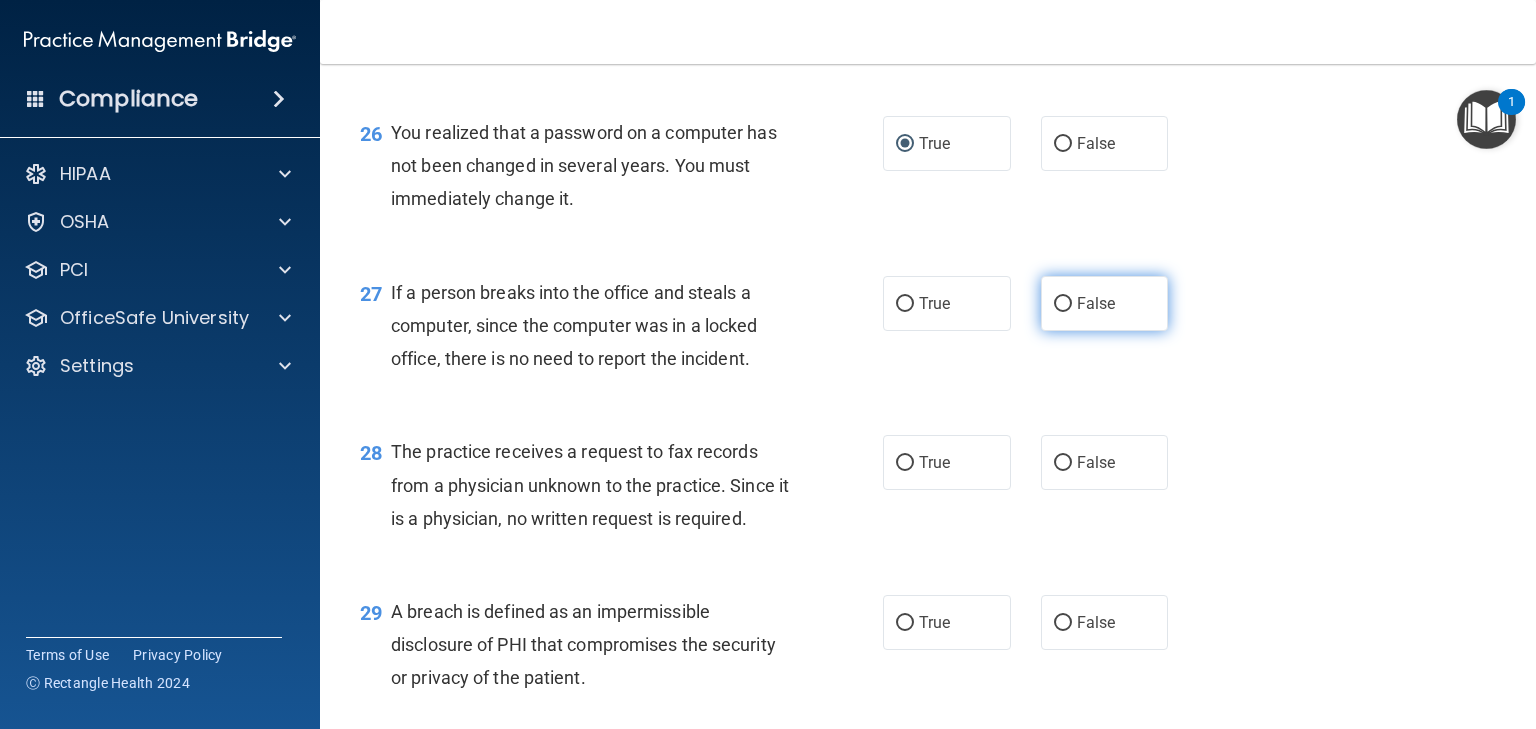 click on "False" at bounding box center (1063, 304) 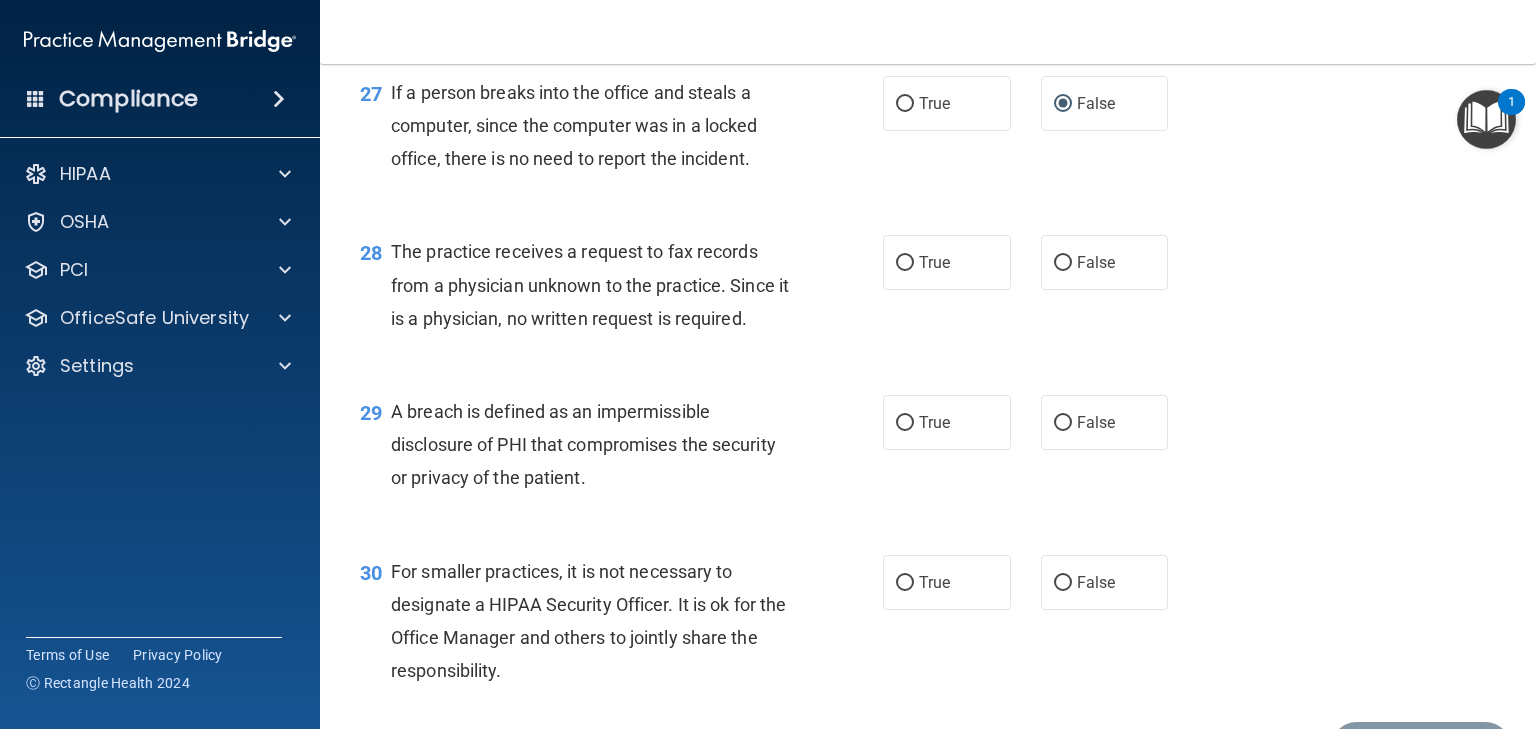 scroll, scrollTop: 4566, scrollLeft: 0, axis: vertical 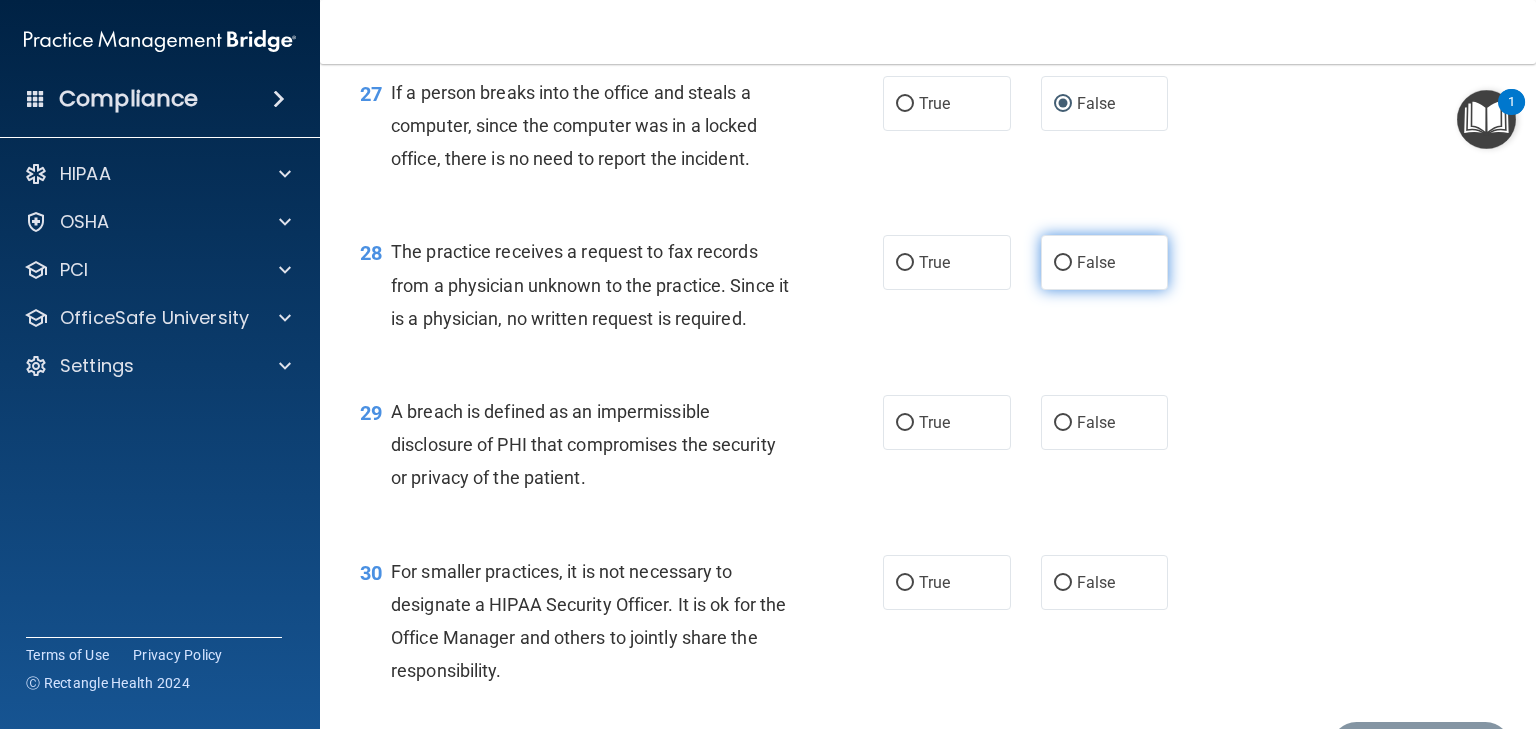 click on "False" at bounding box center (1063, 263) 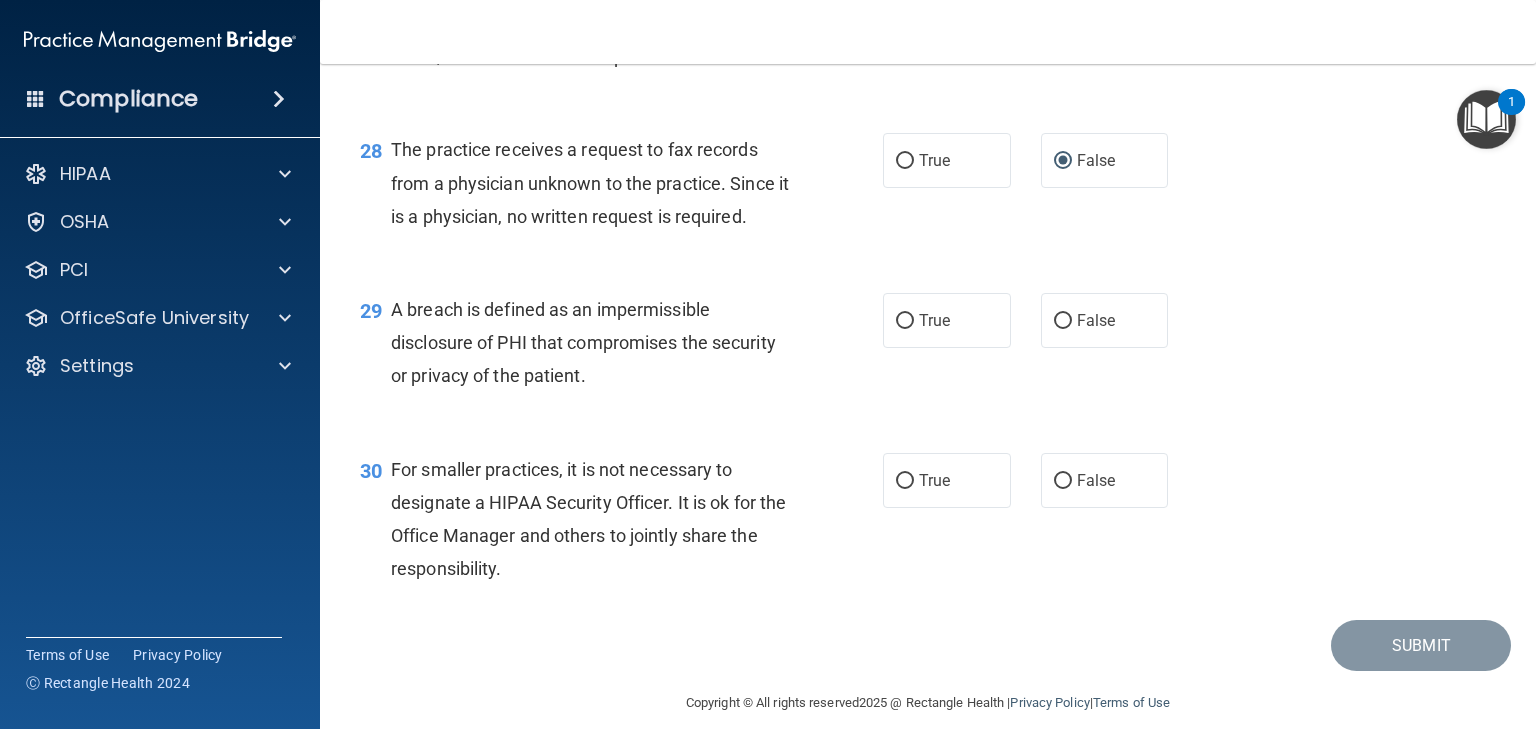 scroll, scrollTop: 4700, scrollLeft: 0, axis: vertical 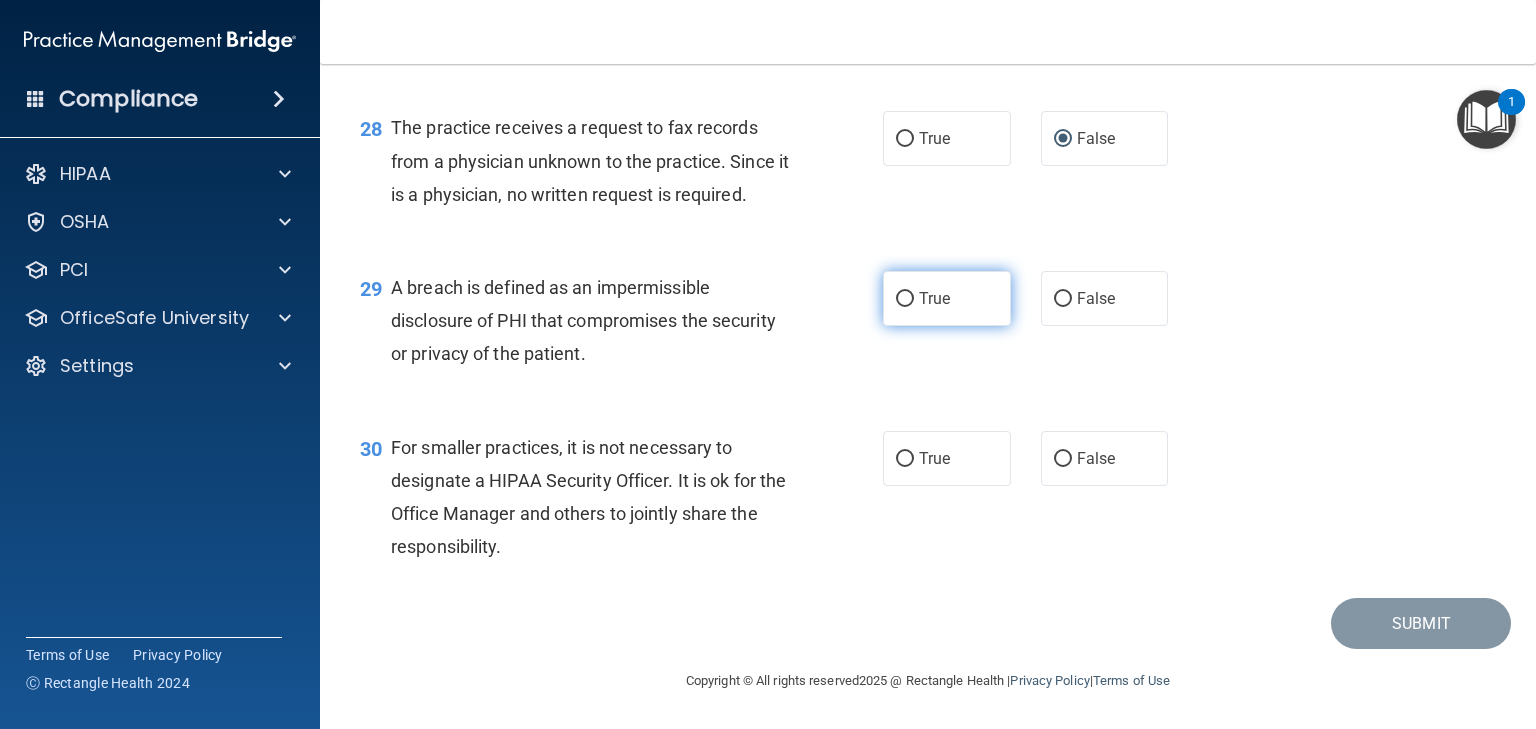 click on "True" at bounding box center (905, 299) 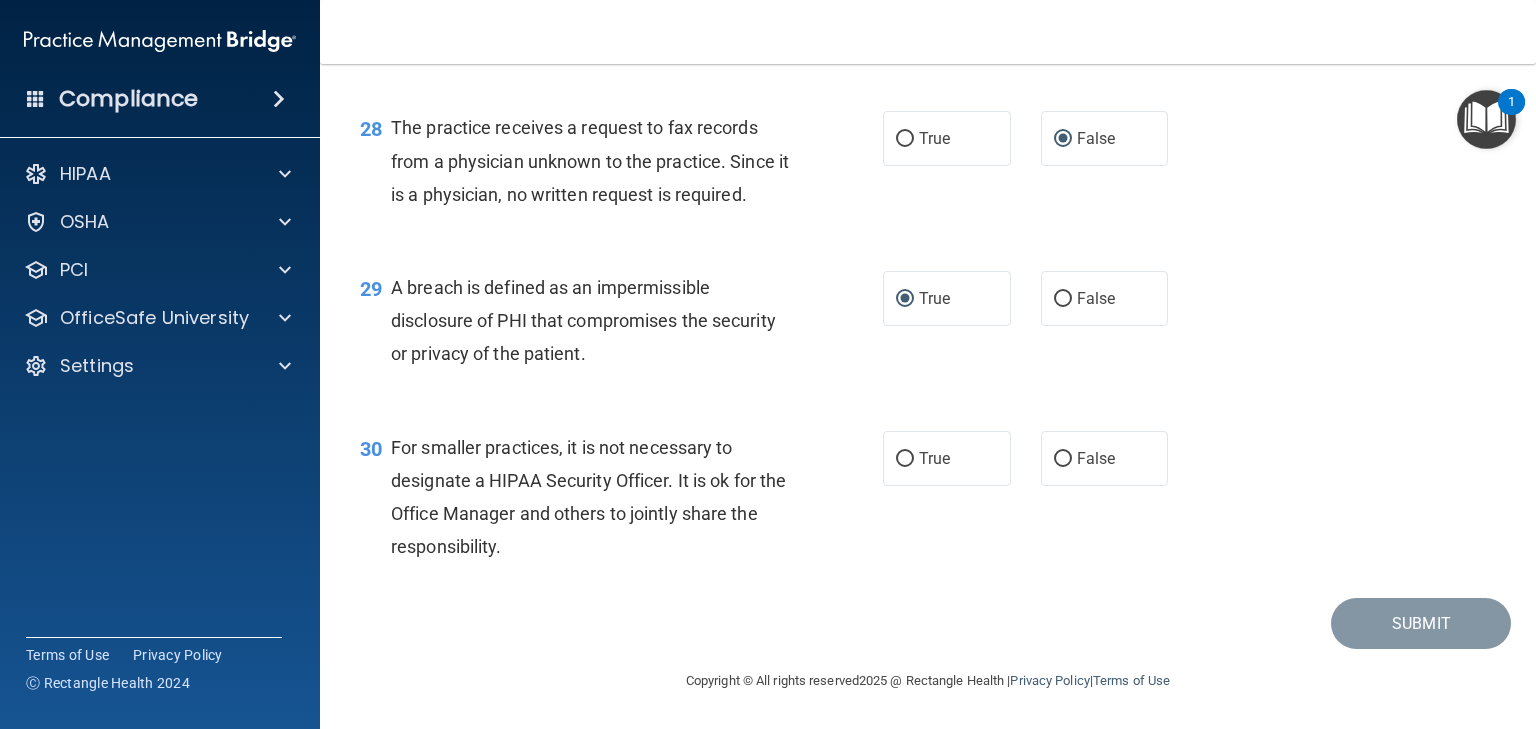 scroll, scrollTop: 4766, scrollLeft: 0, axis: vertical 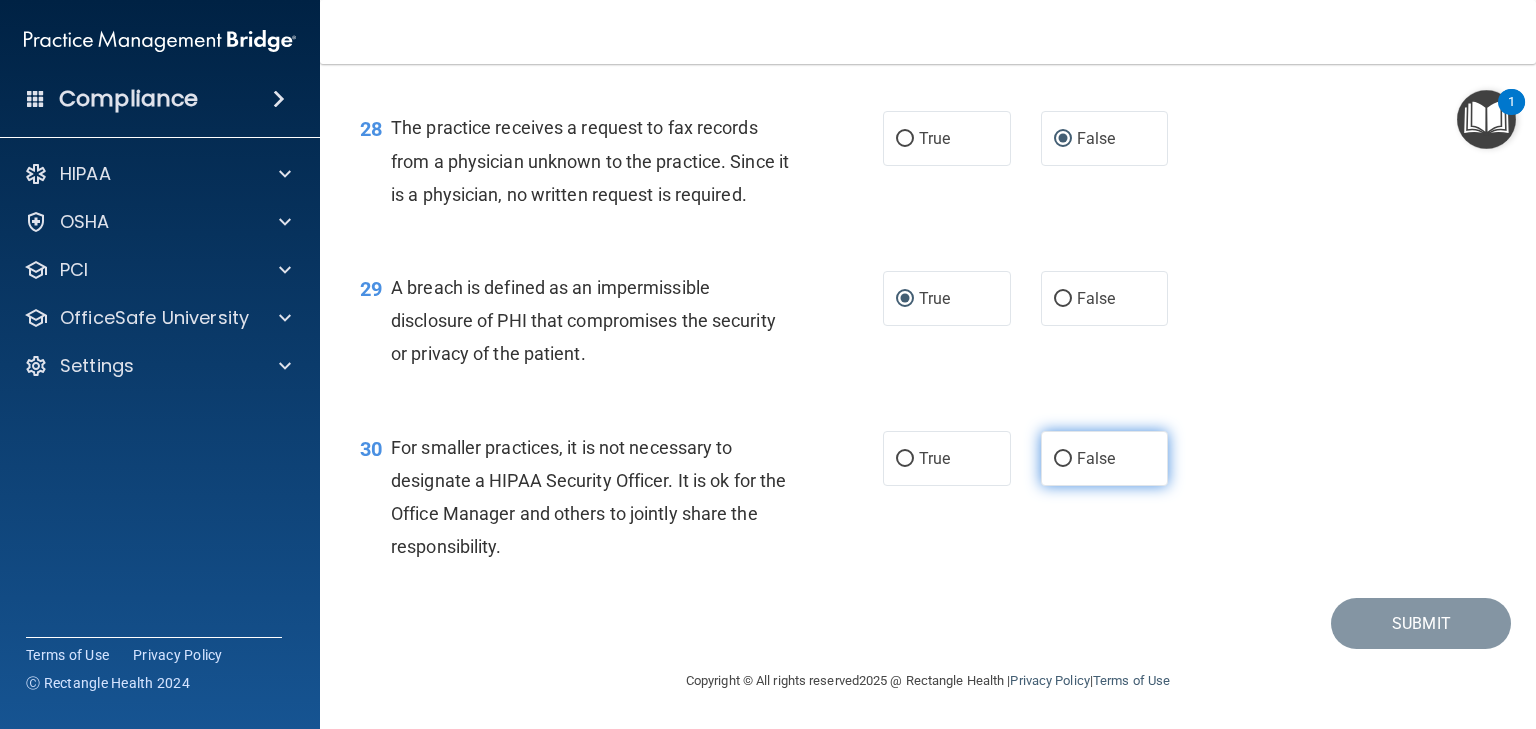 click on "False" at bounding box center (1063, 459) 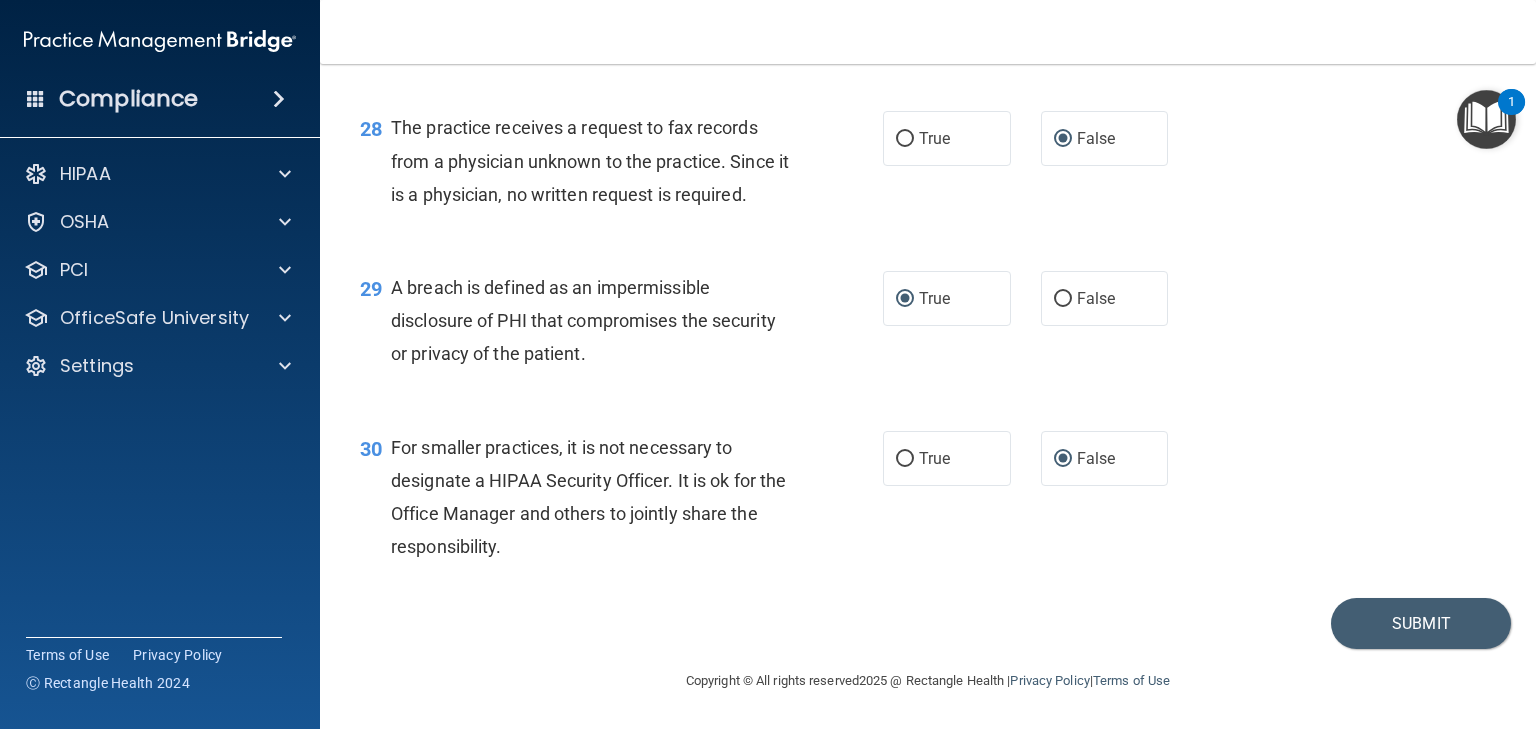 scroll, scrollTop: 4790, scrollLeft: 0, axis: vertical 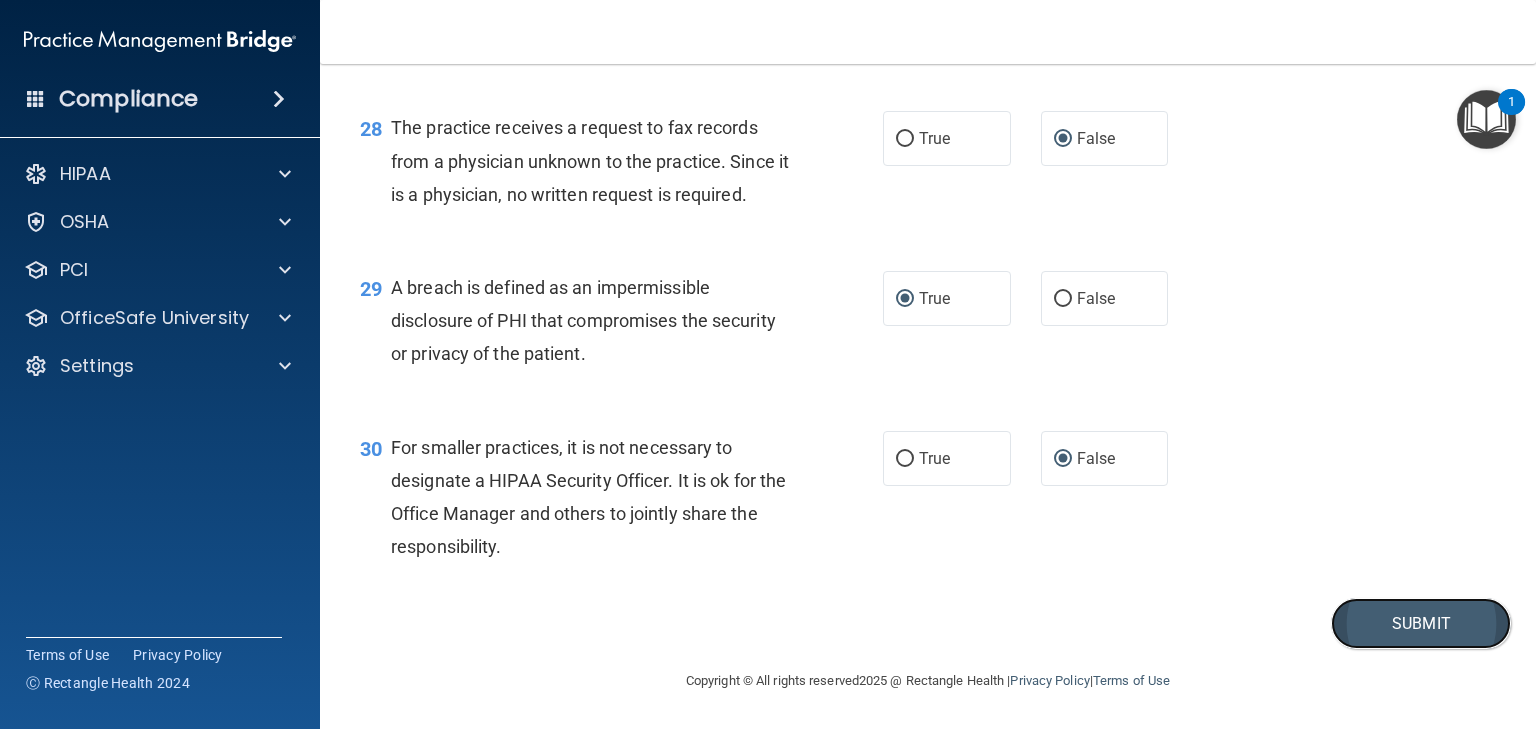 click on "Submit" at bounding box center [1421, 623] 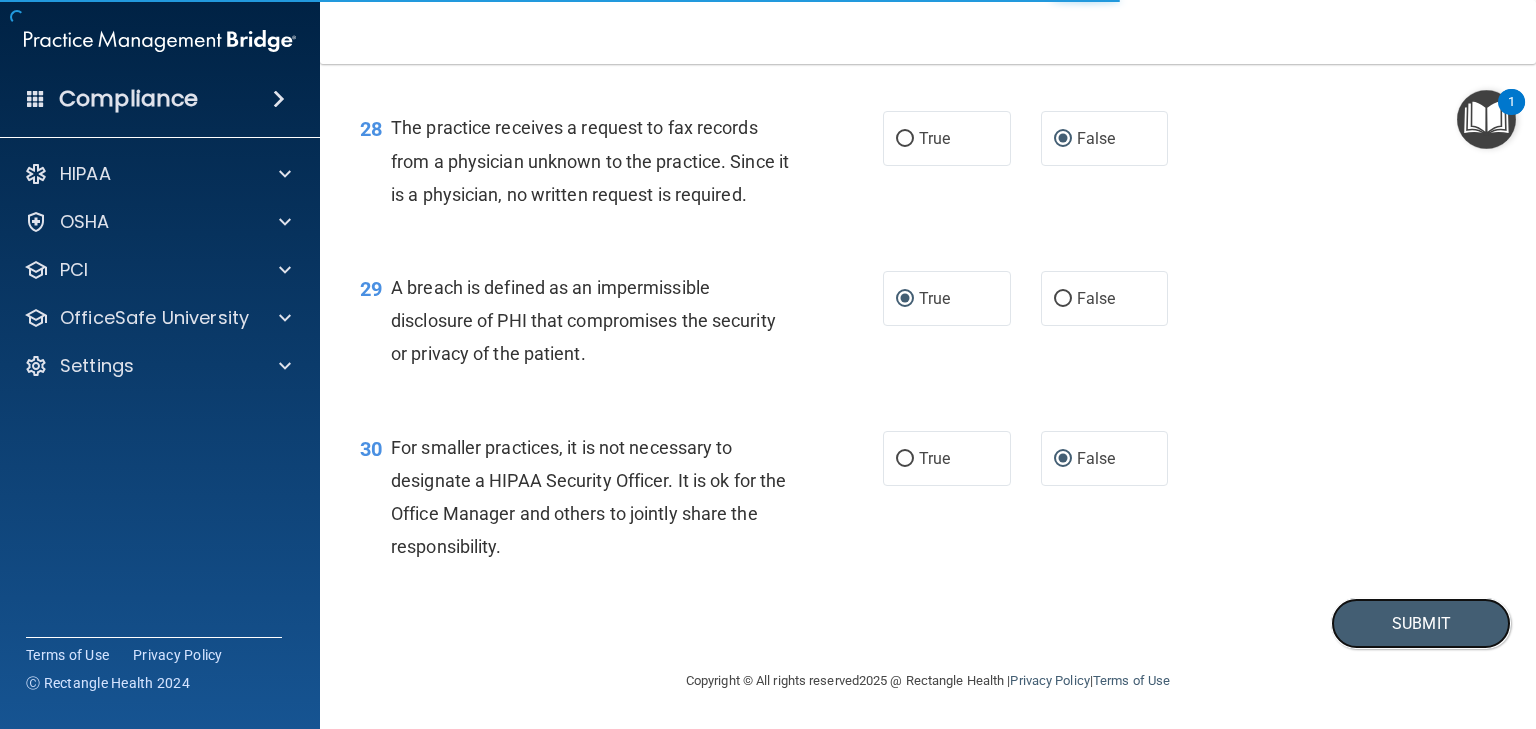 scroll, scrollTop: 4756, scrollLeft: 0, axis: vertical 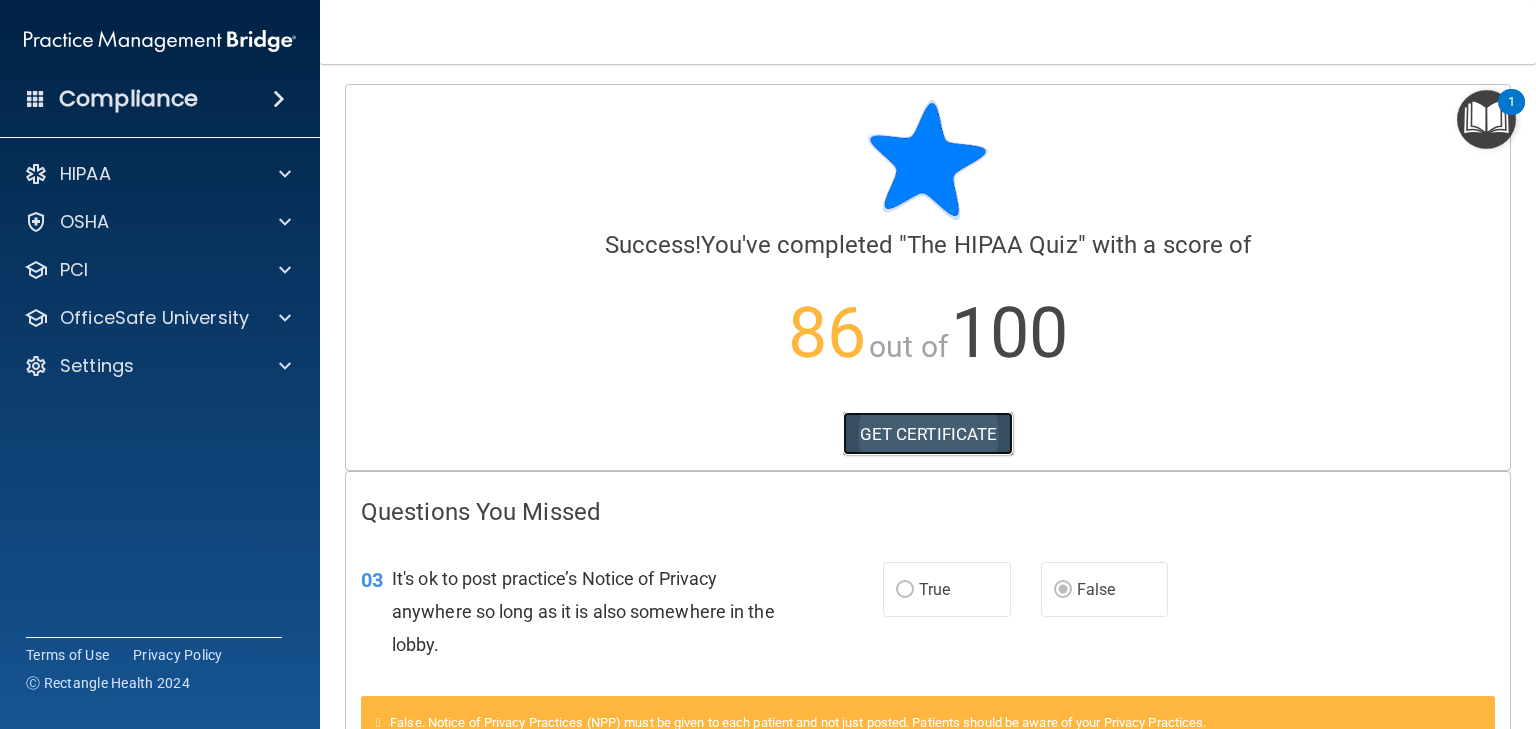 click on "GET CERTIFICATE" at bounding box center (928, 434) 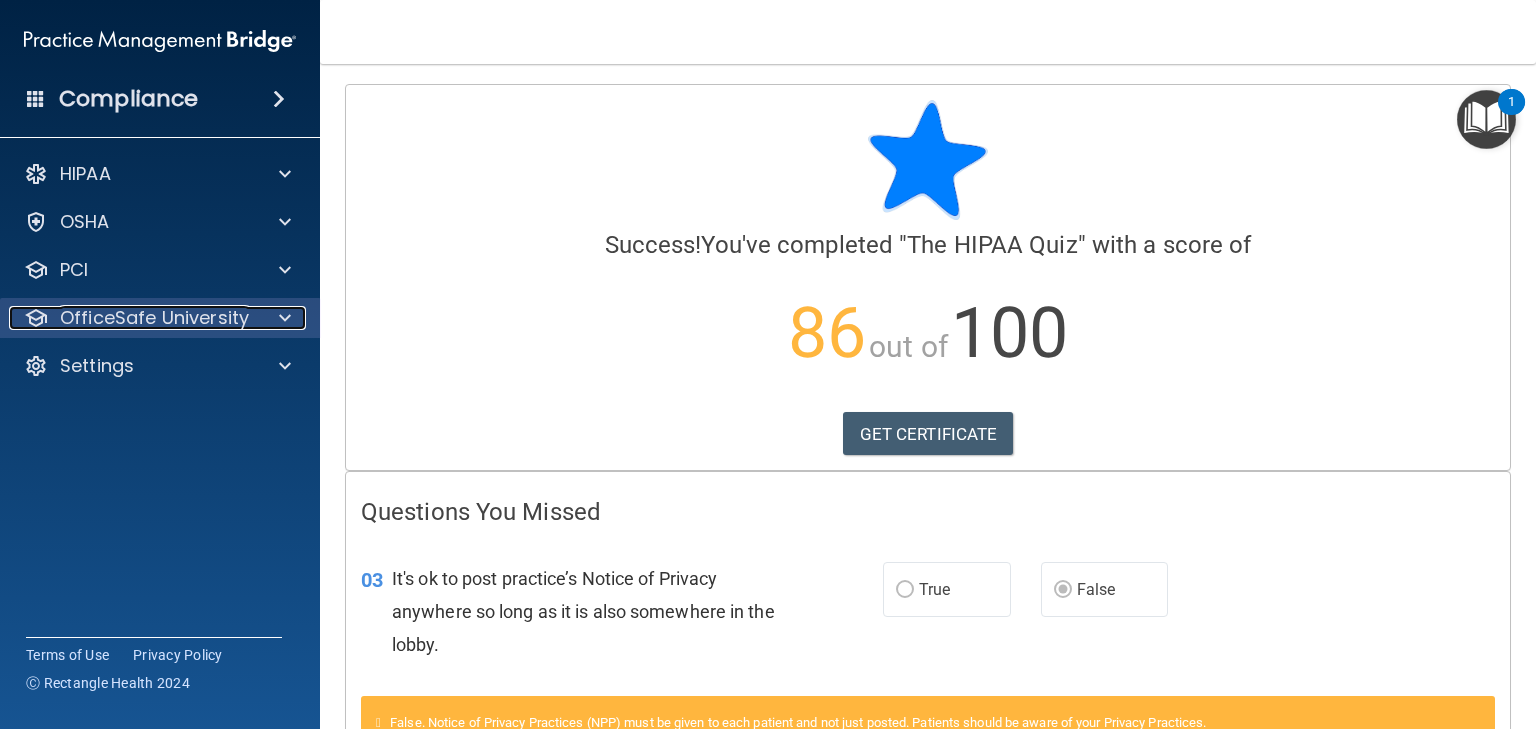 click on "OfficeSafe University" at bounding box center (154, 318) 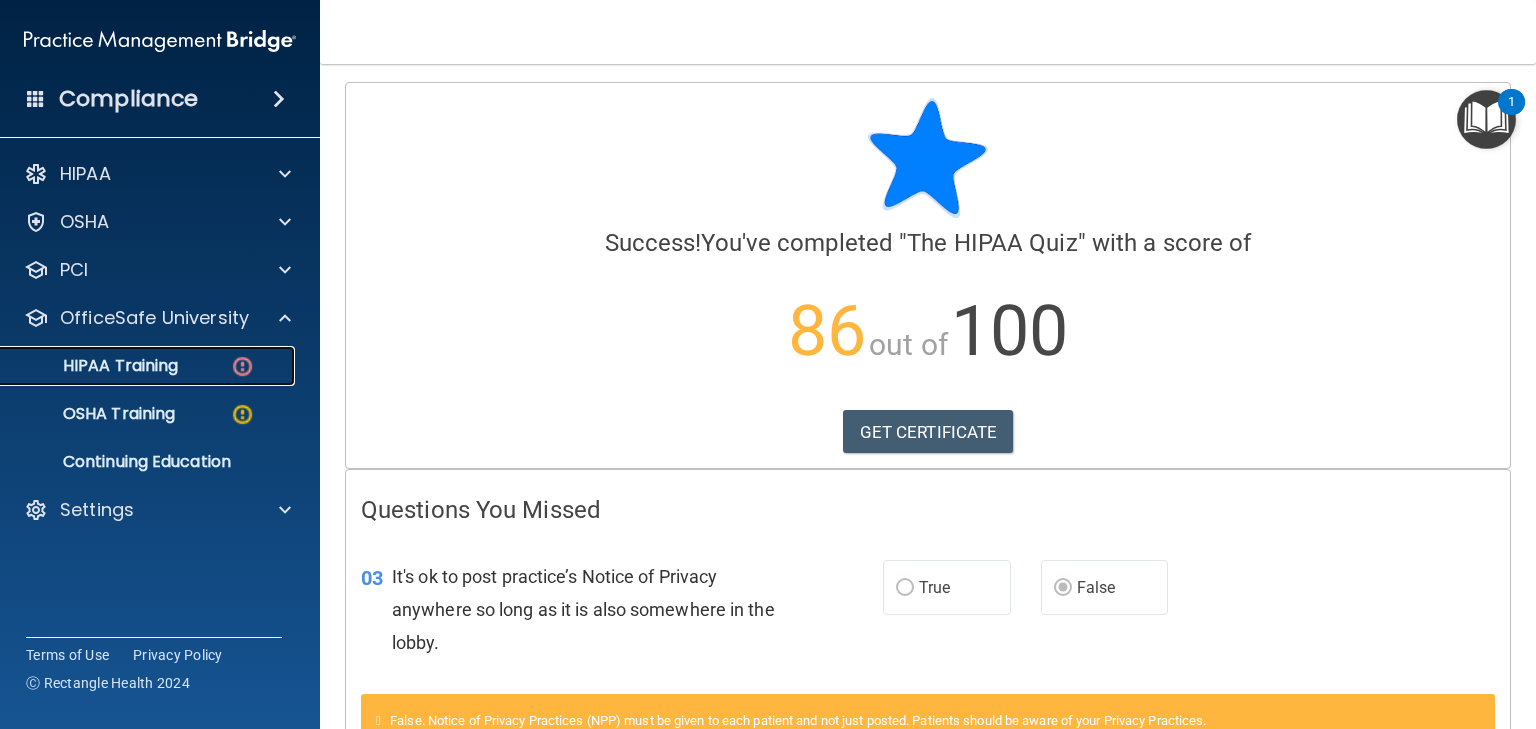 scroll, scrollTop: 0, scrollLeft: 0, axis: both 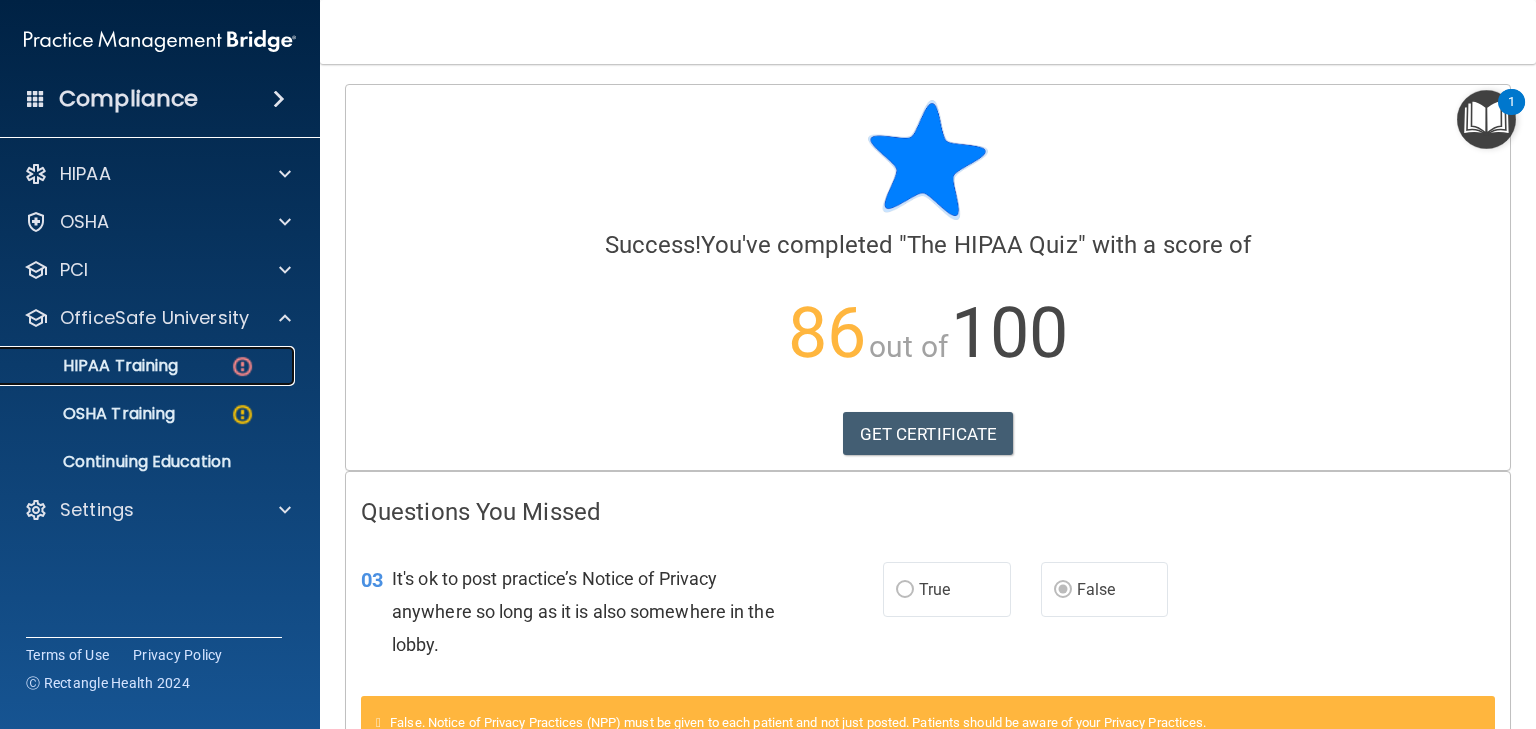 click on "HIPAA Training" at bounding box center [95, 366] 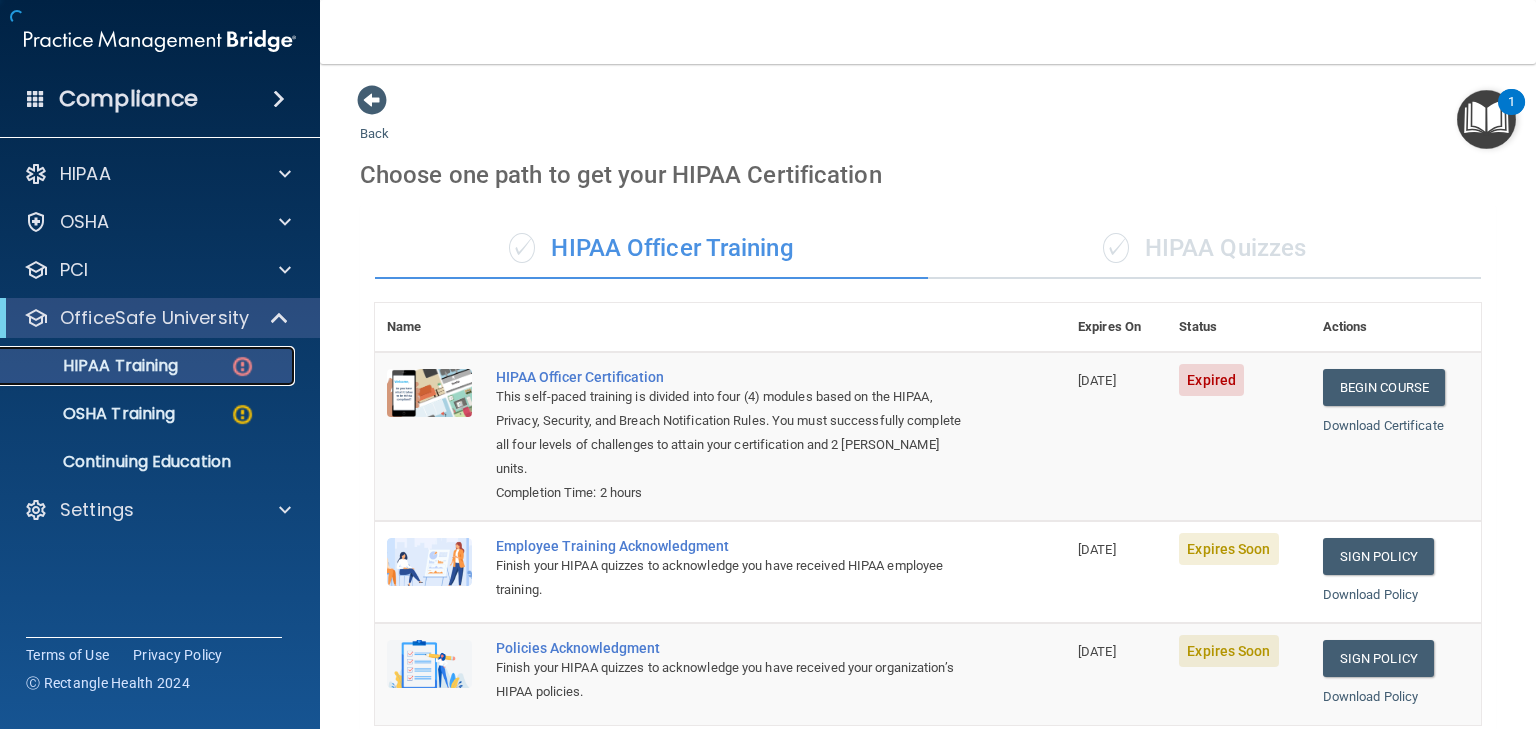 click on "HIPAA Training" at bounding box center (95, 366) 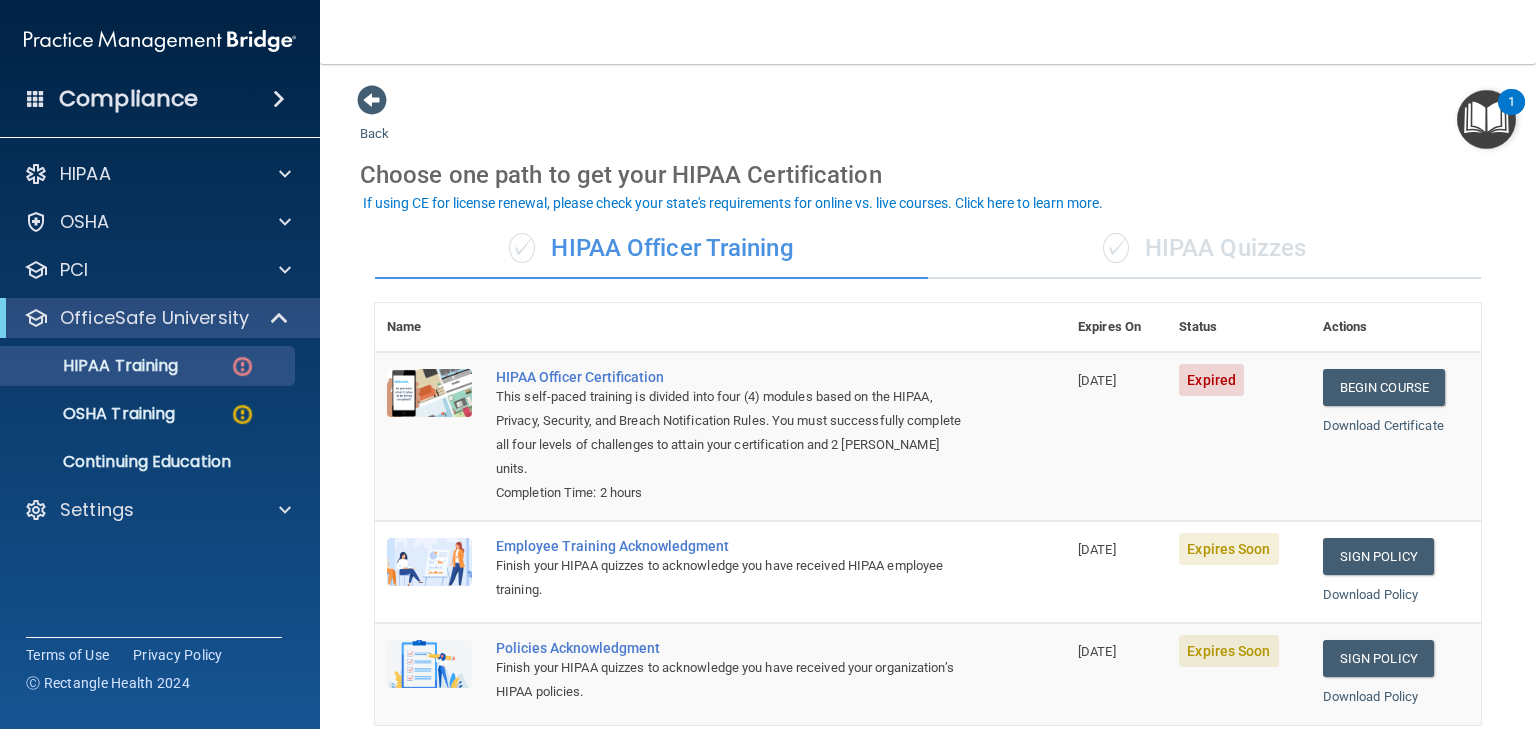 click on "✓   HIPAA Quizzes" at bounding box center [1204, 249] 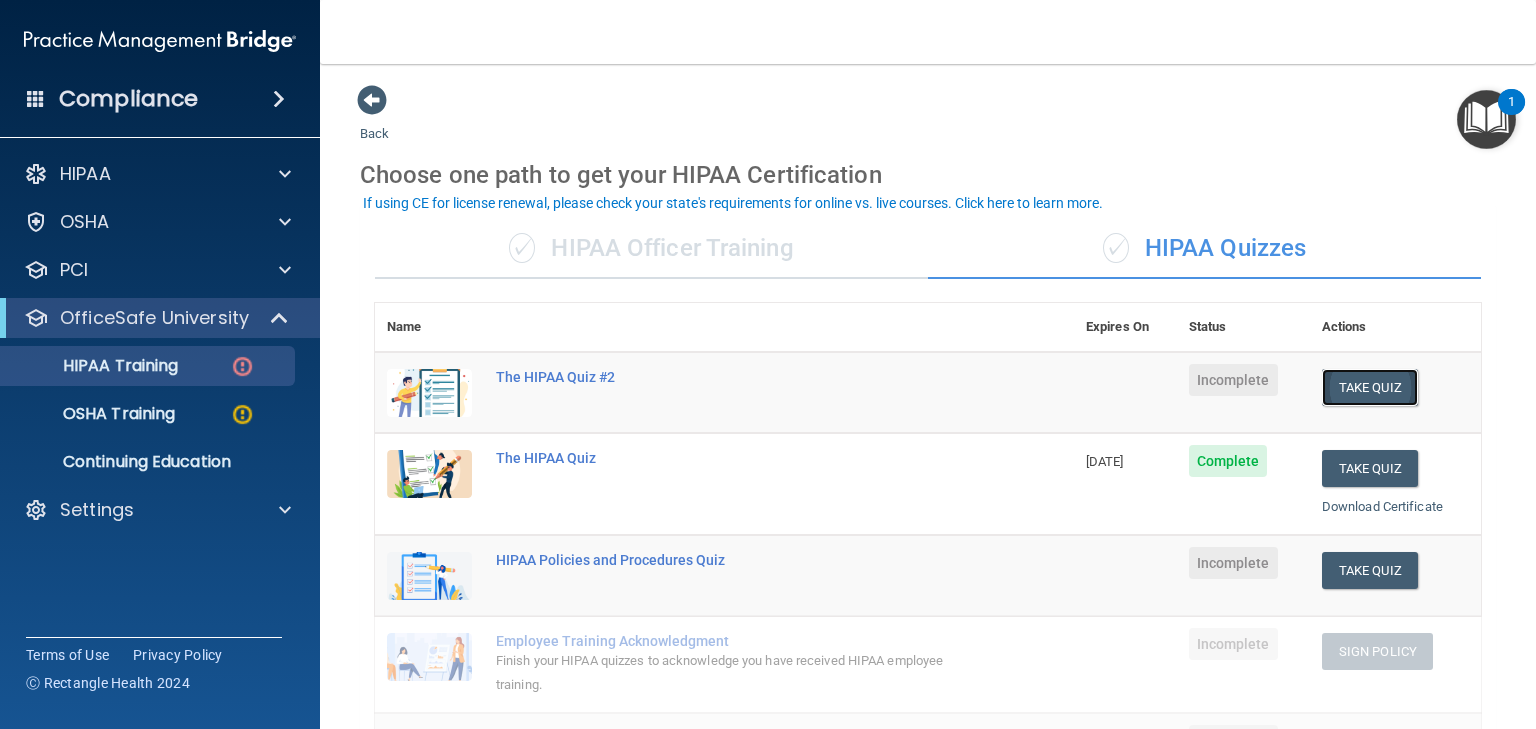 click on "Take Quiz" at bounding box center (1370, 387) 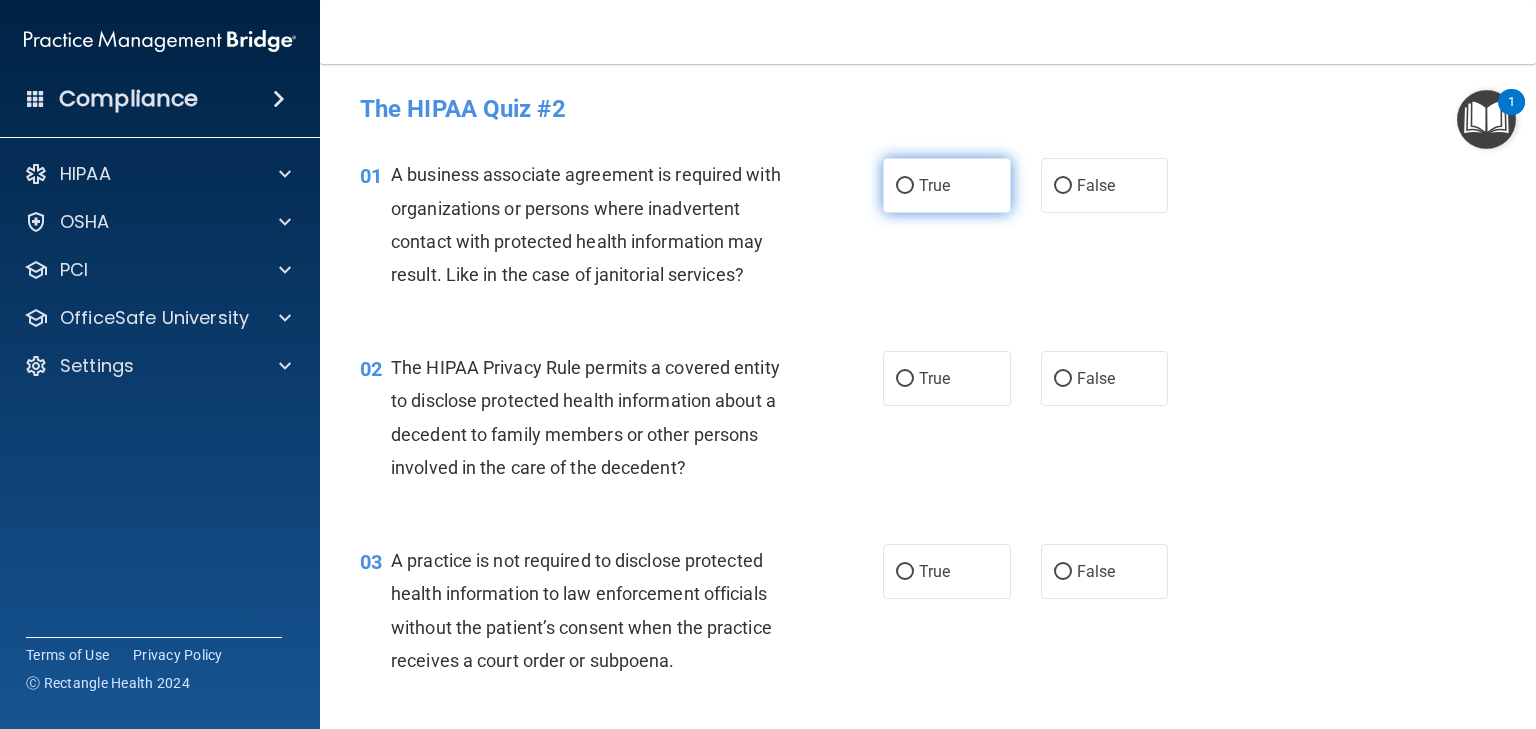 click on "True" at bounding box center (905, 186) 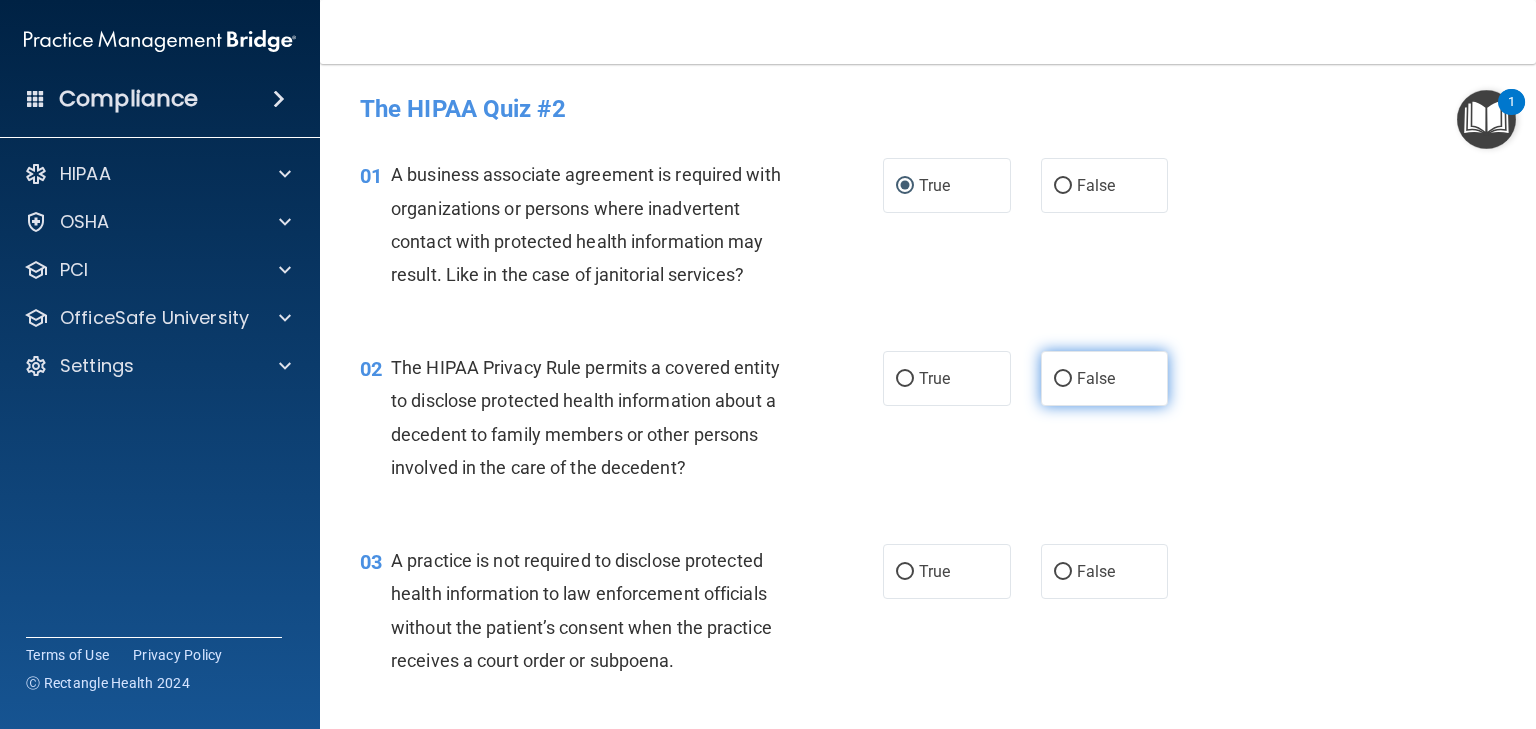 click on "False" at bounding box center (1063, 379) 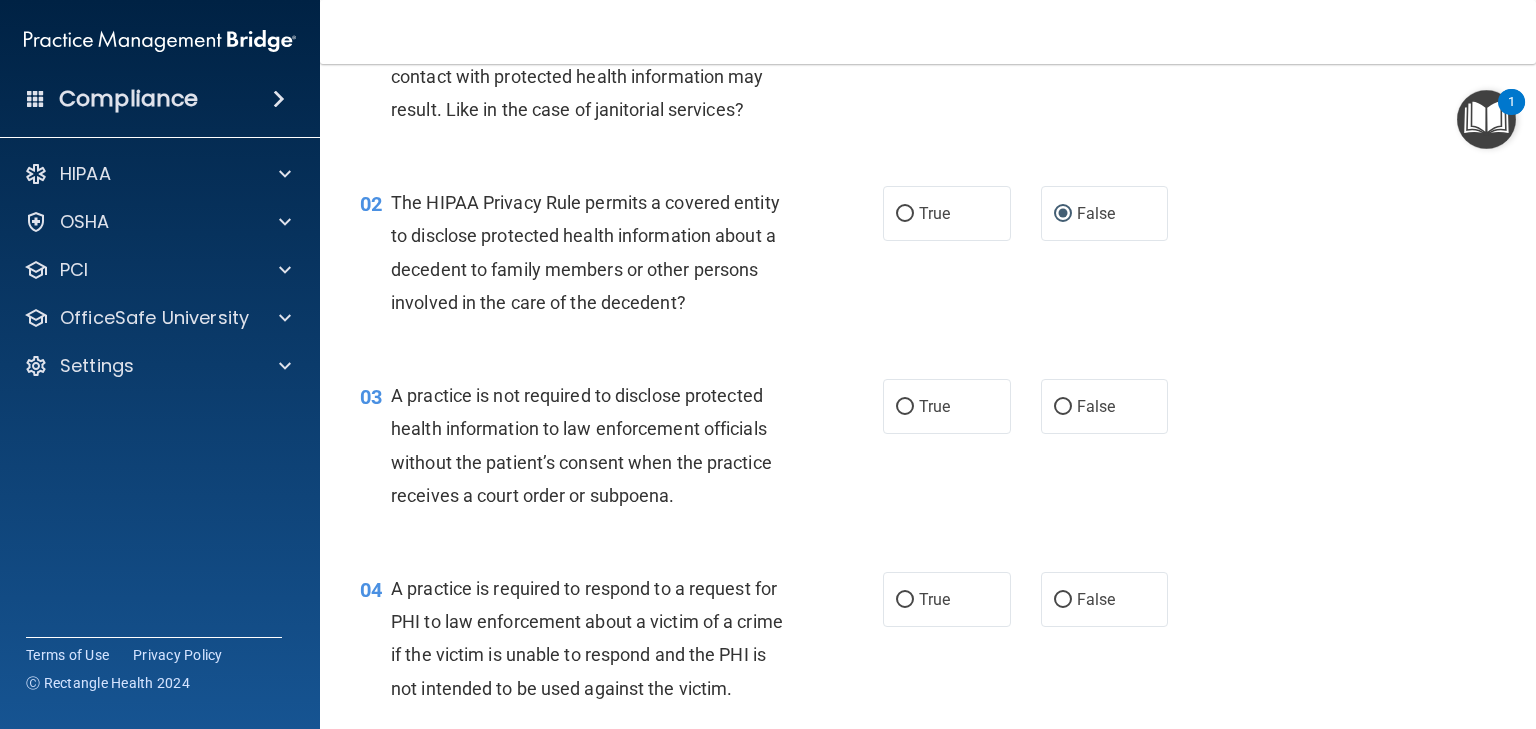 scroll, scrollTop: 166, scrollLeft: 0, axis: vertical 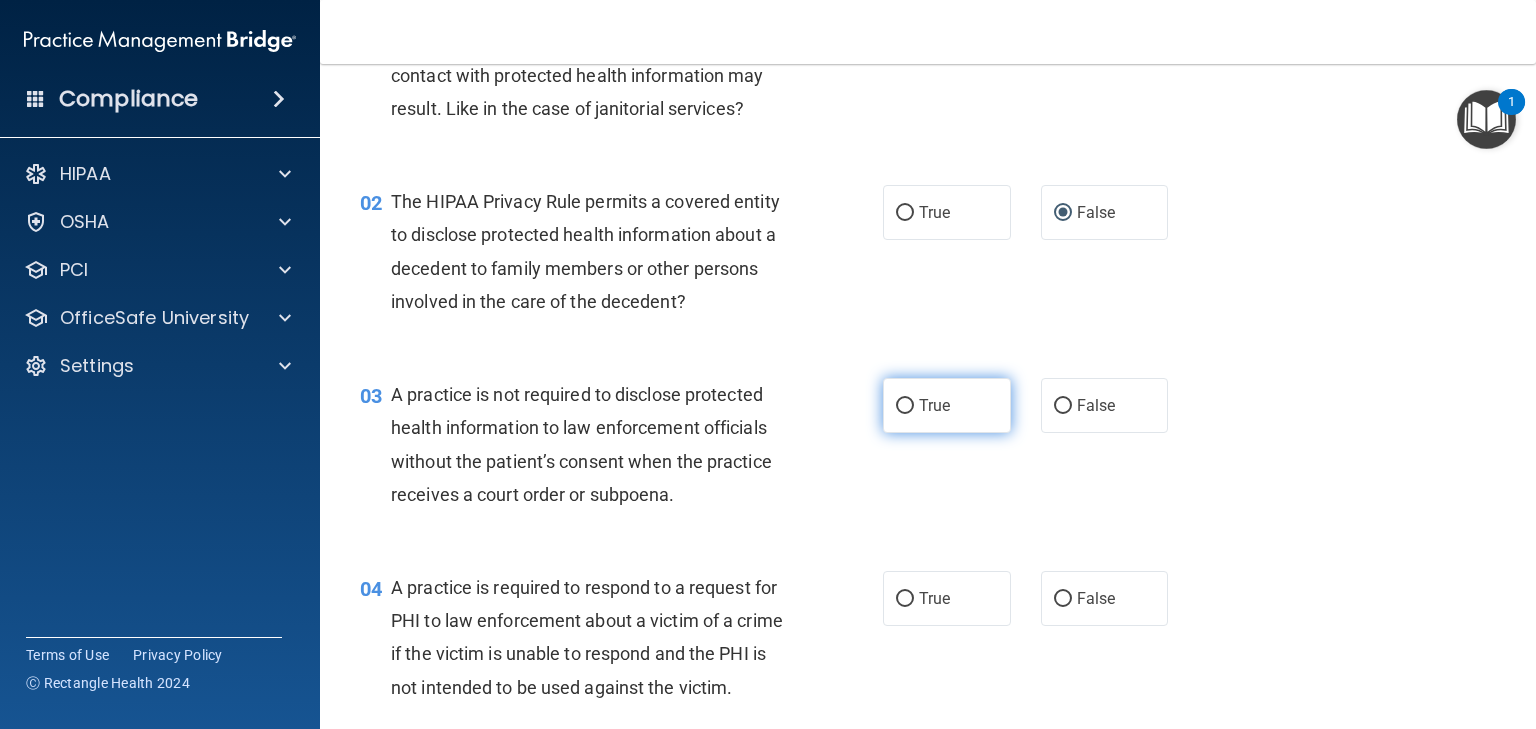 click on "True" at bounding box center [905, 406] 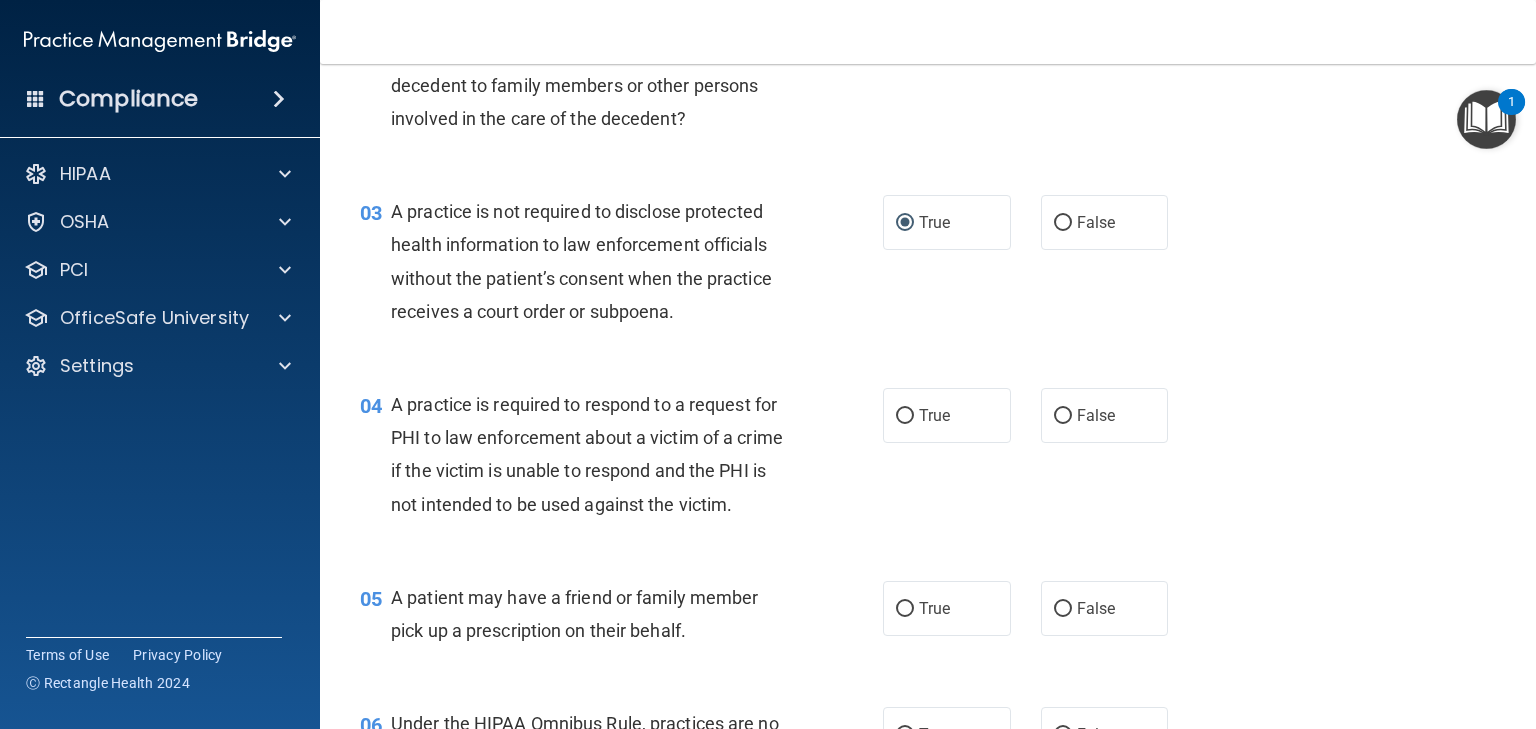 scroll, scrollTop: 366, scrollLeft: 0, axis: vertical 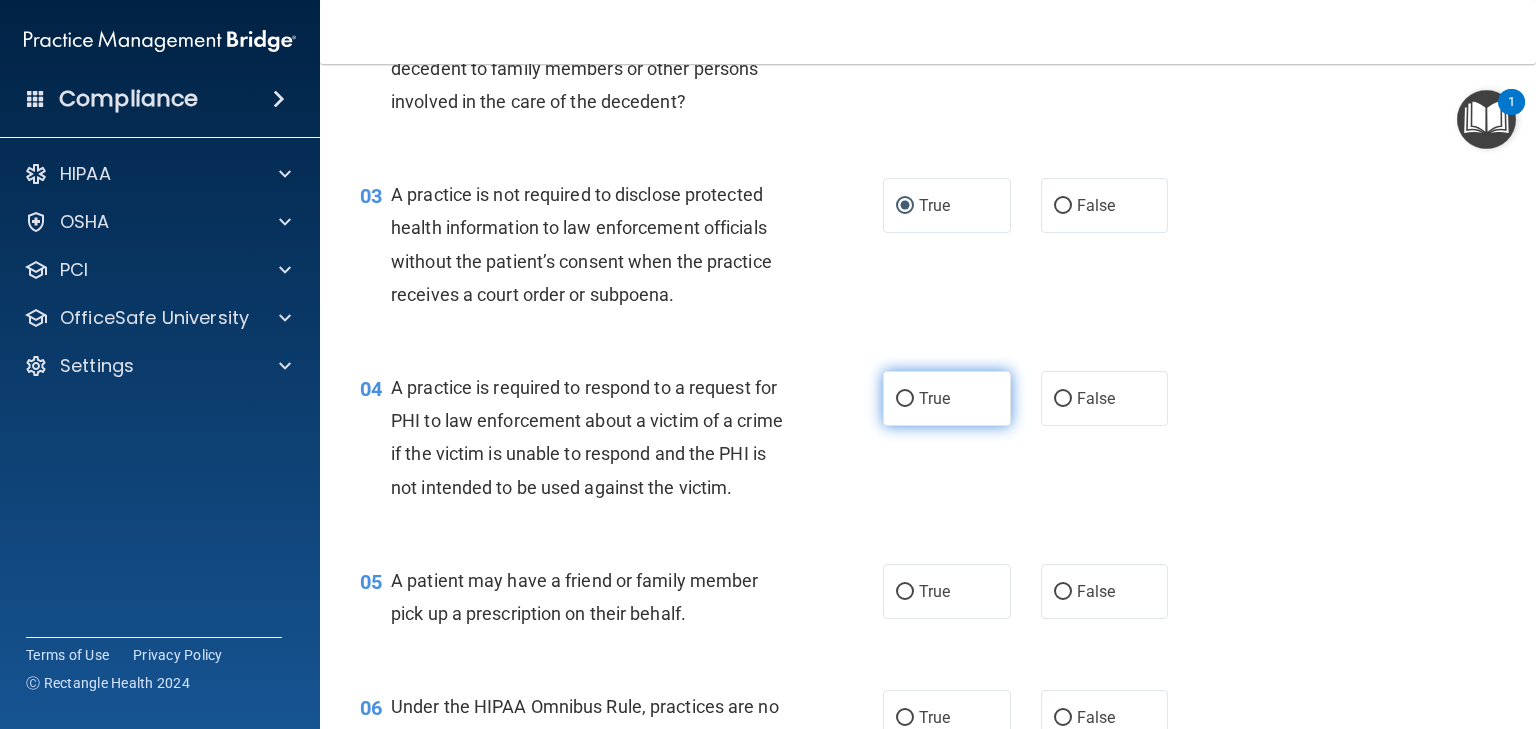click on "True" at bounding box center [905, 399] 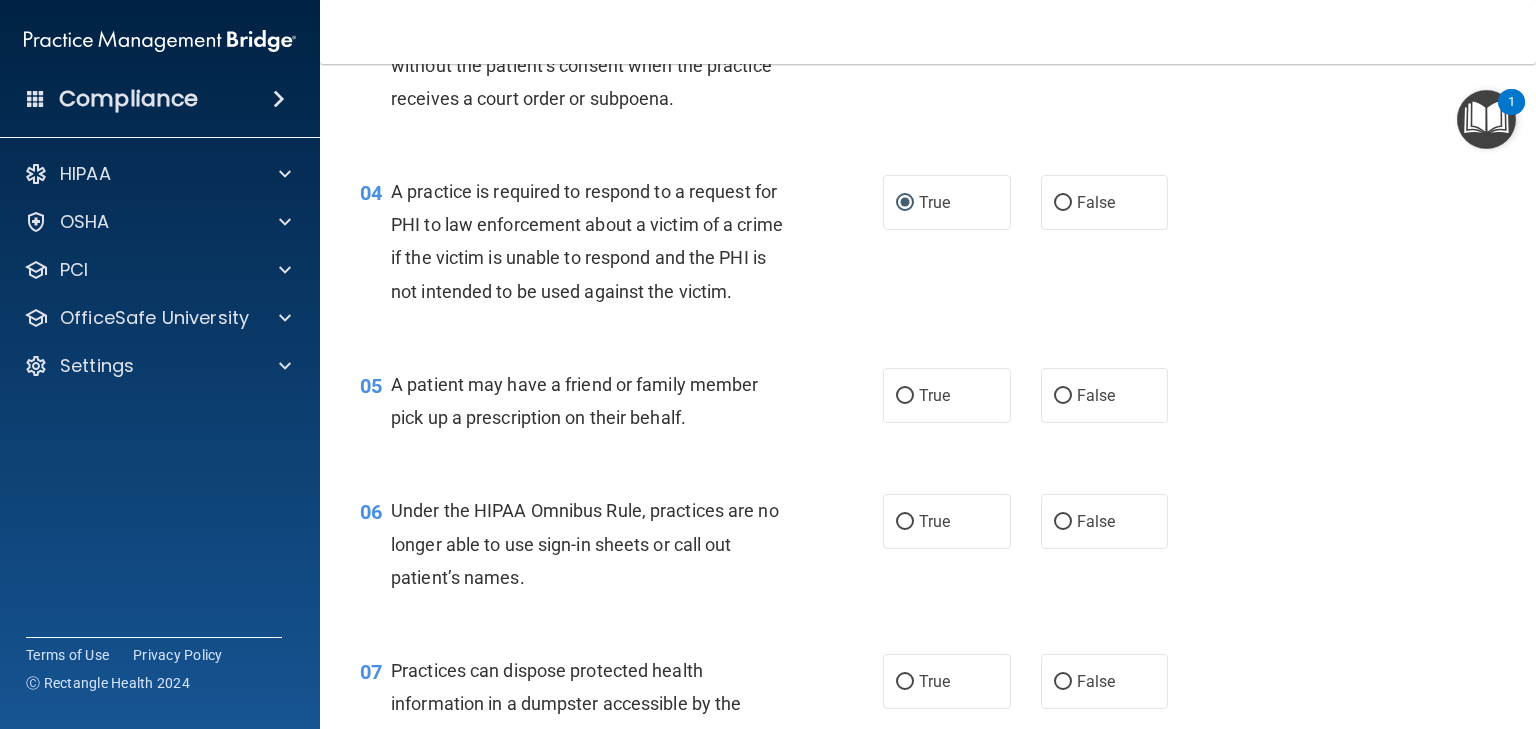 scroll, scrollTop: 566, scrollLeft: 0, axis: vertical 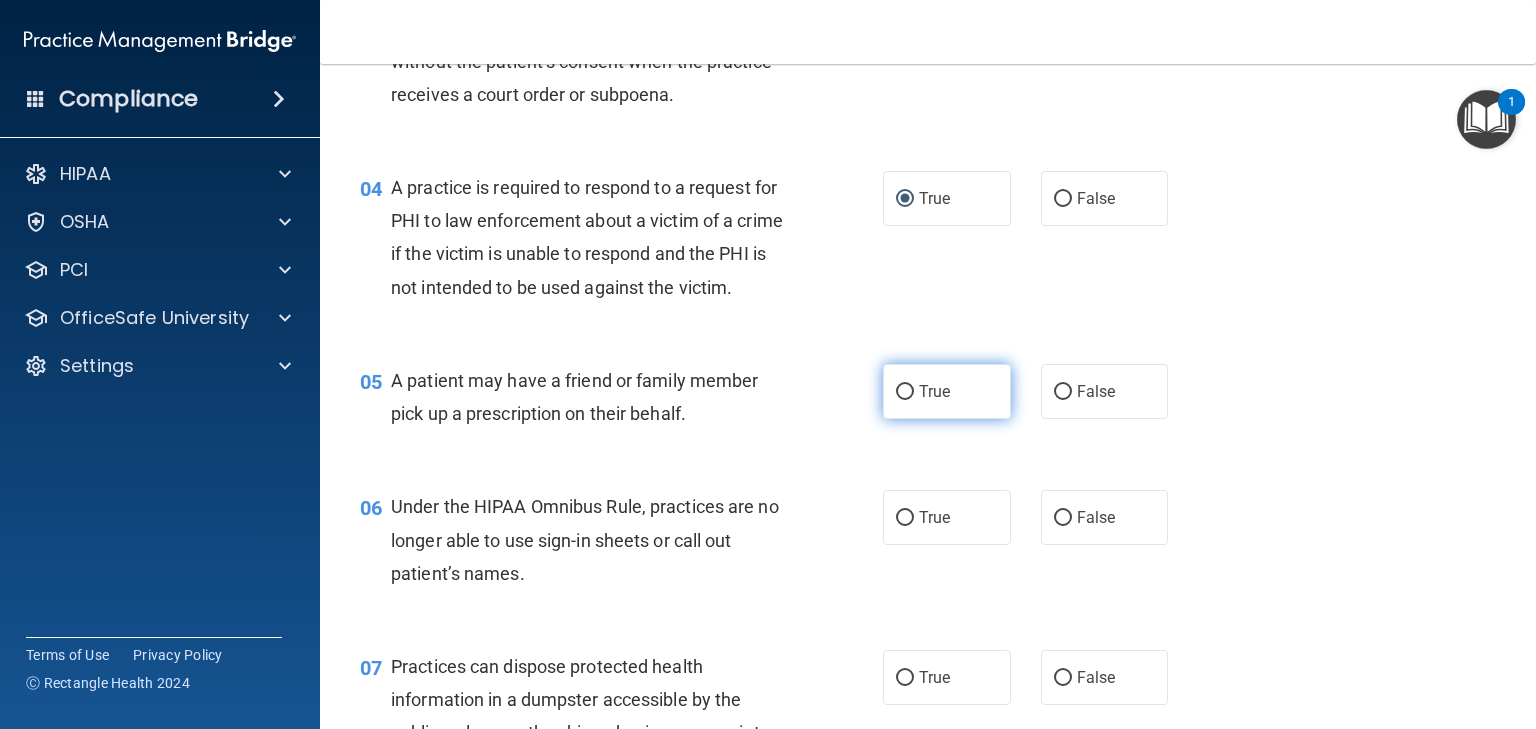 click on "True" at bounding box center (905, 392) 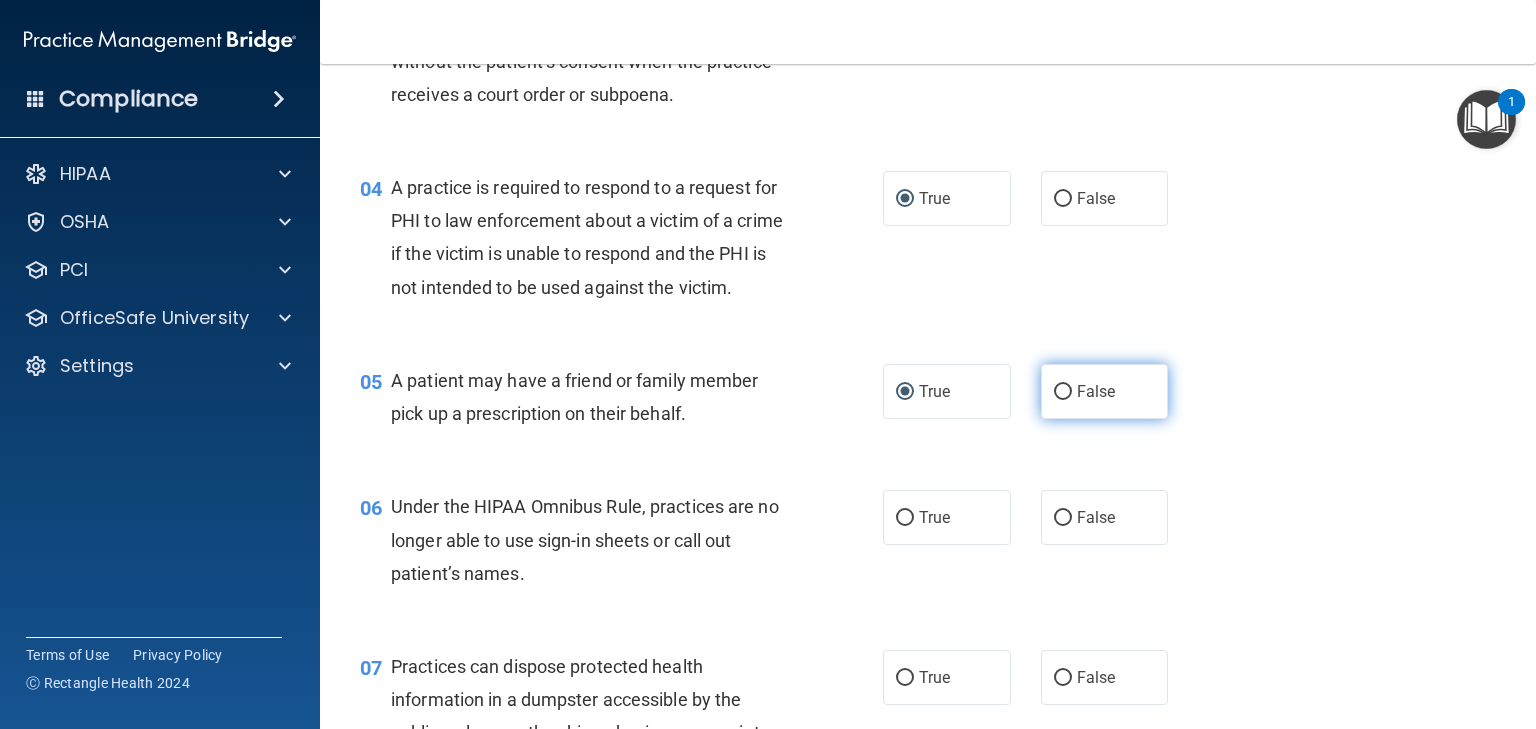 click on "False" at bounding box center (1063, 392) 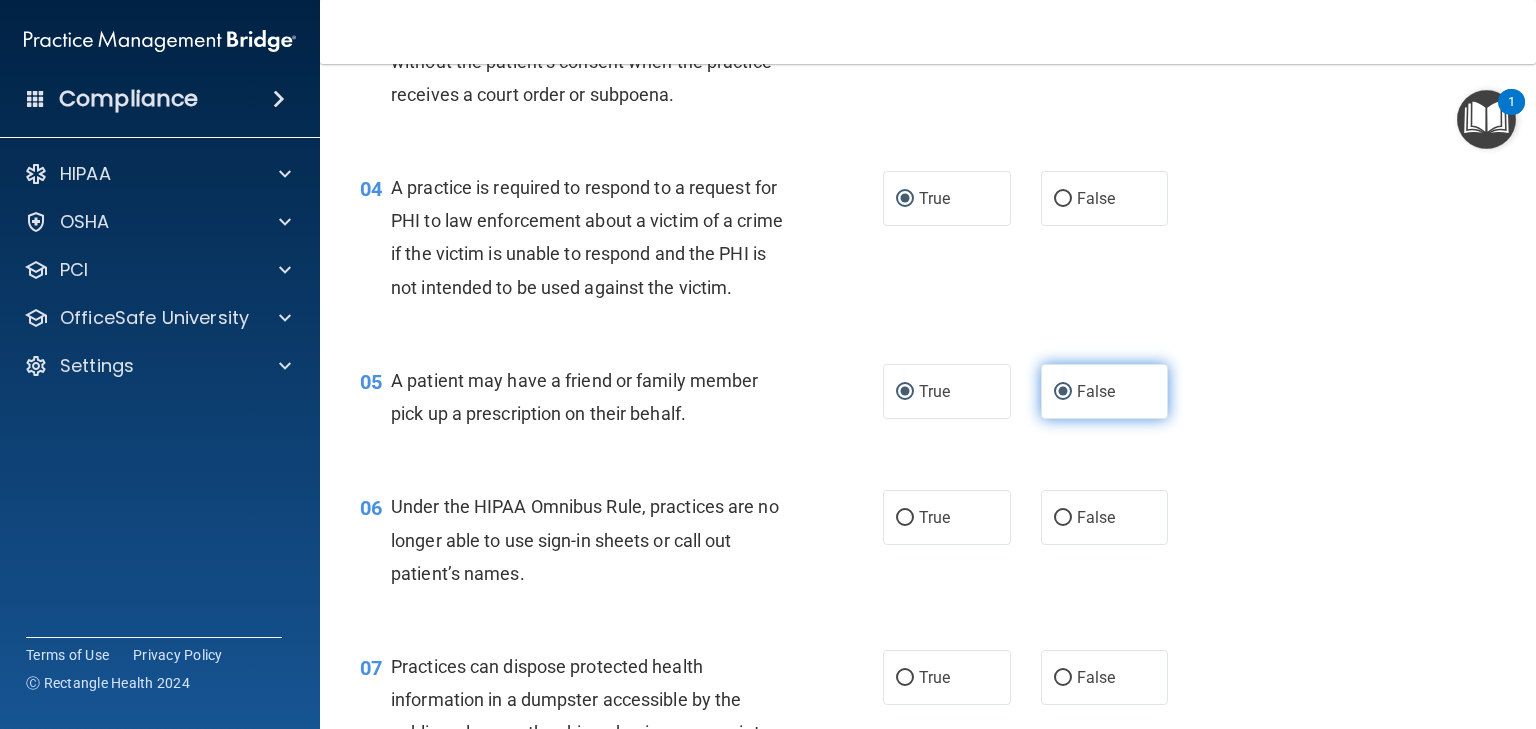 radio on "false" 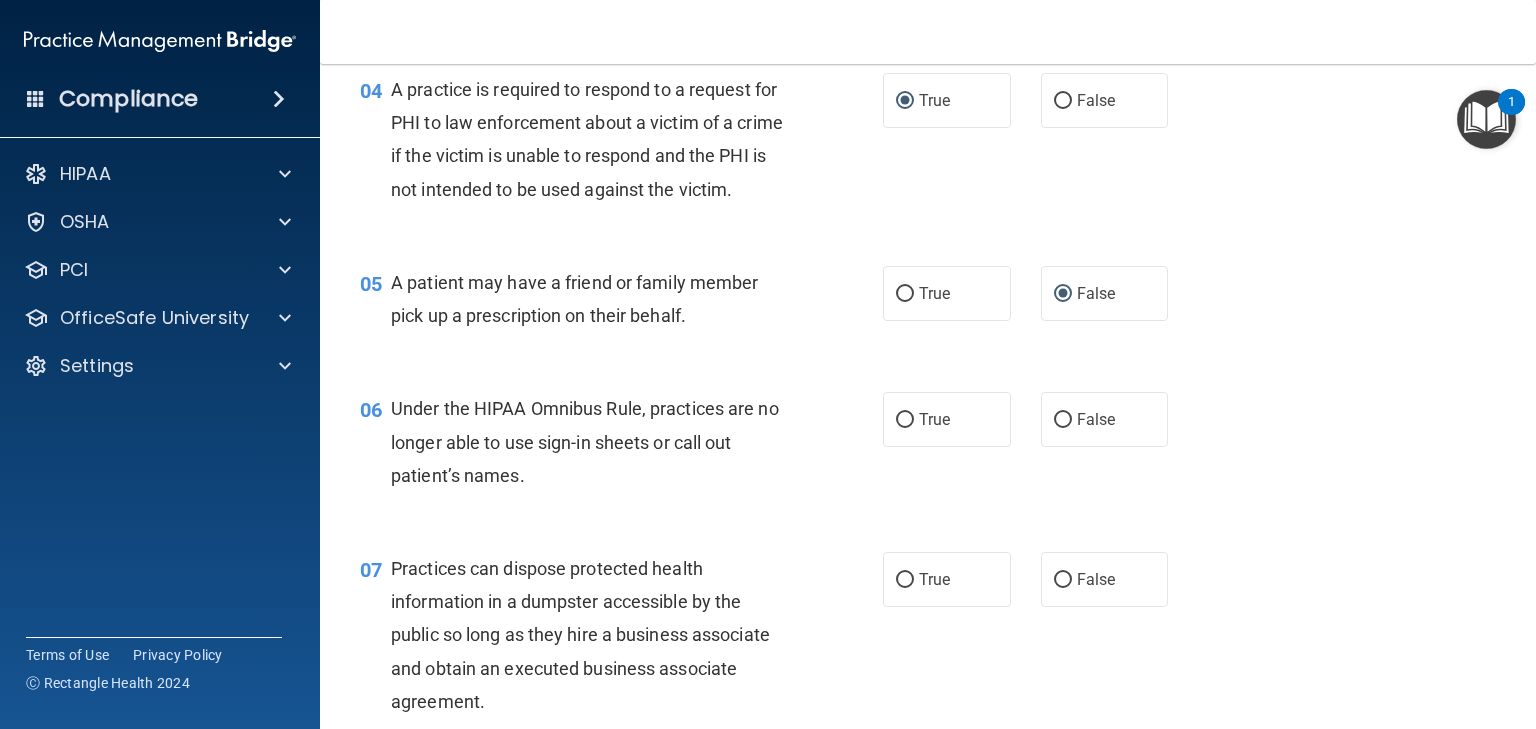 scroll, scrollTop: 666, scrollLeft: 0, axis: vertical 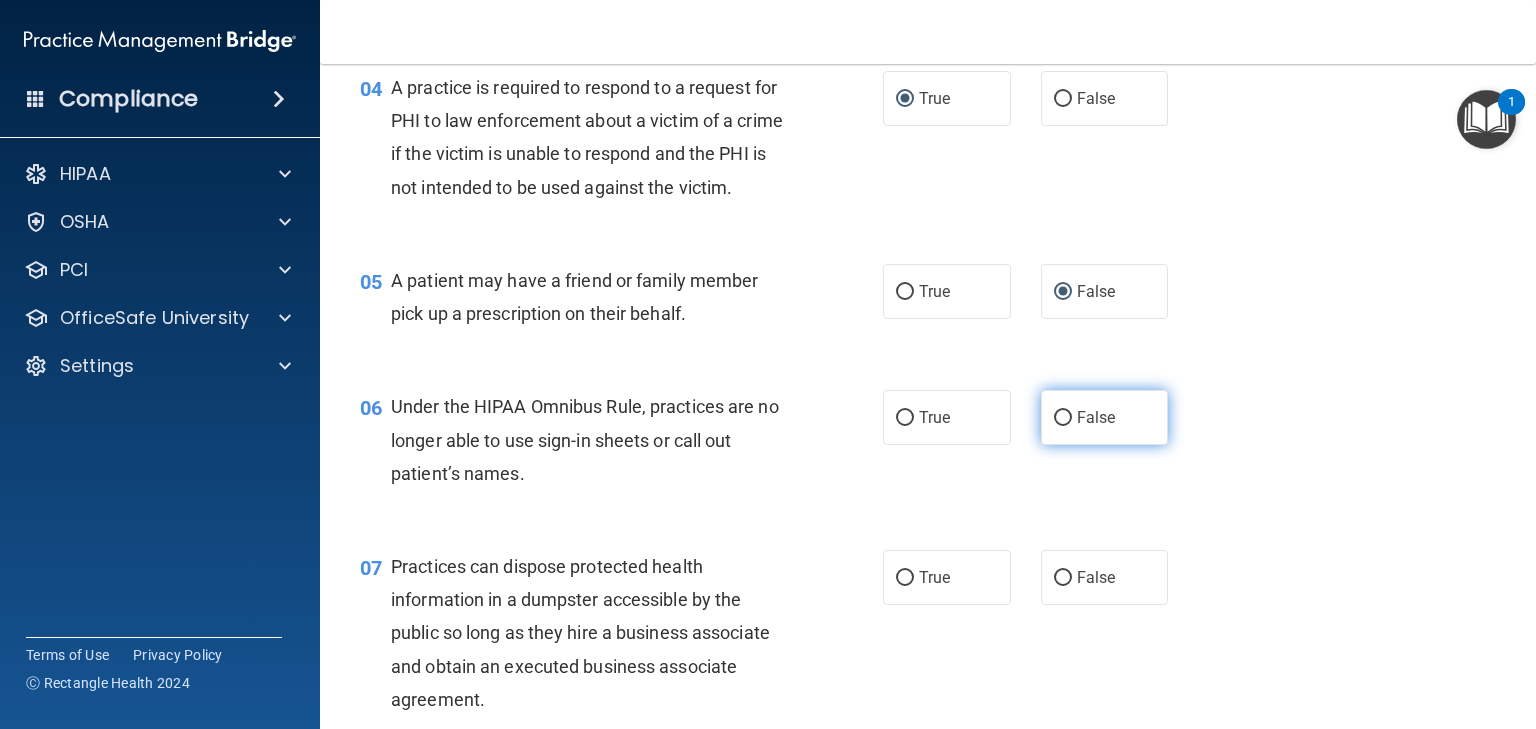 click on "False" at bounding box center (1063, 418) 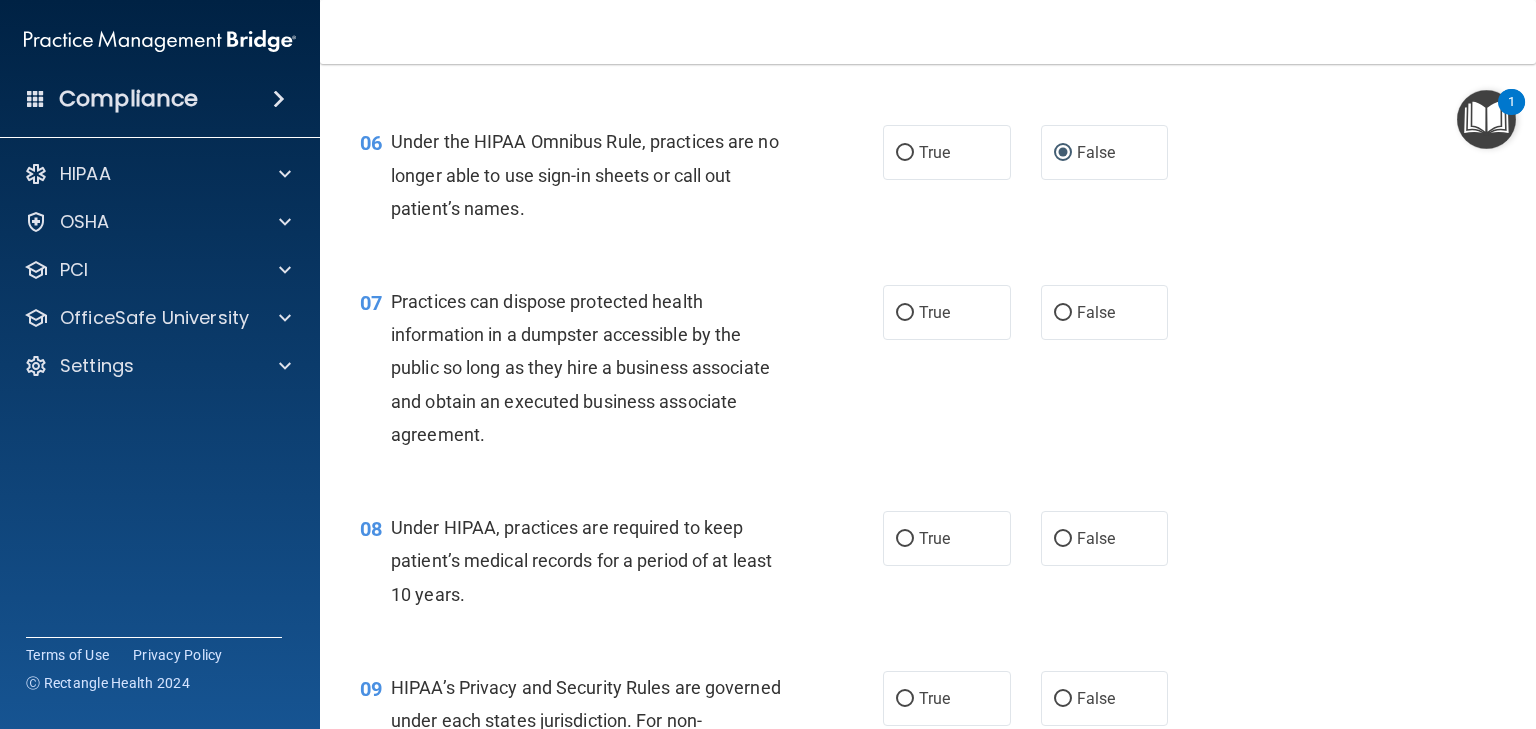 scroll, scrollTop: 933, scrollLeft: 0, axis: vertical 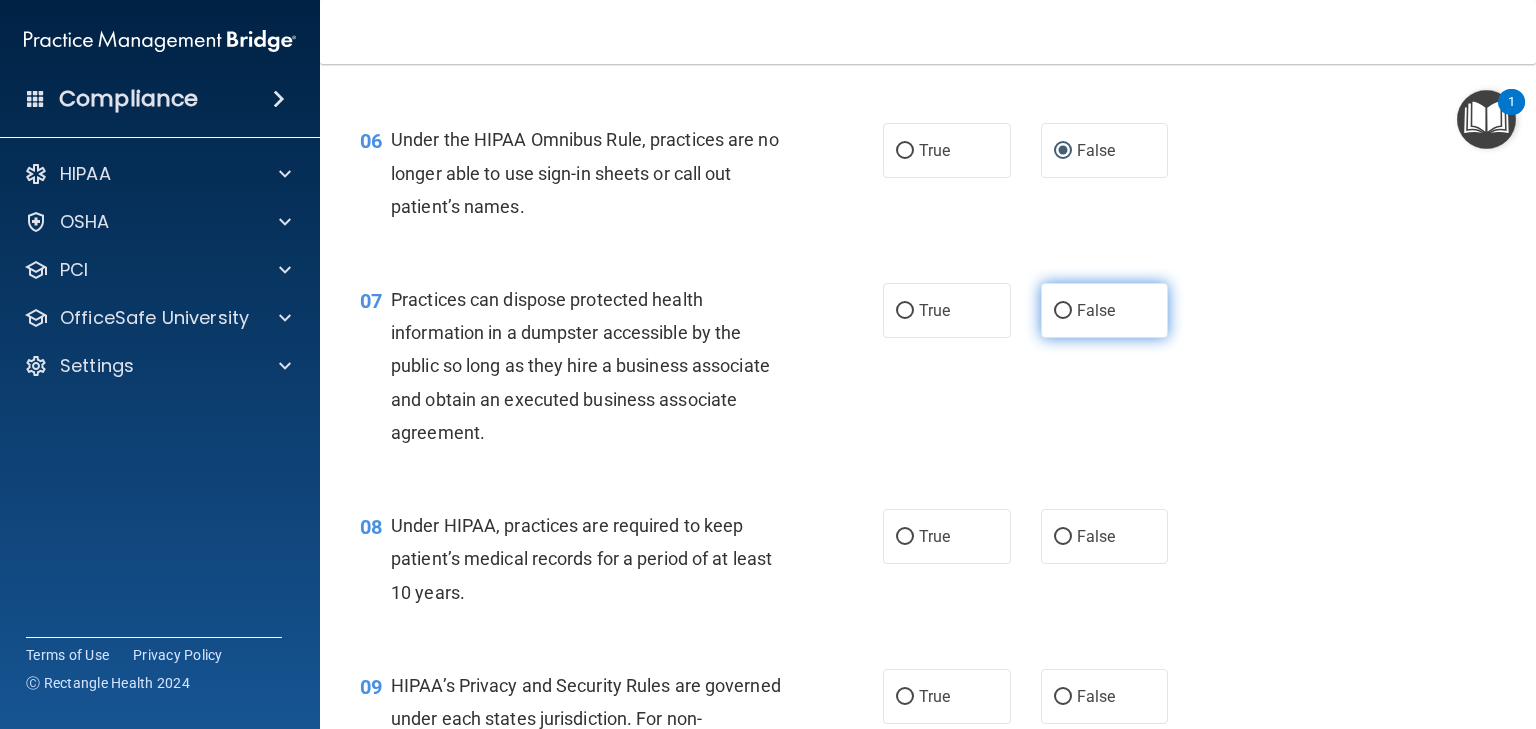 click on "False" at bounding box center (1063, 311) 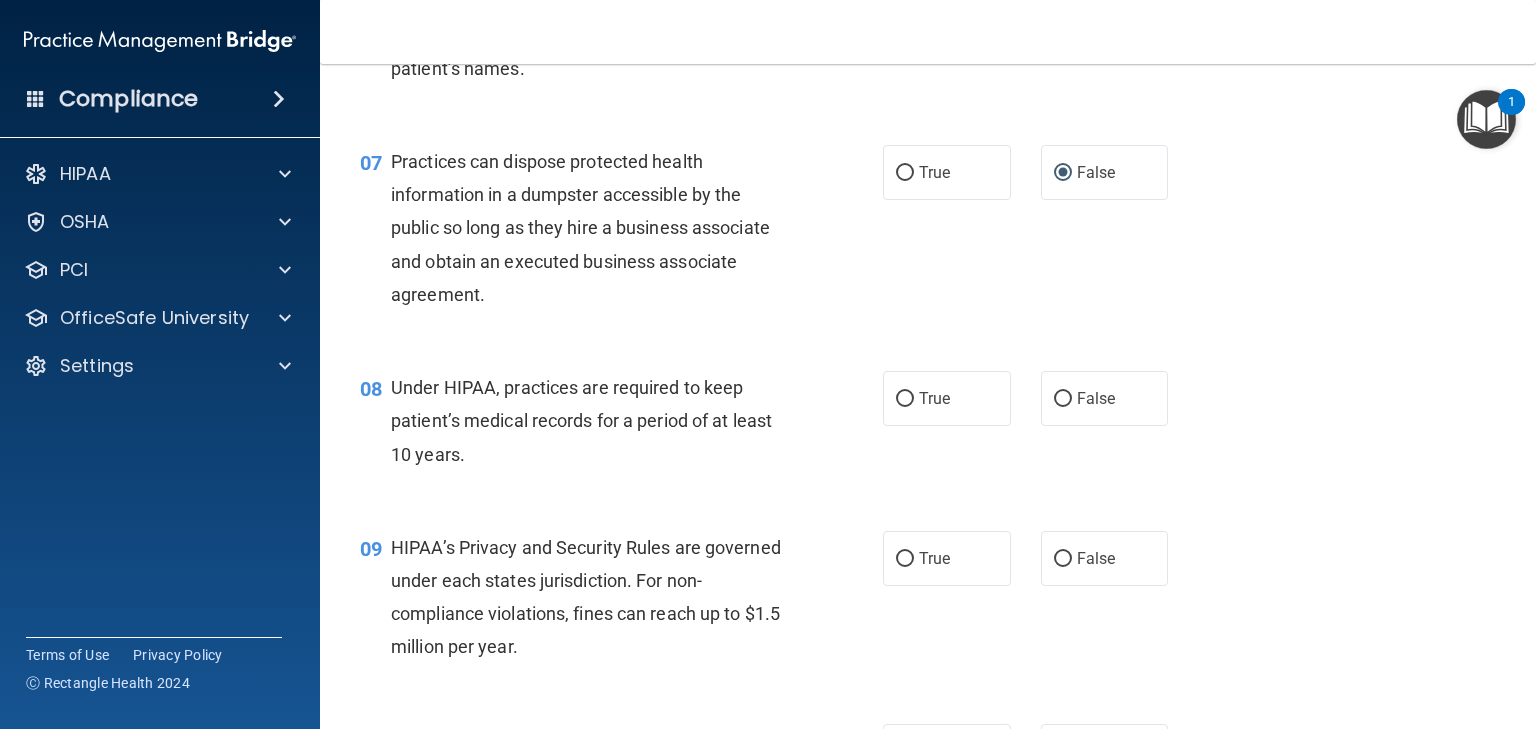 scroll, scrollTop: 1100, scrollLeft: 0, axis: vertical 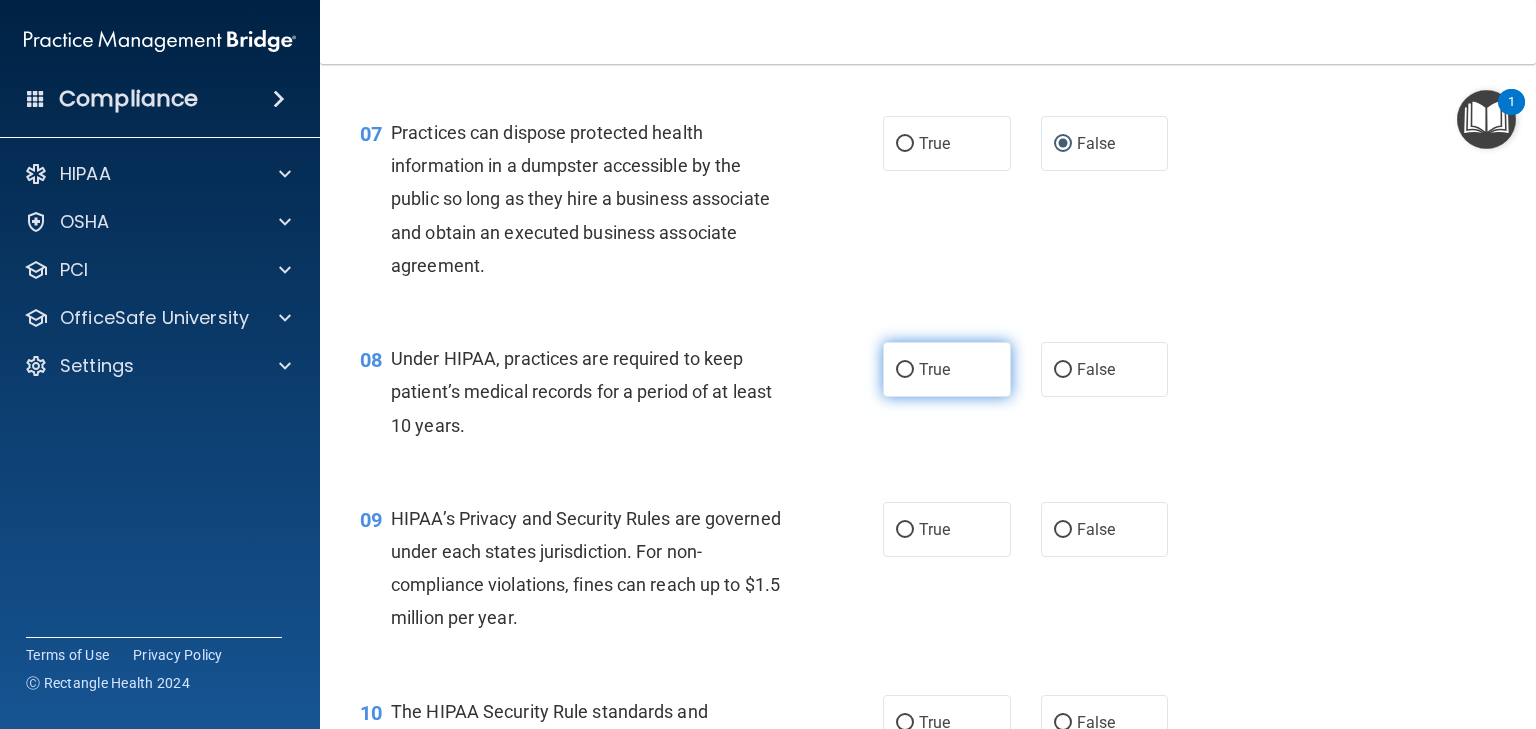 click on "True" at bounding box center (905, 370) 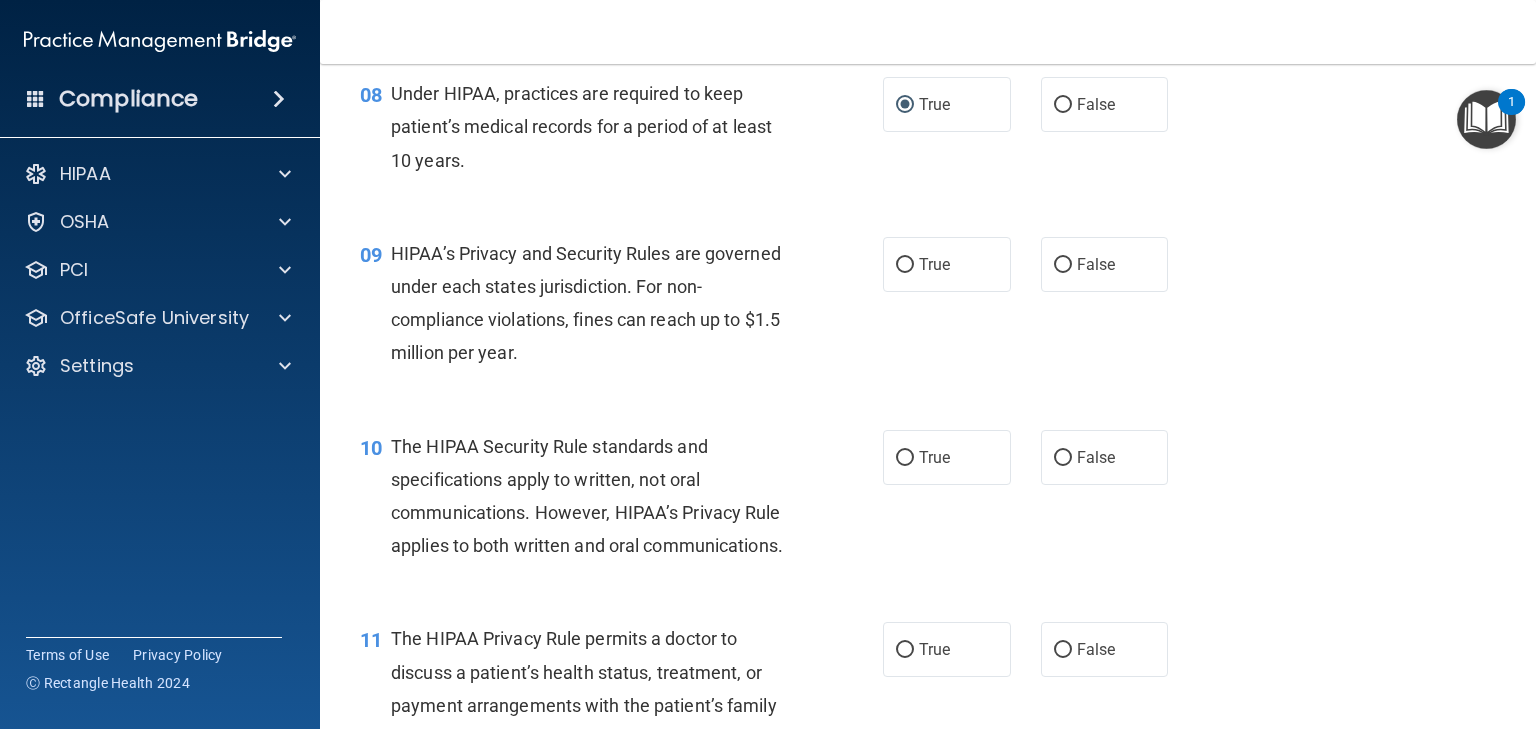 scroll, scrollTop: 1366, scrollLeft: 0, axis: vertical 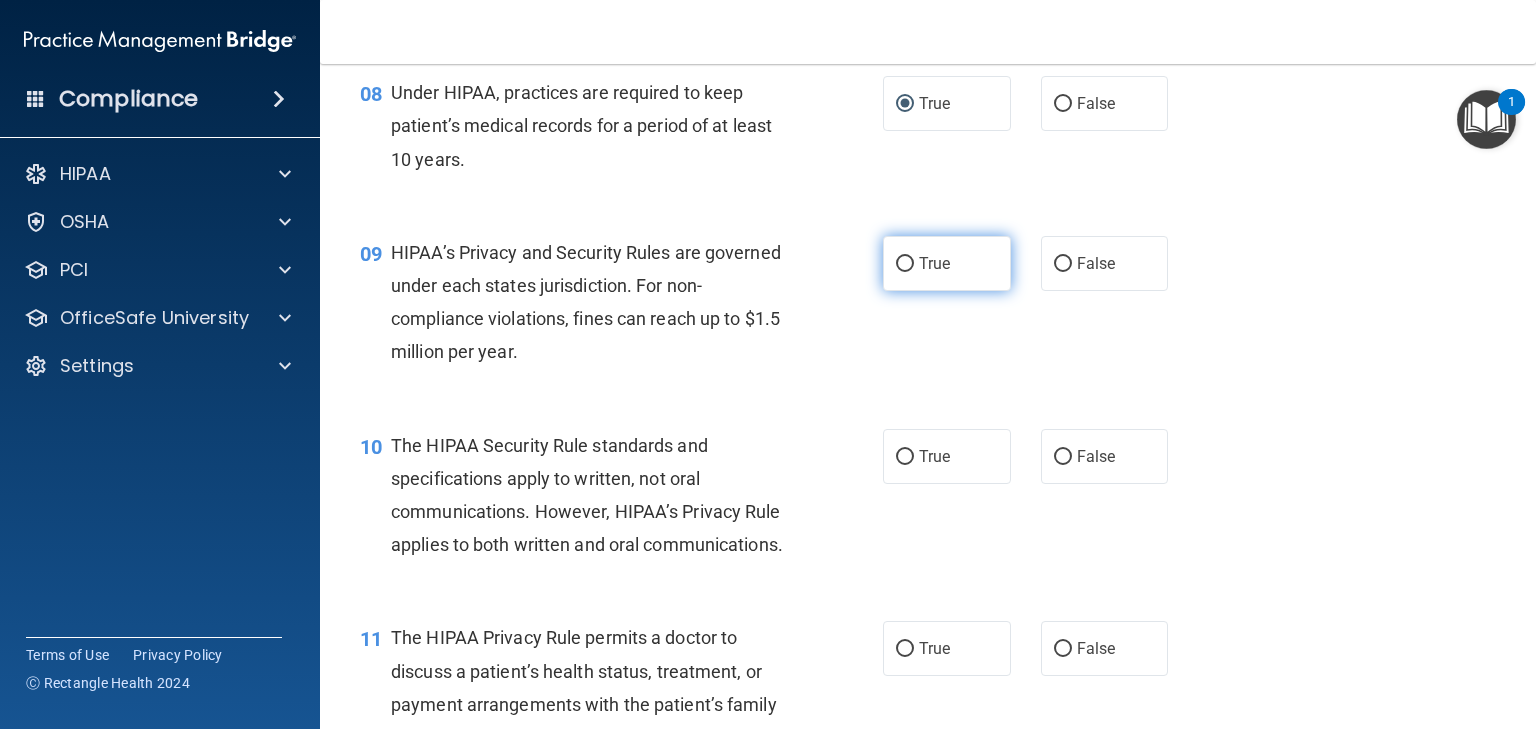 click on "True" at bounding box center [905, 264] 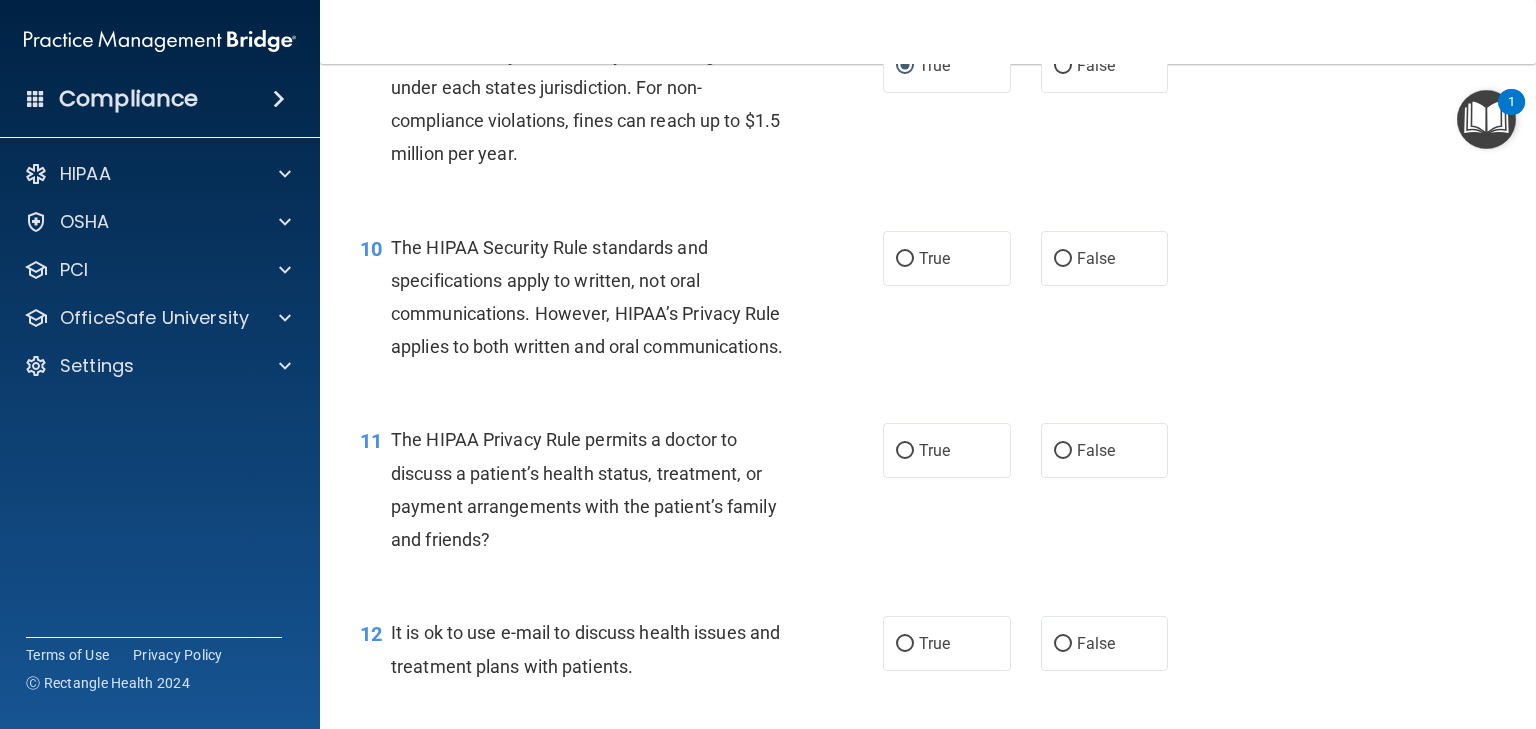 scroll, scrollTop: 1566, scrollLeft: 0, axis: vertical 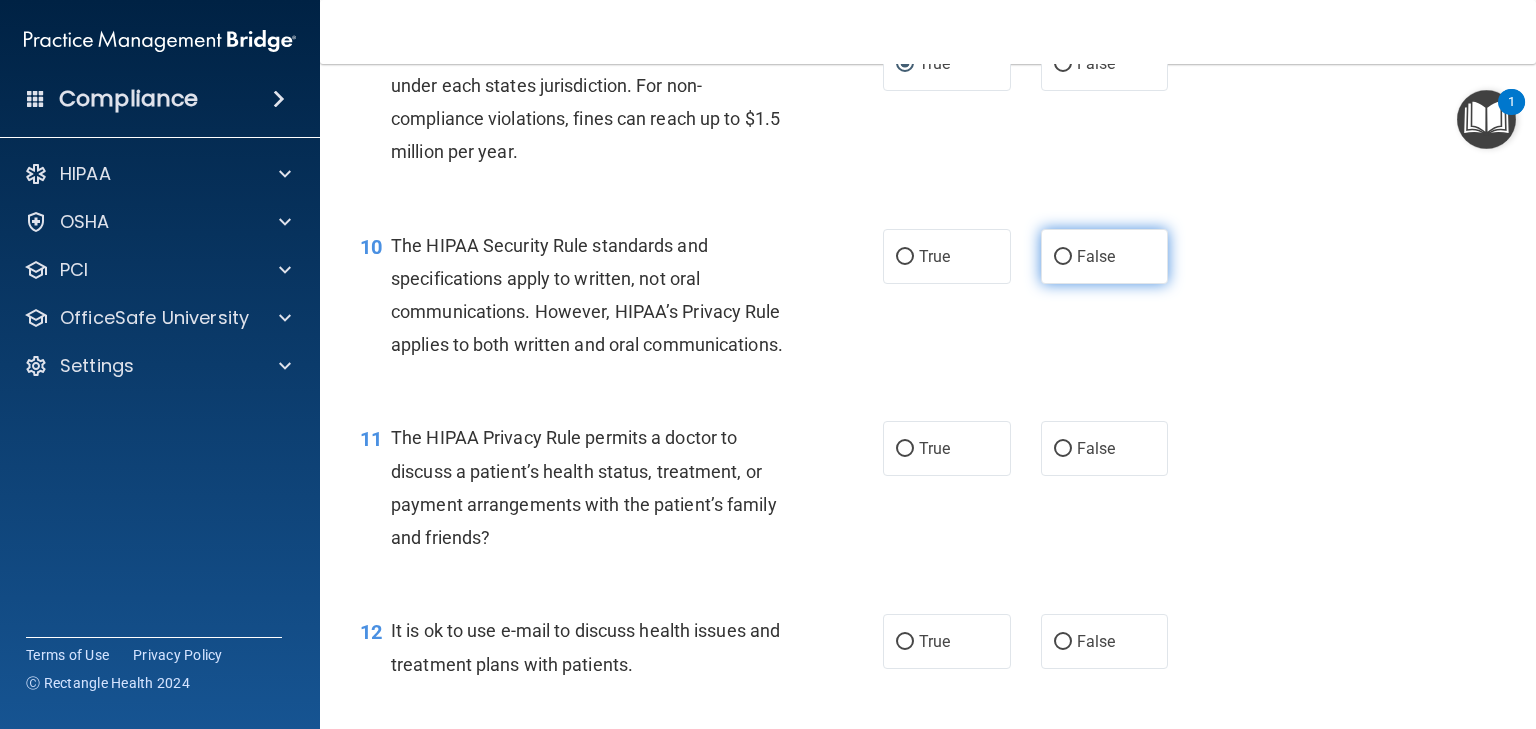 click on "False" at bounding box center [1063, 257] 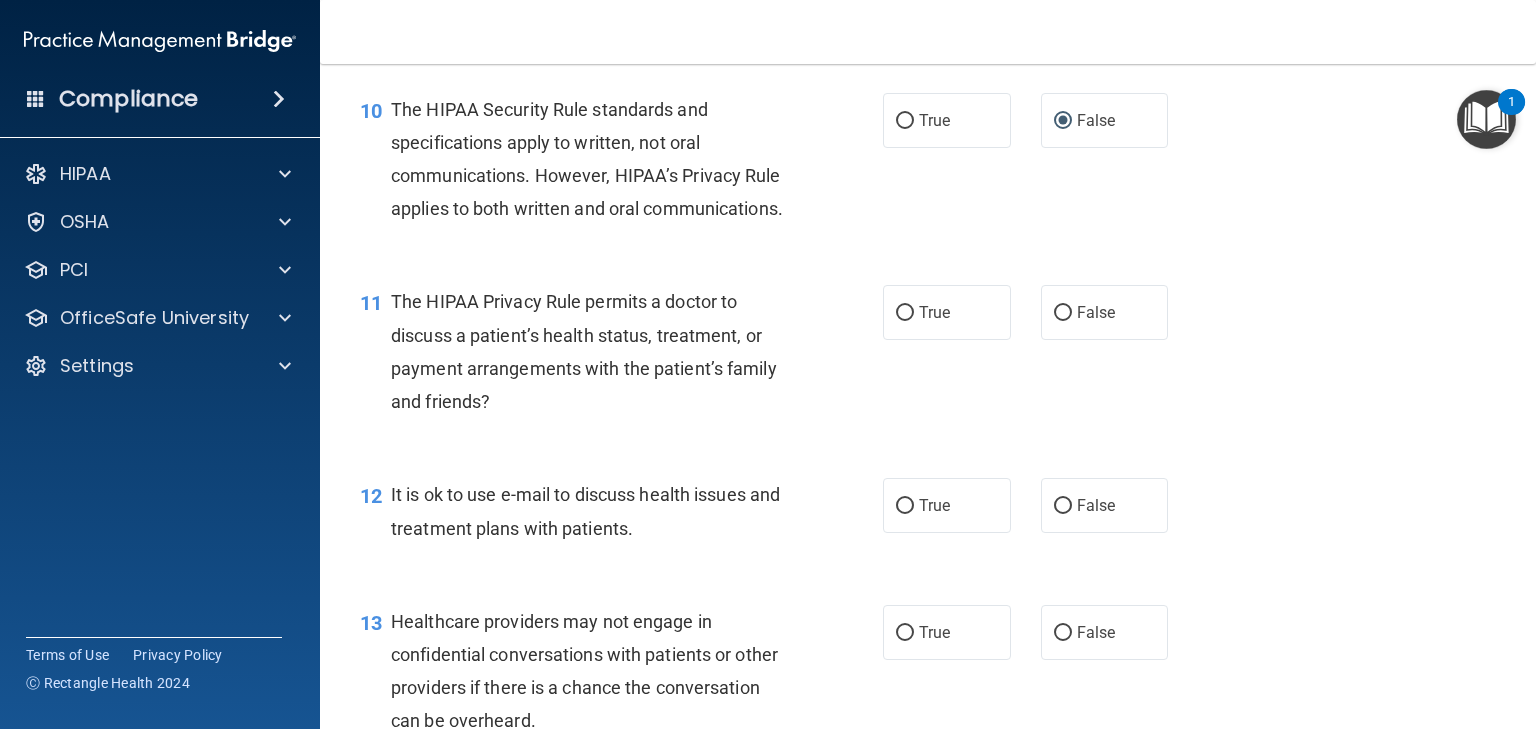 scroll, scrollTop: 1733, scrollLeft: 0, axis: vertical 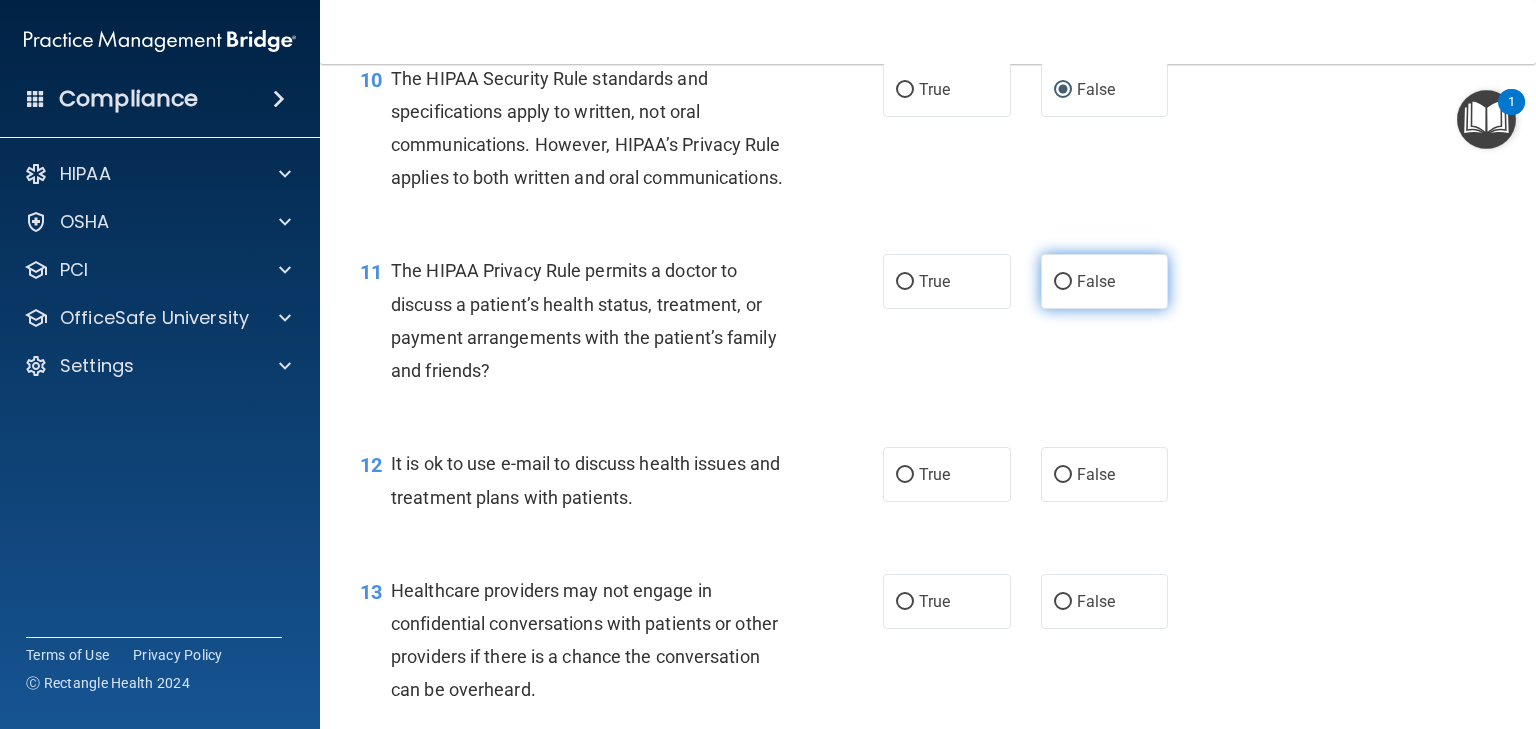 click on "False" at bounding box center (1063, 282) 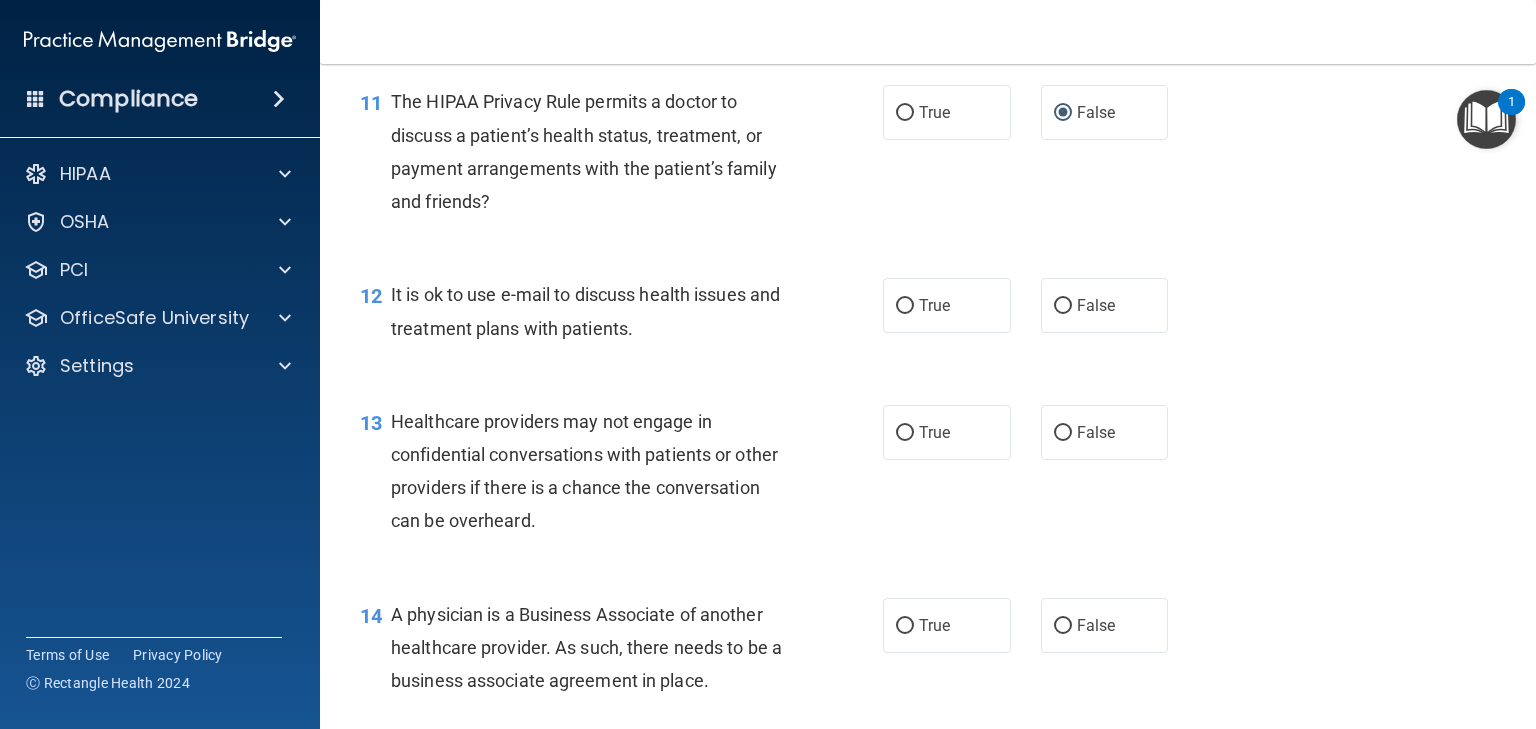 scroll, scrollTop: 1933, scrollLeft: 0, axis: vertical 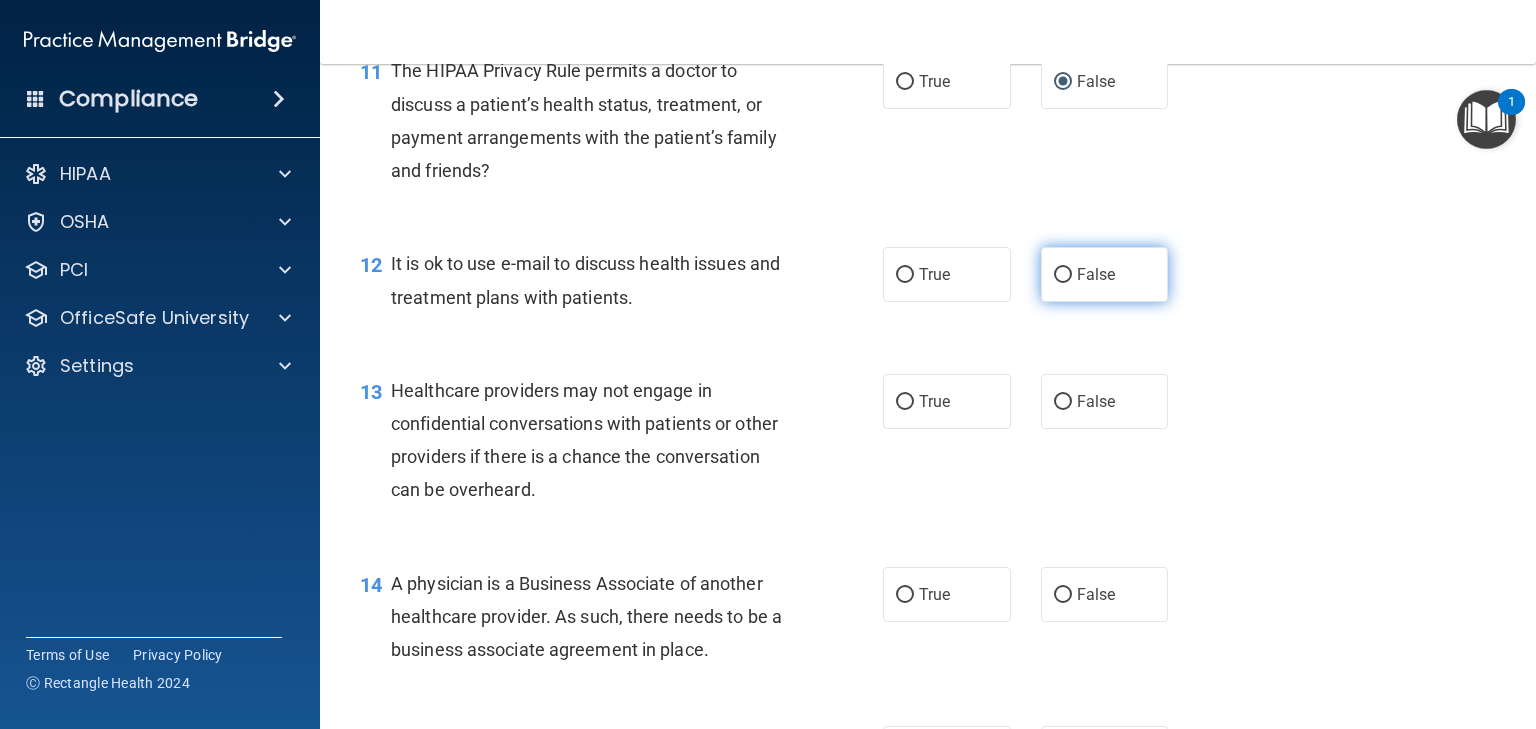 click on "False" at bounding box center (1063, 275) 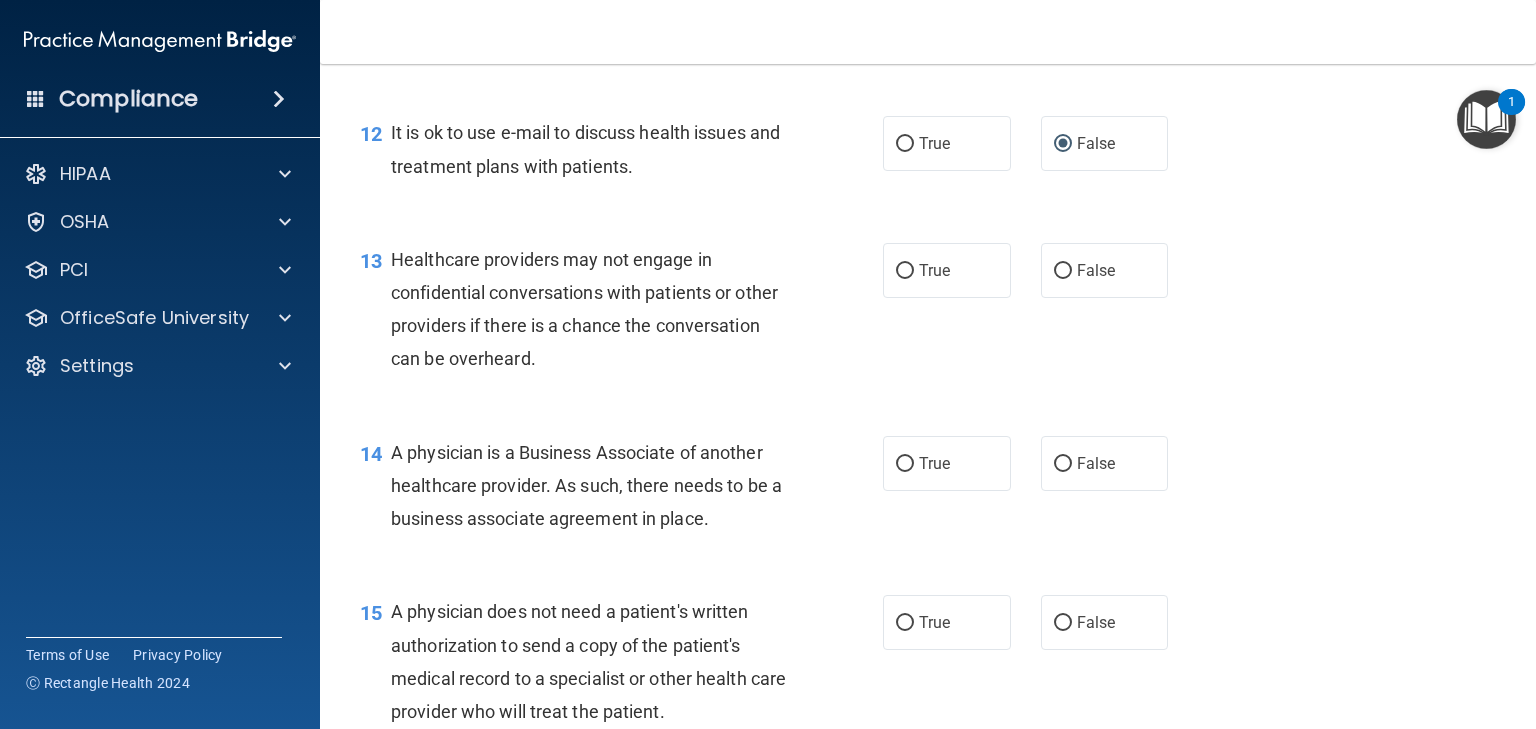 scroll, scrollTop: 2066, scrollLeft: 0, axis: vertical 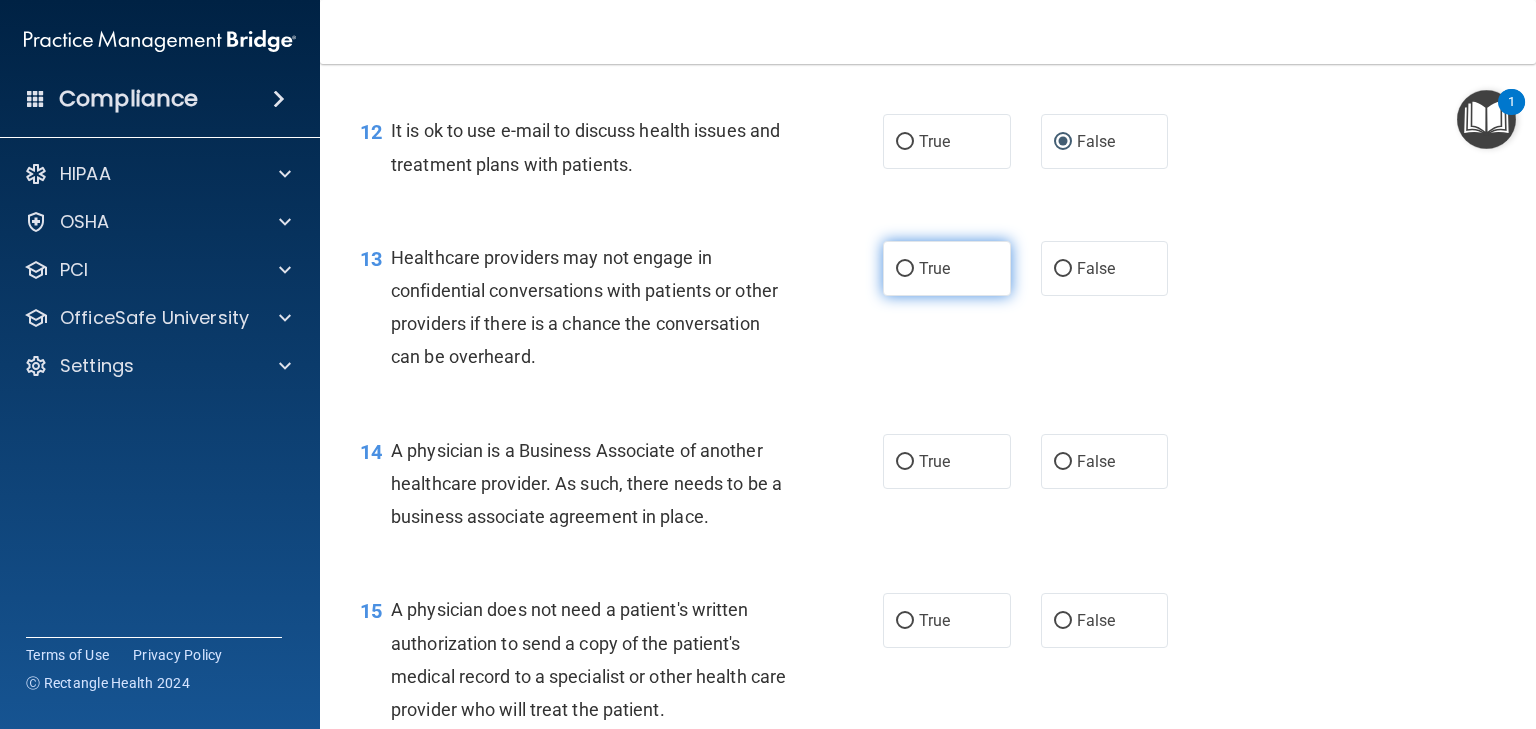 click on "True" at bounding box center [905, 269] 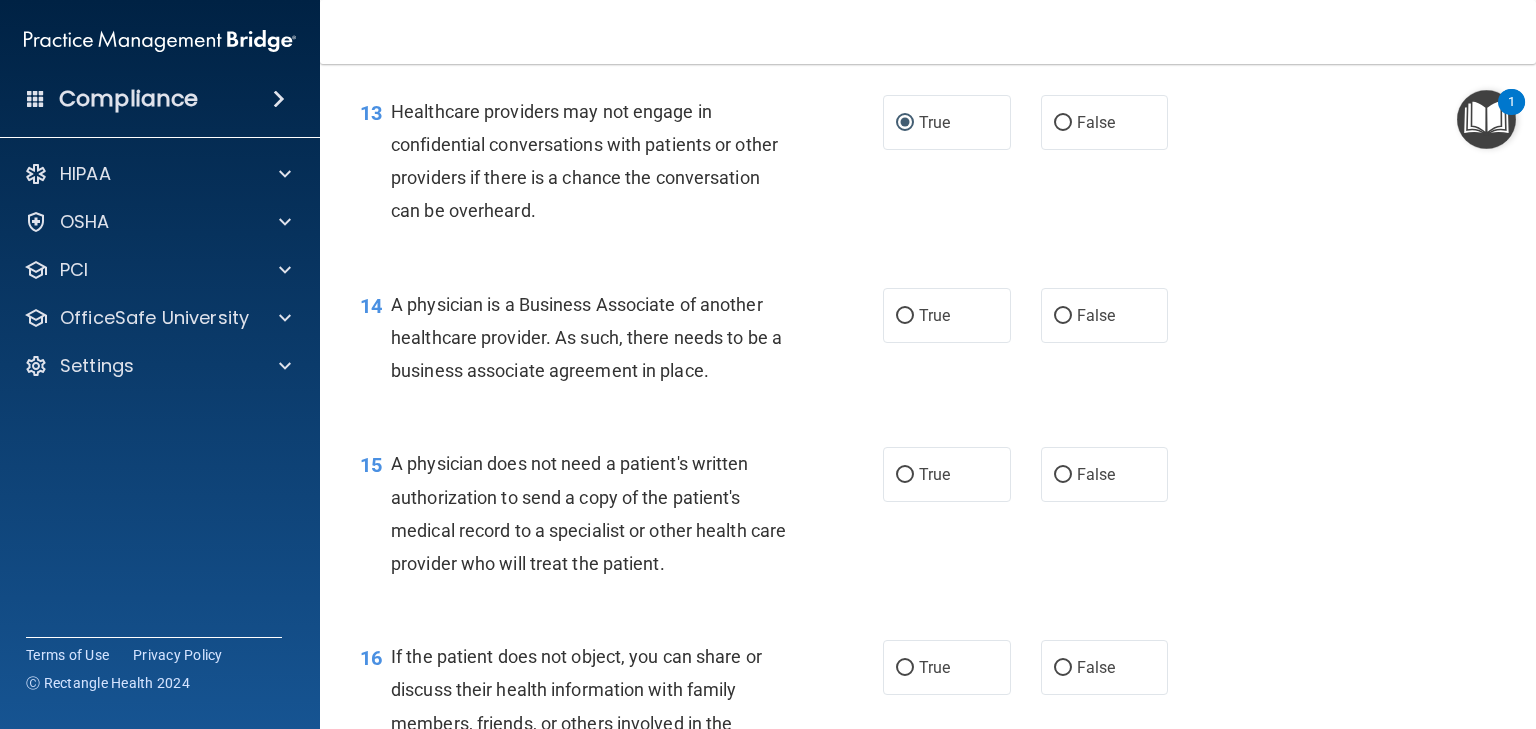 scroll, scrollTop: 2233, scrollLeft: 0, axis: vertical 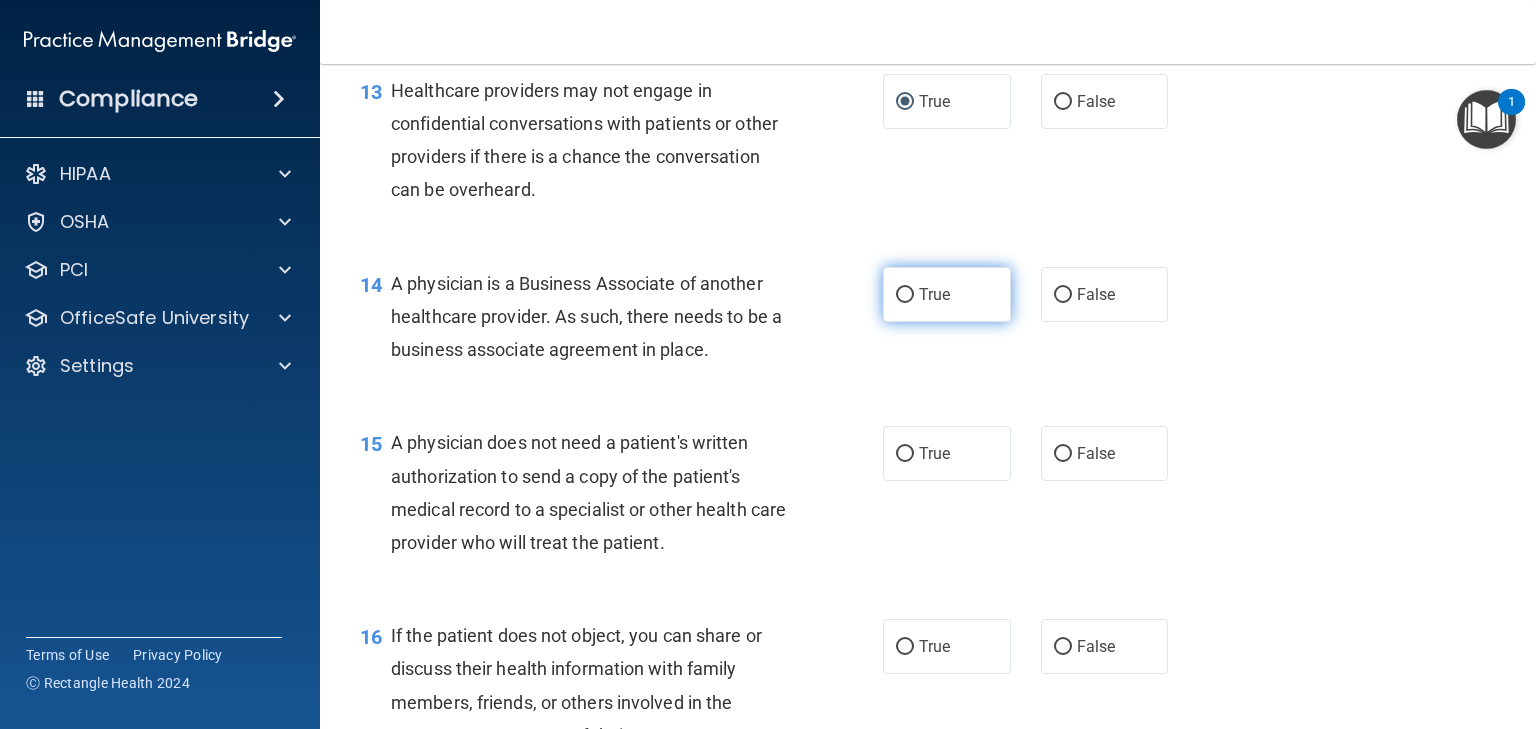 click on "True" at bounding box center (905, 295) 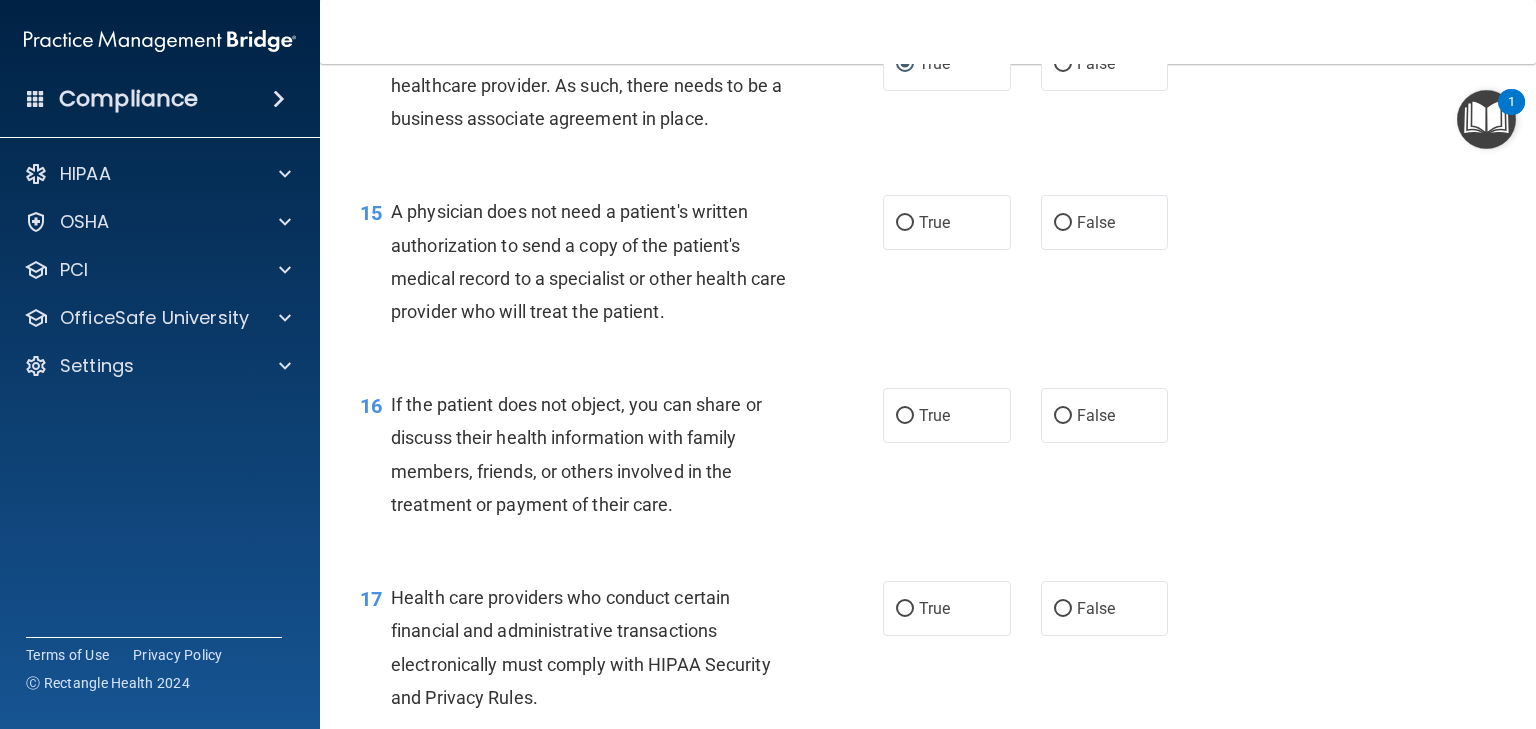 scroll, scrollTop: 2466, scrollLeft: 0, axis: vertical 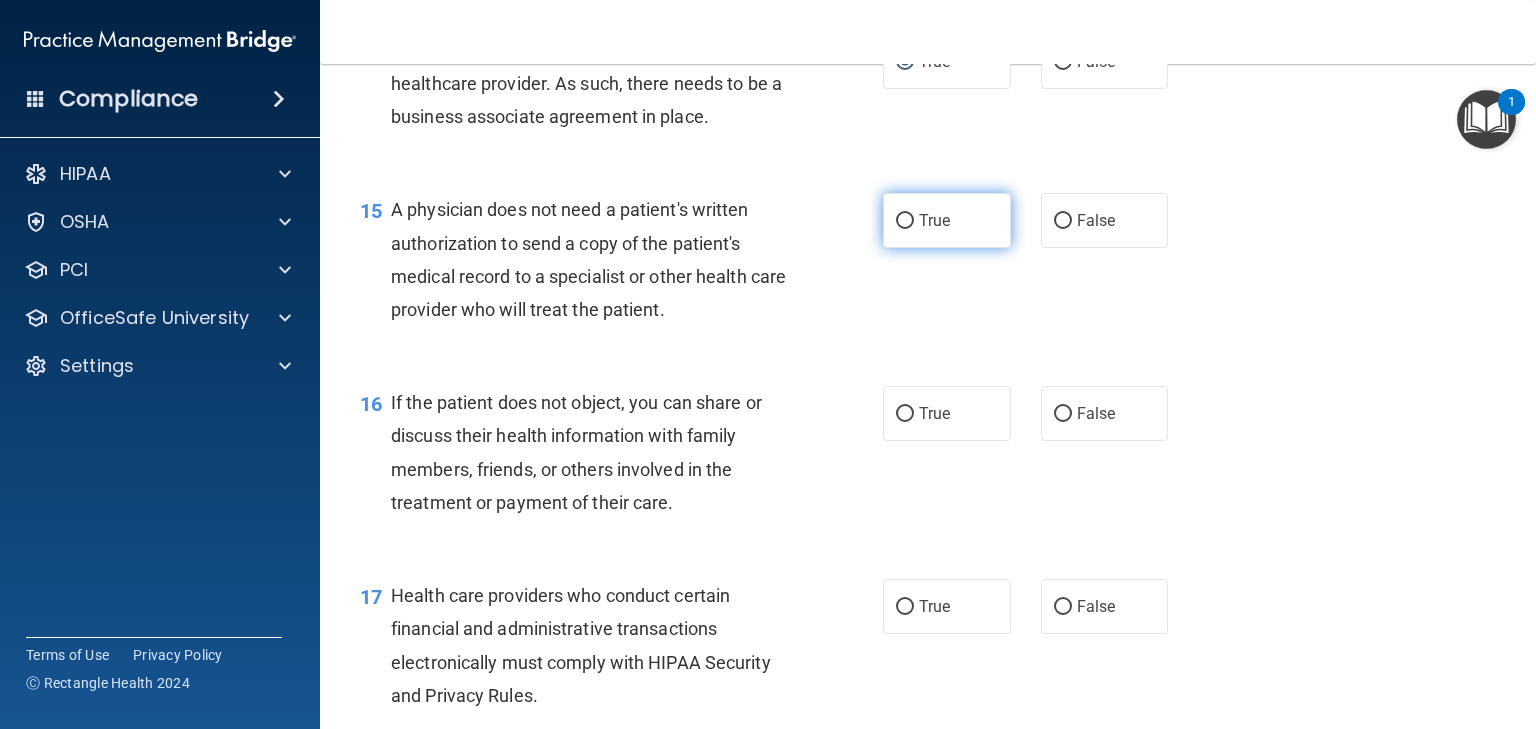 click on "True" at bounding box center [905, 221] 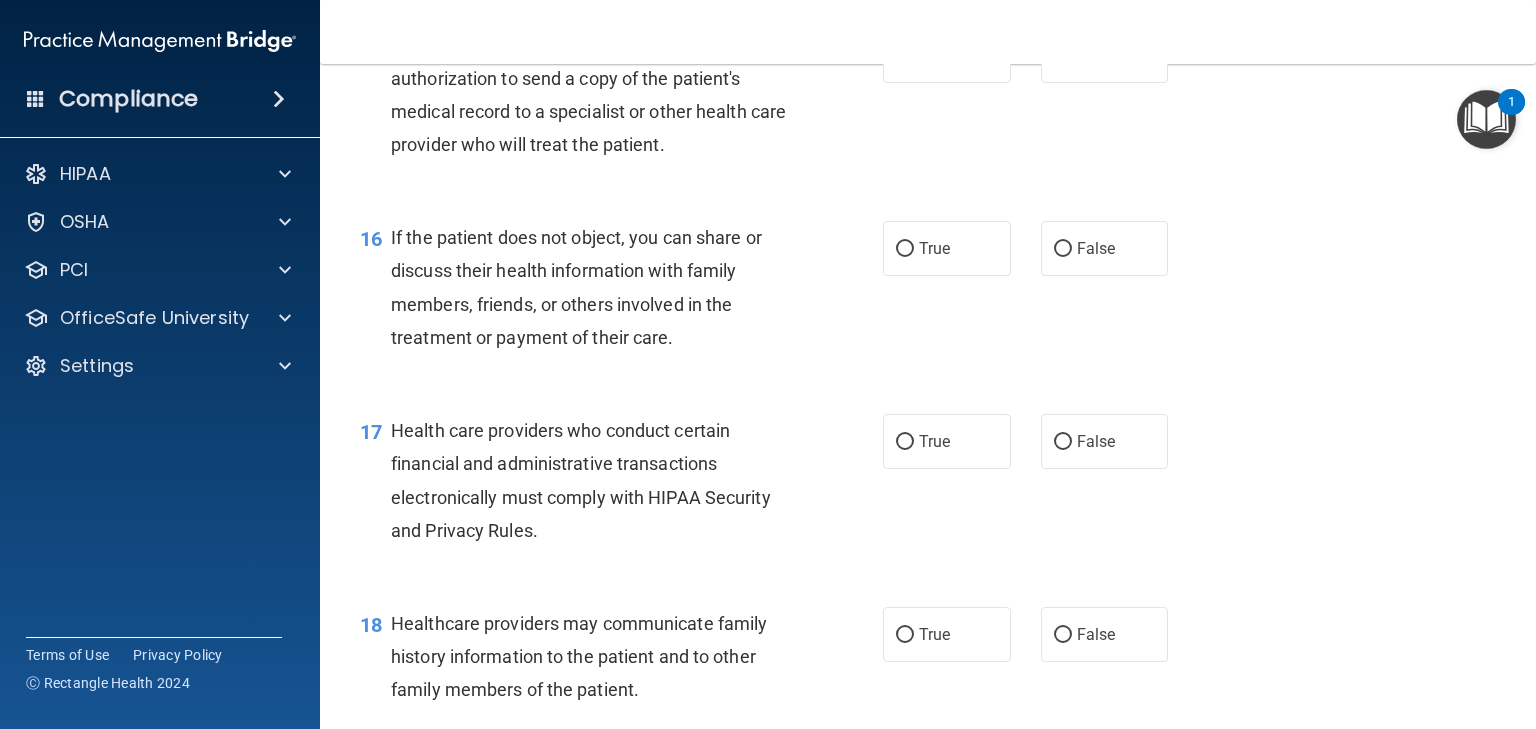 scroll, scrollTop: 2633, scrollLeft: 0, axis: vertical 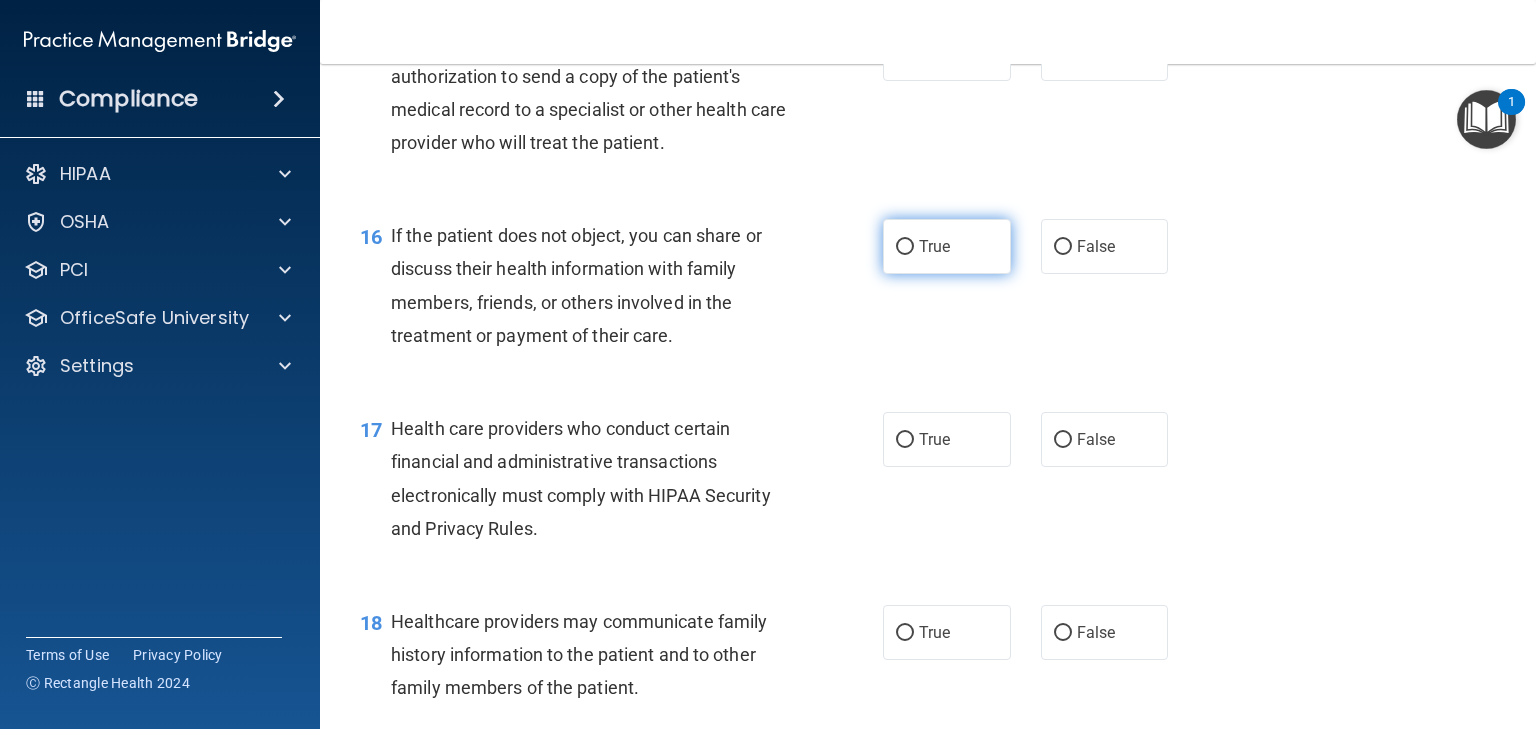 click on "True" at bounding box center [905, 247] 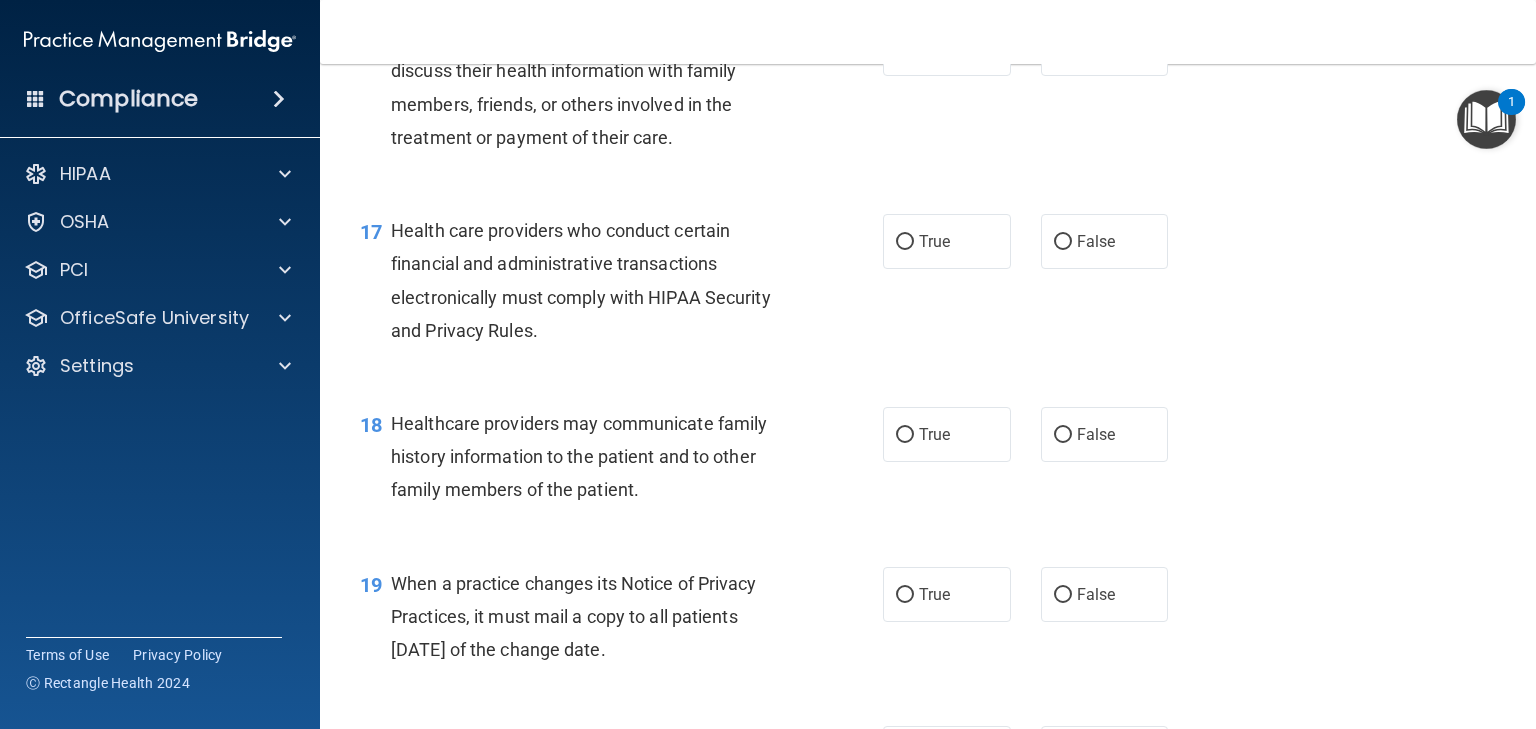 scroll, scrollTop: 2833, scrollLeft: 0, axis: vertical 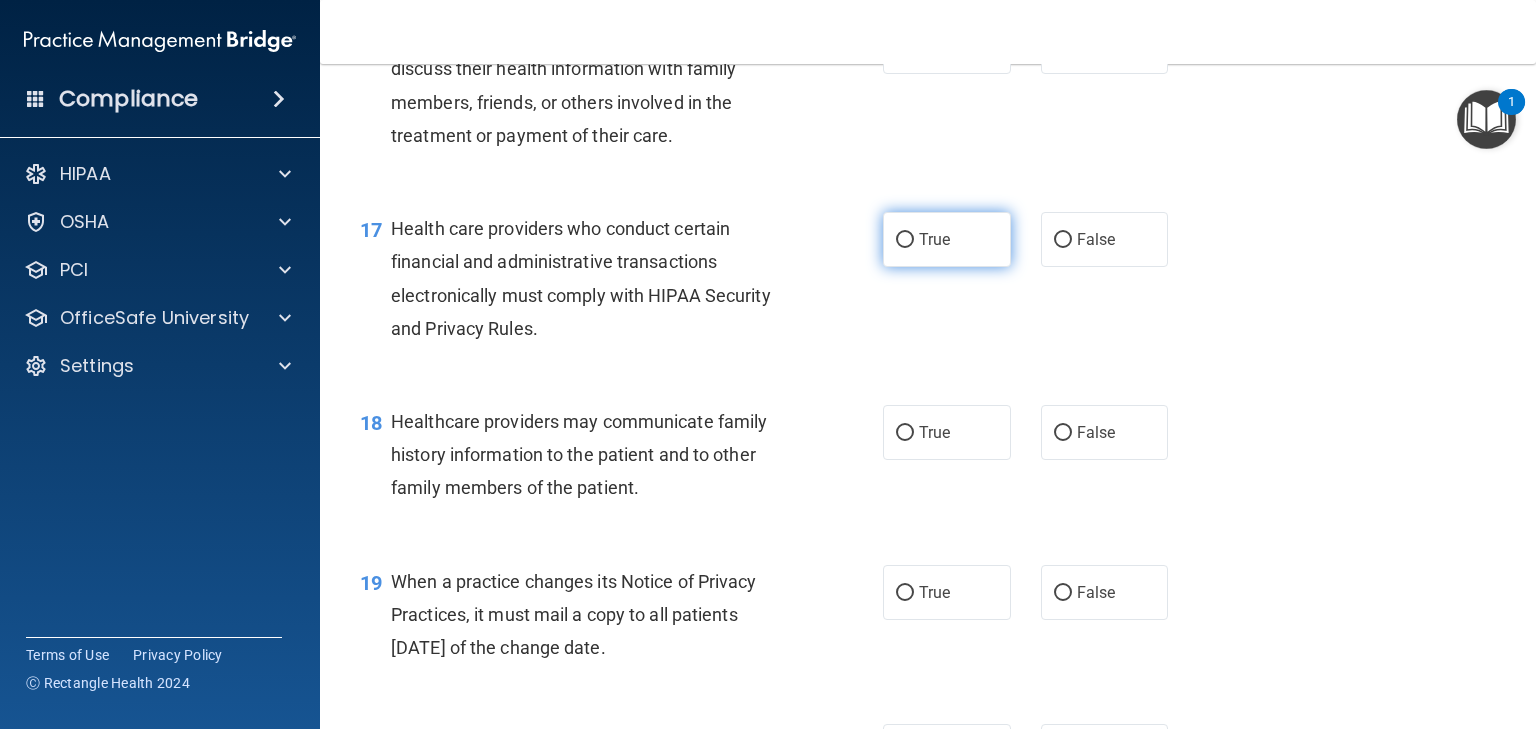 click on "True" at bounding box center [905, 240] 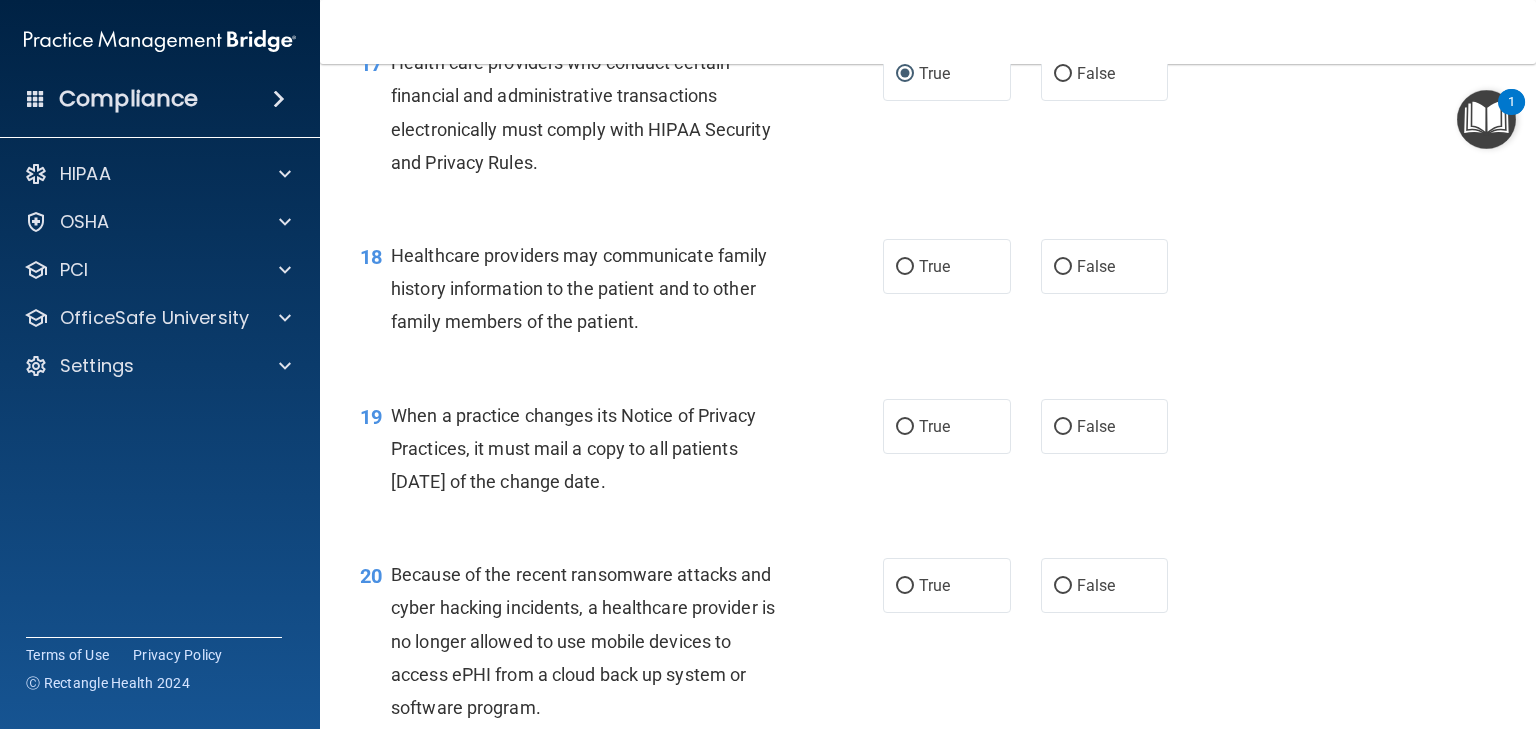 scroll, scrollTop: 3000, scrollLeft: 0, axis: vertical 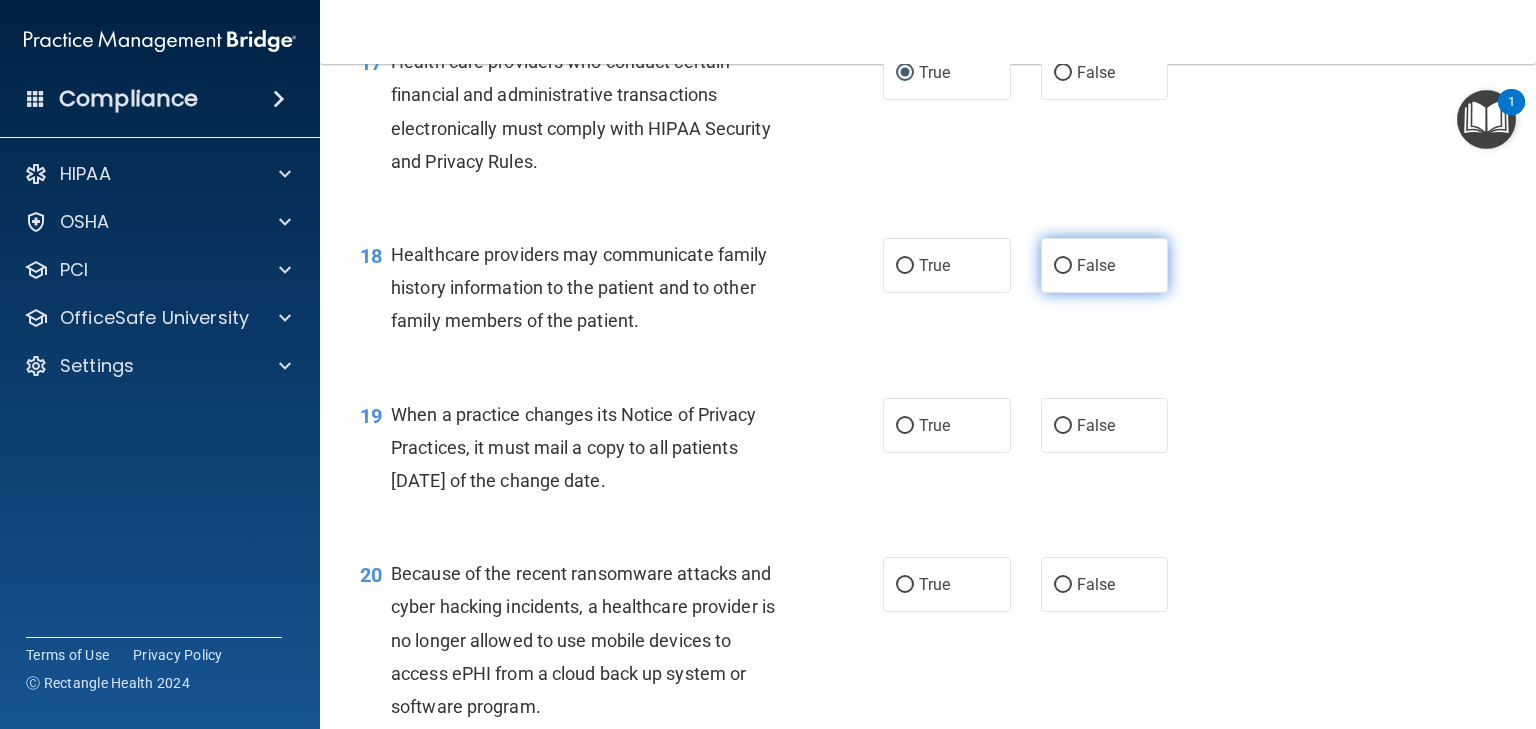 click on "False" at bounding box center (1063, 266) 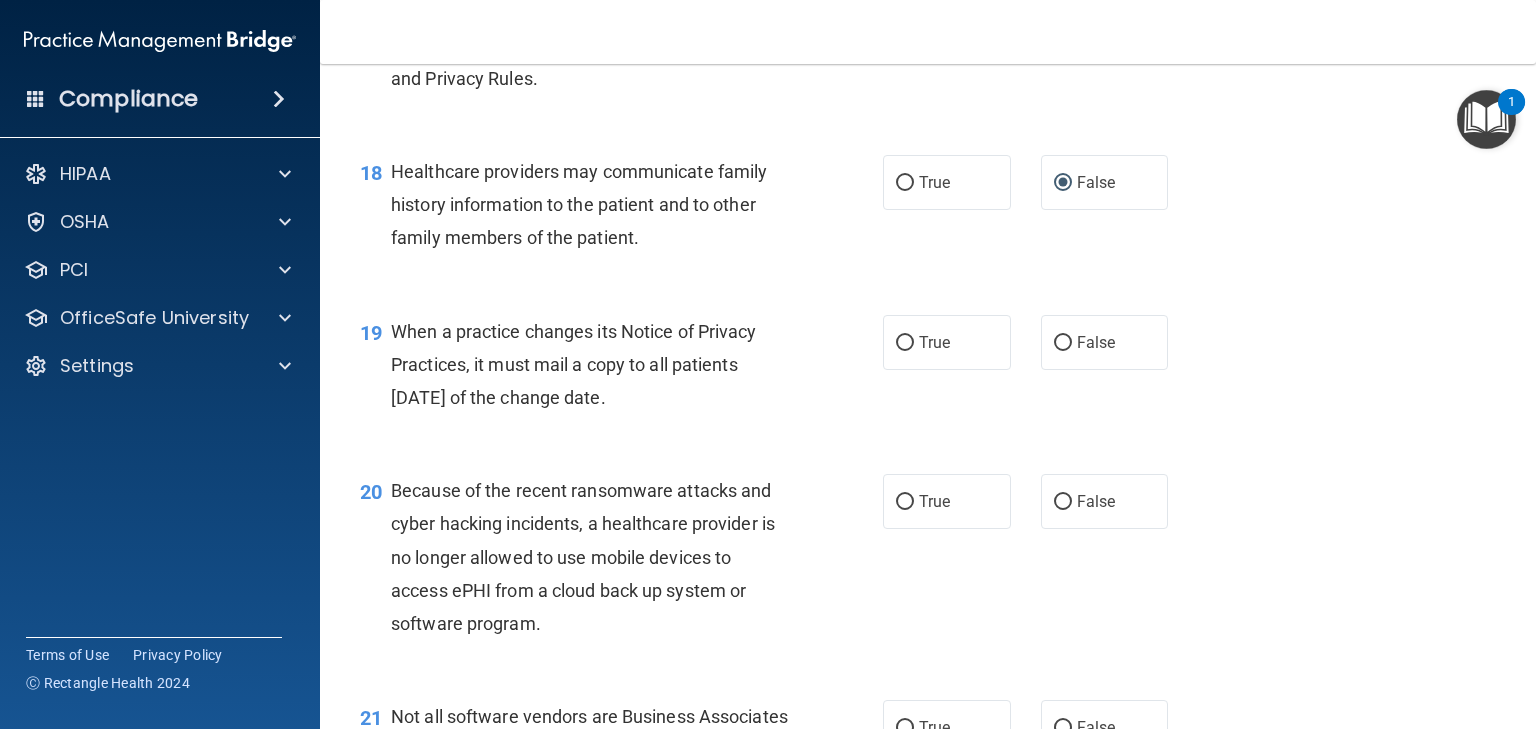 scroll, scrollTop: 3100, scrollLeft: 0, axis: vertical 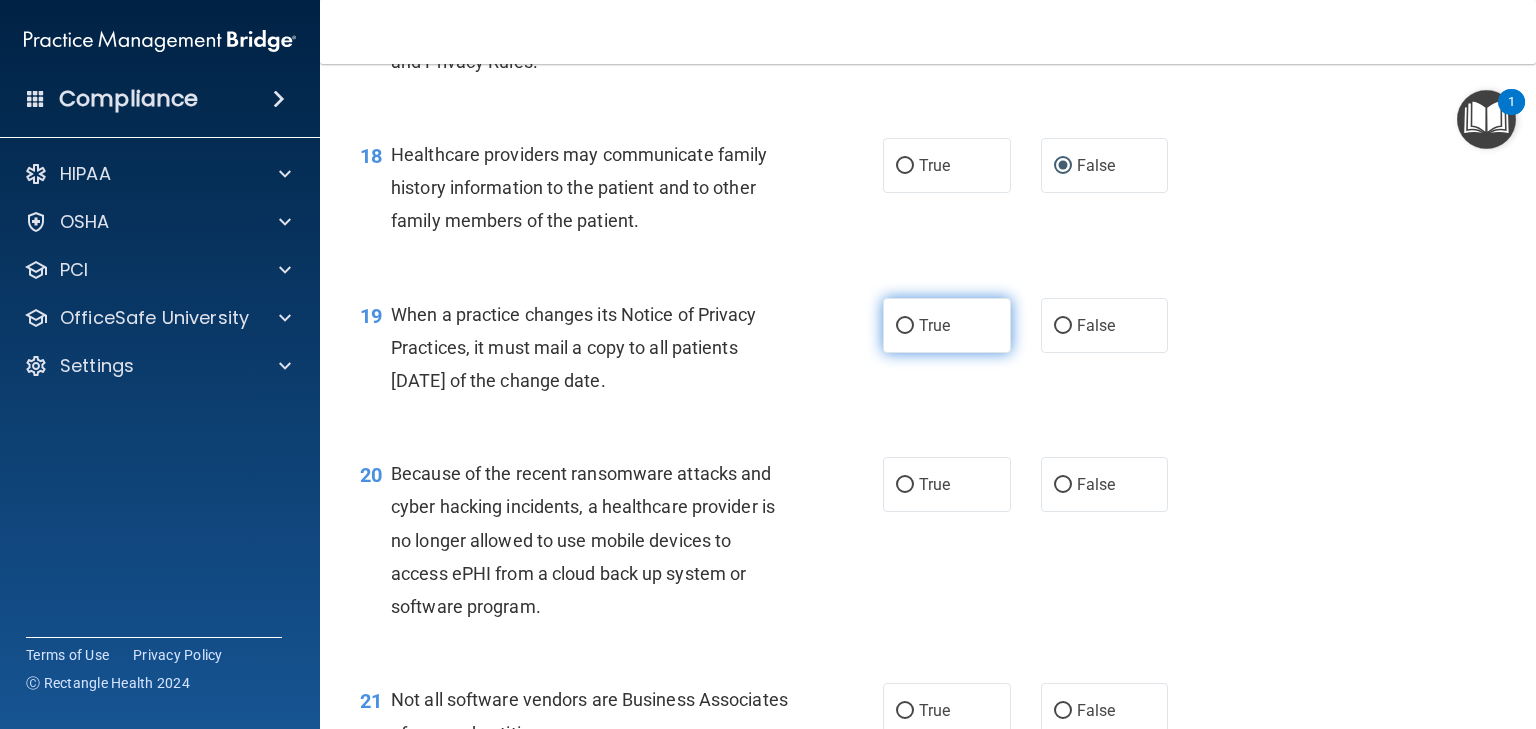 click on "True" at bounding box center [905, 326] 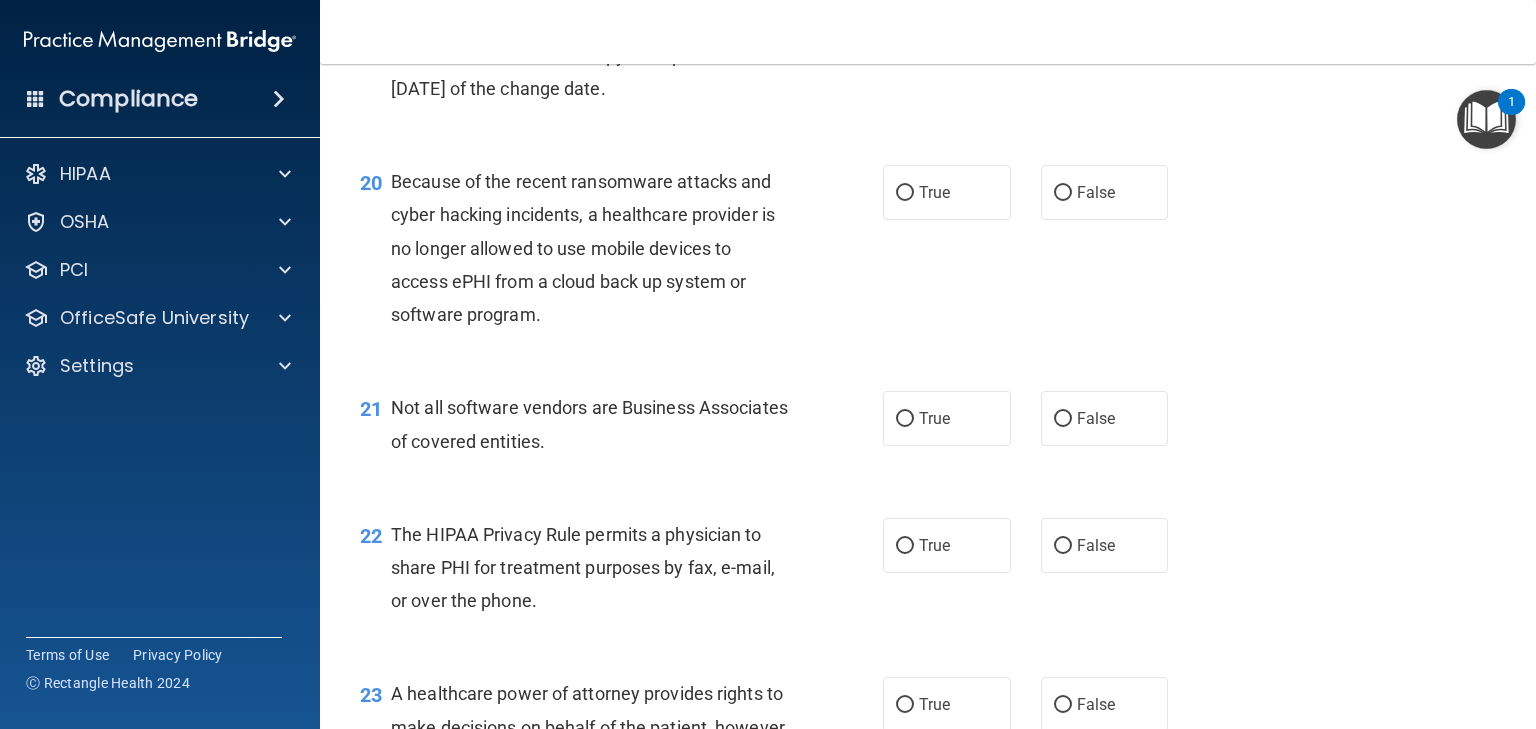 scroll, scrollTop: 3400, scrollLeft: 0, axis: vertical 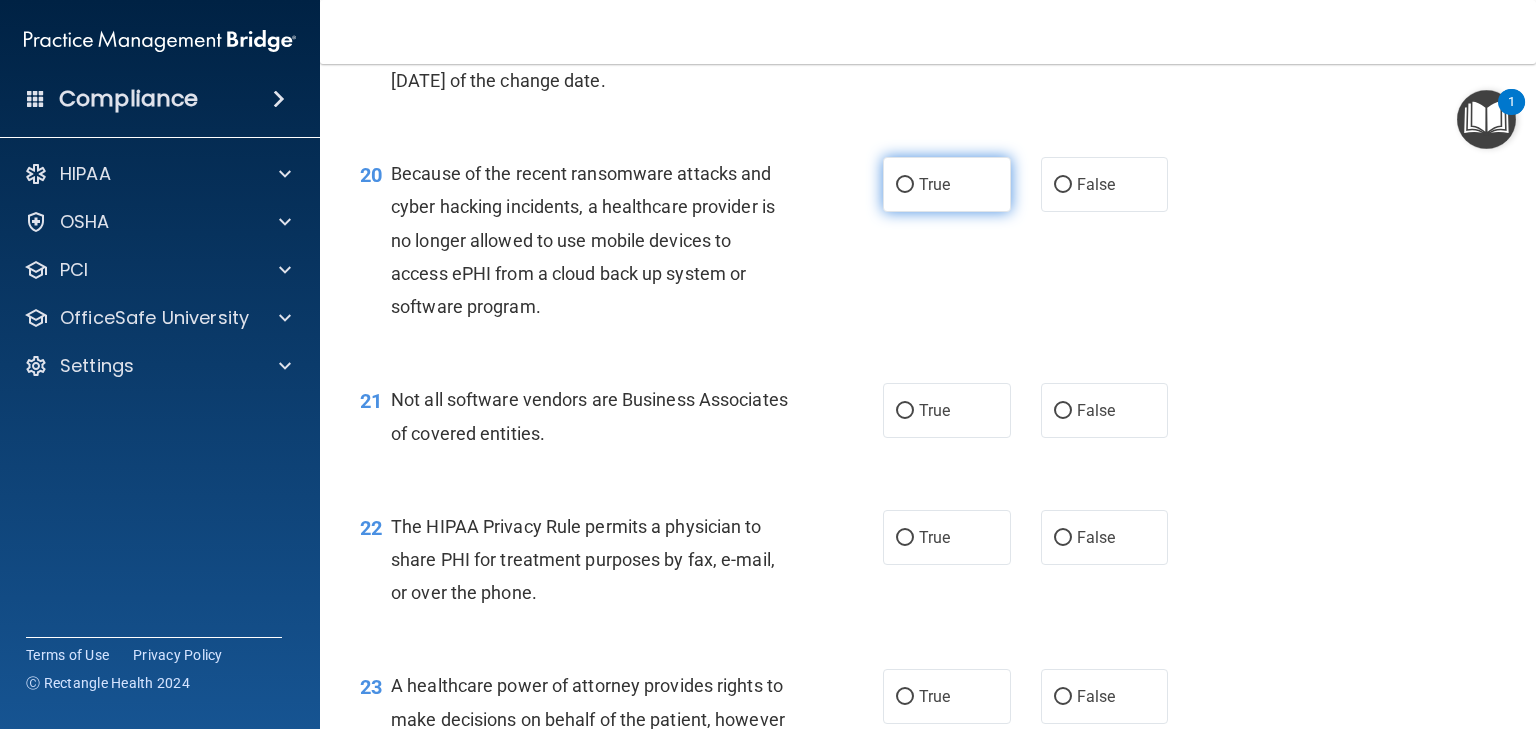 click on "True" at bounding box center (905, 185) 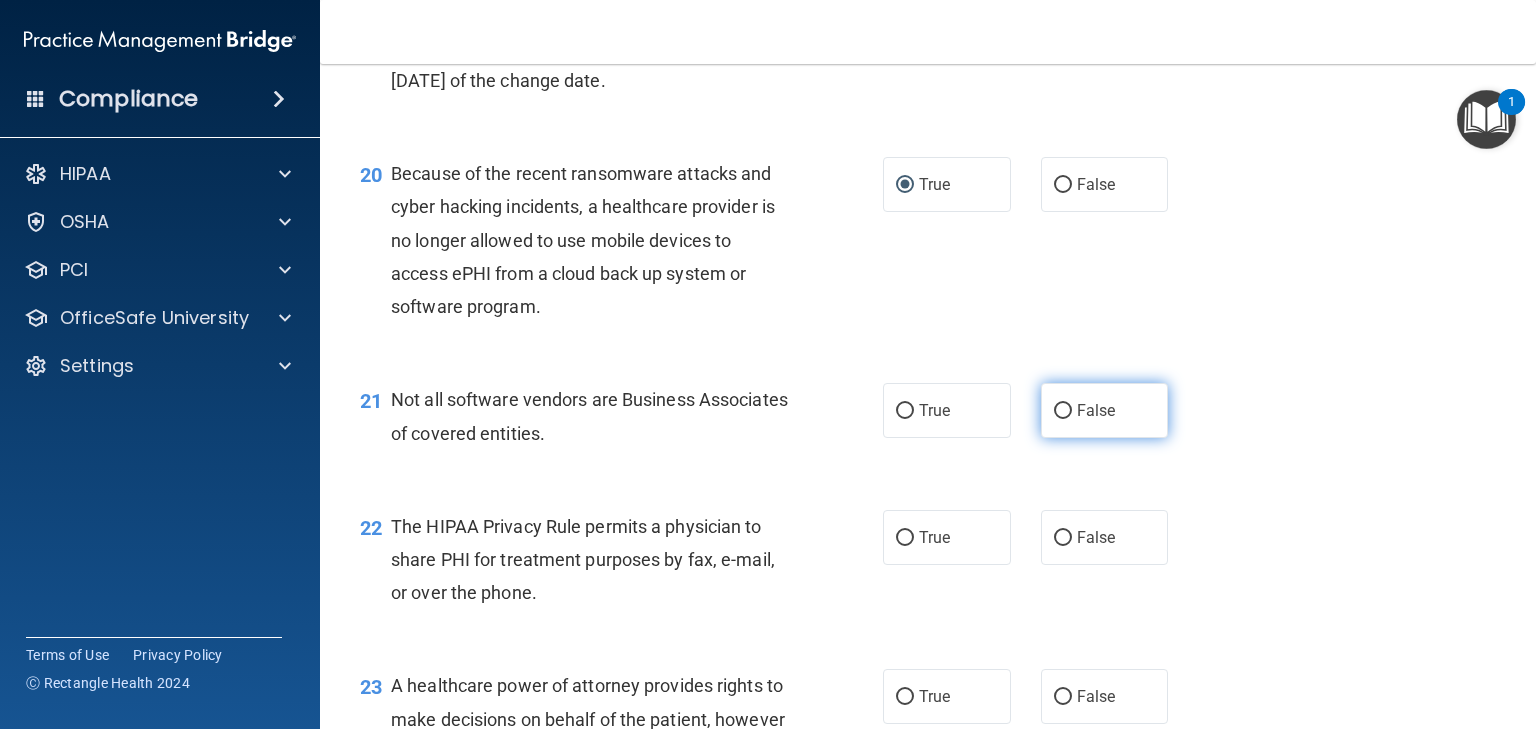click on "False" at bounding box center [1063, 411] 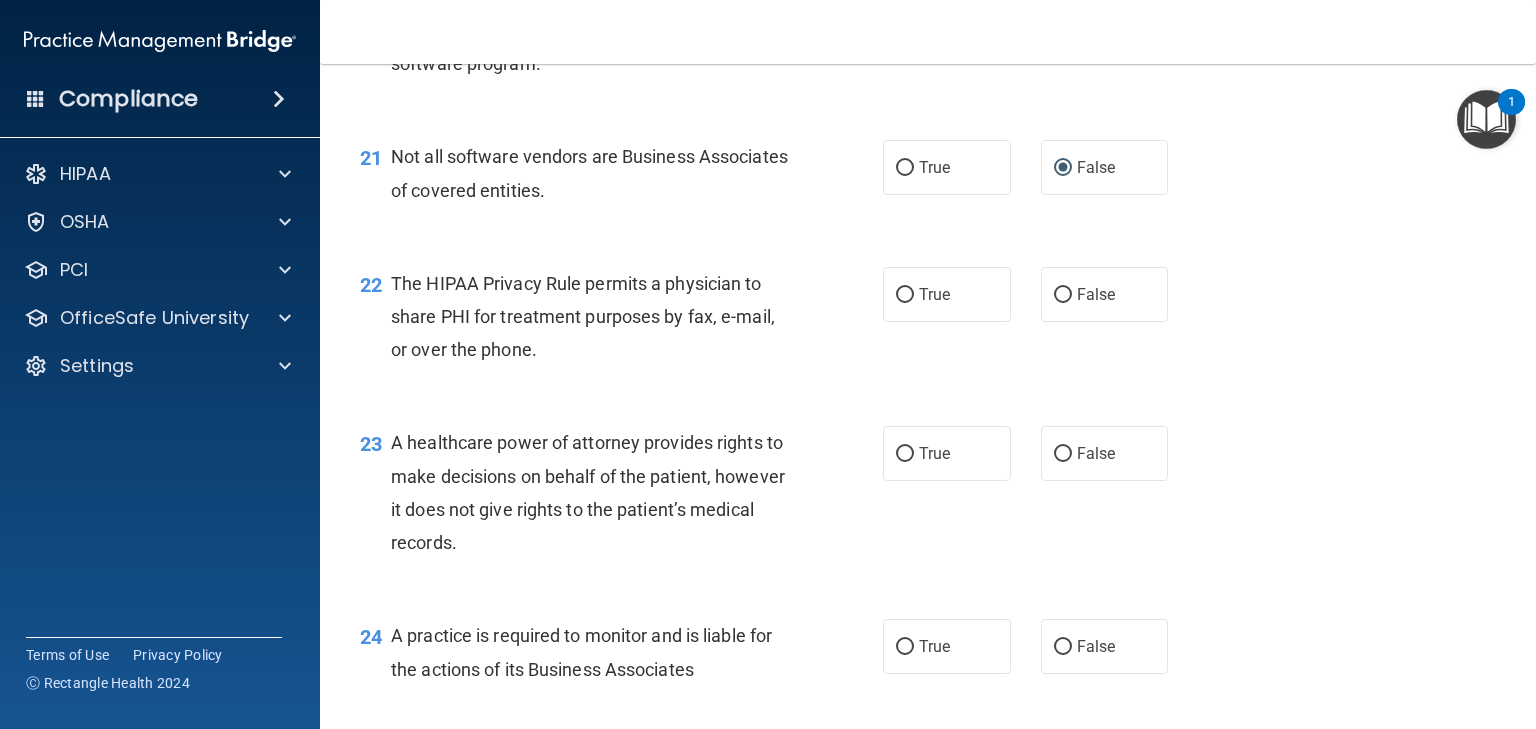 scroll, scrollTop: 3666, scrollLeft: 0, axis: vertical 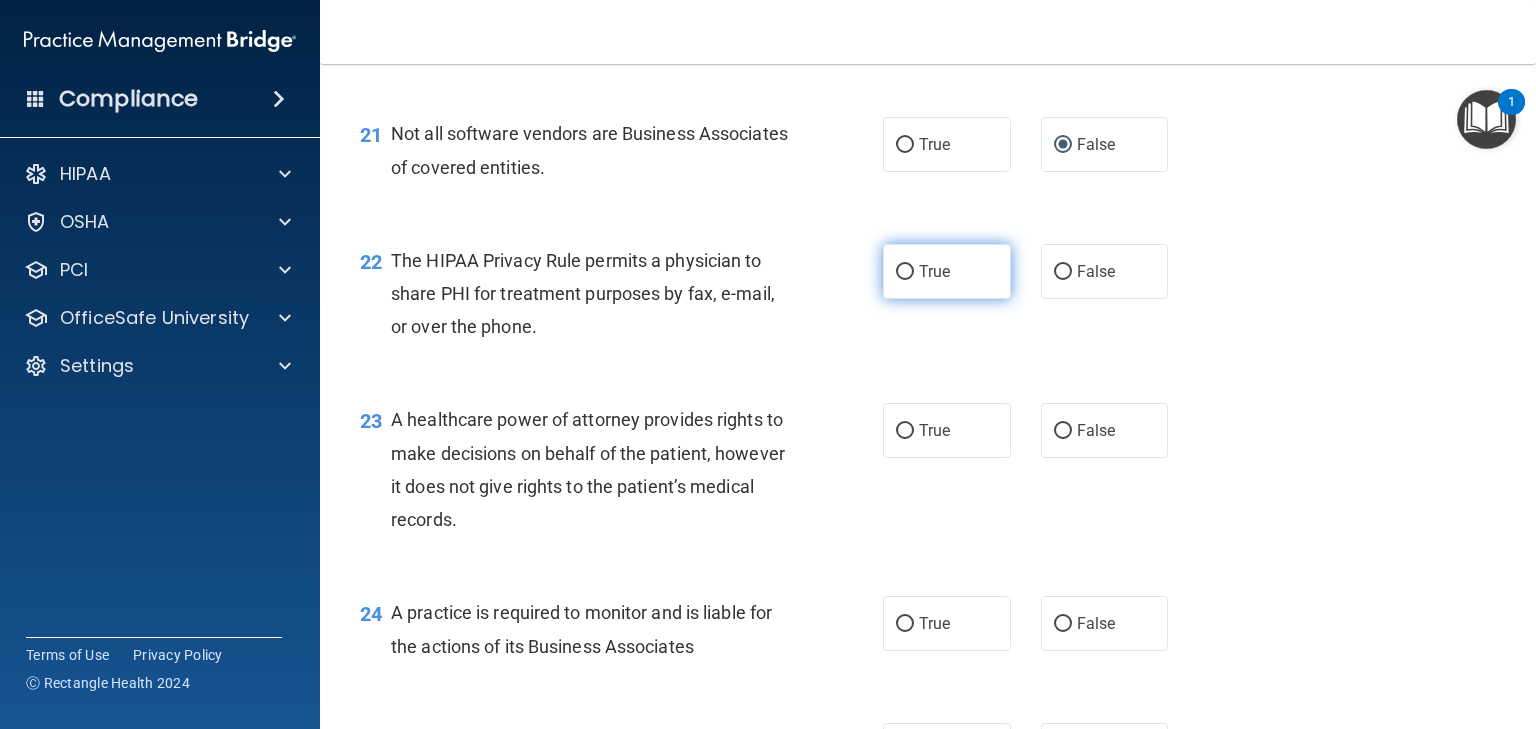 click on "True" at bounding box center (905, 272) 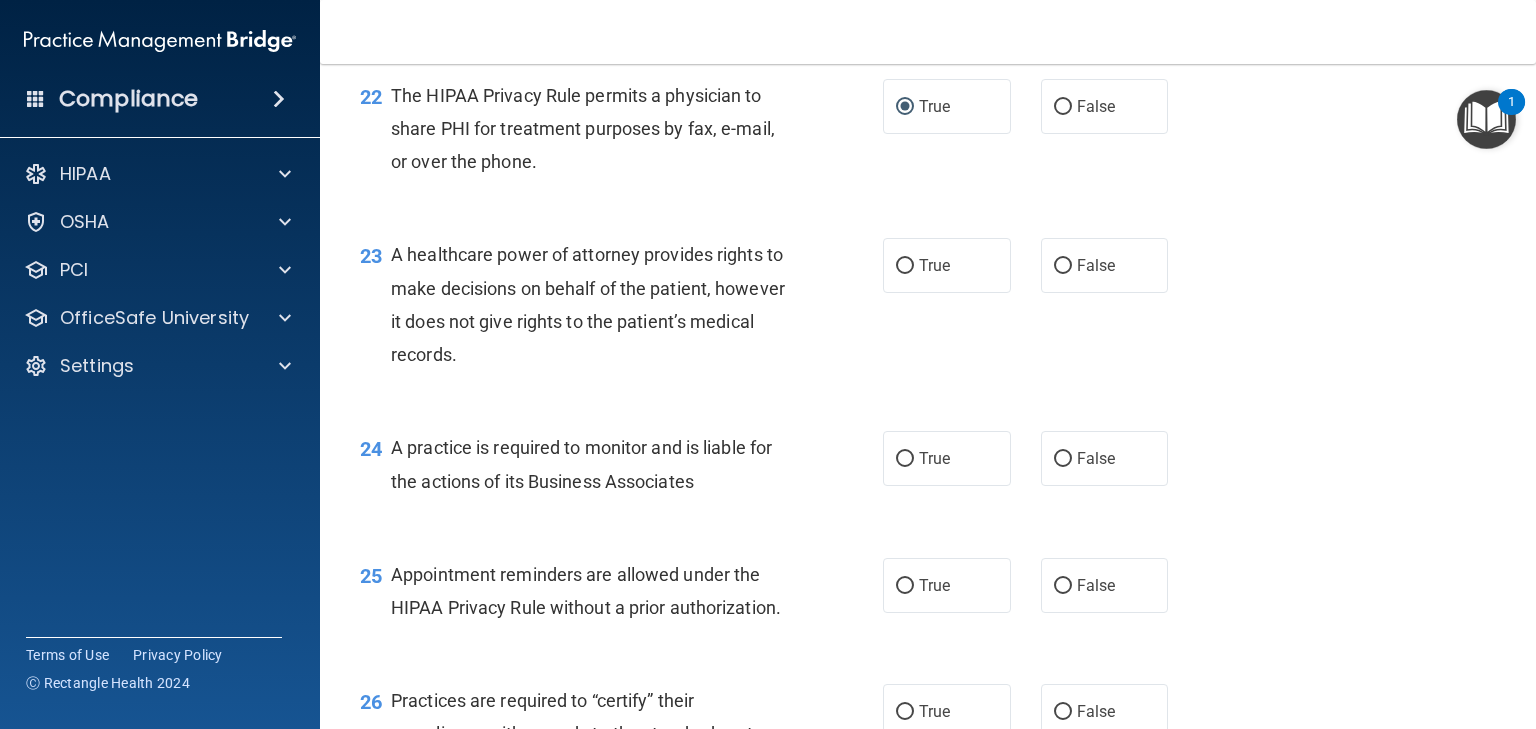scroll, scrollTop: 3833, scrollLeft: 0, axis: vertical 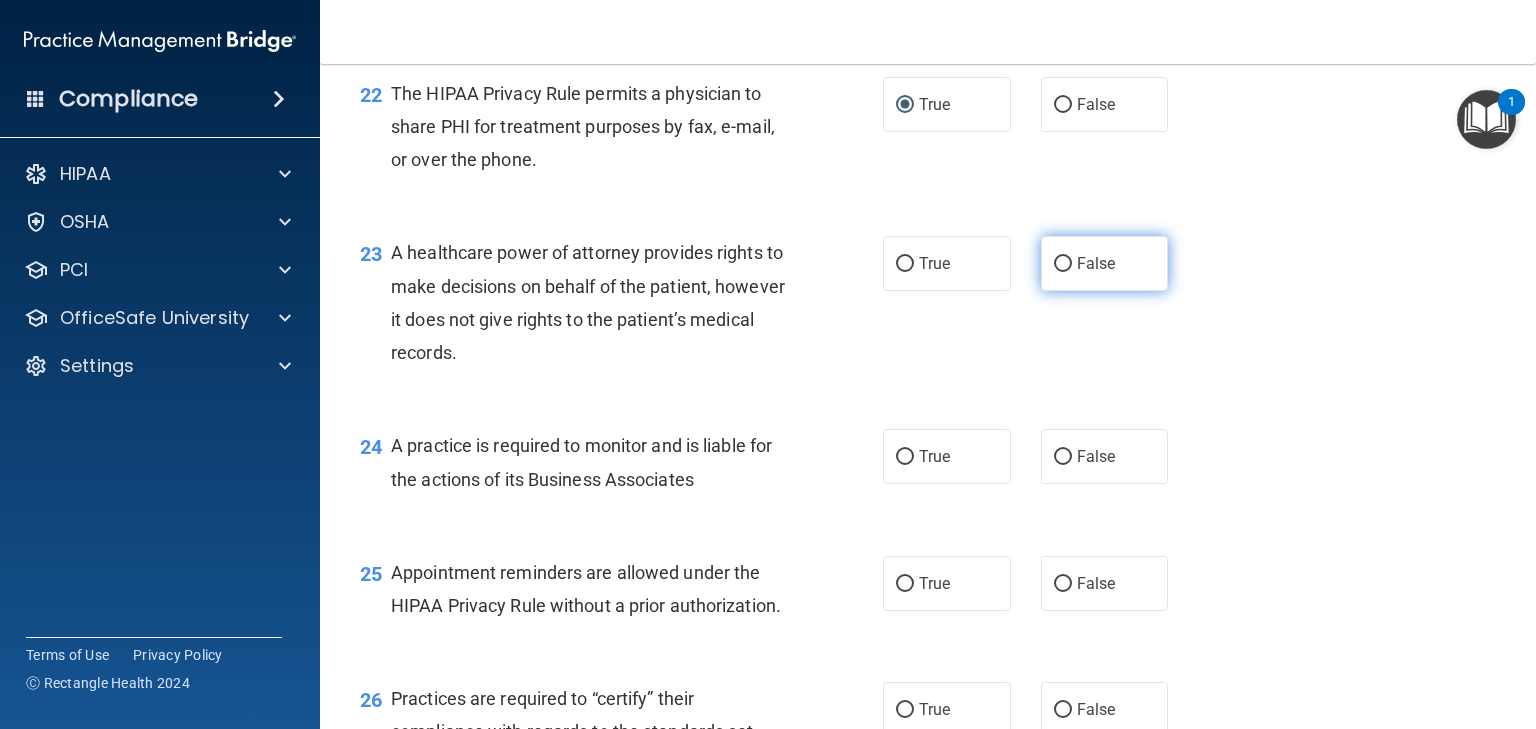 click on "False" at bounding box center (1063, 264) 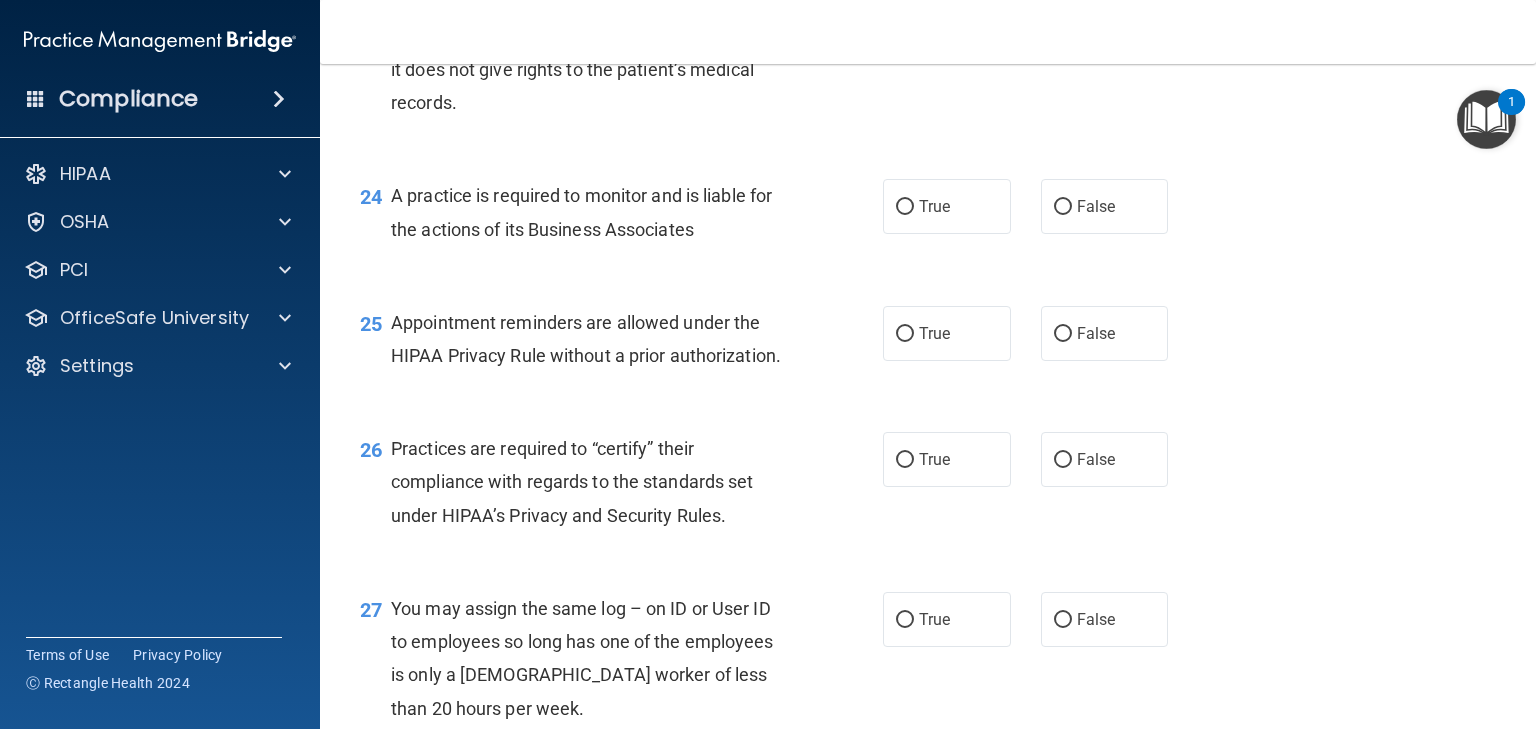 scroll, scrollTop: 4066, scrollLeft: 0, axis: vertical 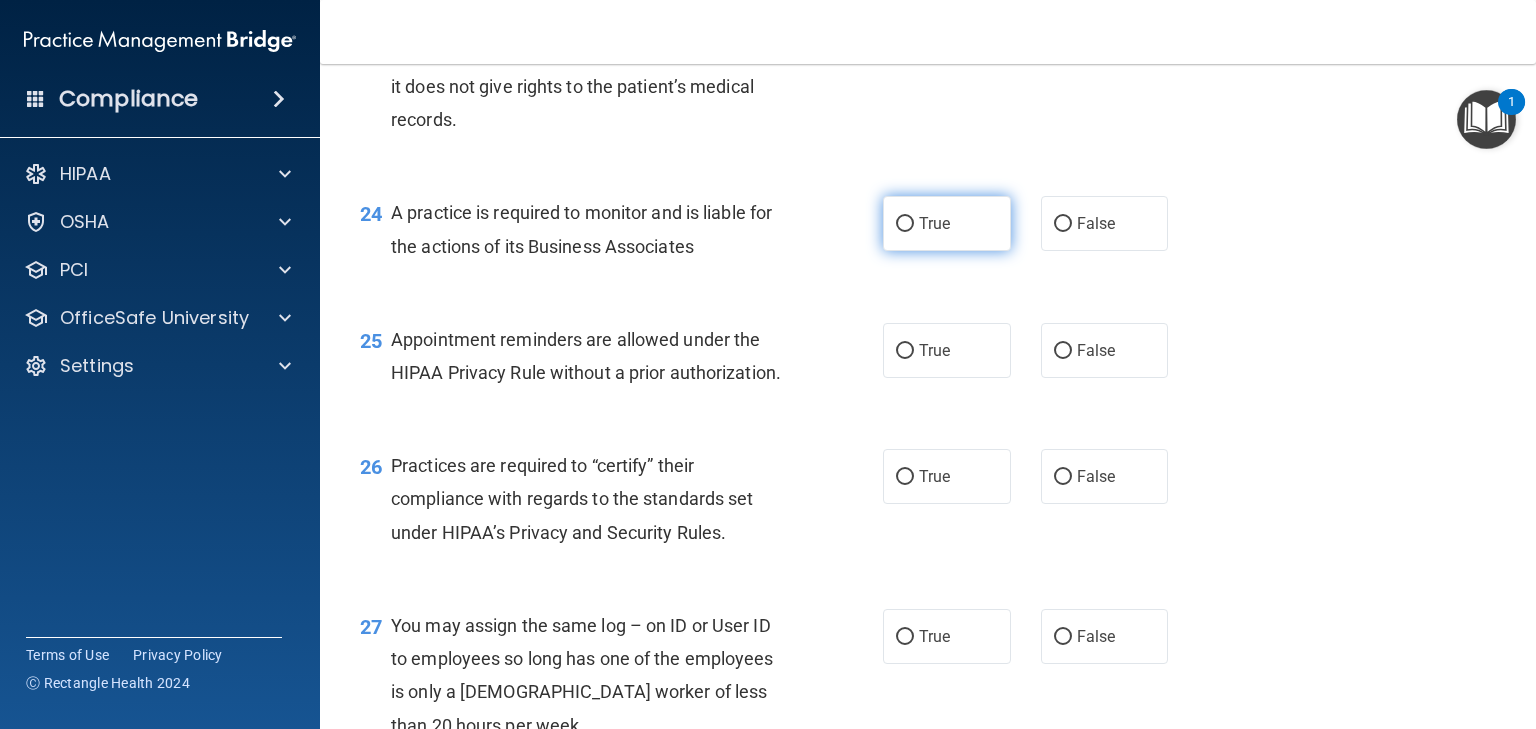 click on "True" at bounding box center [905, 224] 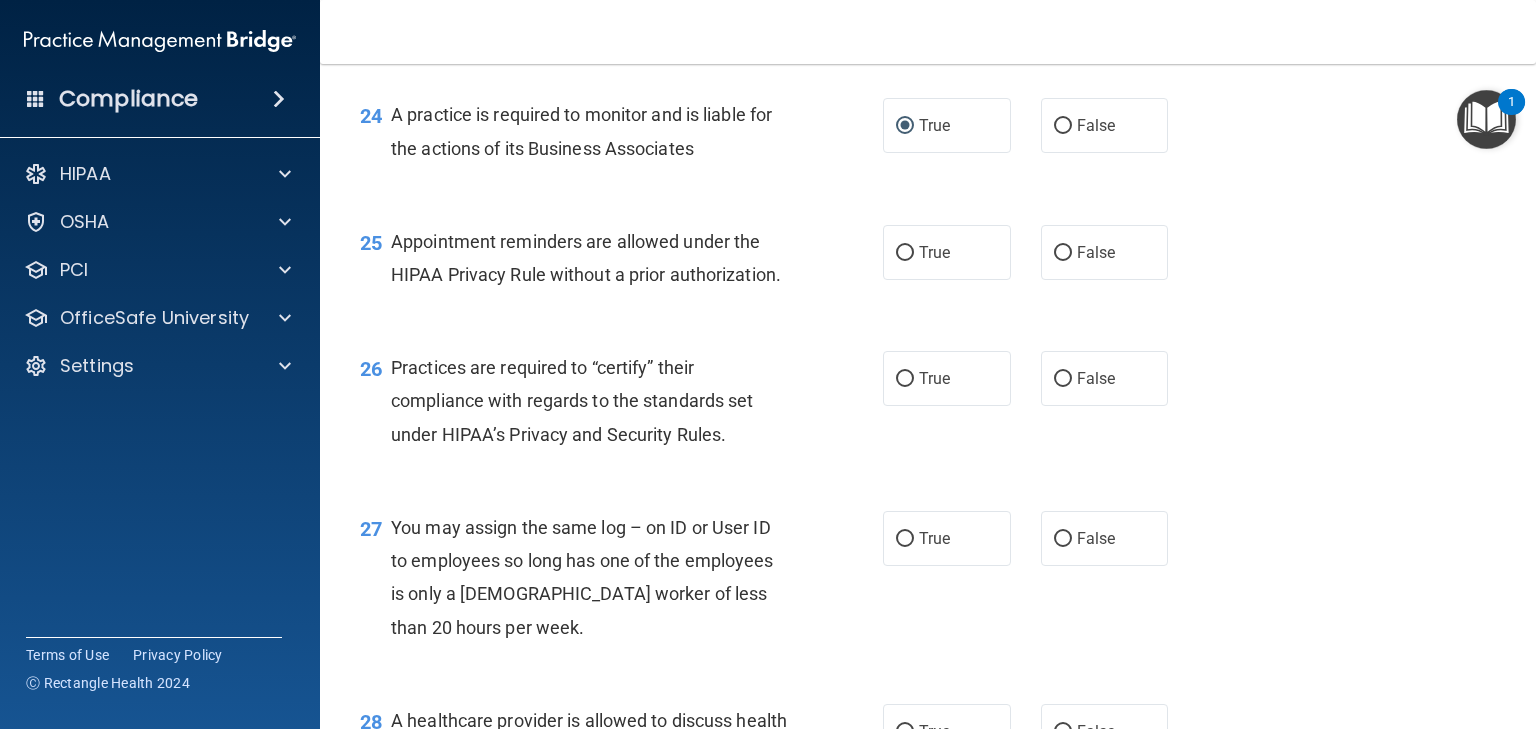 scroll, scrollTop: 4166, scrollLeft: 0, axis: vertical 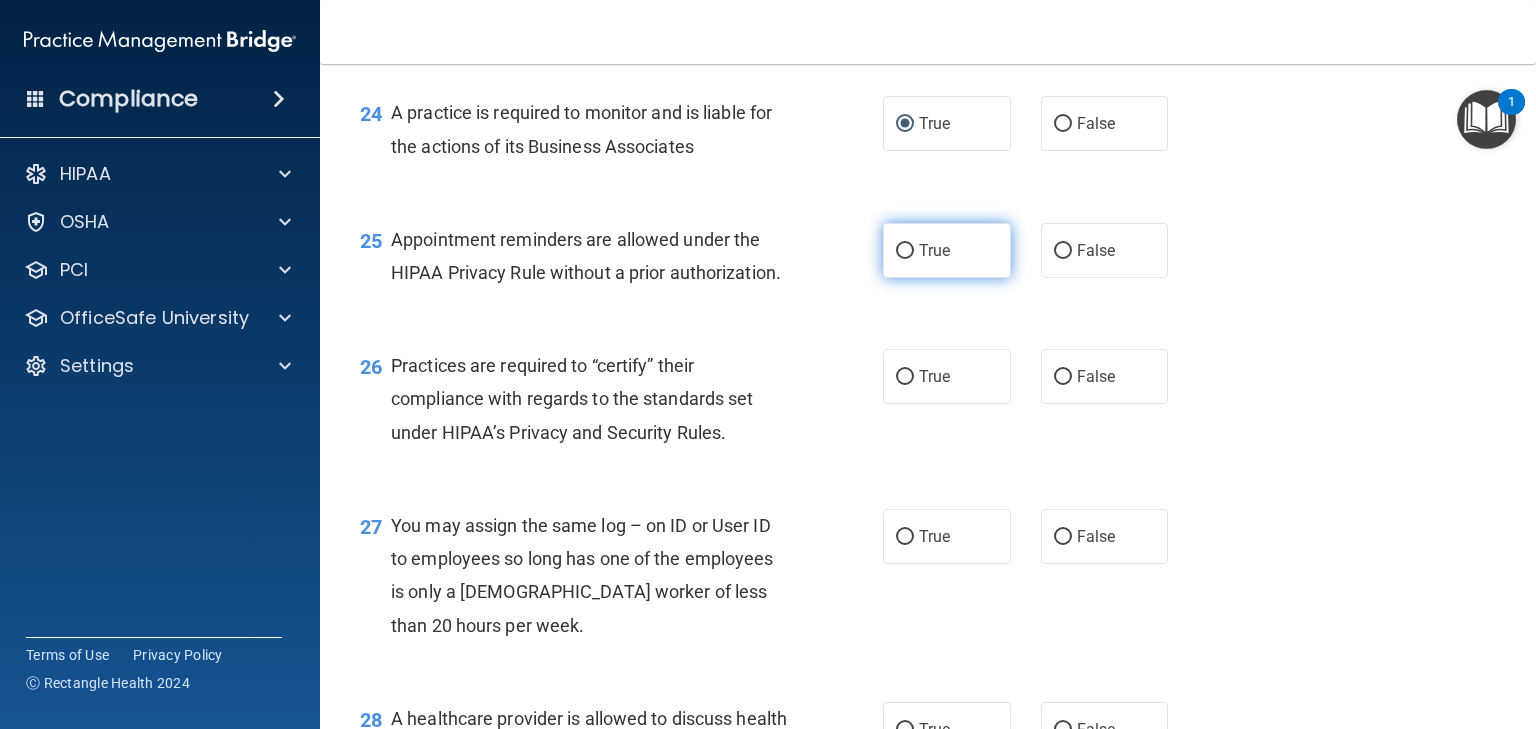 click on "True" at bounding box center (905, 251) 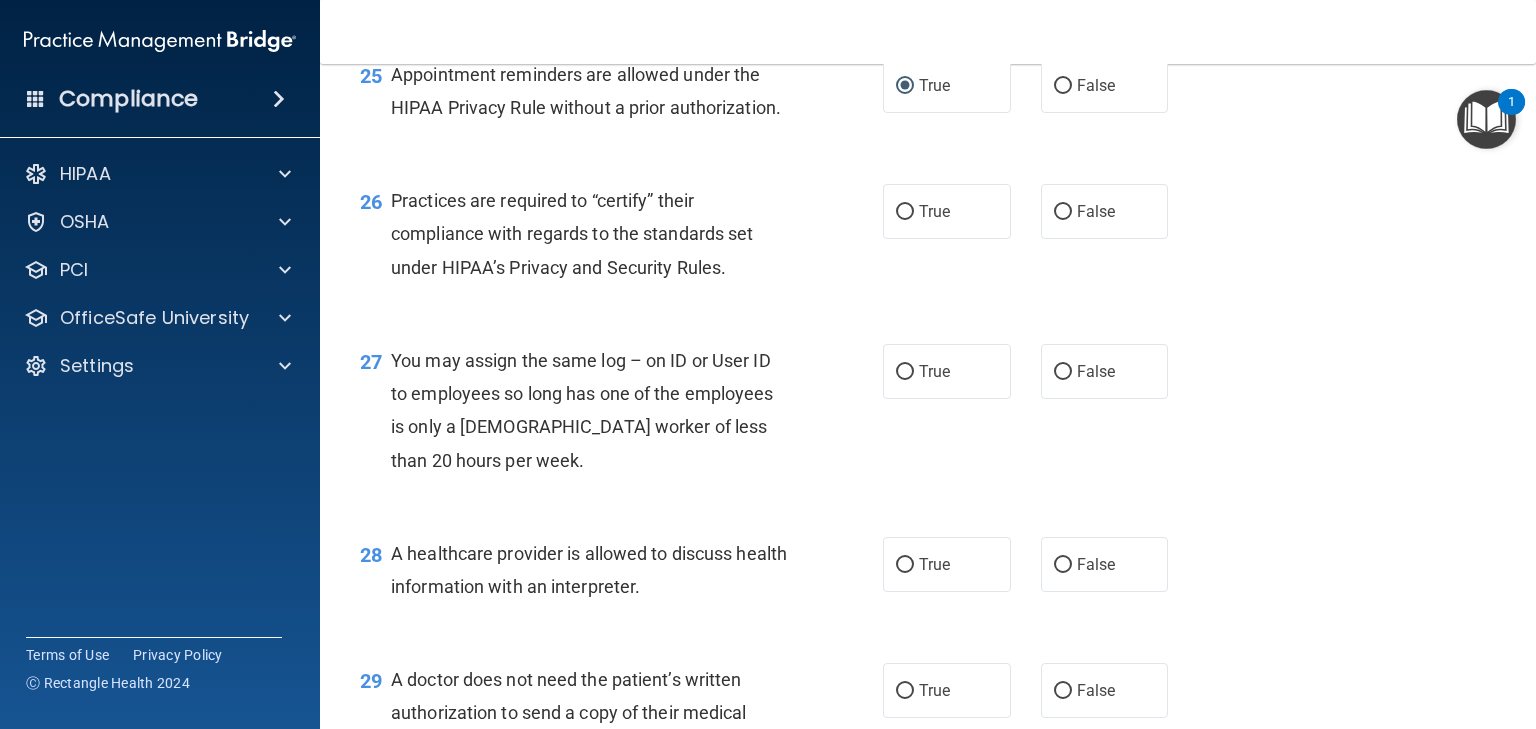 scroll, scrollTop: 4333, scrollLeft: 0, axis: vertical 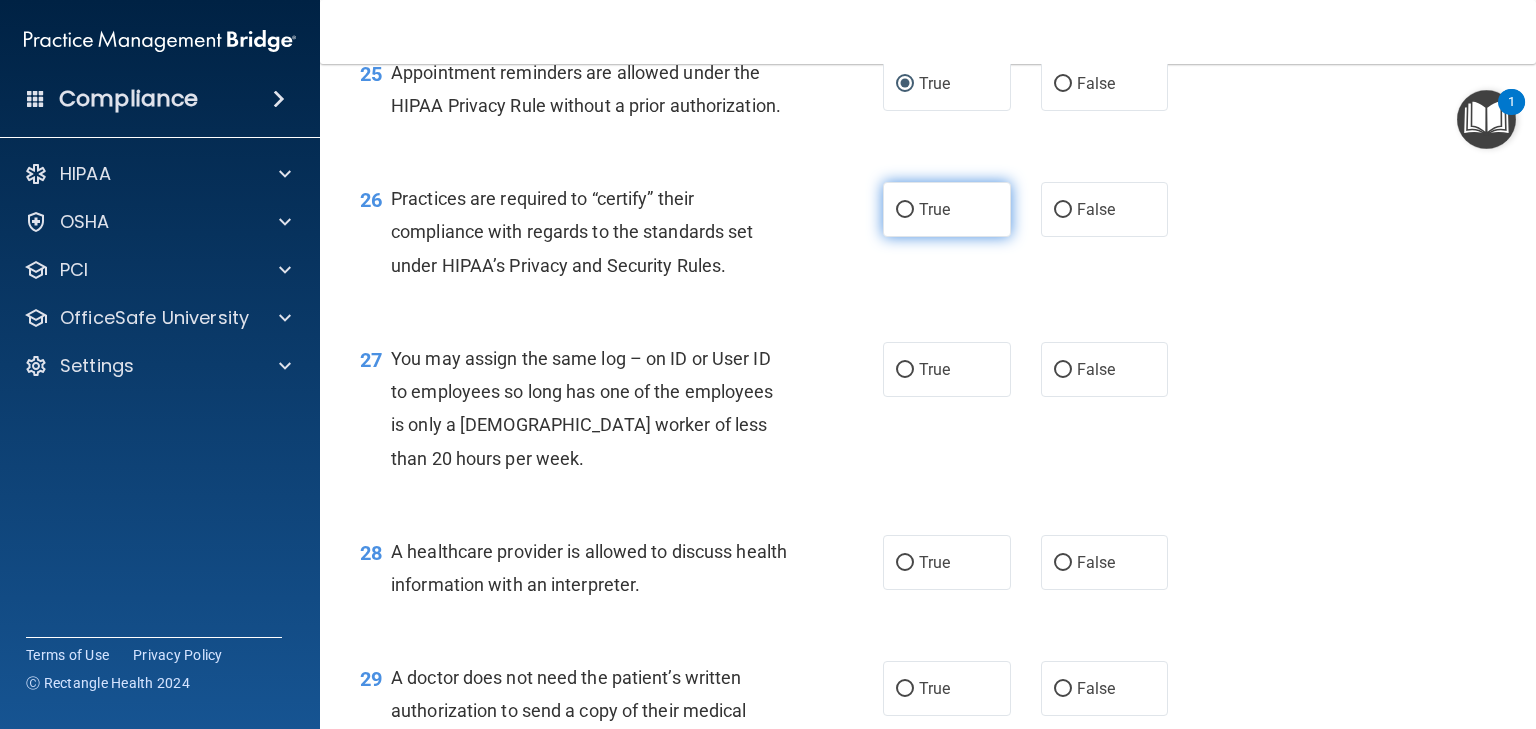 click on "True" at bounding box center (905, 210) 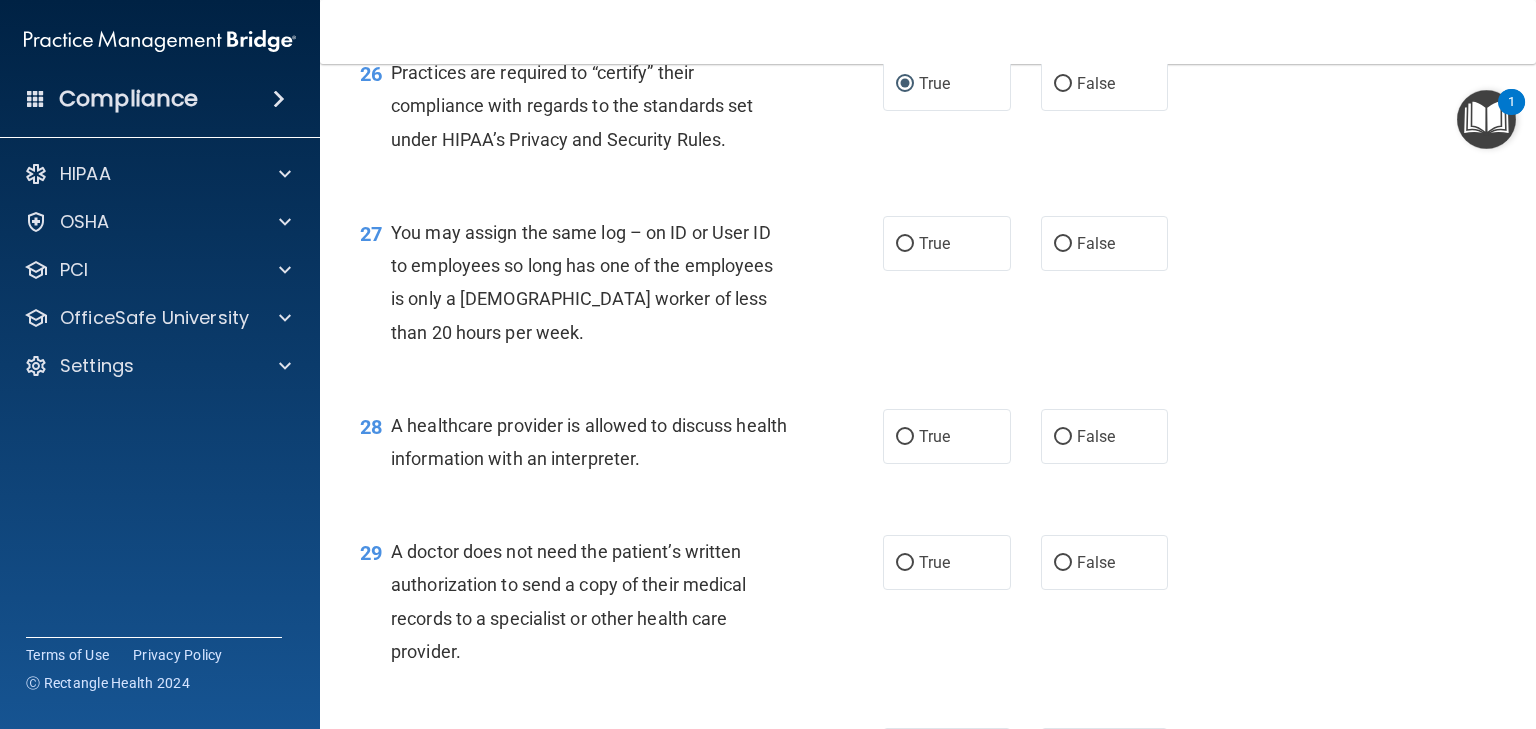 scroll, scrollTop: 4466, scrollLeft: 0, axis: vertical 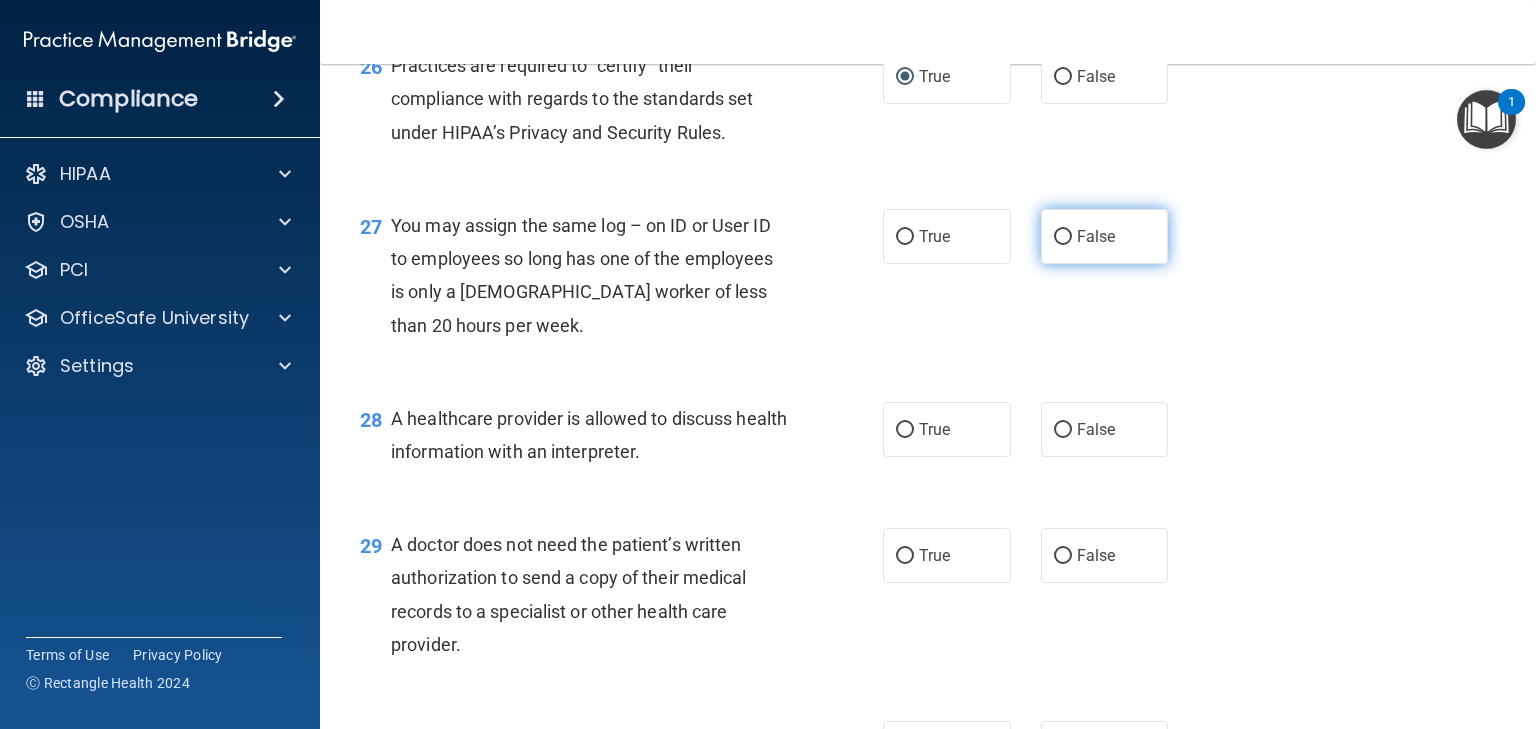 click on "False" at bounding box center [1063, 237] 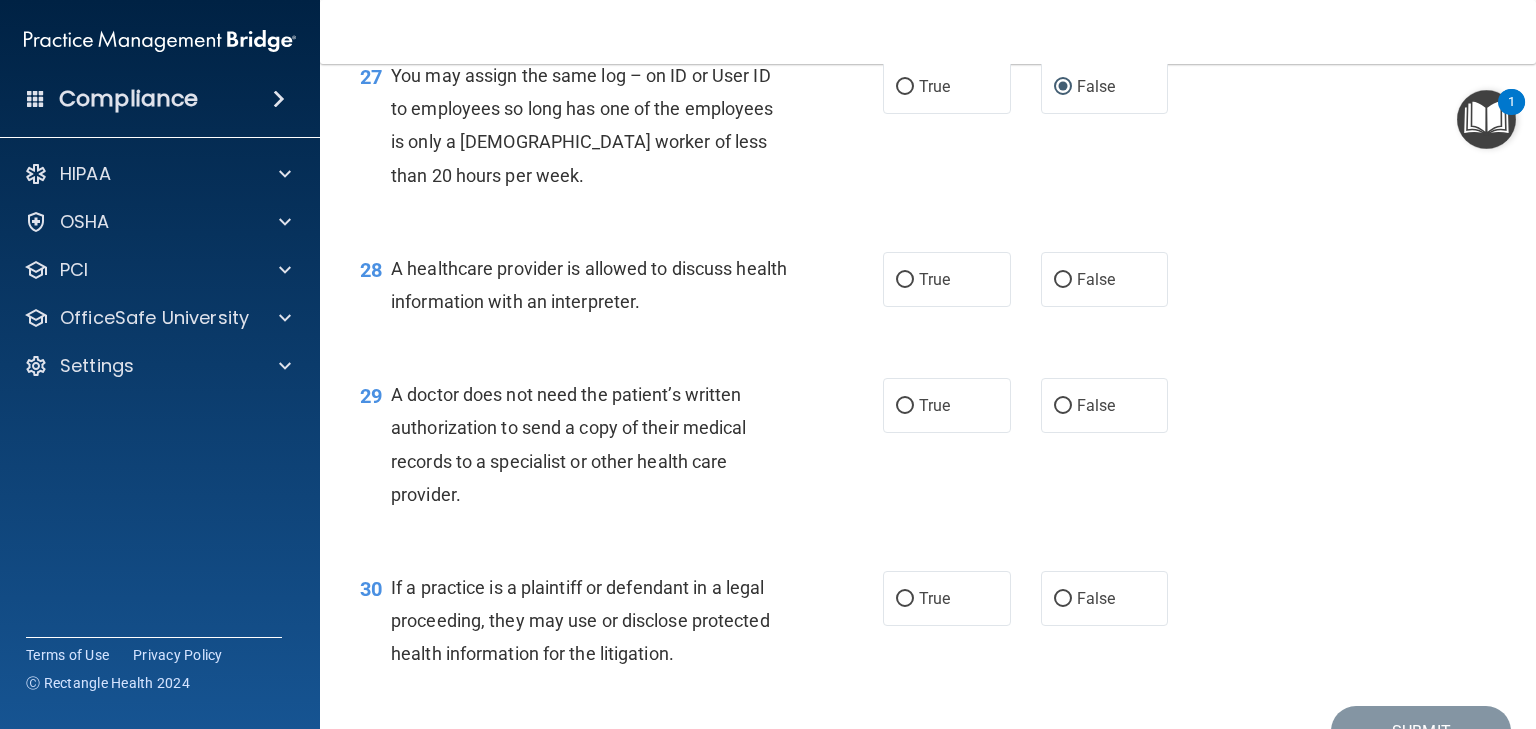 scroll, scrollTop: 4633, scrollLeft: 0, axis: vertical 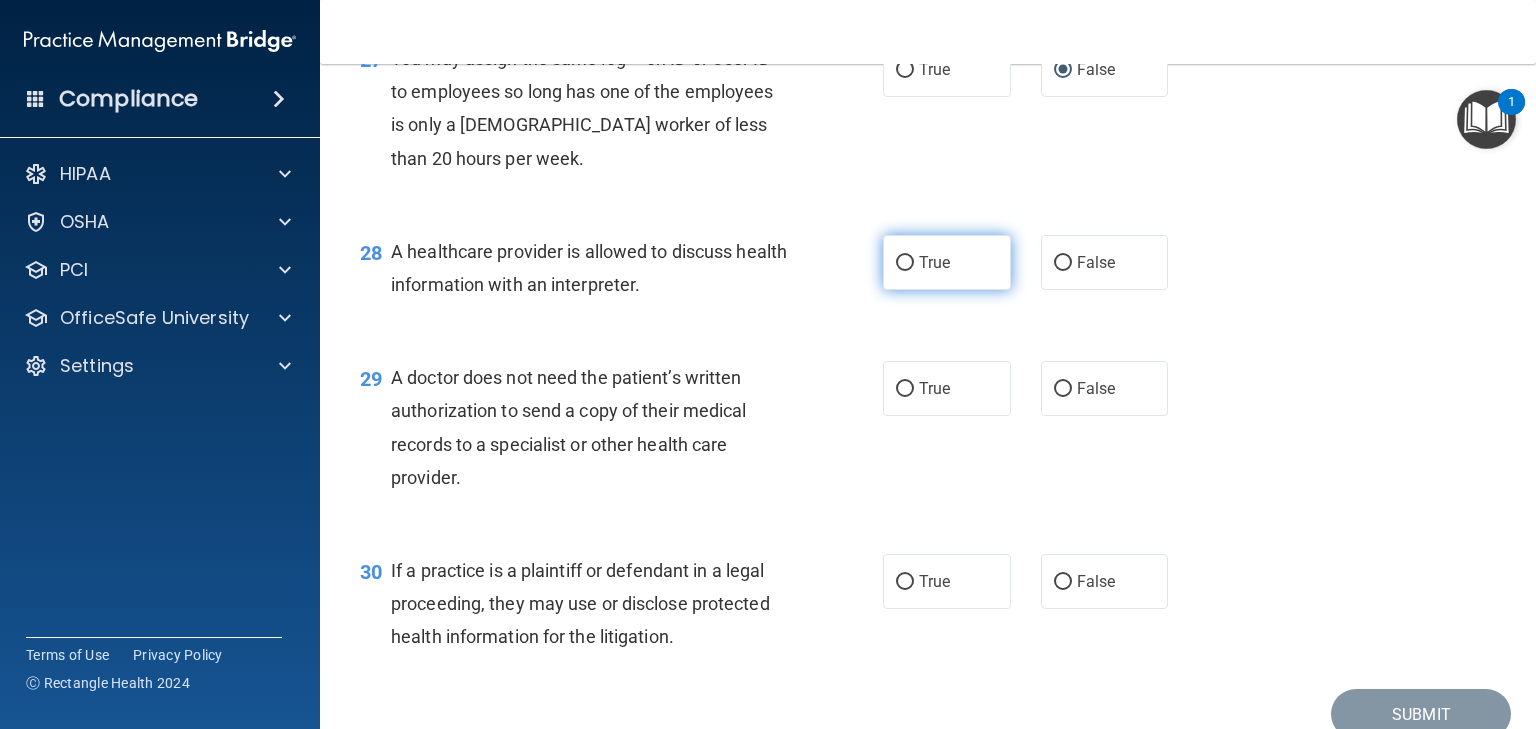 click on "True" at bounding box center [905, 263] 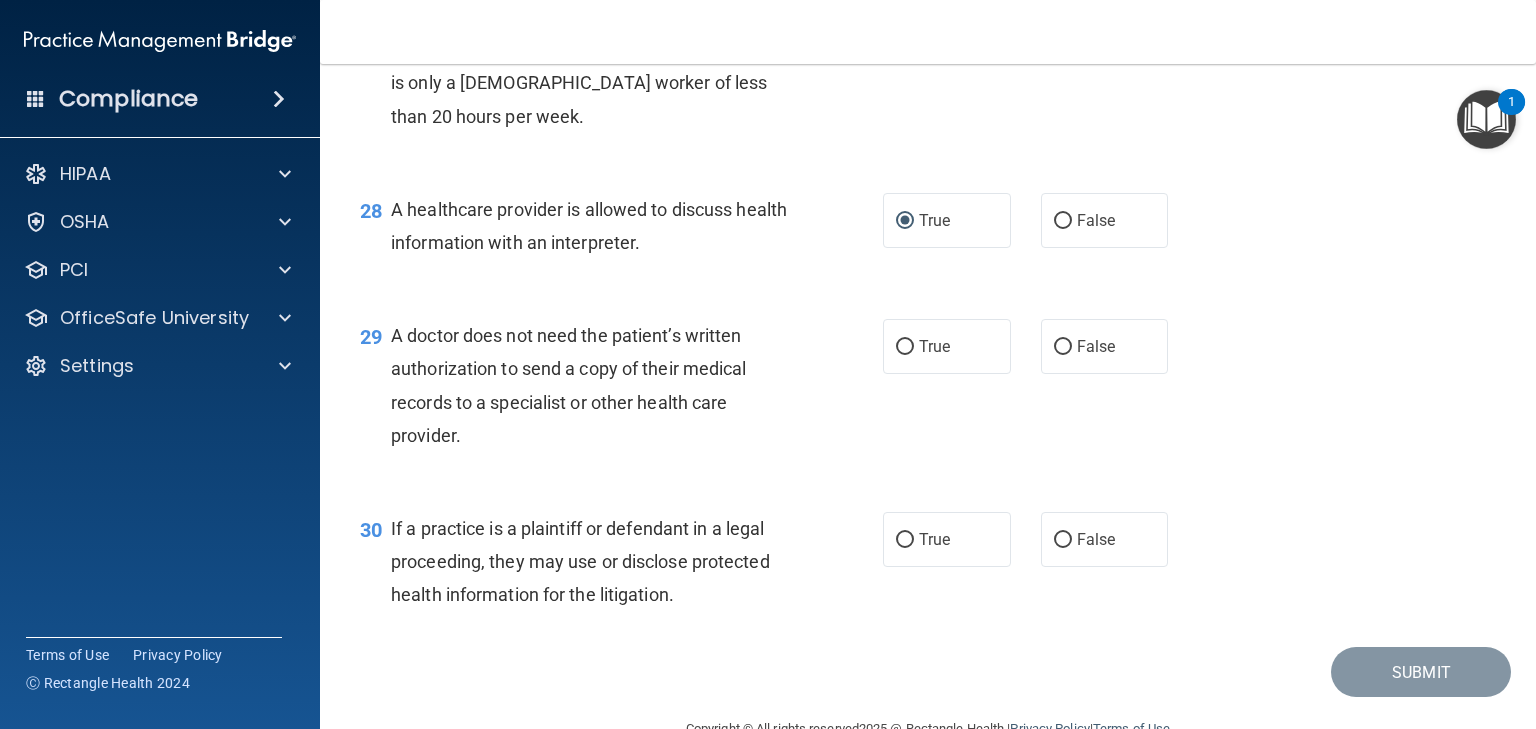 scroll, scrollTop: 4700, scrollLeft: 0, axis: vertical 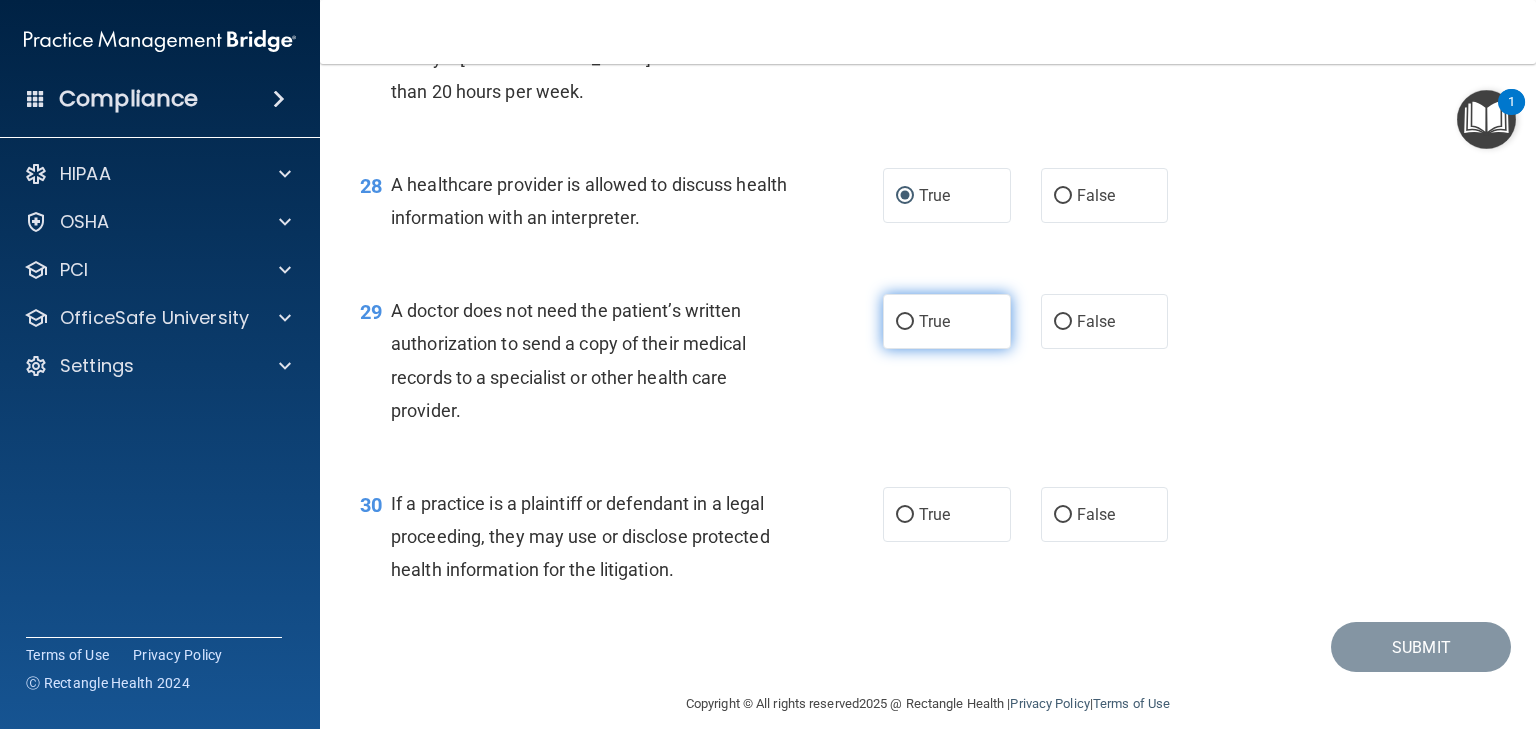 click on "True" at bounding box center (905, 322) 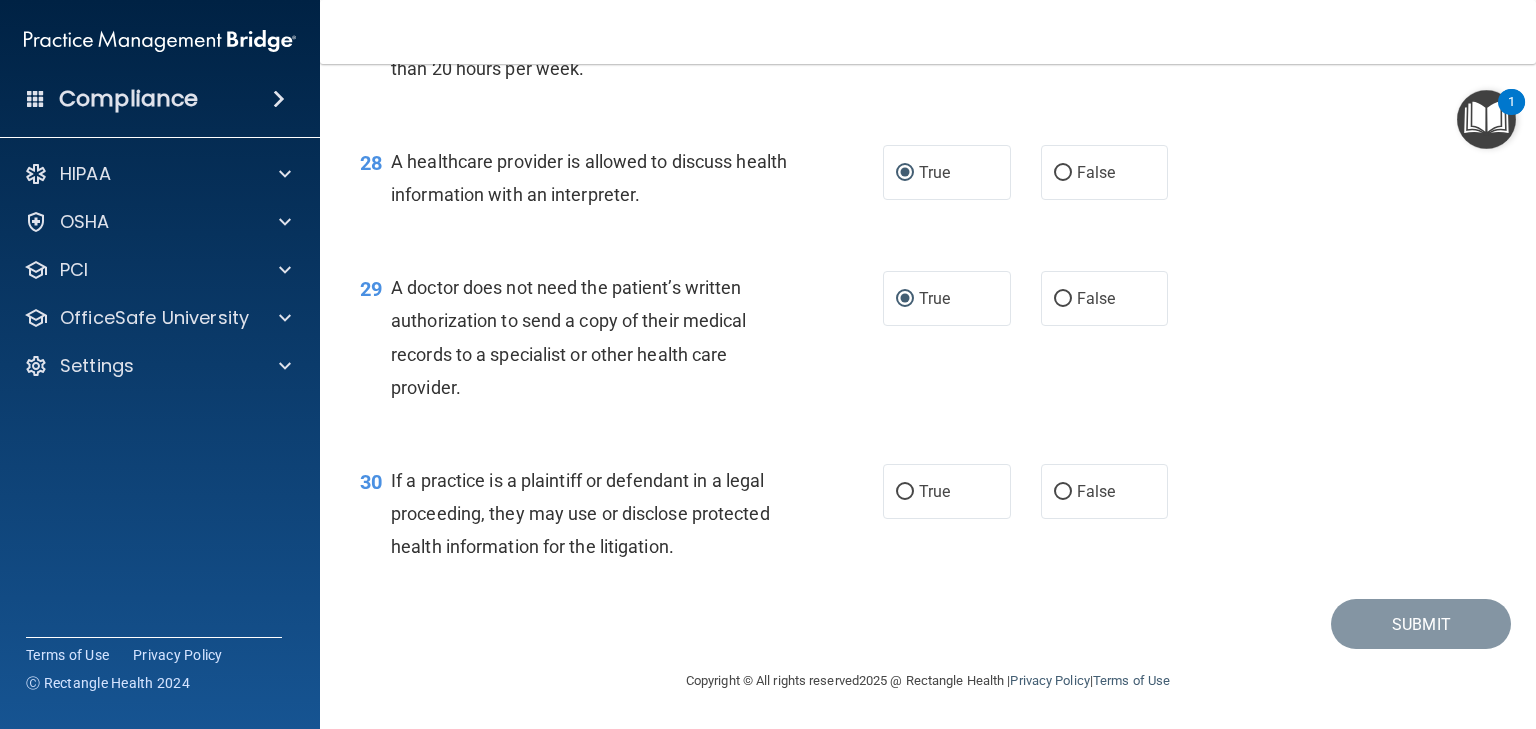 scroll, scrollTop: 4790, scrollLeft: 0, axis: vertical 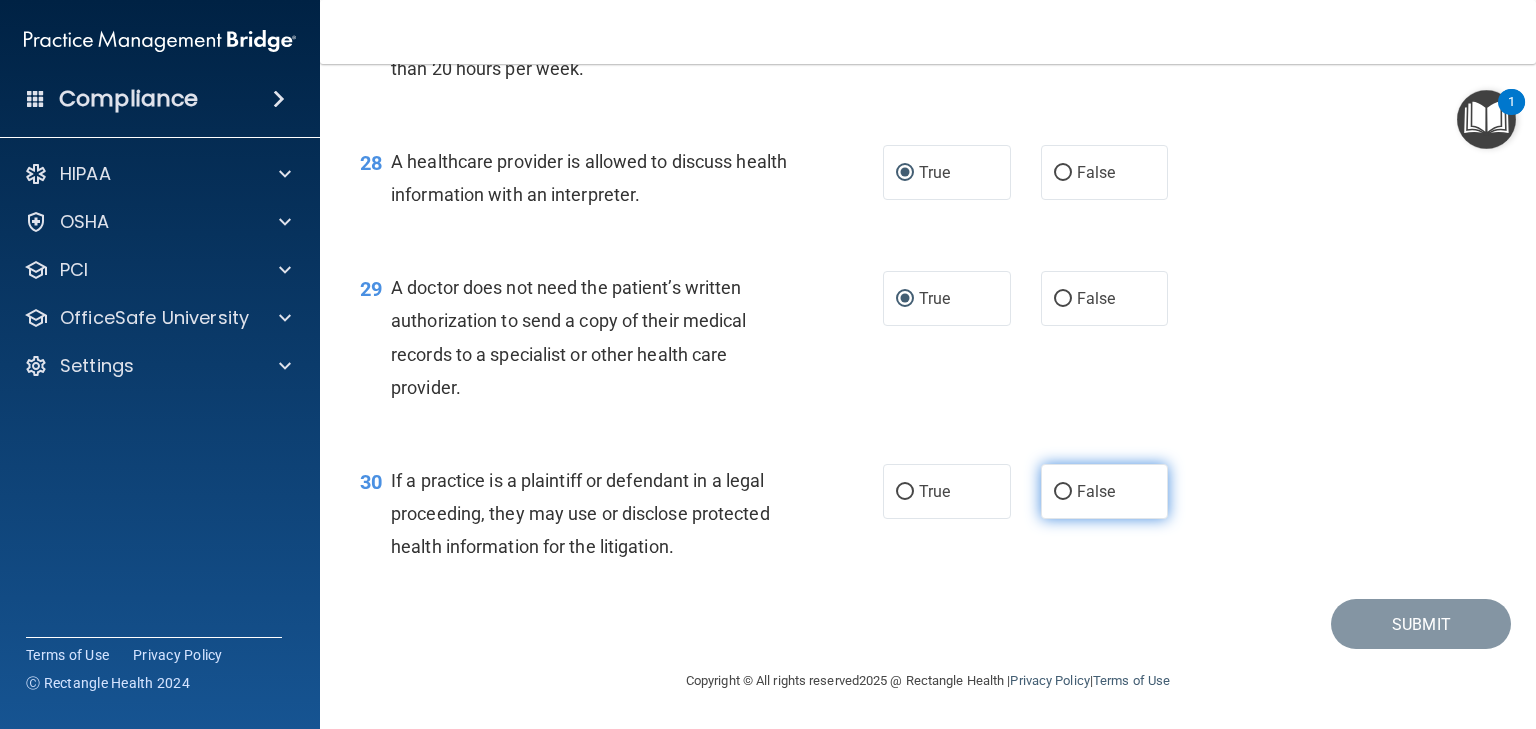 click on "False" at bounding box center (1063, 492) 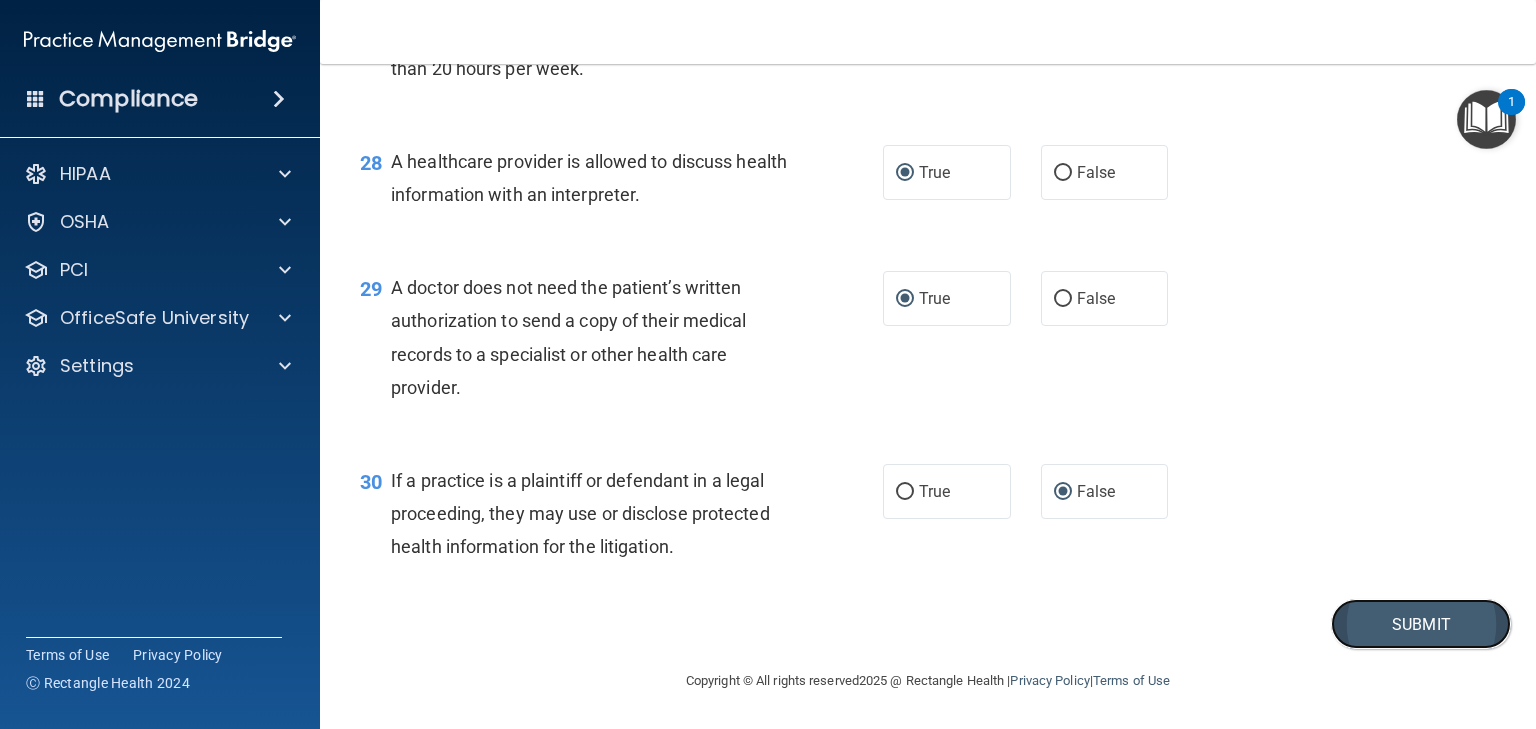 click on "Submit" at bounding box center [1421, 624] 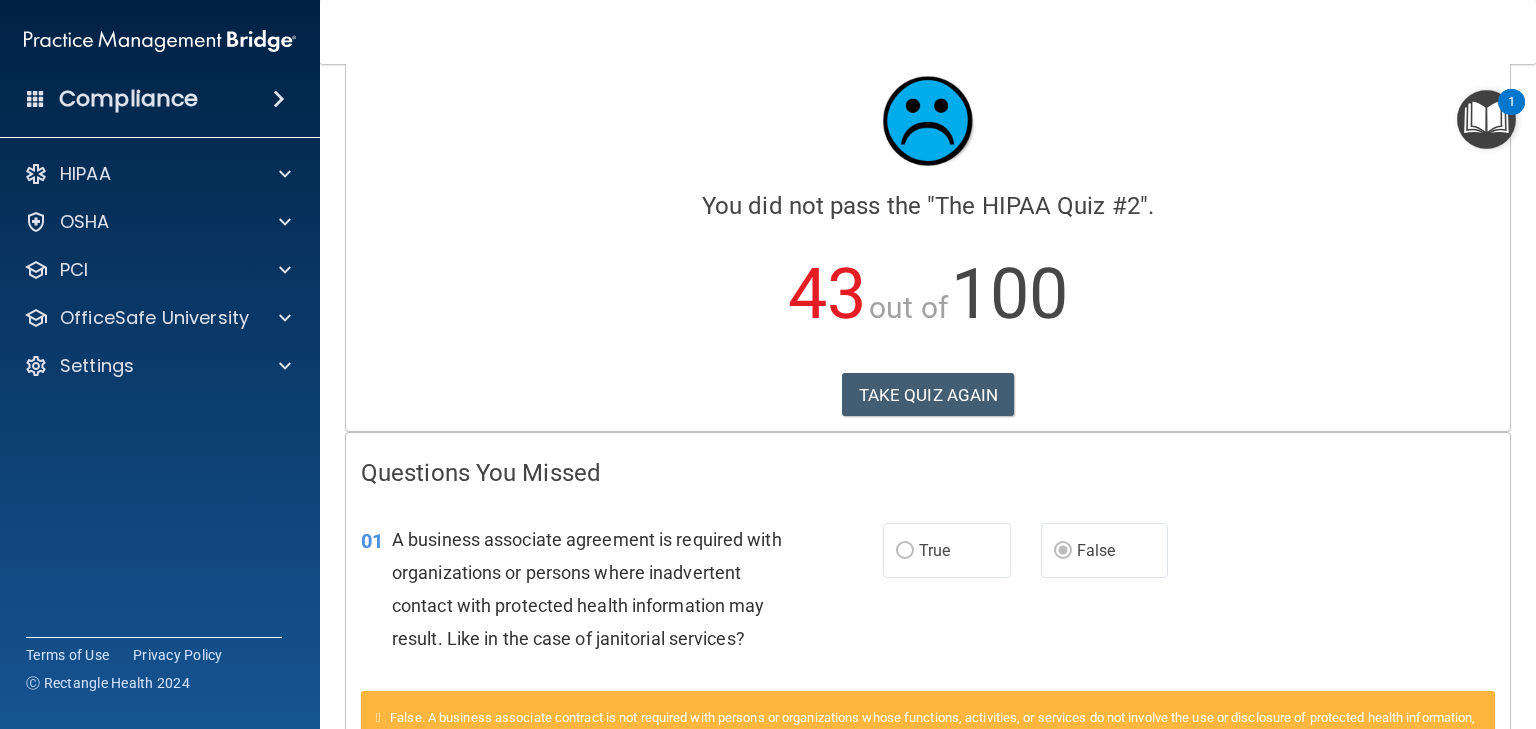 scroll, scrollTop: 0, scrollLeft: 0, axis: both 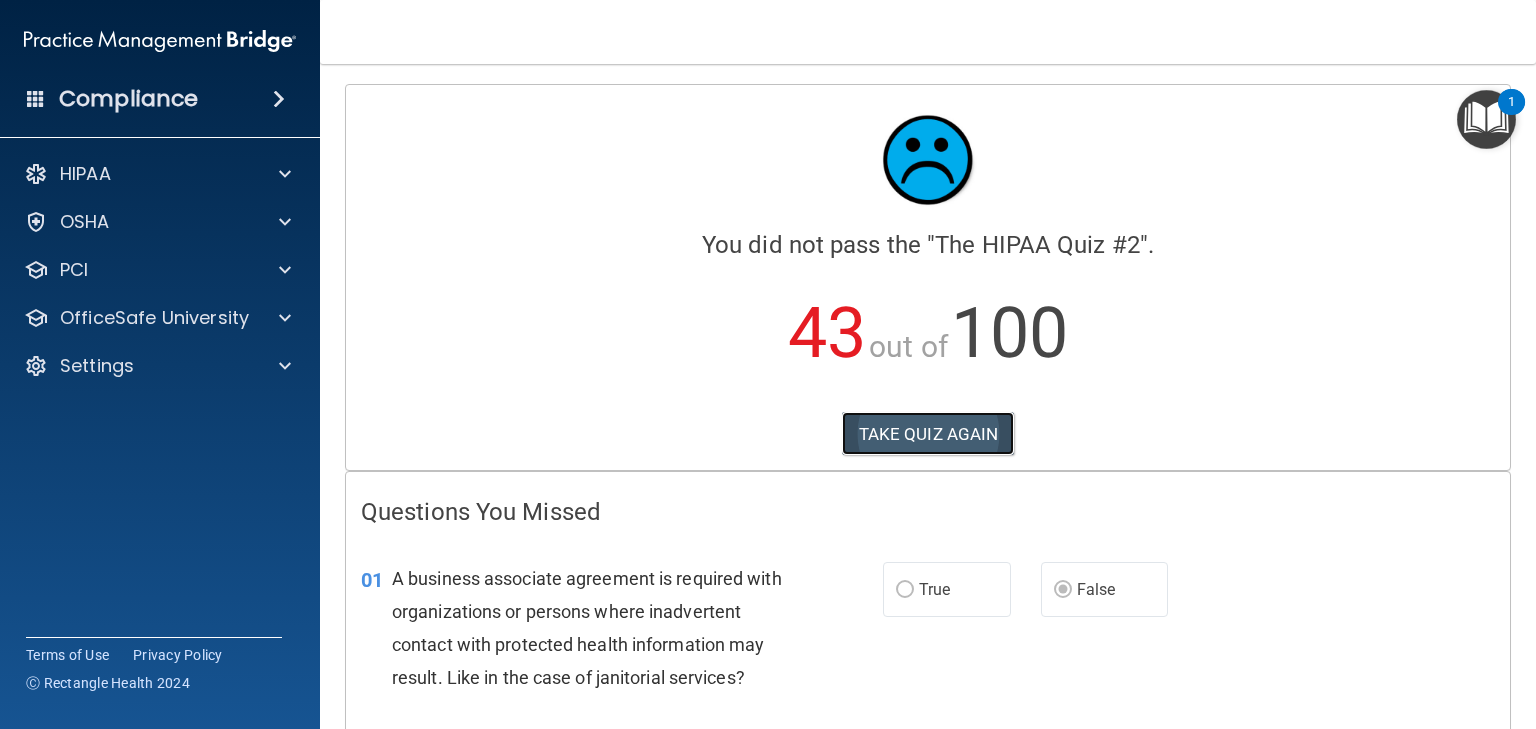 click on "TAKE QUIZ AGAIN" at bounding box center (928, 434) 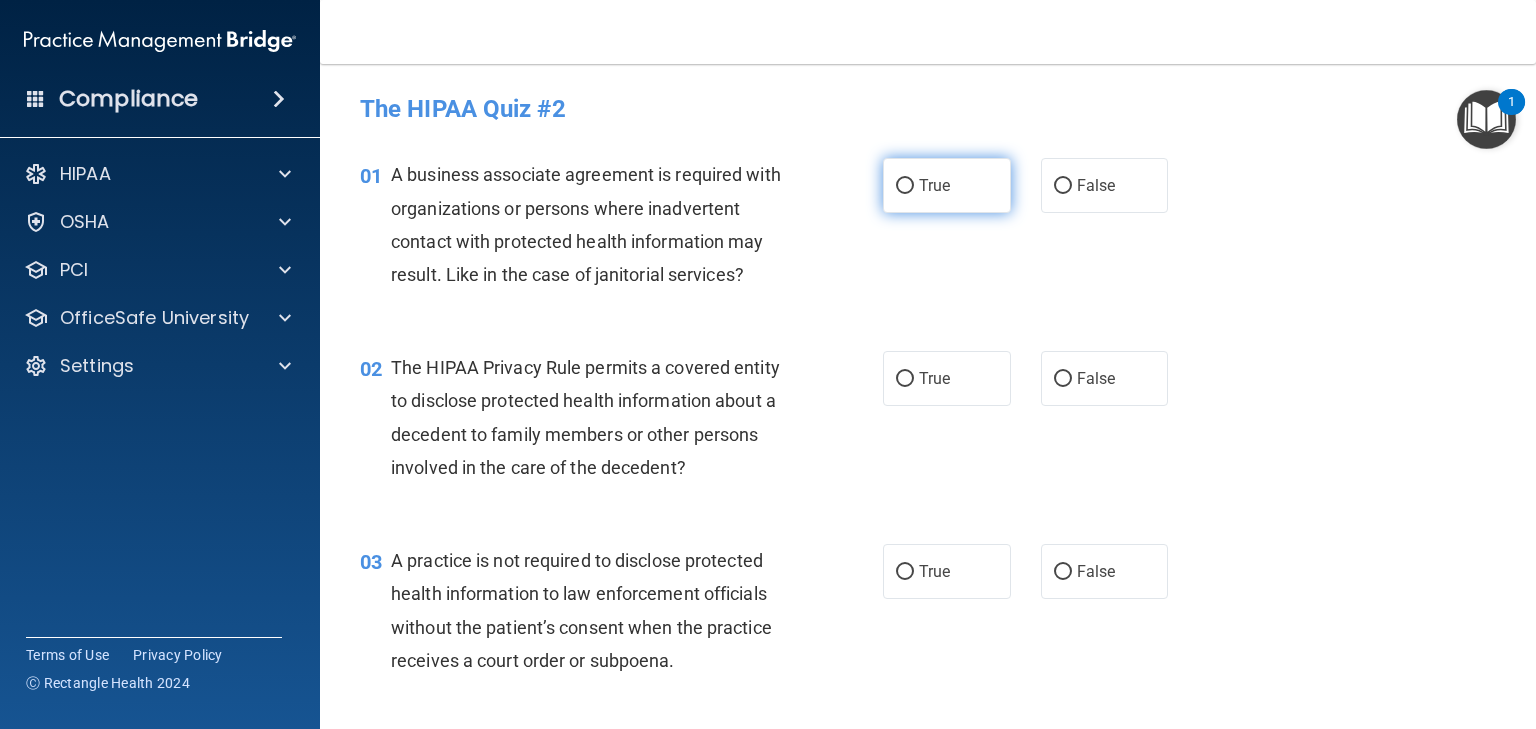 click on "True" at bounding box center [905, 186] 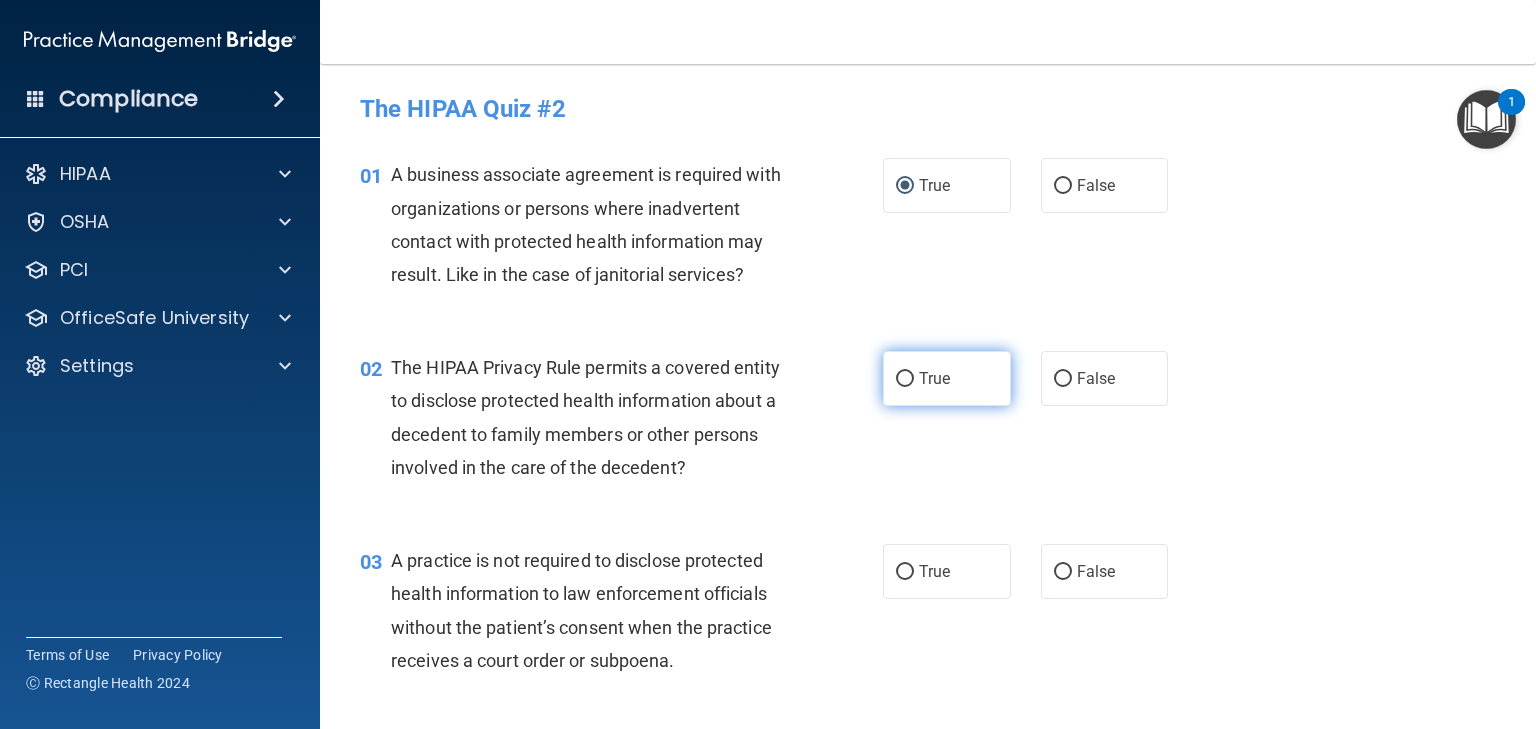 click on "True" at bounding box center [905, 379] 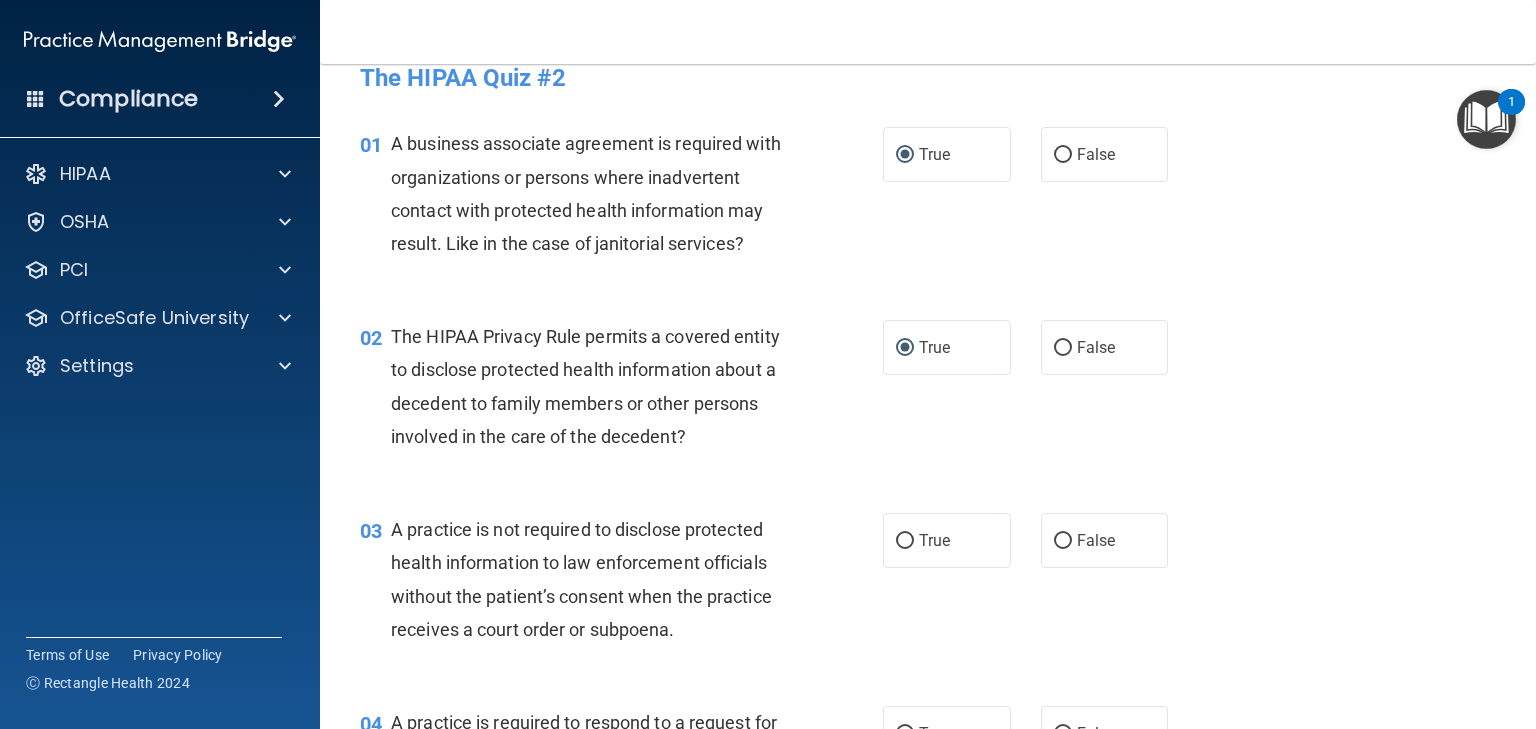 scroll, scrollTop: 33, scrollLeft: 0, axis: vertical 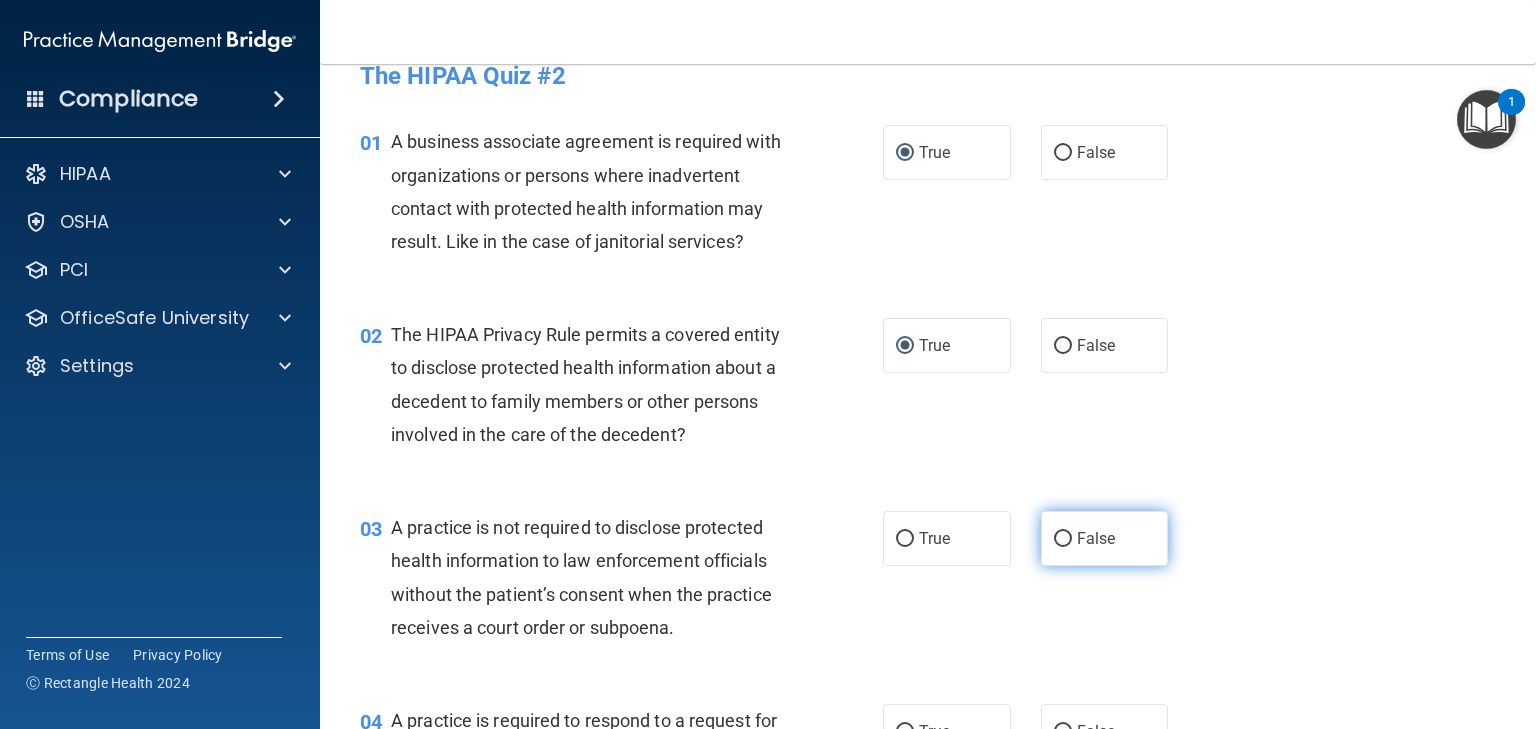 click on "False" at bounding box center (1063, 539) 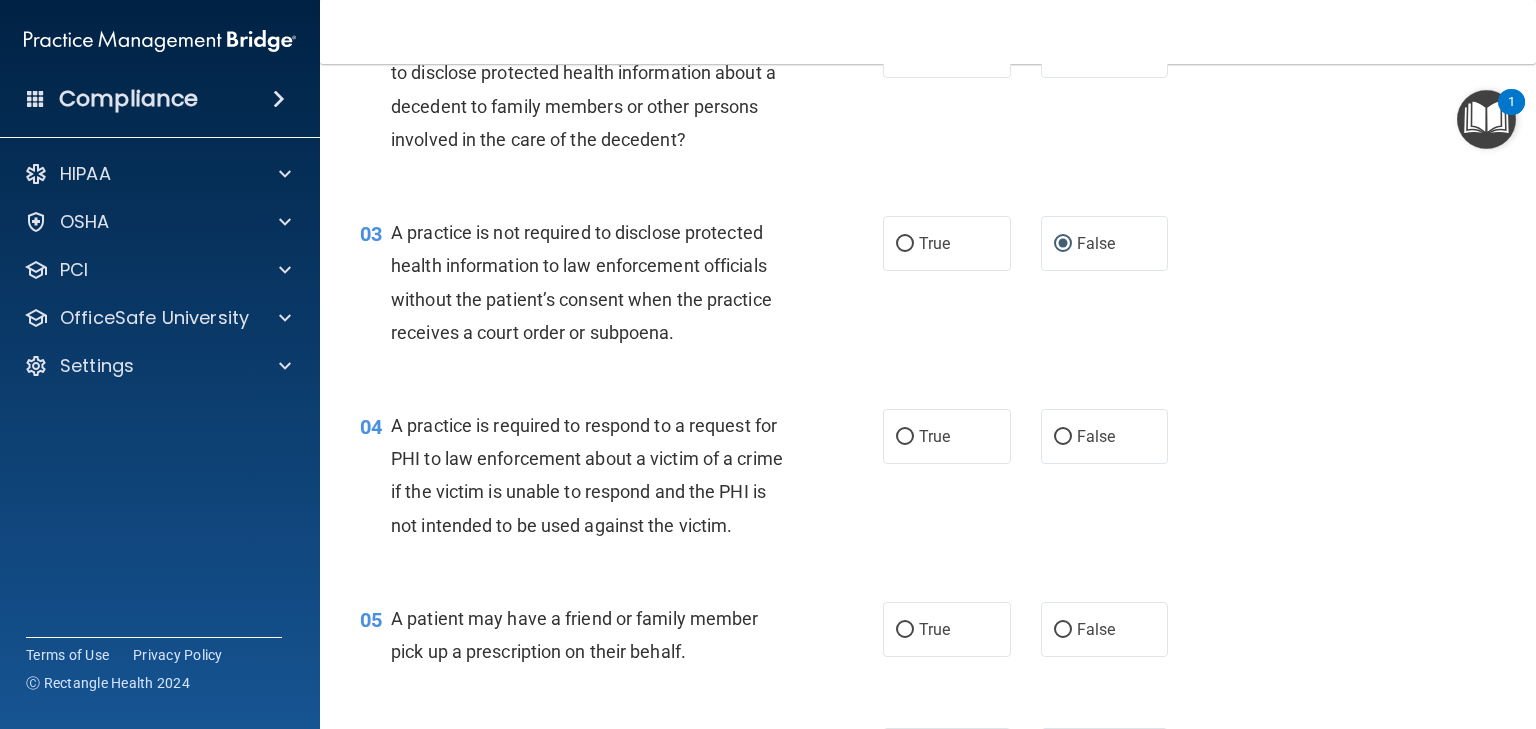 scroll, scrollTop: 333, scrollLeft: 0, axis: vertical 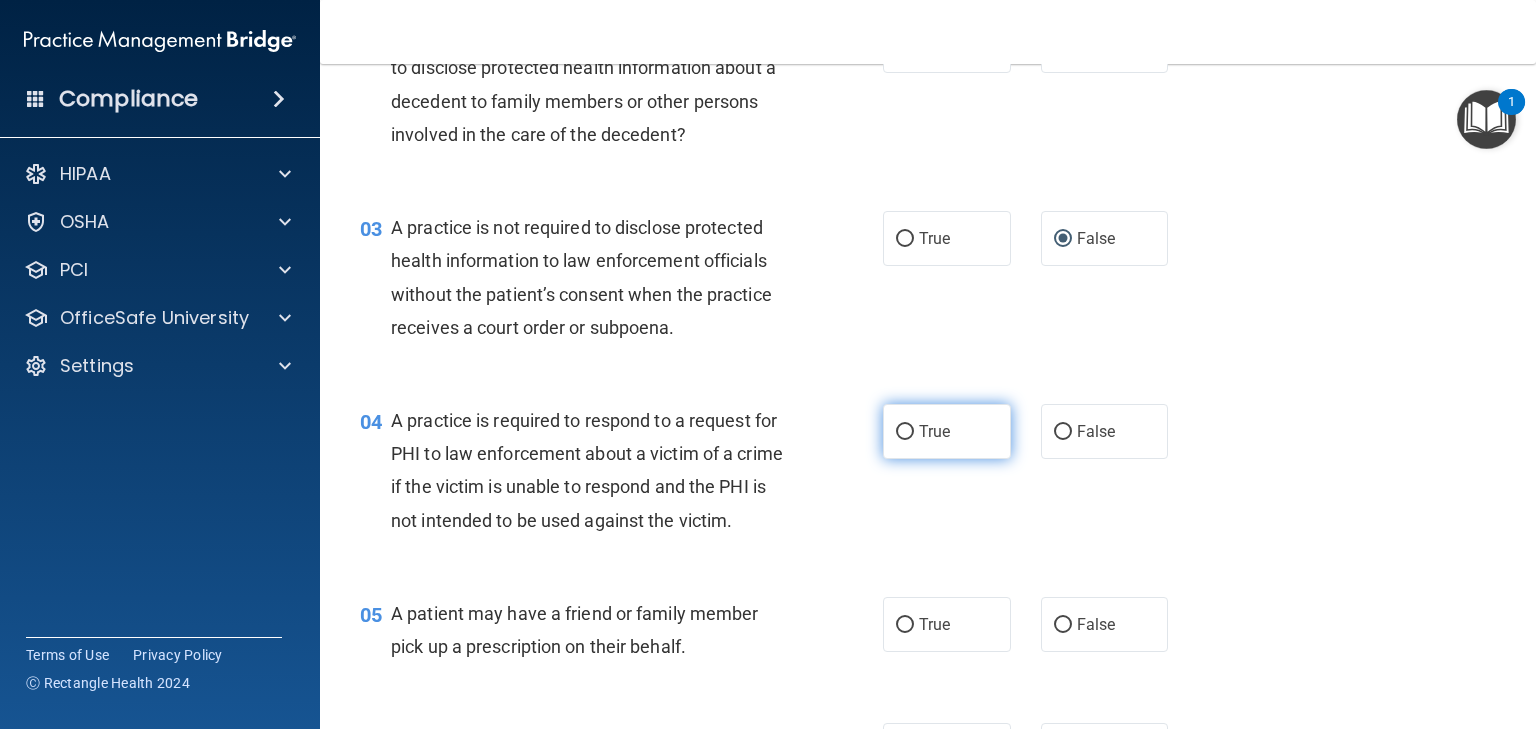 click on "True" at bounding box center [905, 432] 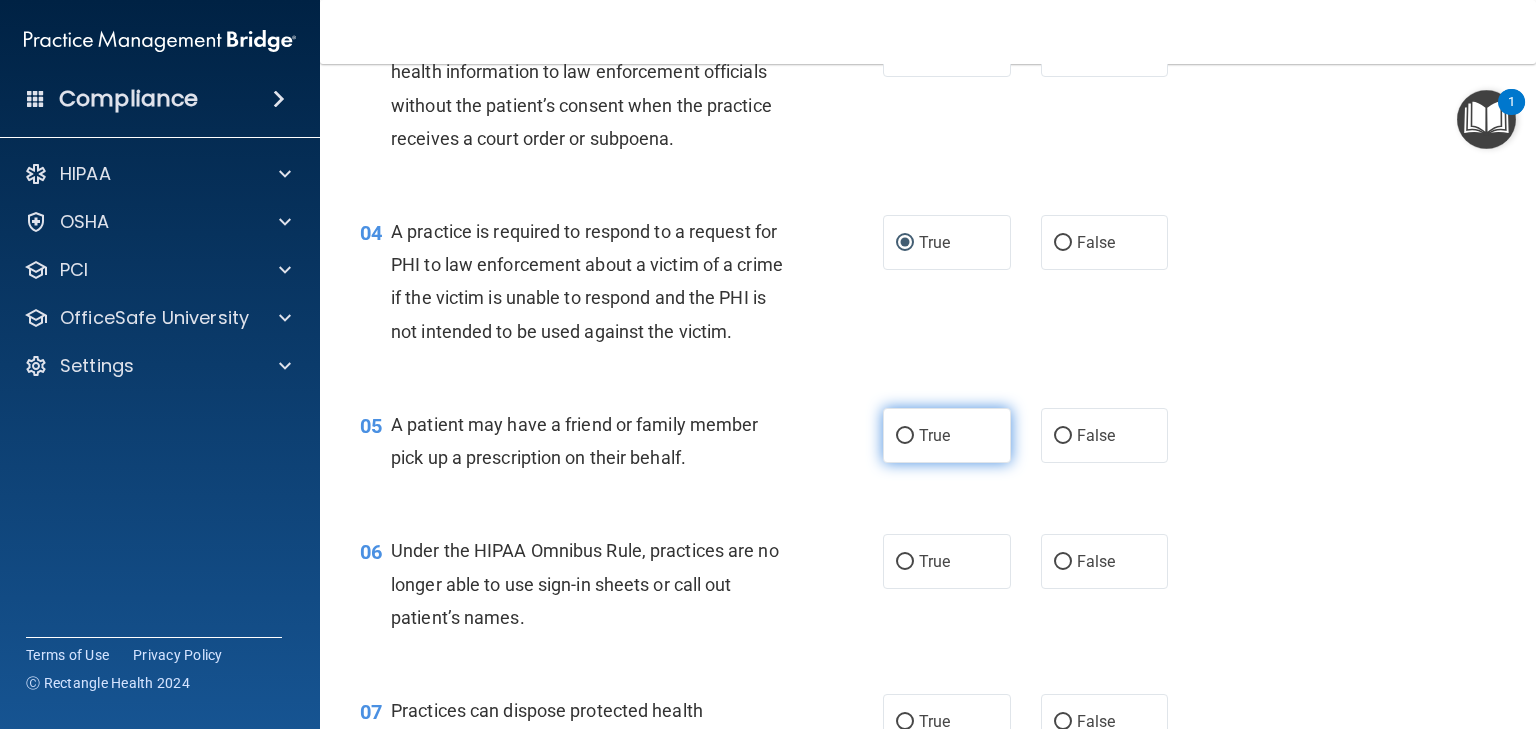 scroll, scrollTop: 533, scrollLeft: 0, axis: vertical 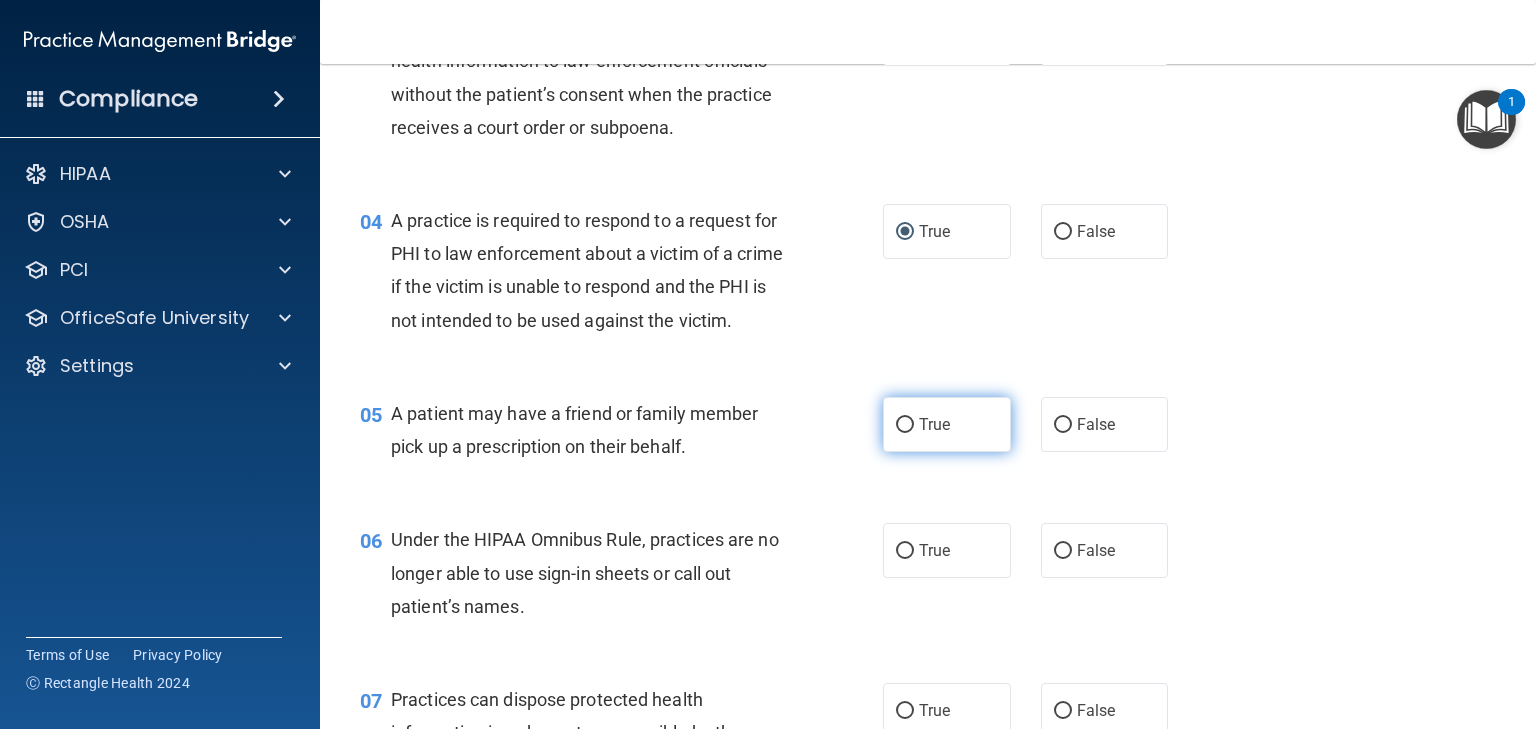 click on "True" at bounding box center [905, 425] 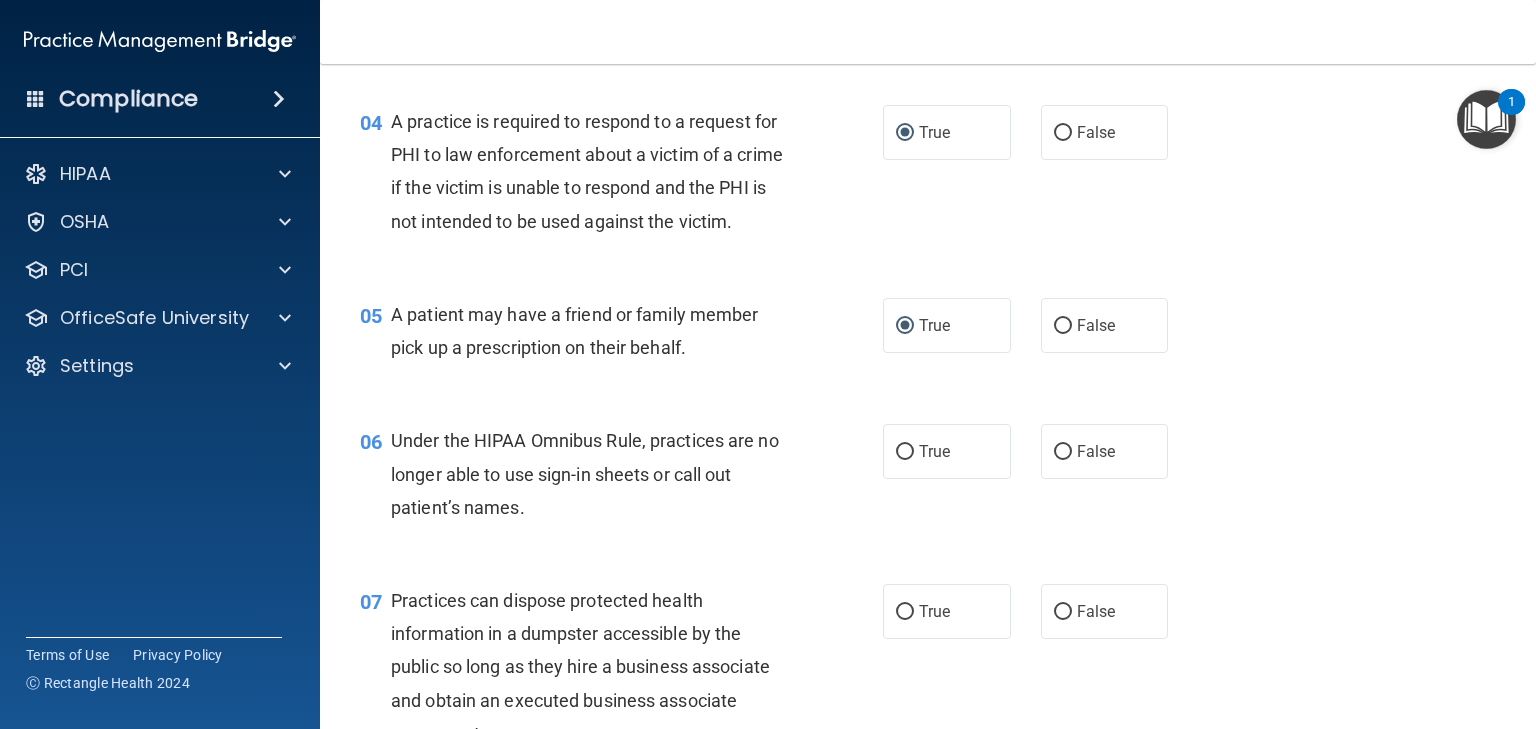 scroll, scrollTop: 633, scrollLeft: 0, axis: vertical 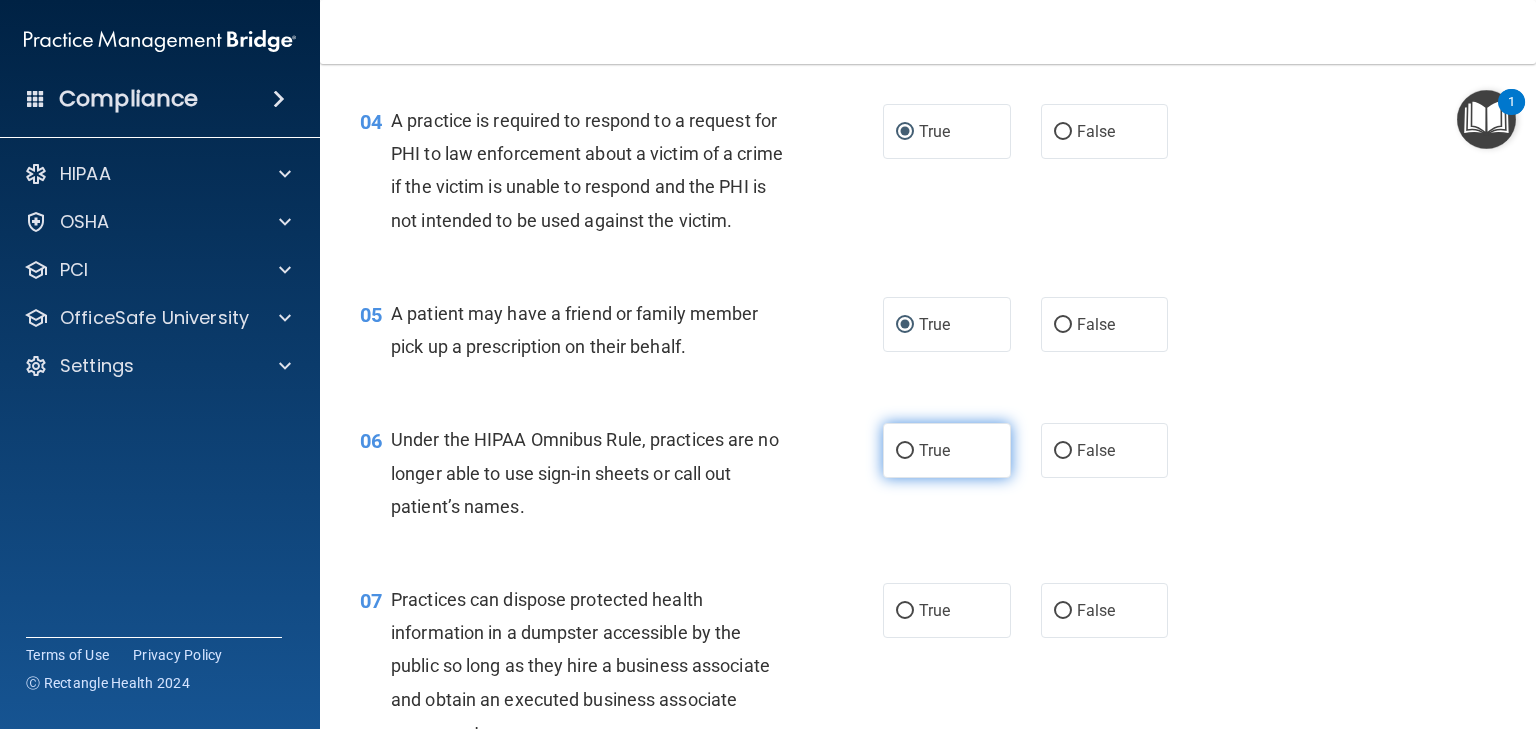 click on "True" at bounding box center (905, 451) 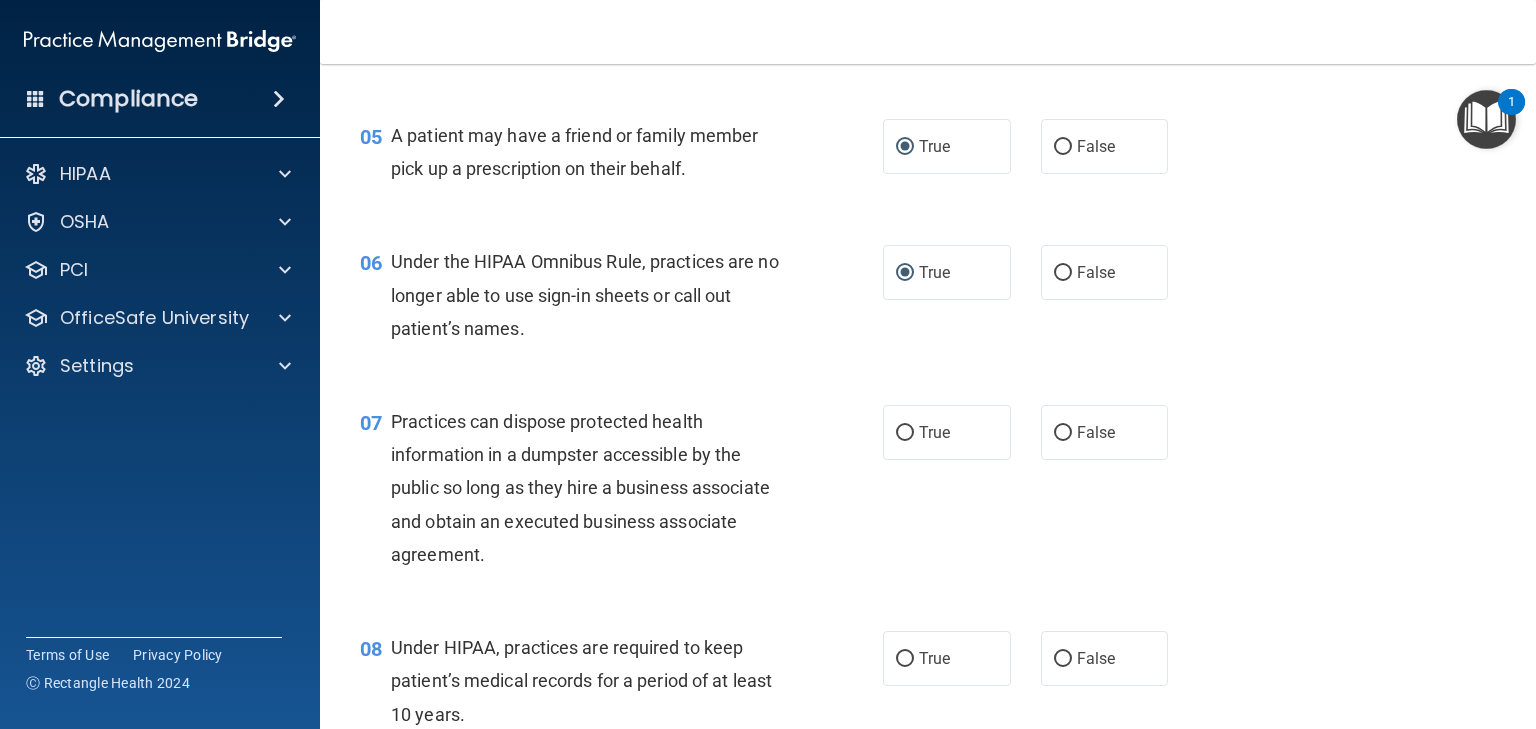 scroll, scrollTop: 833, scrollLeft: 0, axis: vertical 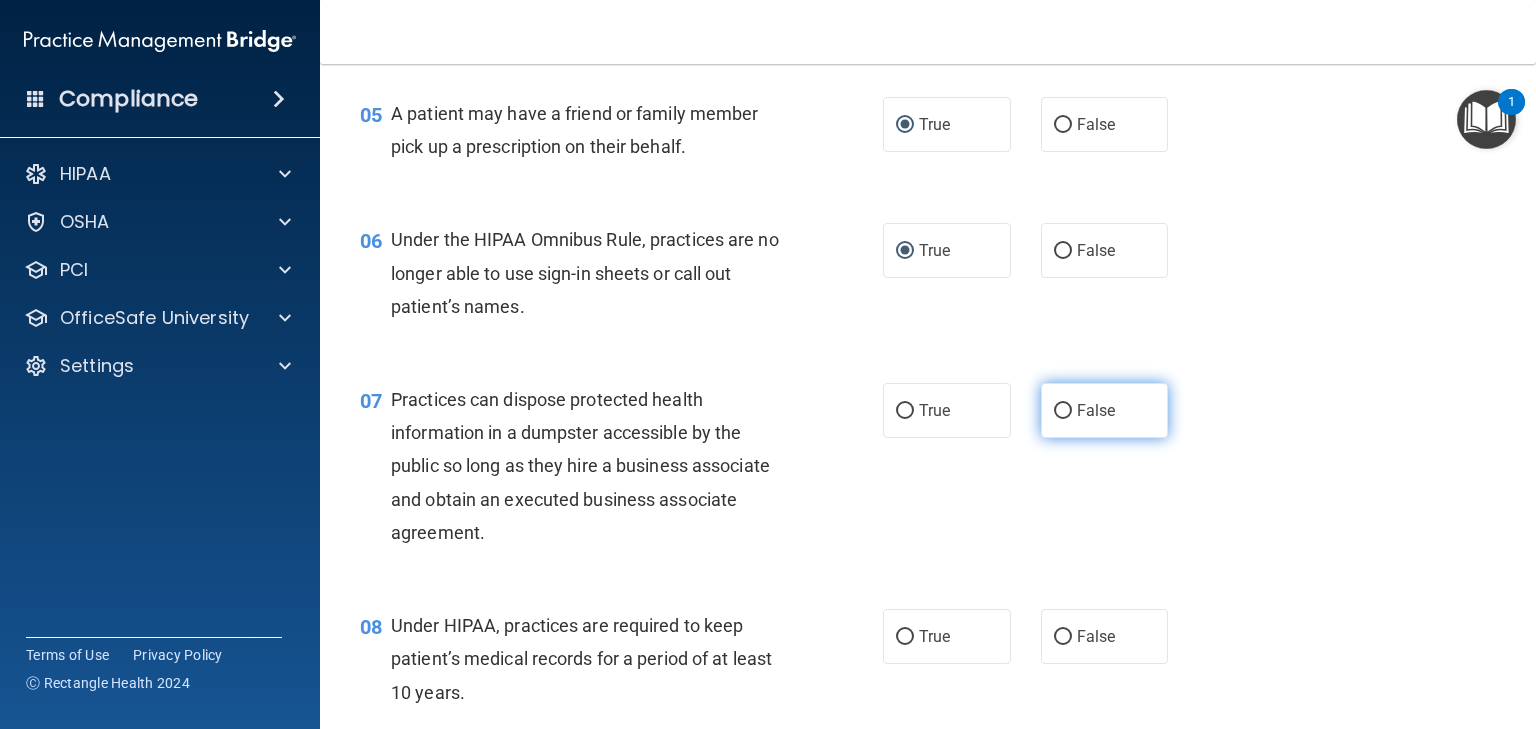 click on "False" at bounding box center [1063, 411] 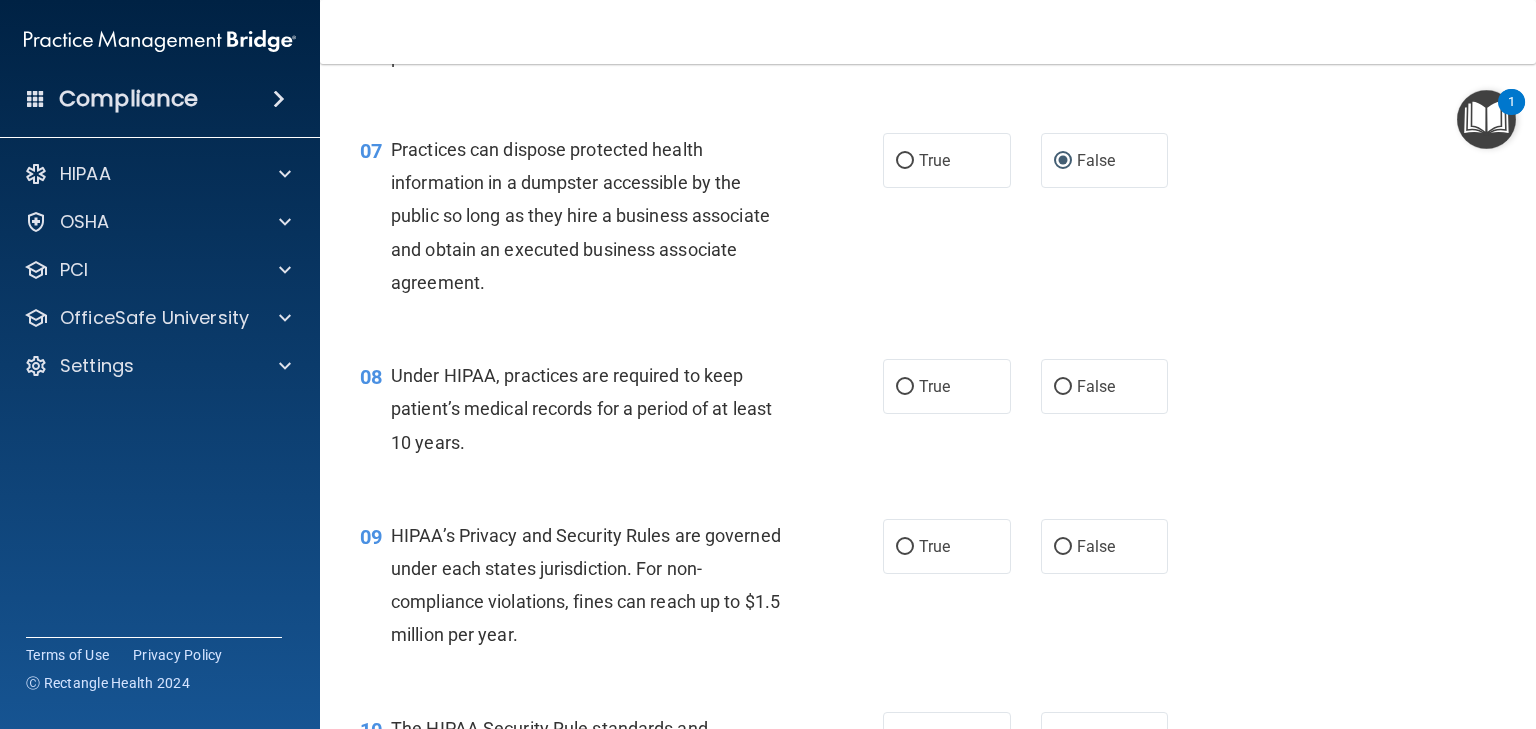 scroll, scrollTop: 1100, scrollLeft: 0, axis: vertical 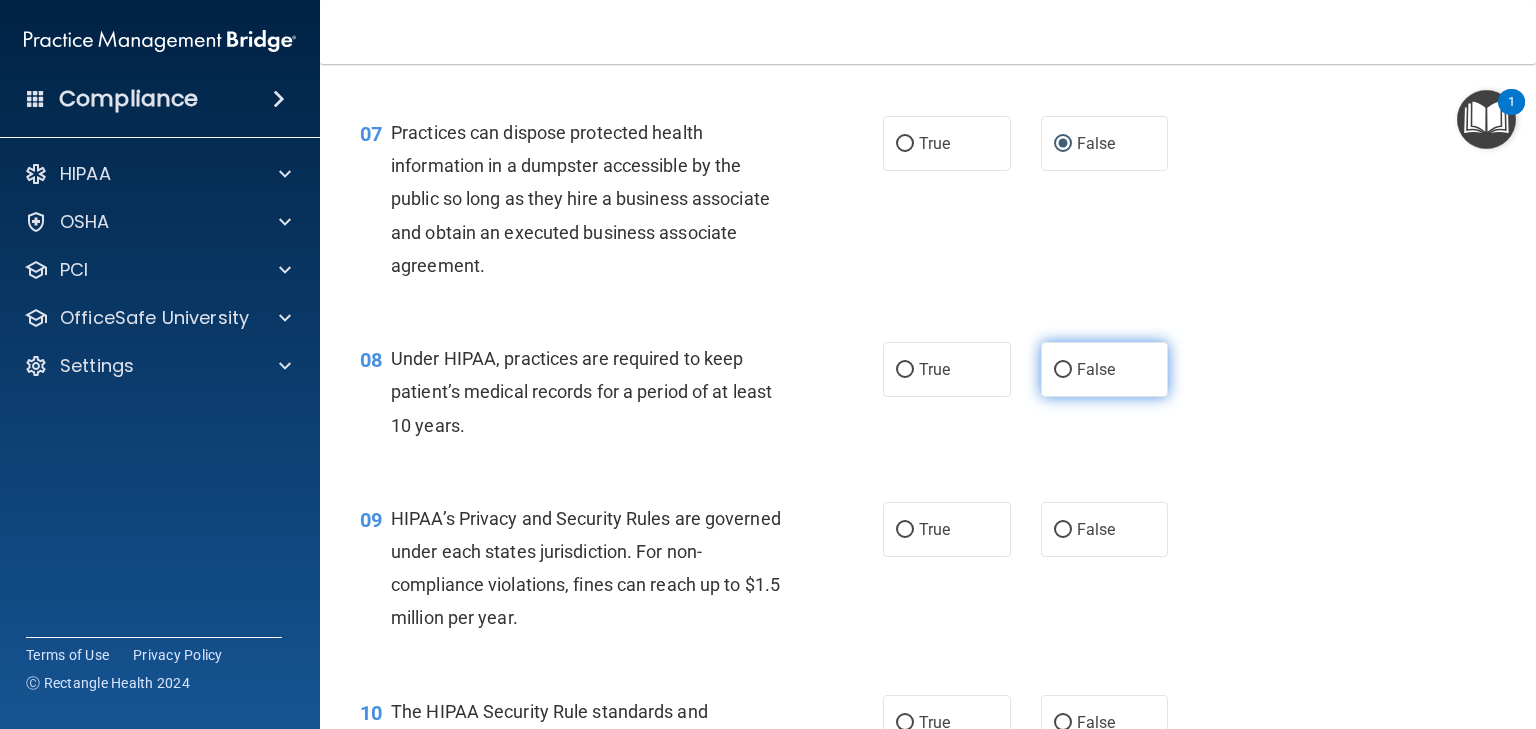 click on "False" at bounding box center (1063, 370) 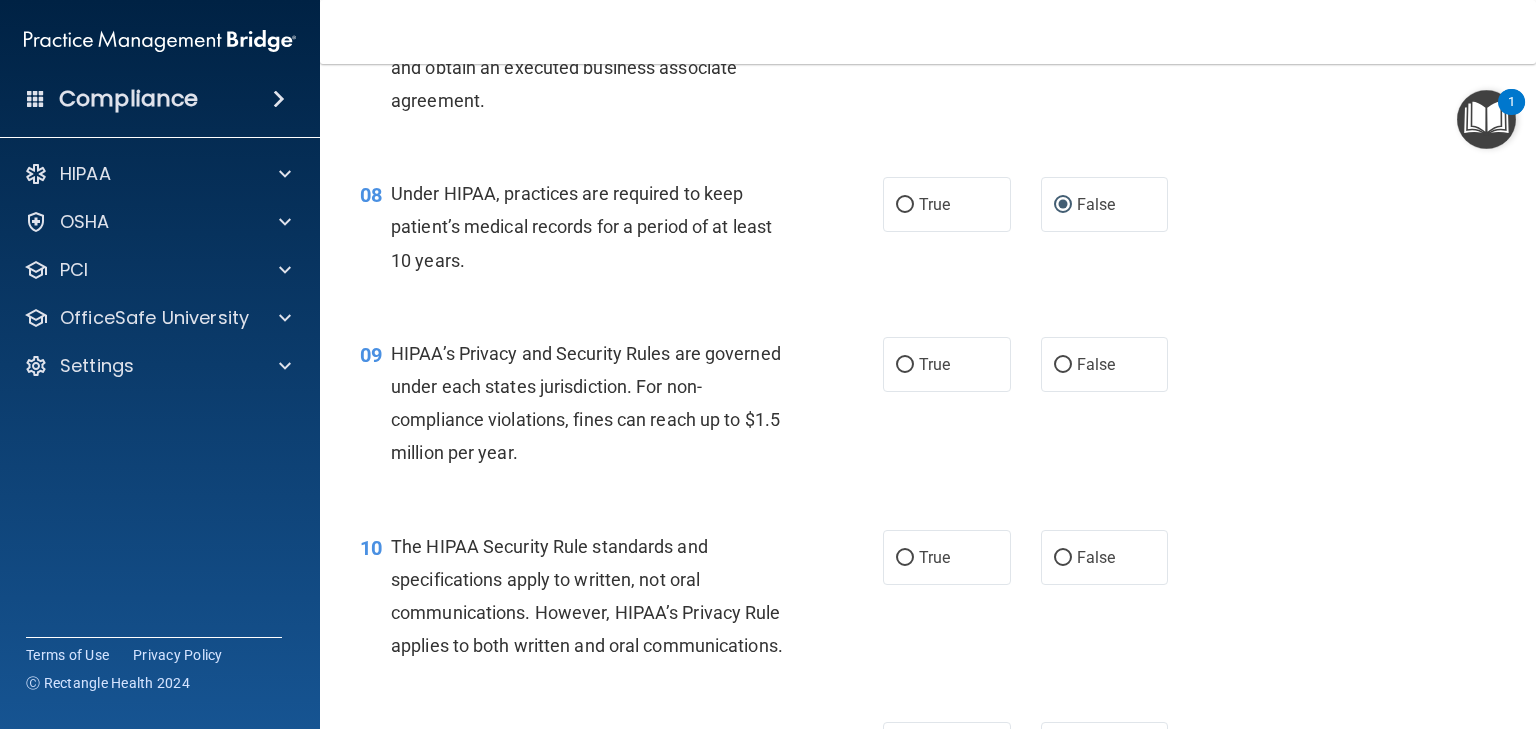 scroll, scrollTop: 1300, scrollLeft: 0, axis: vertical 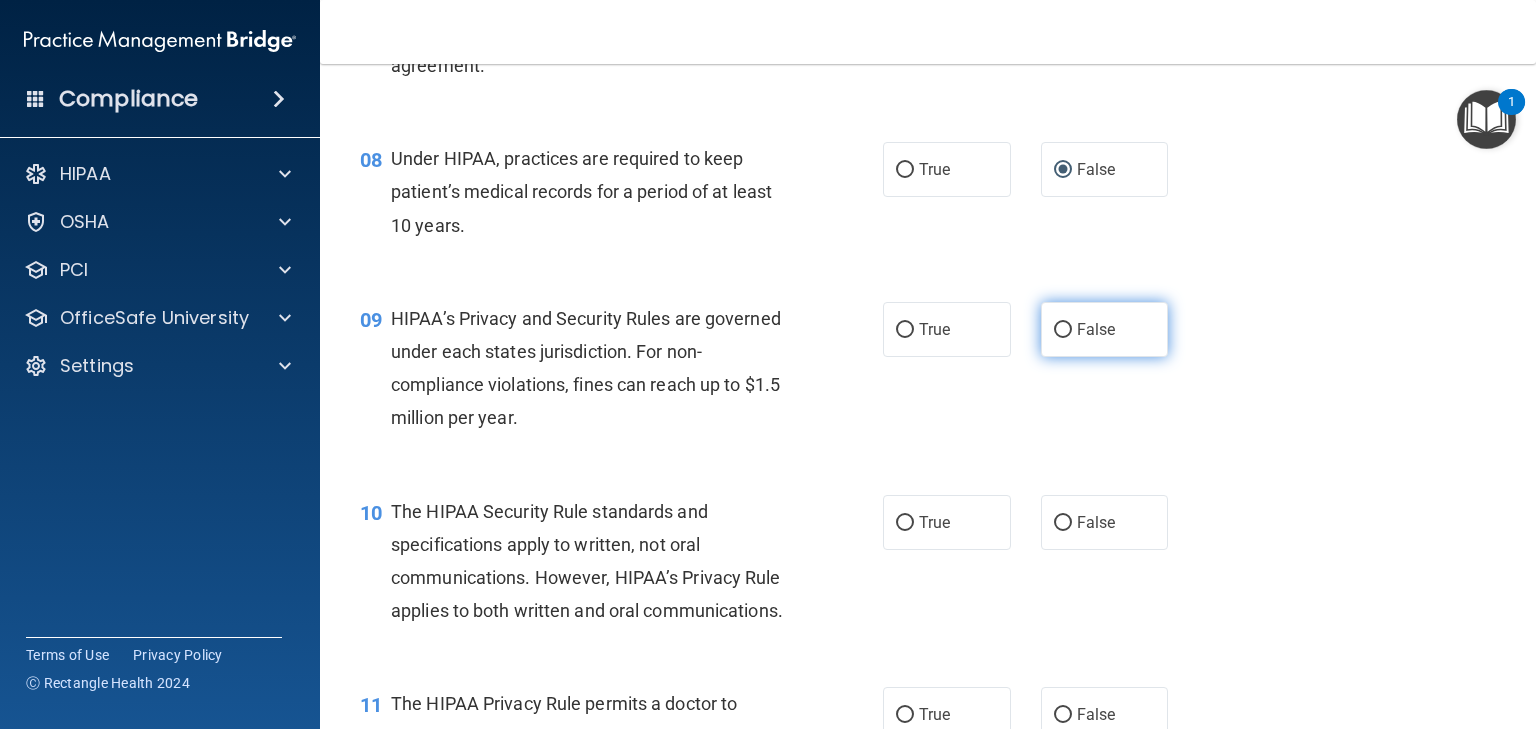 click on "False" at bounding box center (1063, 330) 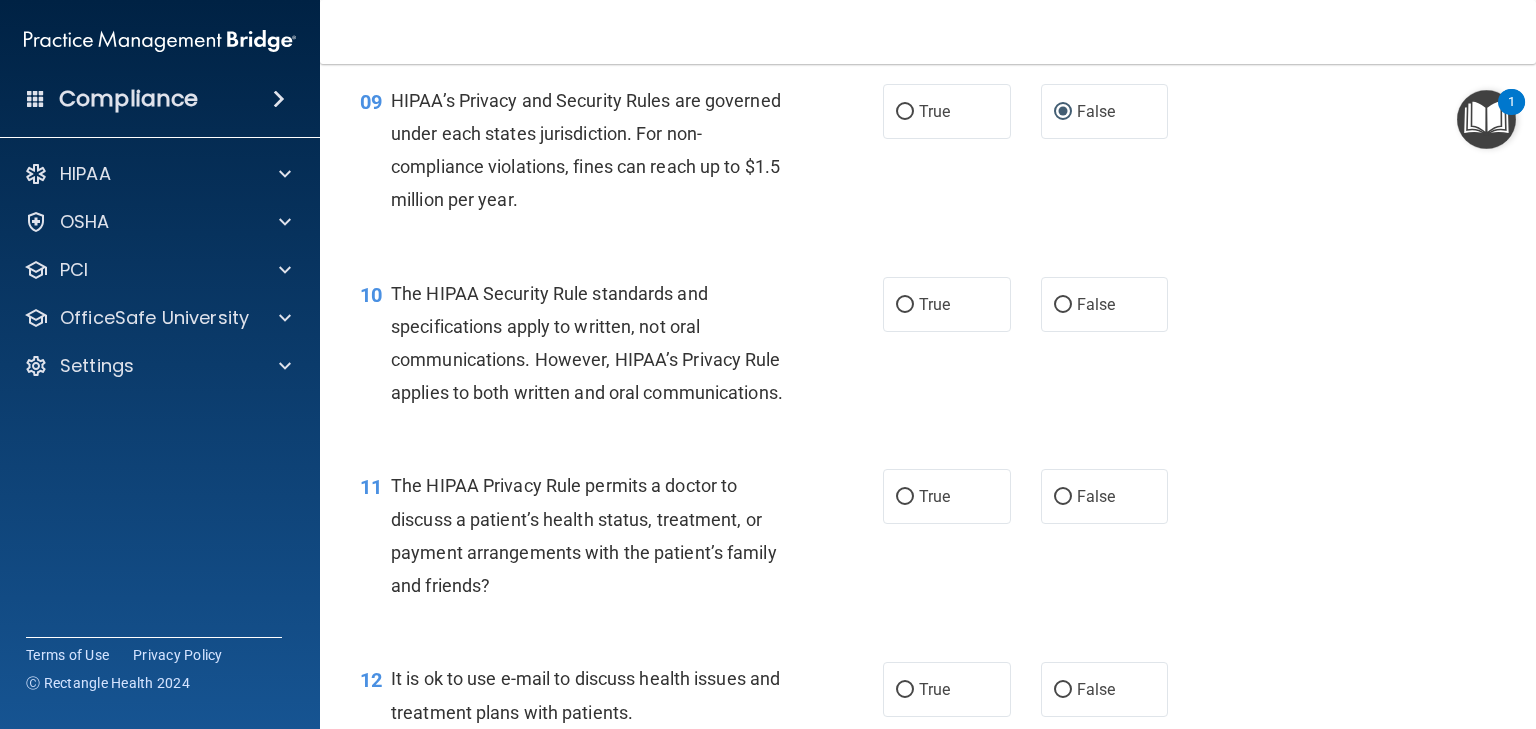 scroll, scrollTop: 1533, scrollLeft: 0, axis: vertical 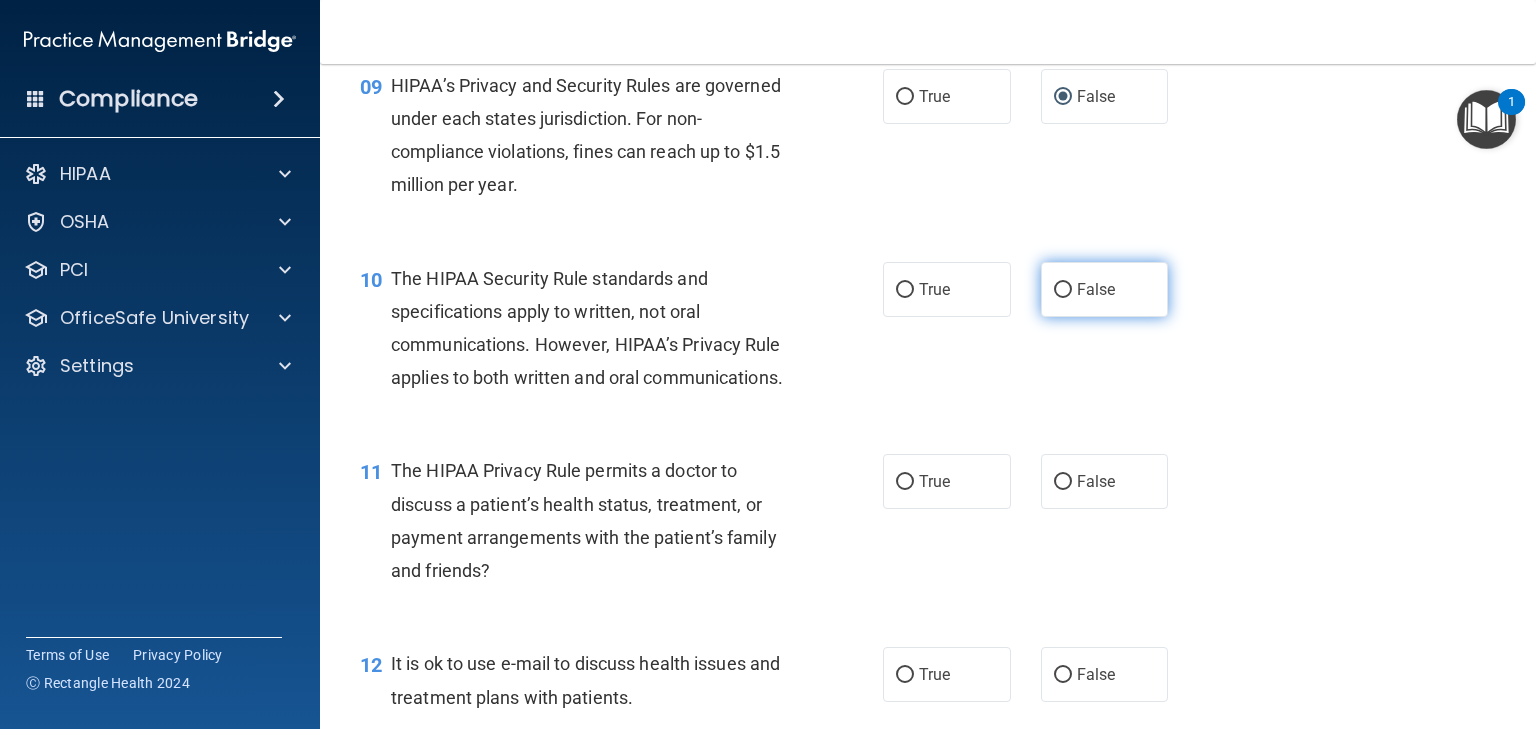 click on "False" at bounding box center (1063, 290) 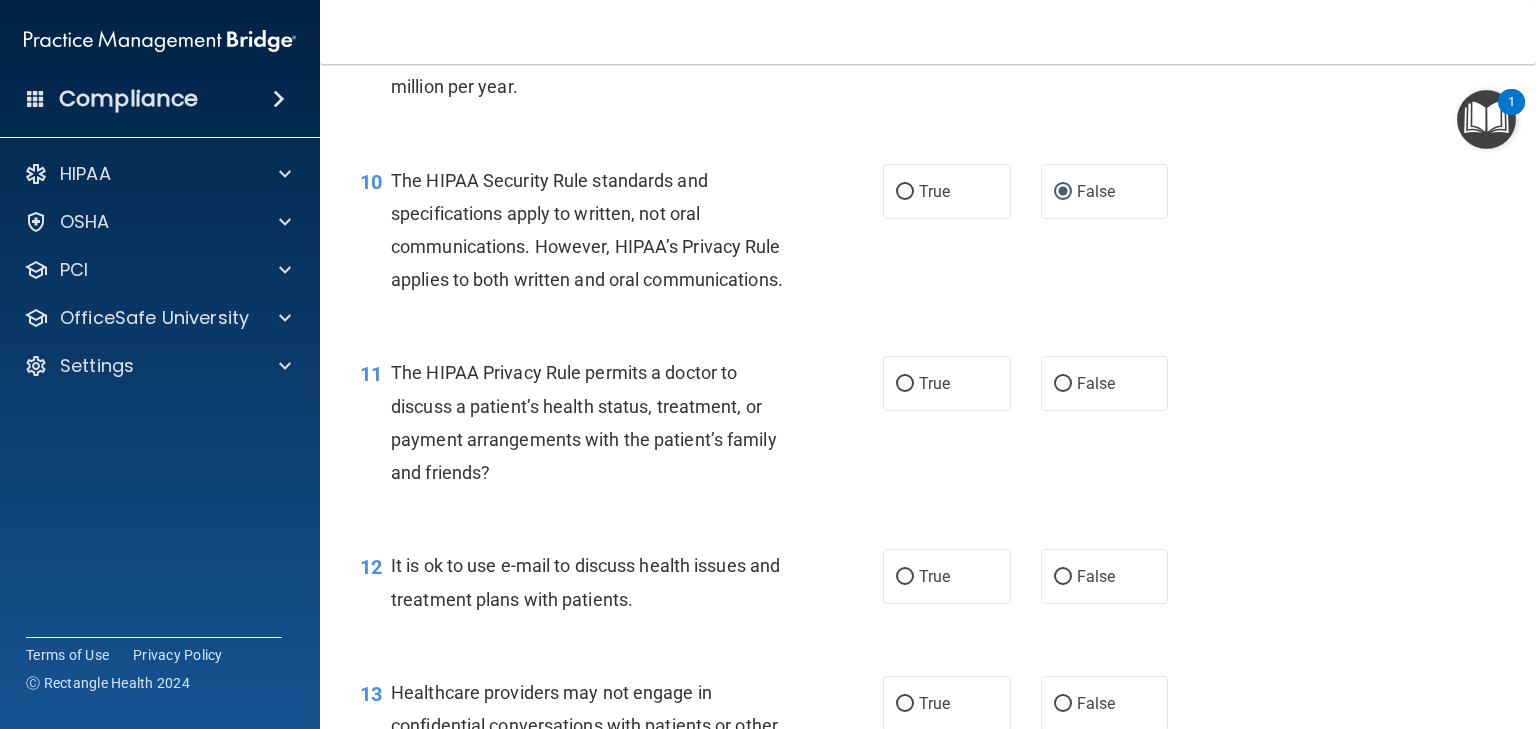 scroll, scrollTop: 1633, scrollLeft: 0, axis: vertical 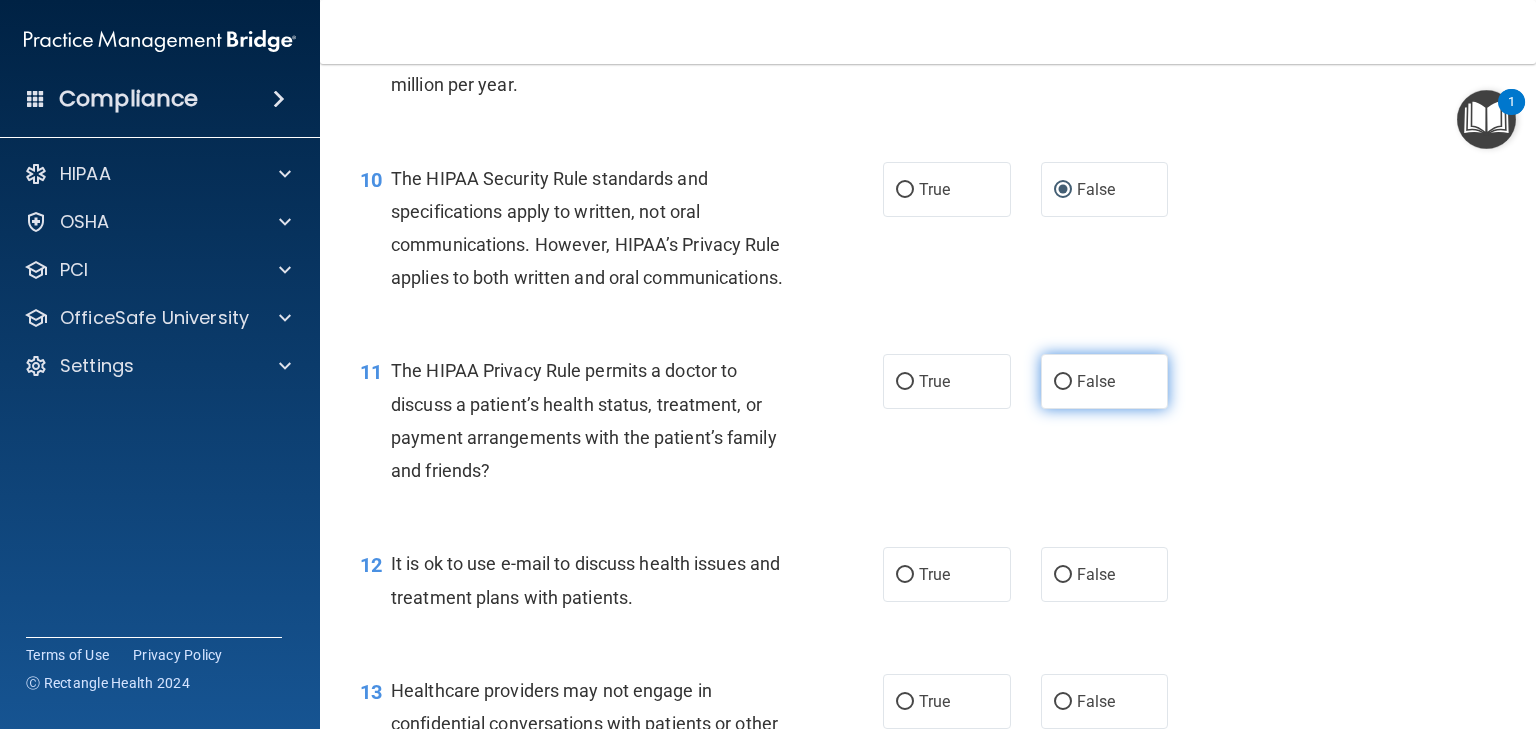 click on "False" at bounding box center (1063, 382) 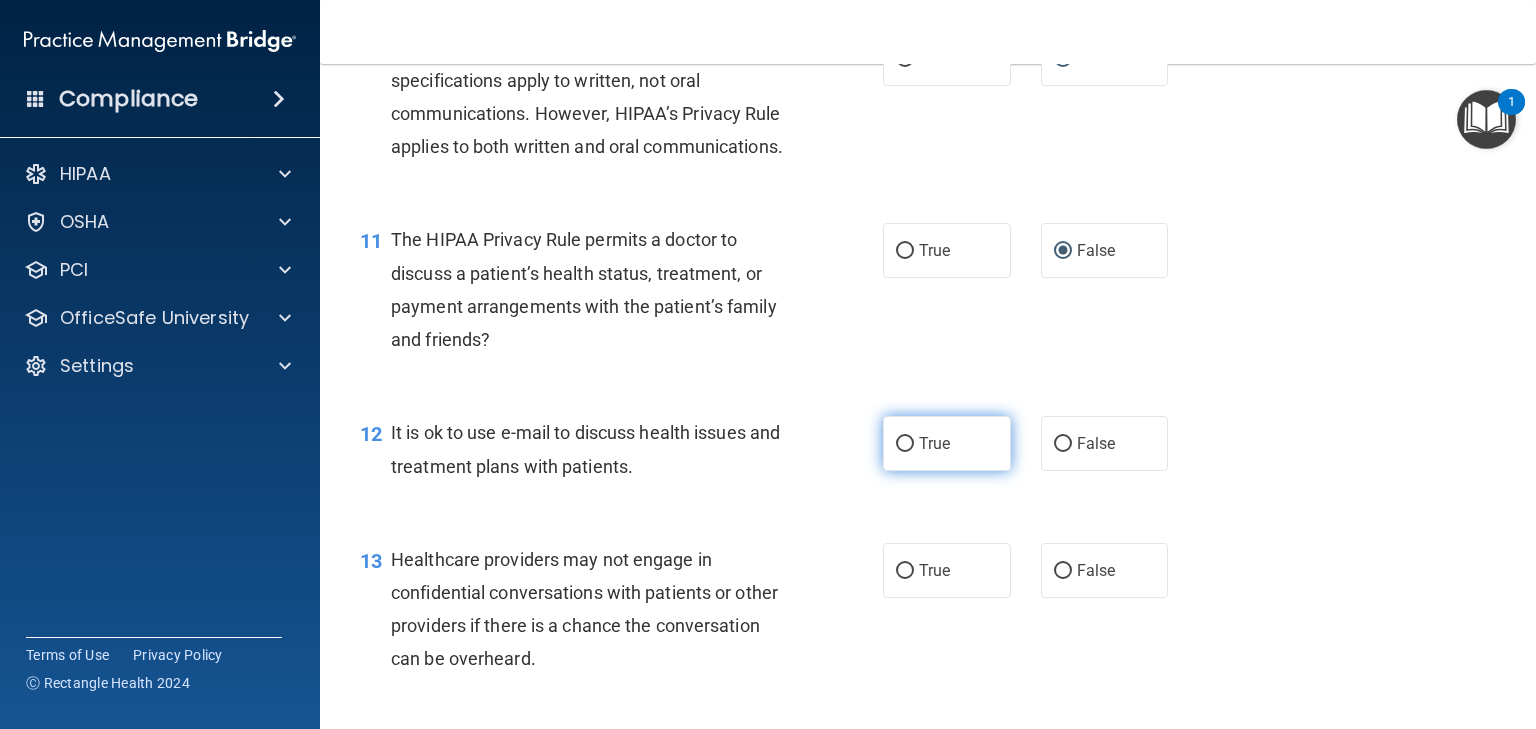 scroll, scrollTop: 1766, scrollLeft: 0, axis: vertical 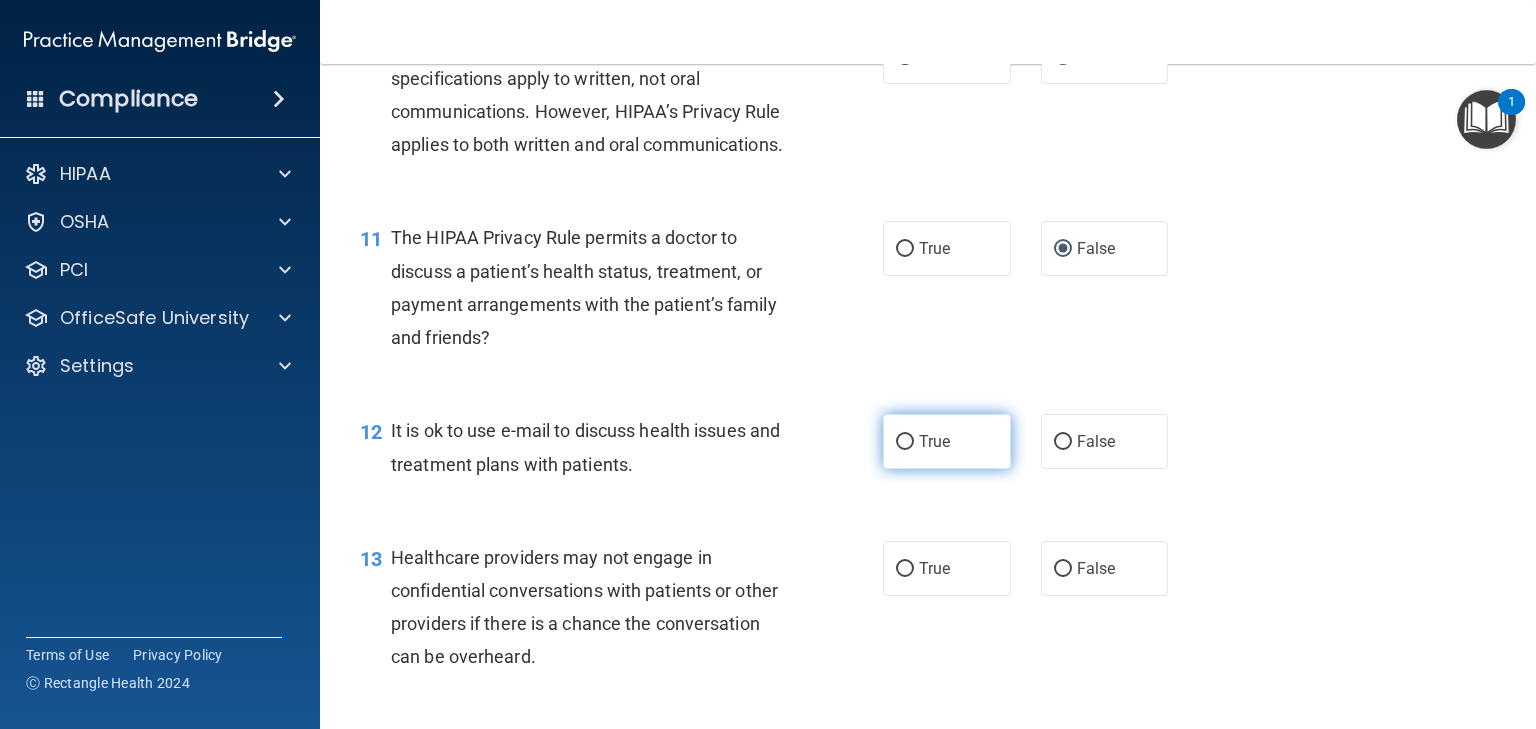 click on "True" at bounding box center (905, 442) 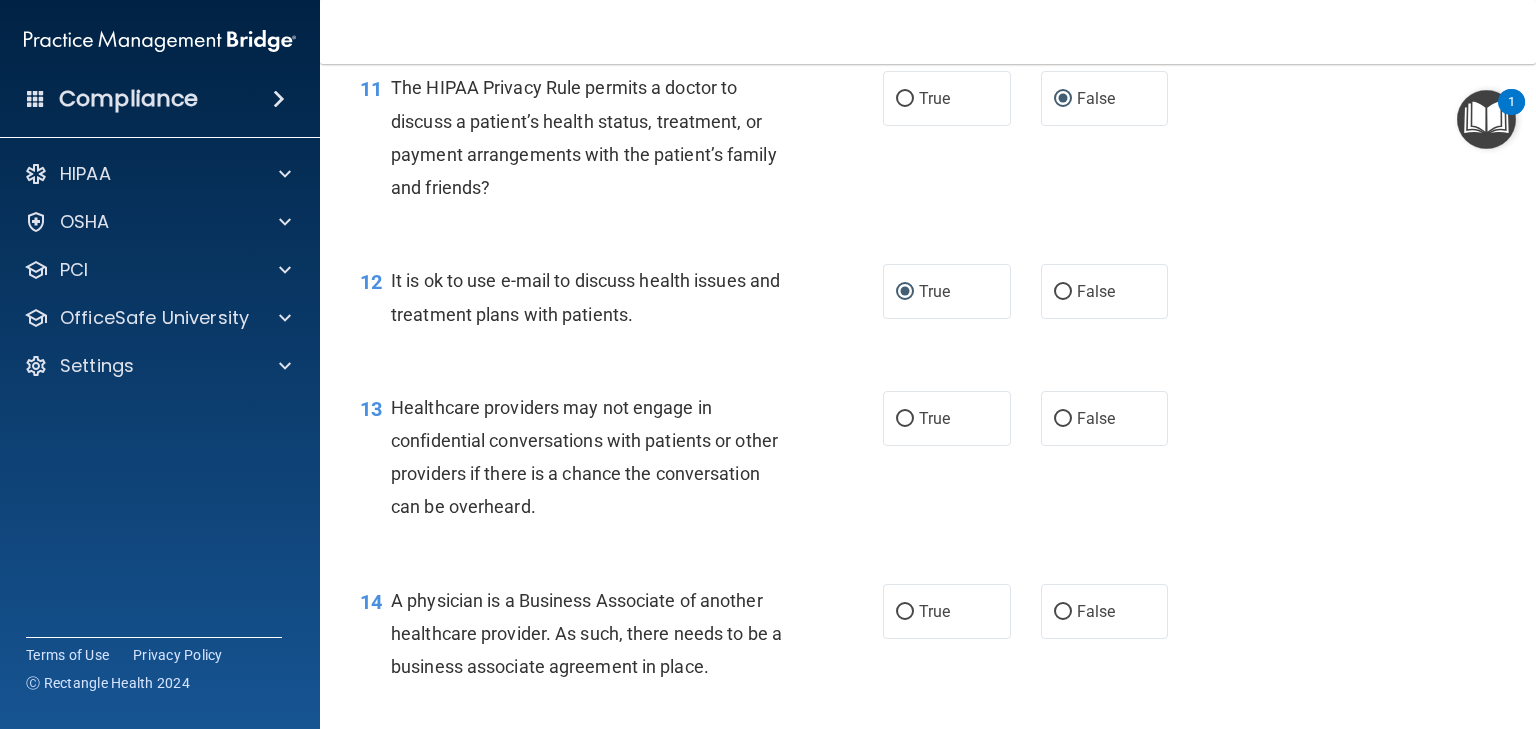 scroll, scrollTop: 1933, scrollLeft: 0, axis: vertical 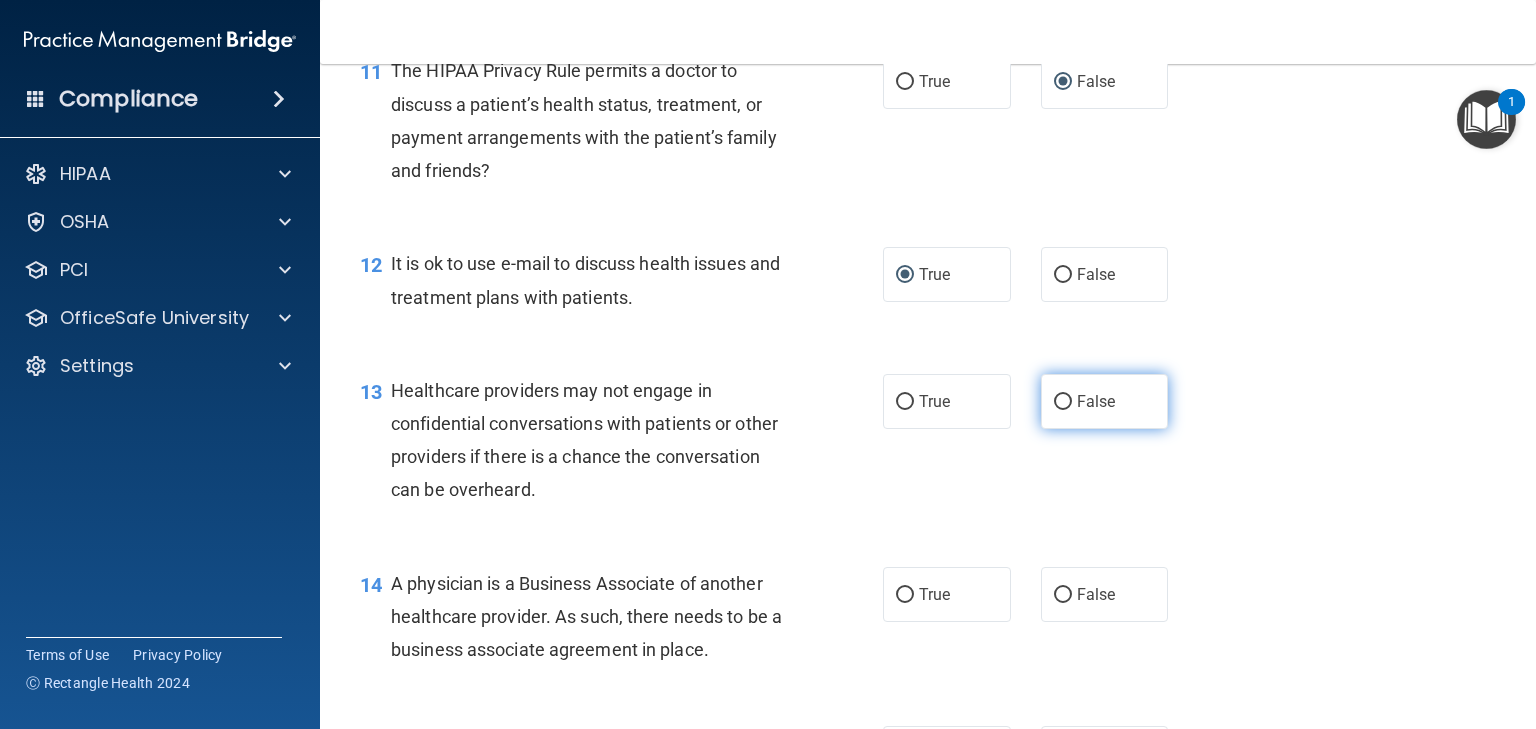 click on "False" at bounding box center (1063, 402) 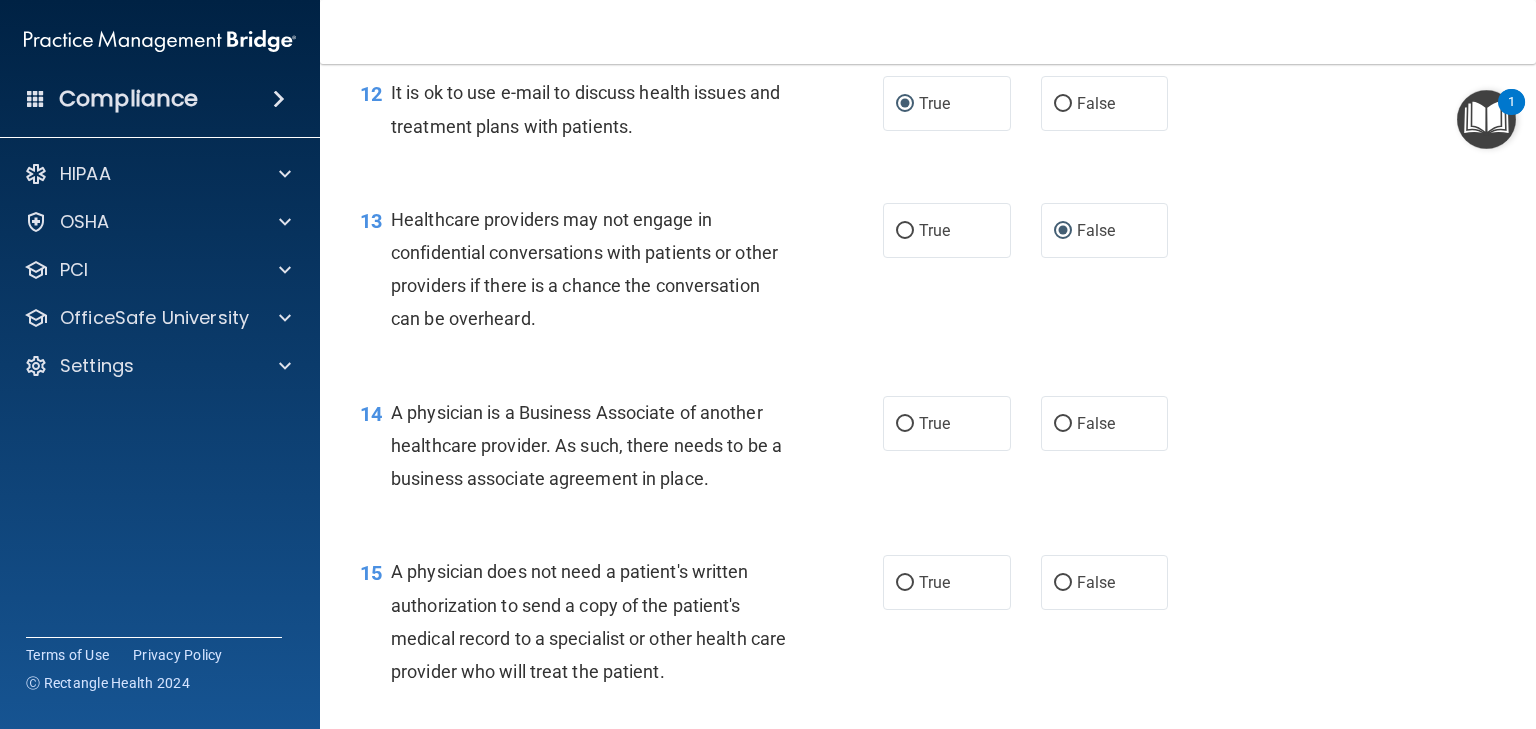 scroll, scrollTop: 2133, scrollLeft: 0, axis: vertical 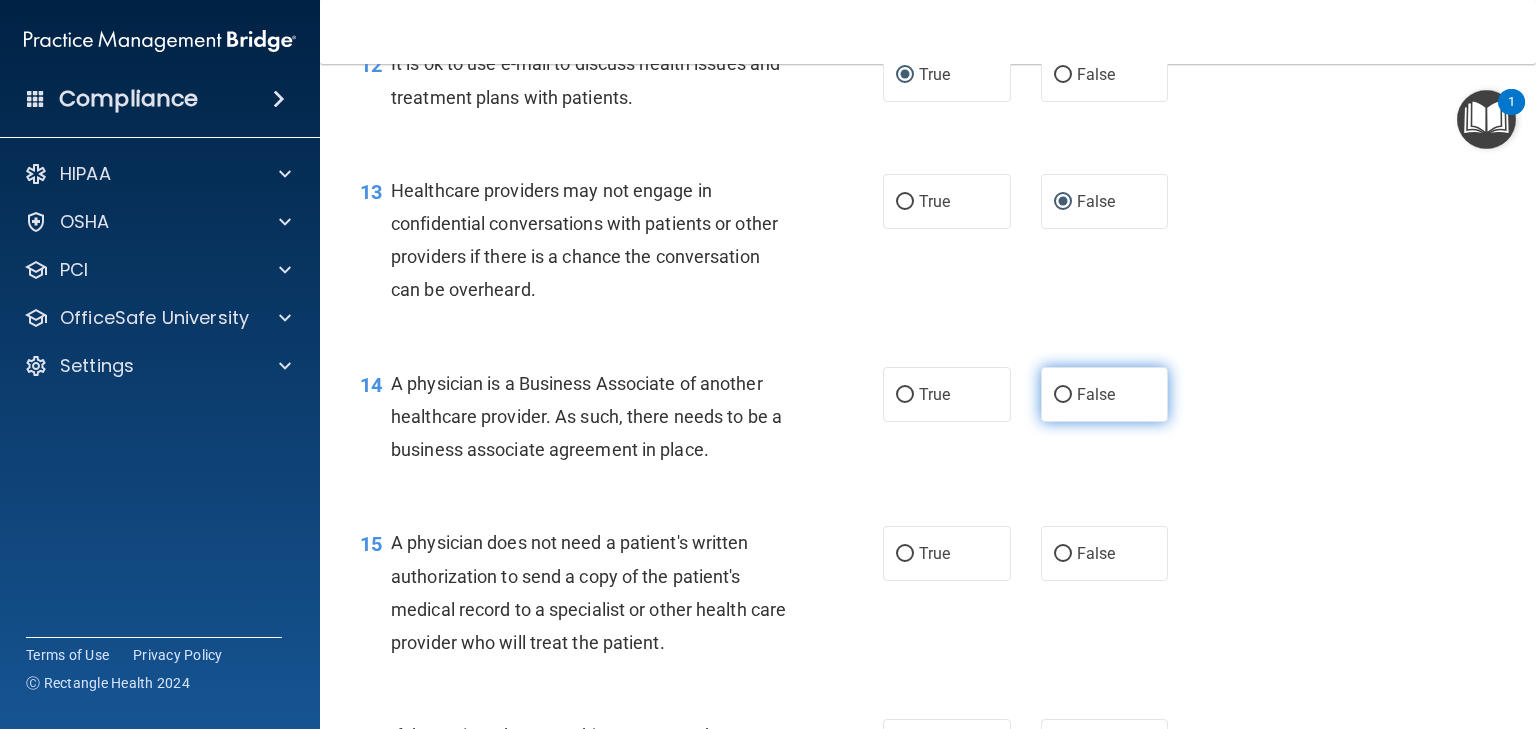 click on "False" at bounding box center [1063, 395] 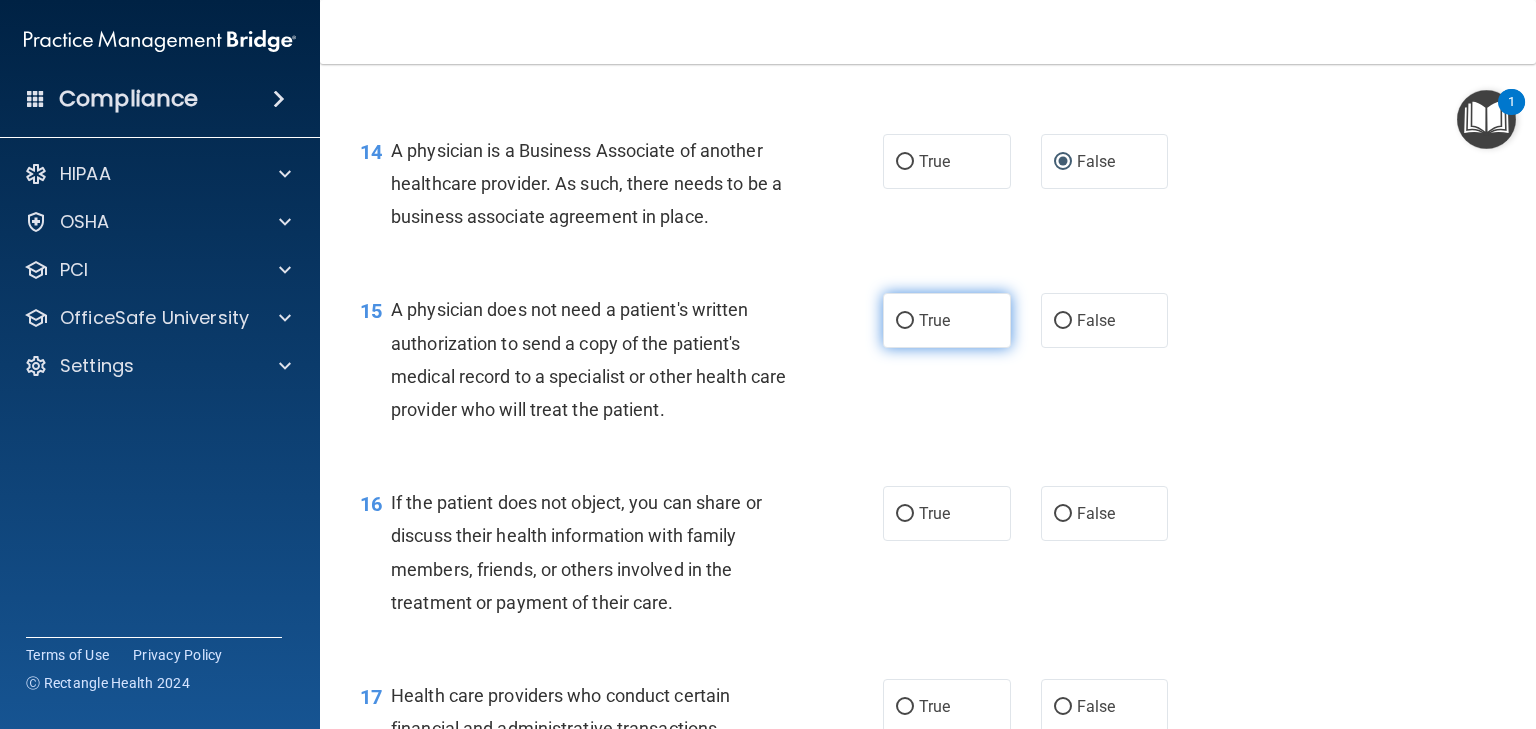 click on "True" at bounding box center (905, 321) 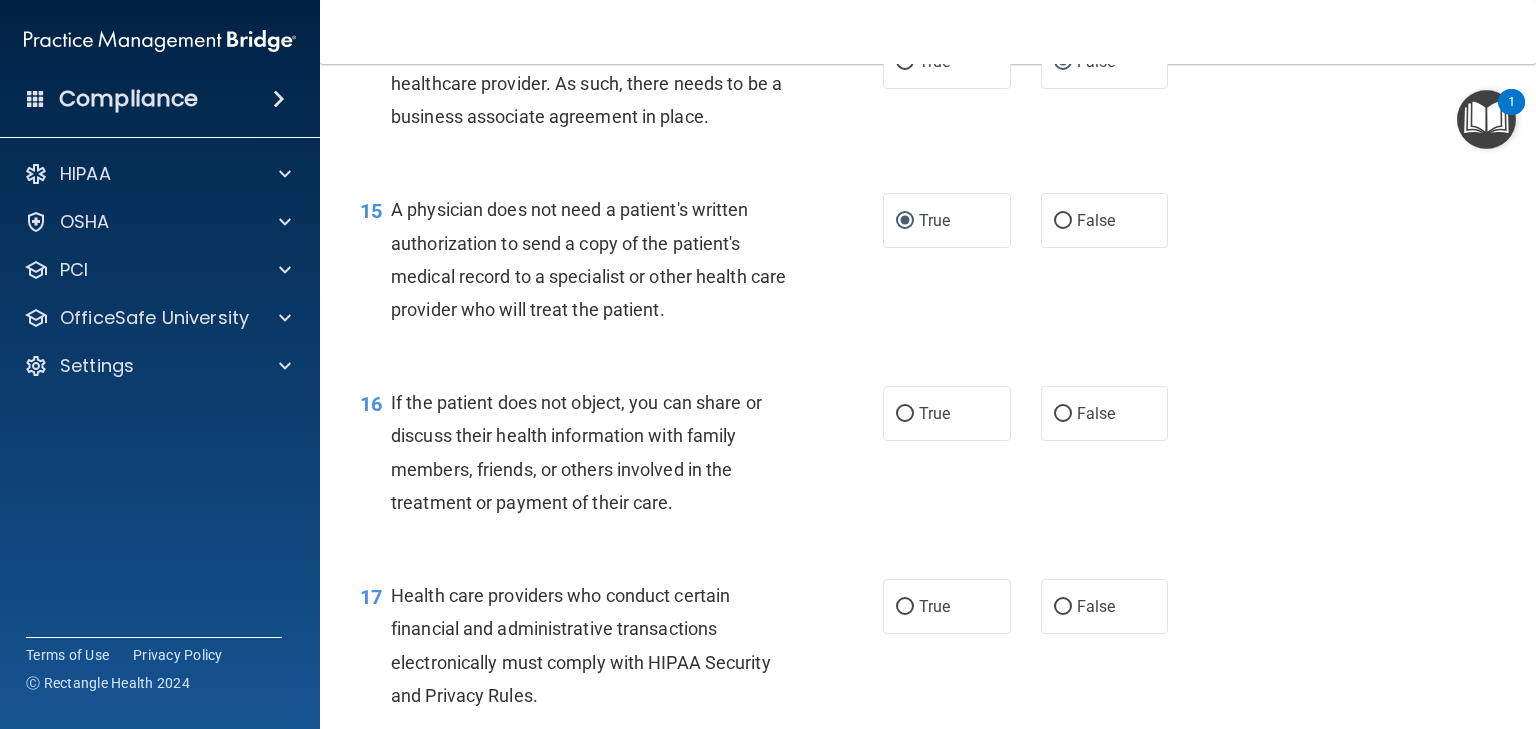 scroll, scrollTop: 2466, scrollLeft: 0, axis: vertical 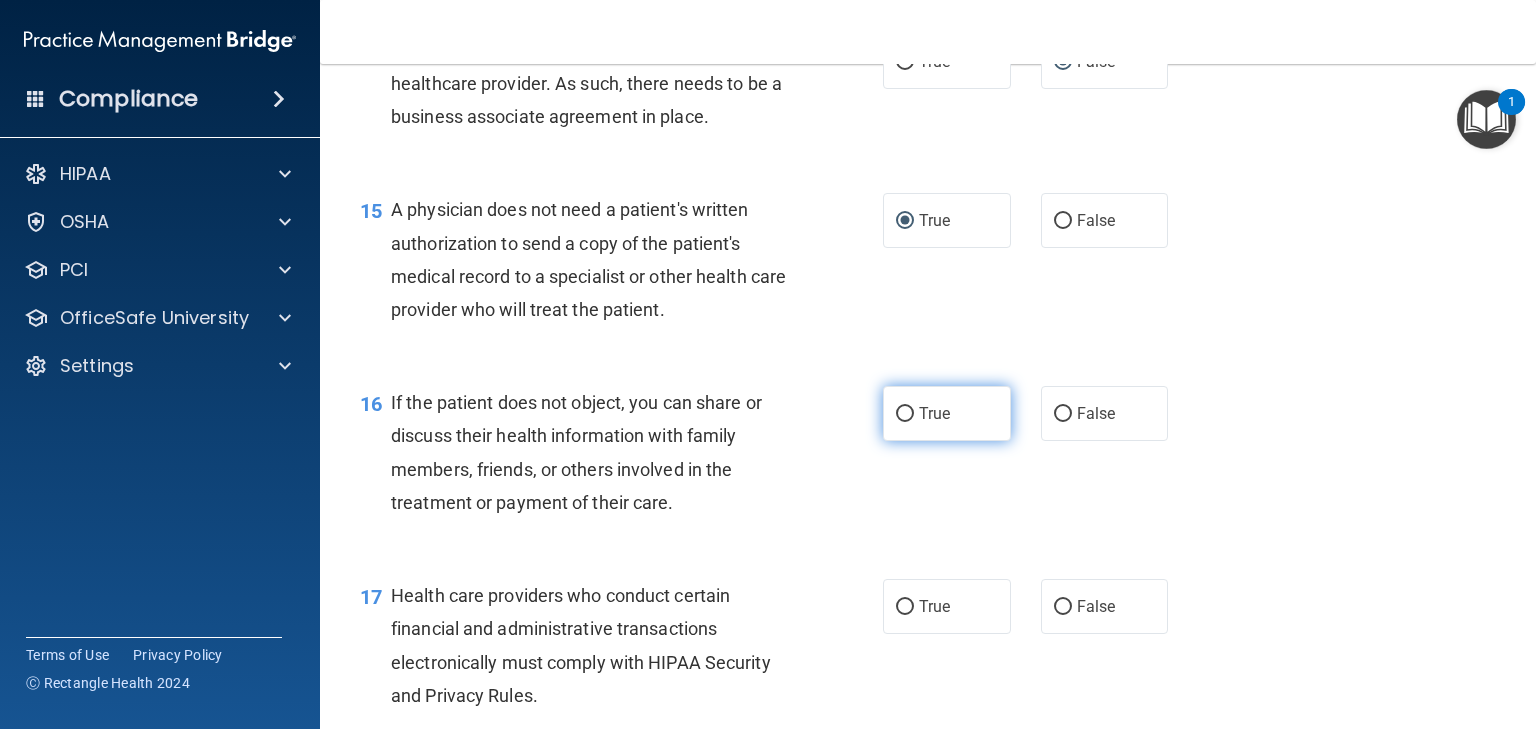 click on "True" at bounding box center [905, 414] 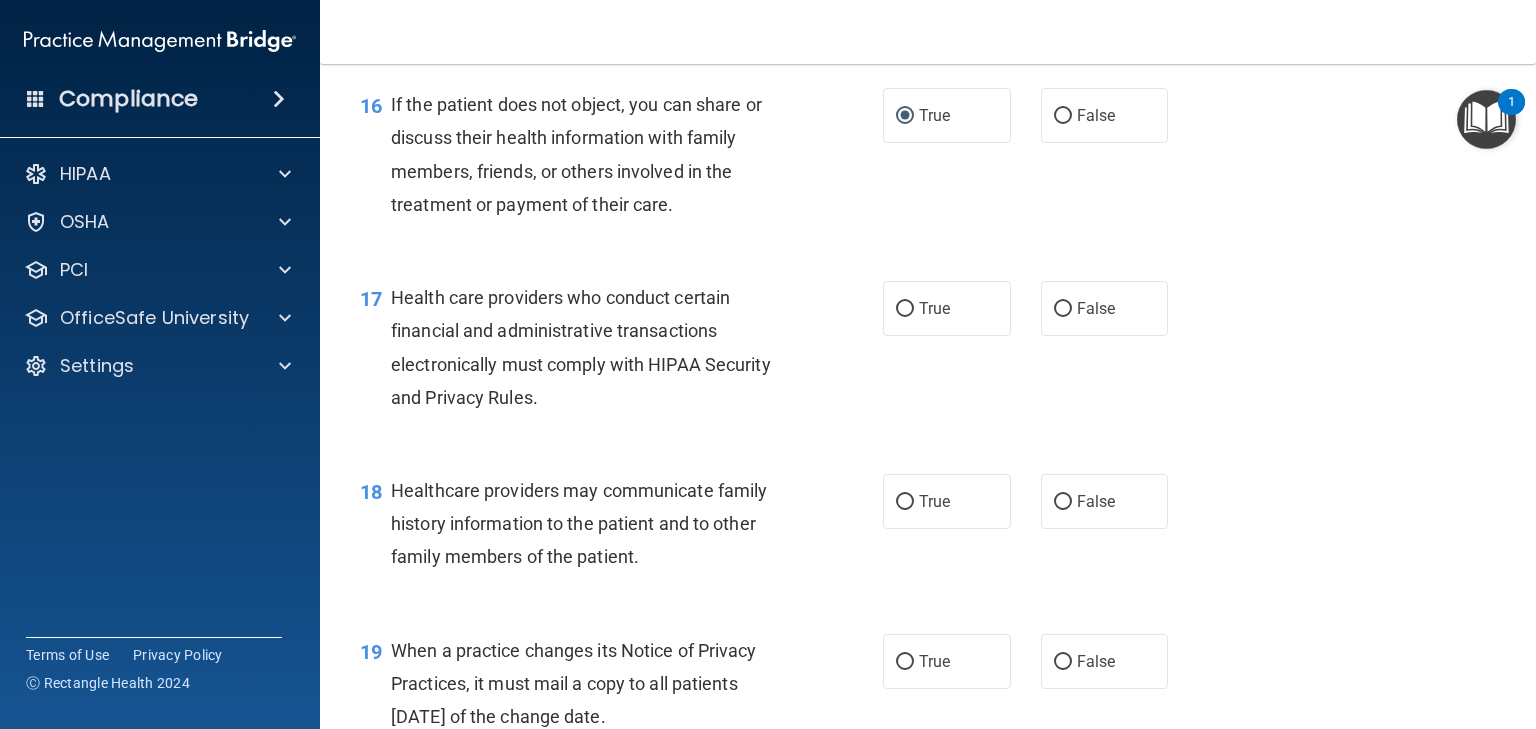 scroll, scrollTop: 2766, scrollLeft: 0, axis: vertical 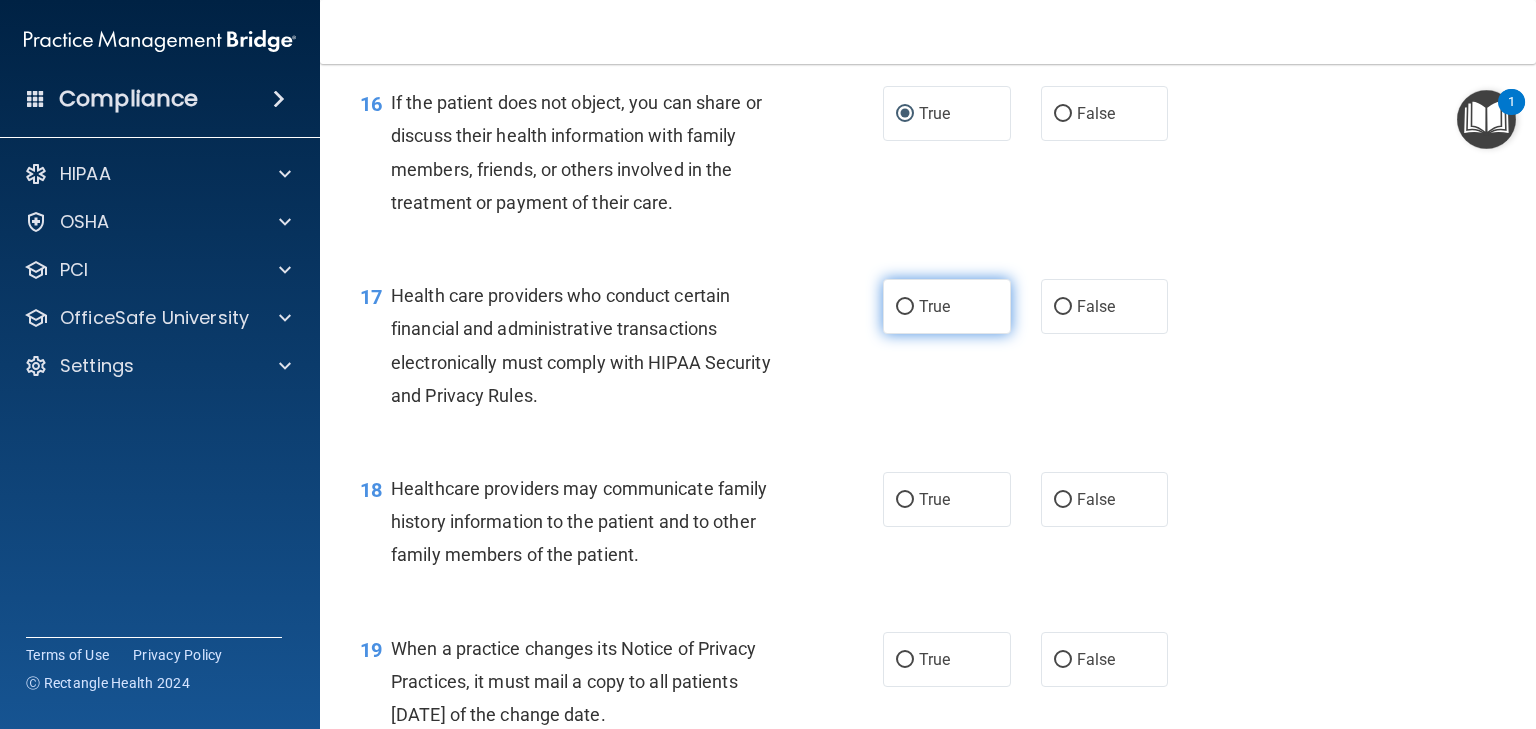 click on "True" at bounding box center [905, 307] 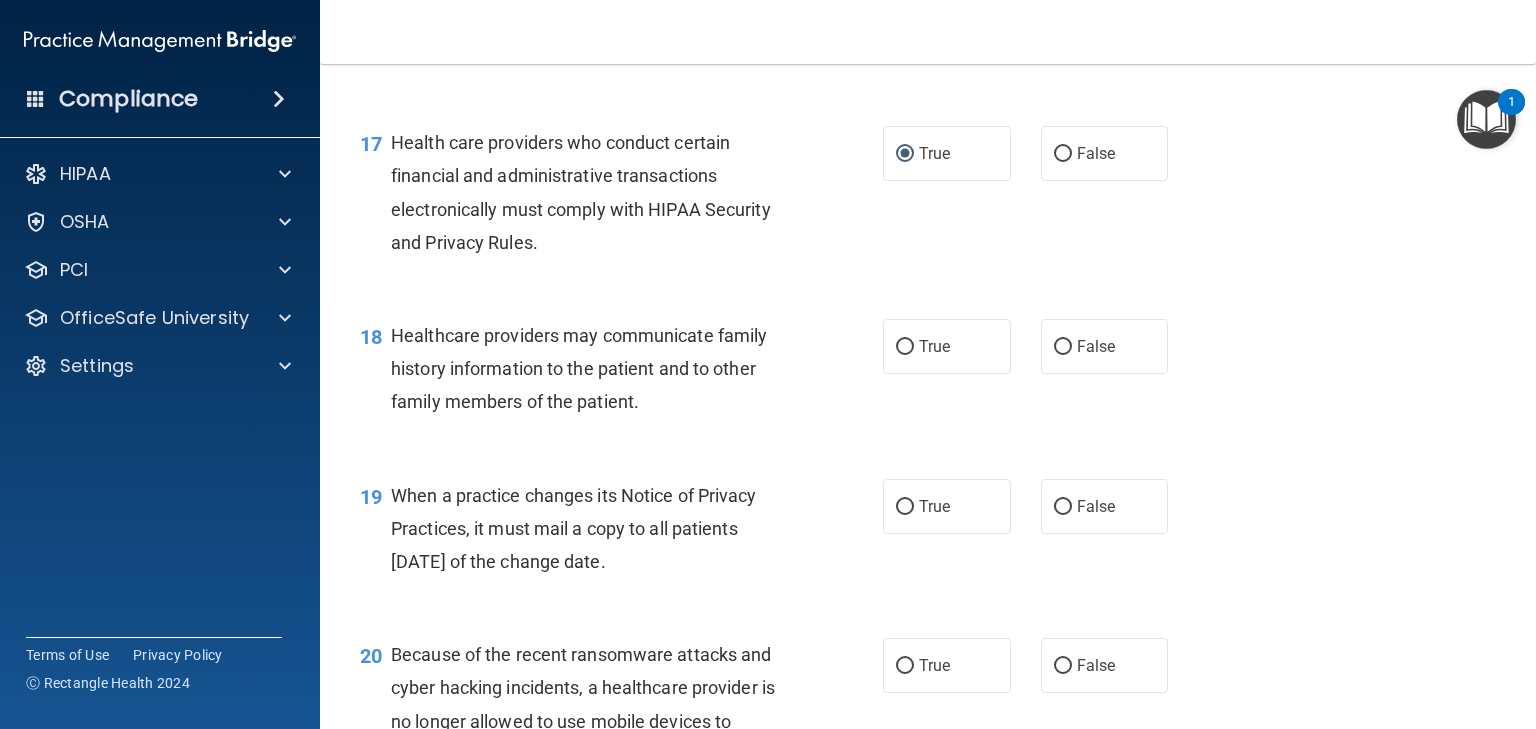 scroll, scrollTop: 2933, scrollLeft: 0, axis: vertical 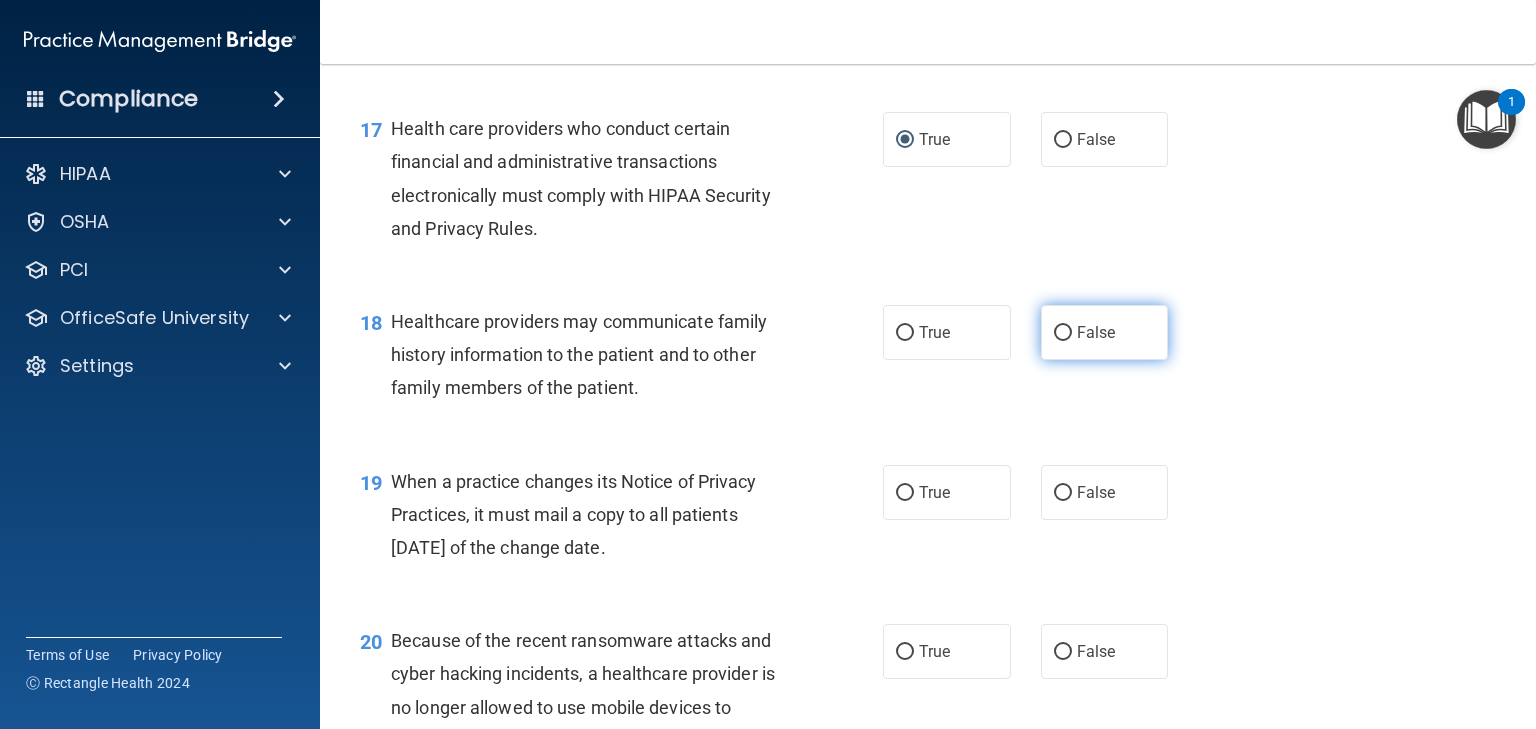click on "False" at bounding box center [1063, 333] 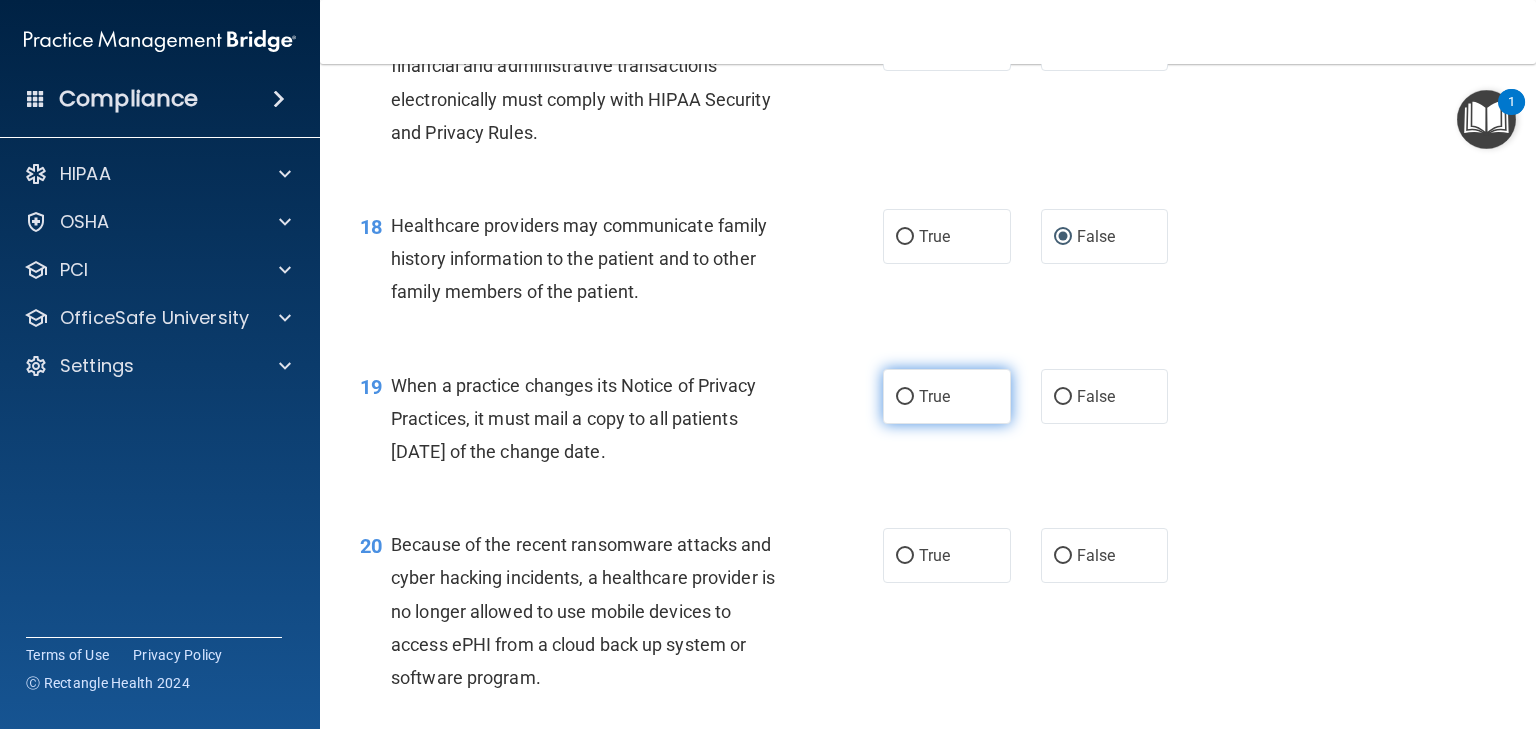 scroll, scrollTop: 3033, scrollLeft: 0, axis: vertical 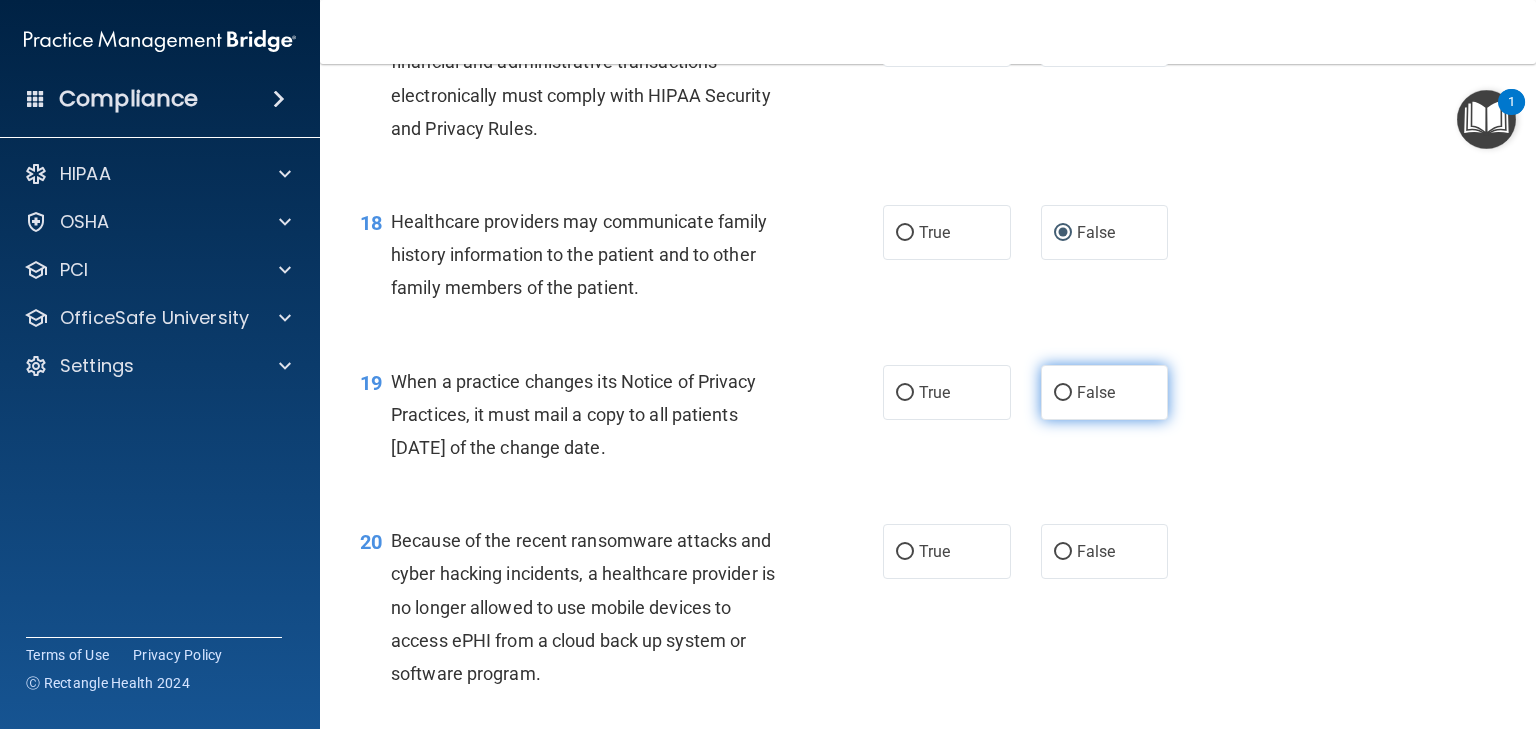 click on "False" at bounding box center [1063, 393] 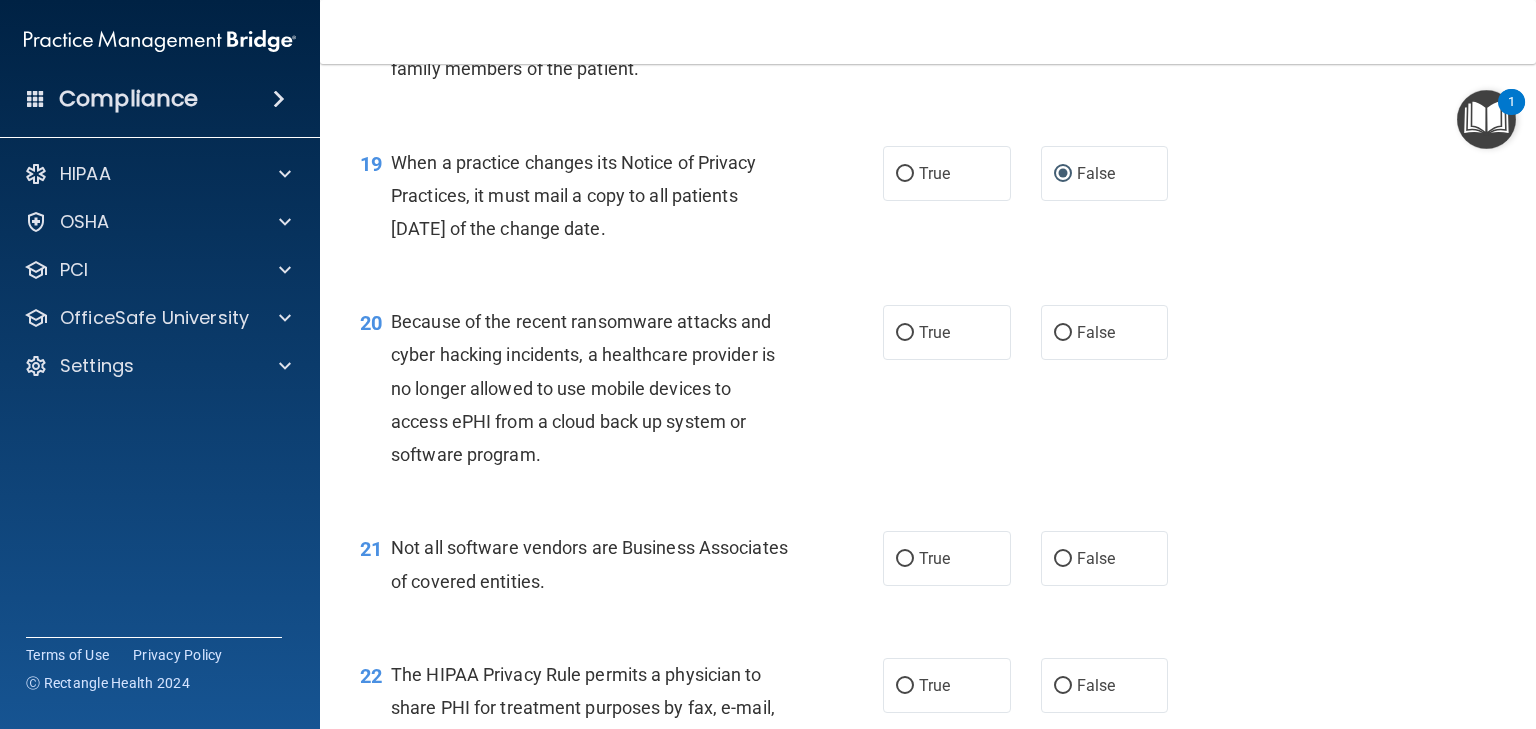 scroll, scrollTop: 3266, scrollLeft: 0, axis: vertical 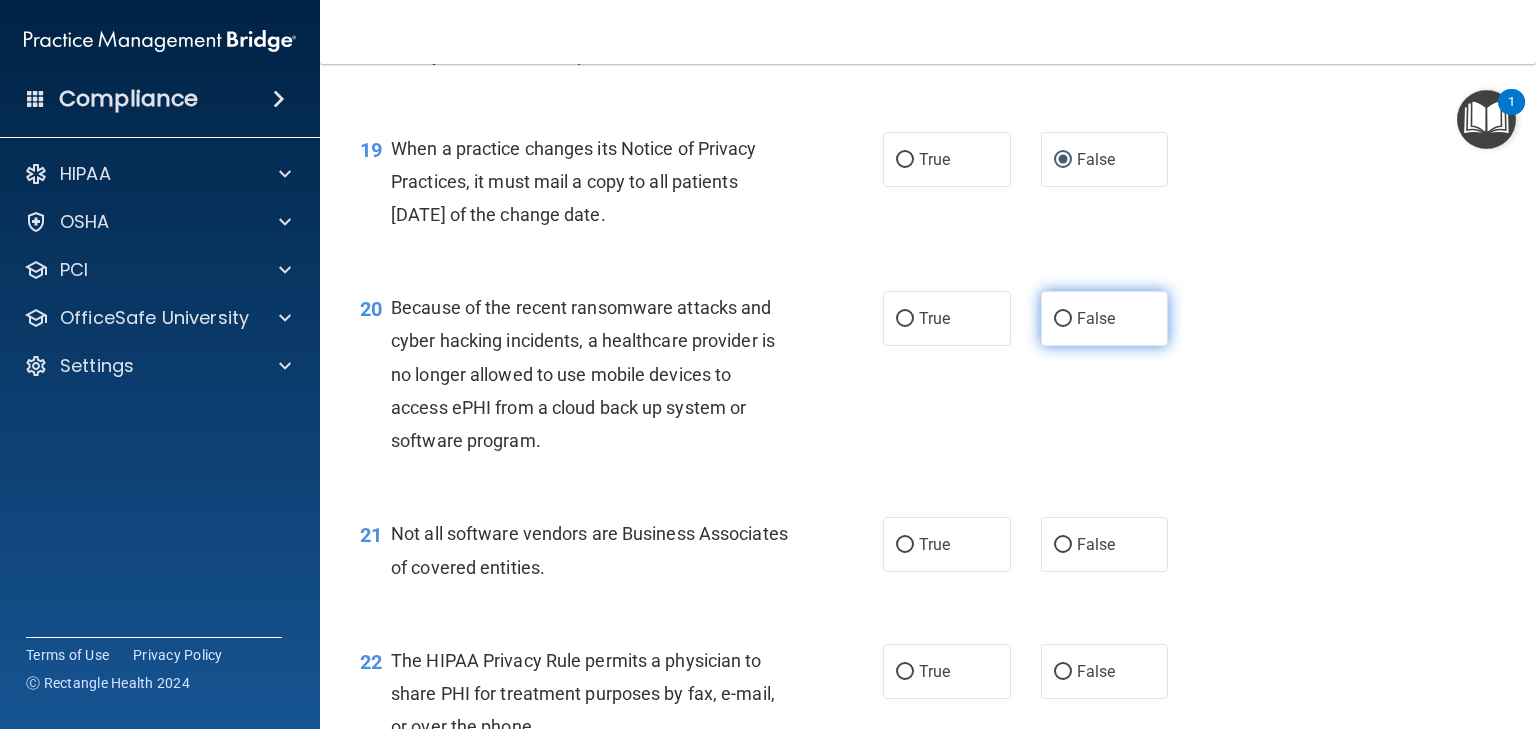 click on "False" at bounding box center (1063, 319) 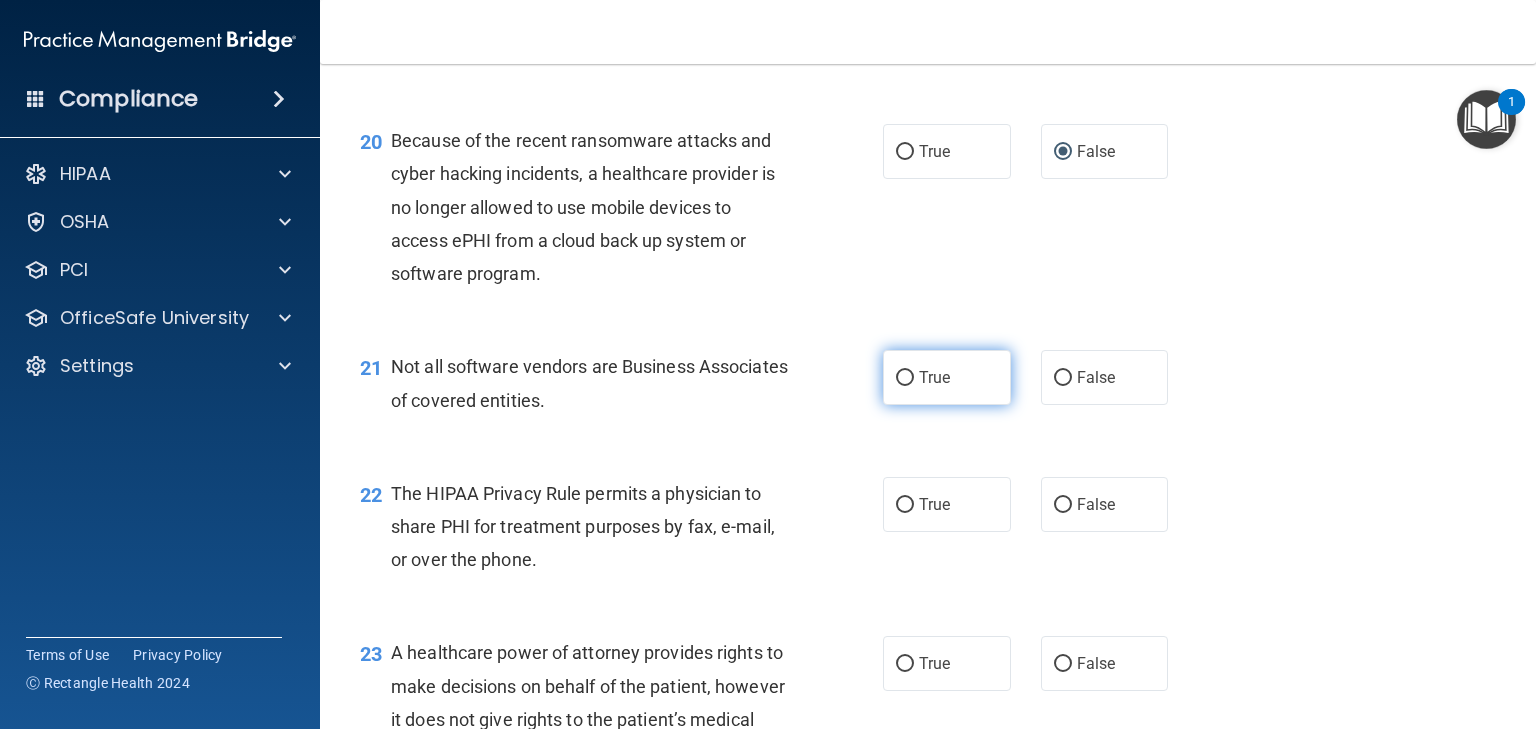 scroll, scrollTop: 3466, scrollLeft: 0, axis: vertical 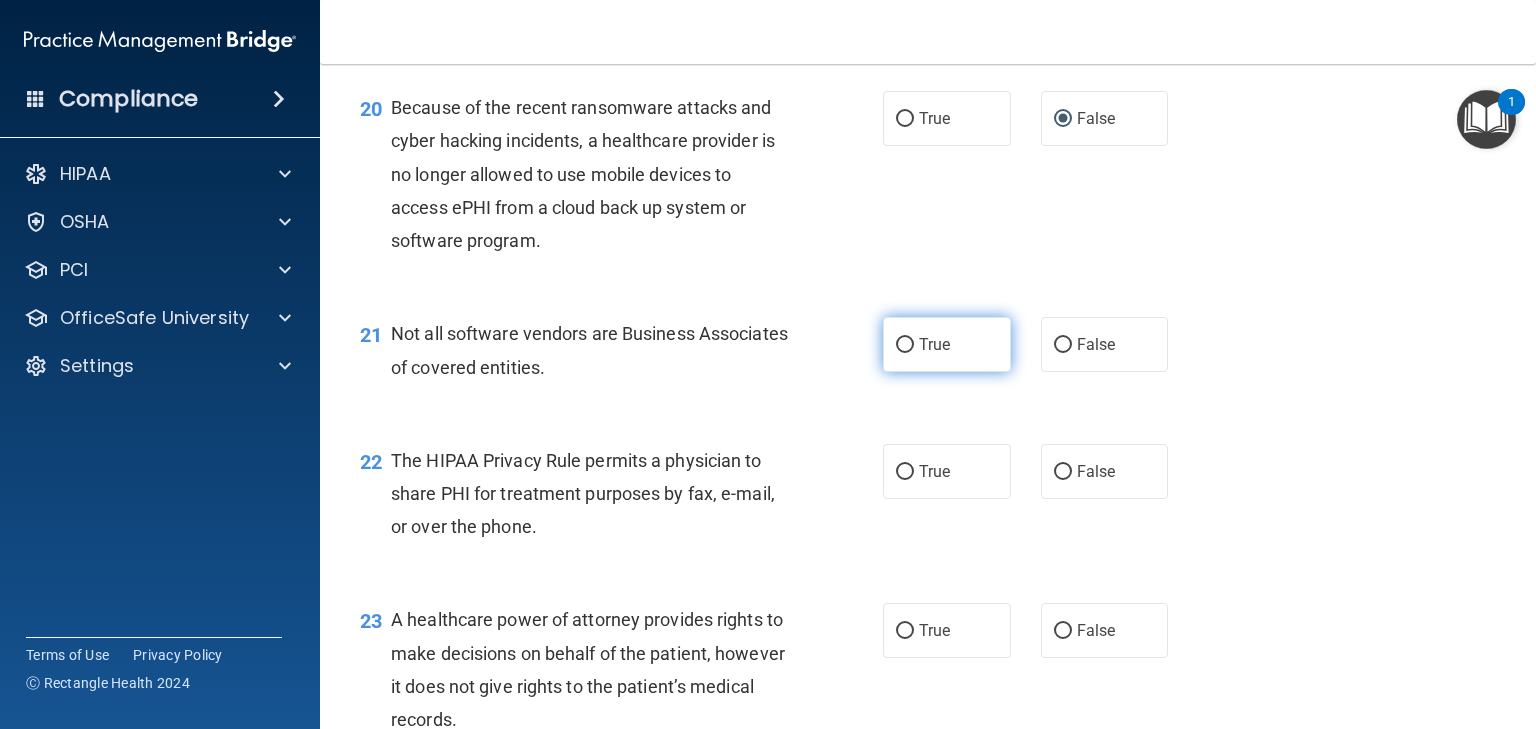 click on "True" at bounding box center [905, 345] 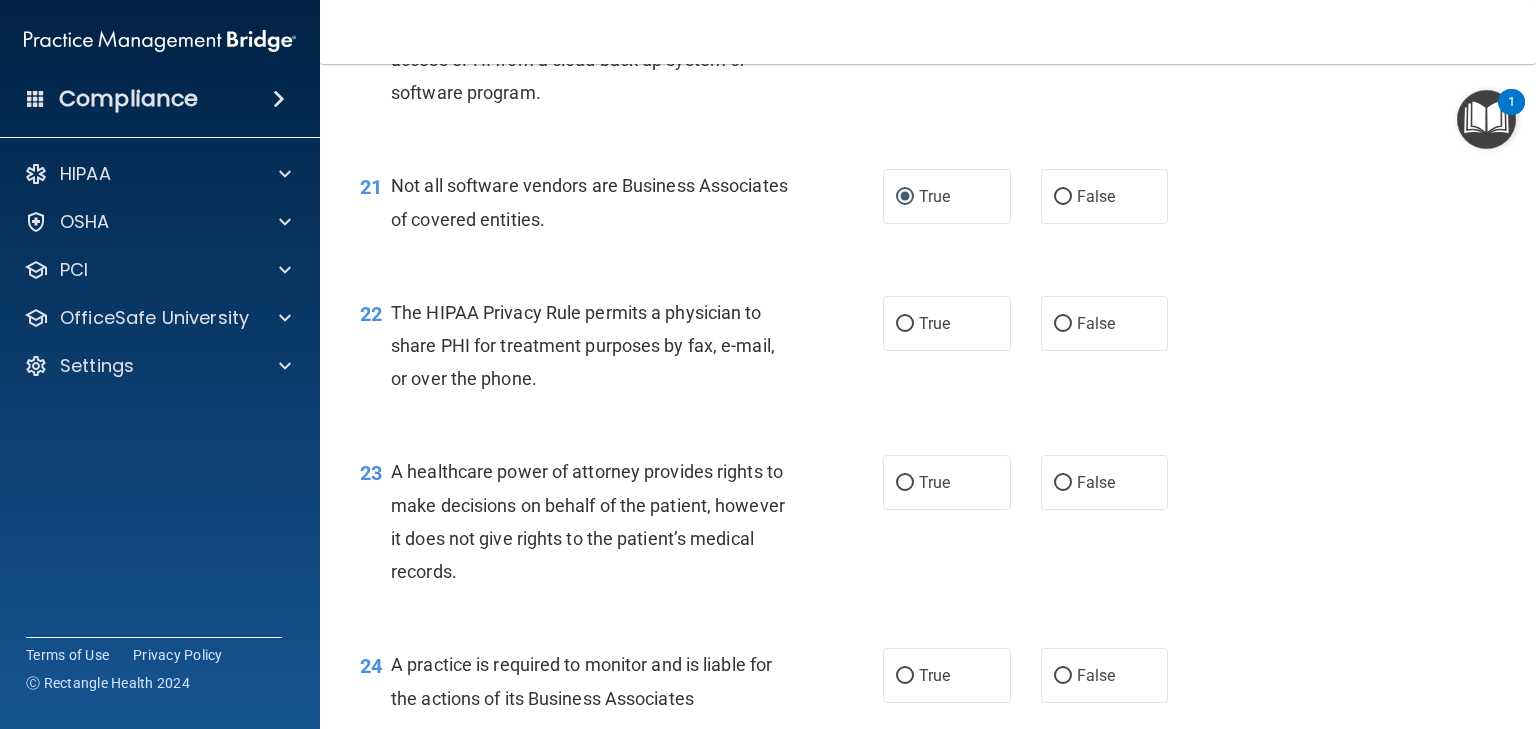 scroll, scrollTop: 3633, scrollLeft: 0, axis: vertical 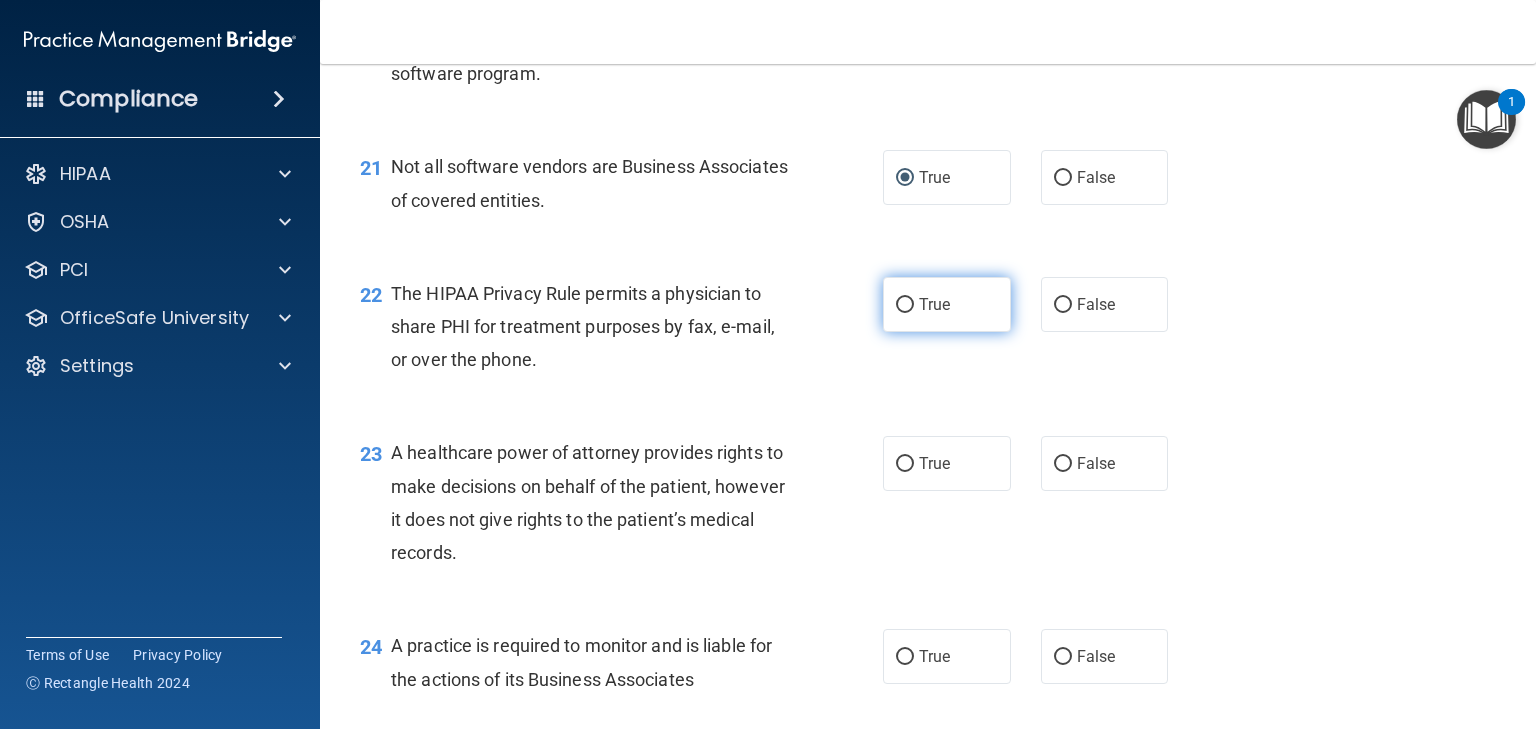 click on "True" at bounding box center [905, 305] 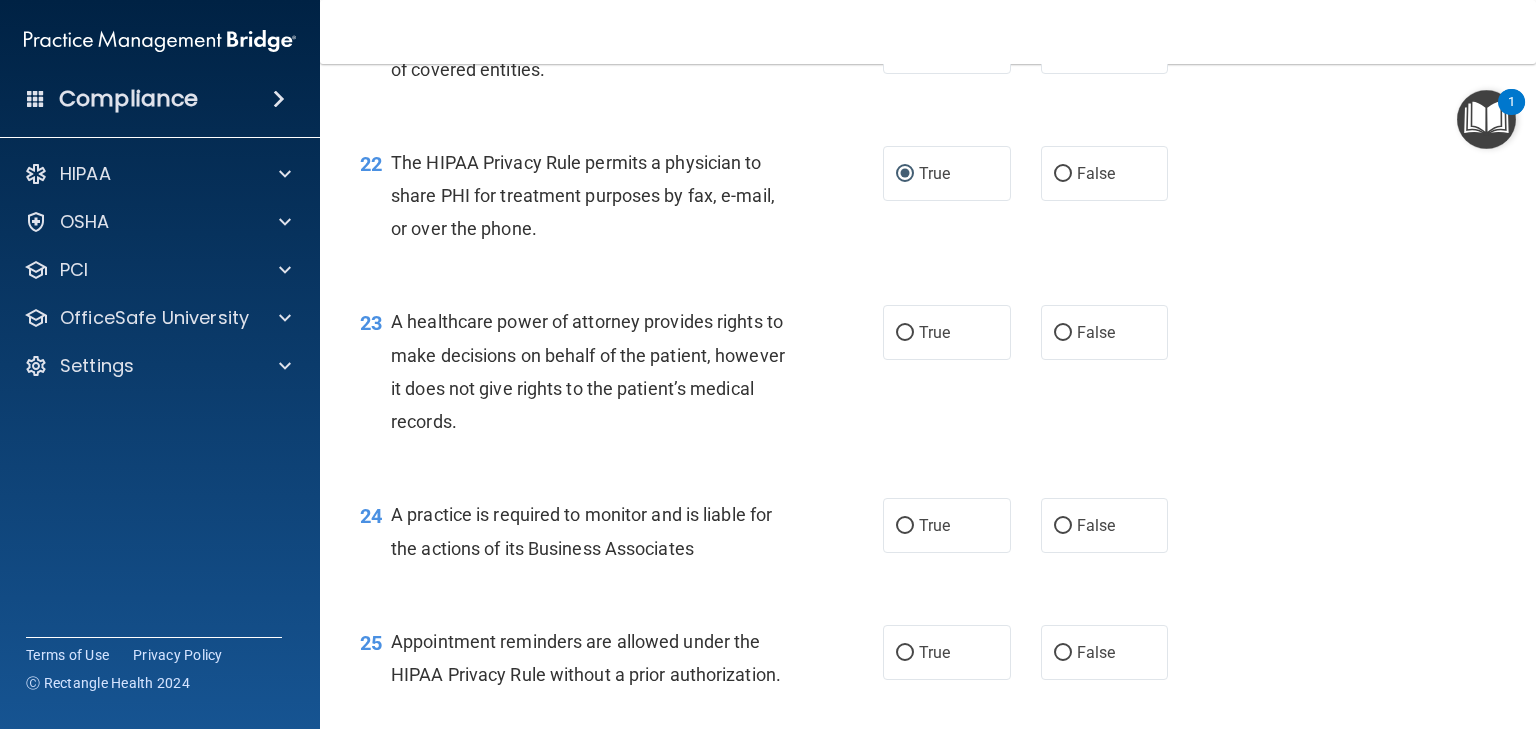 scroll, scrollTop: 3766, scrollLeft: 0, axis: vertical 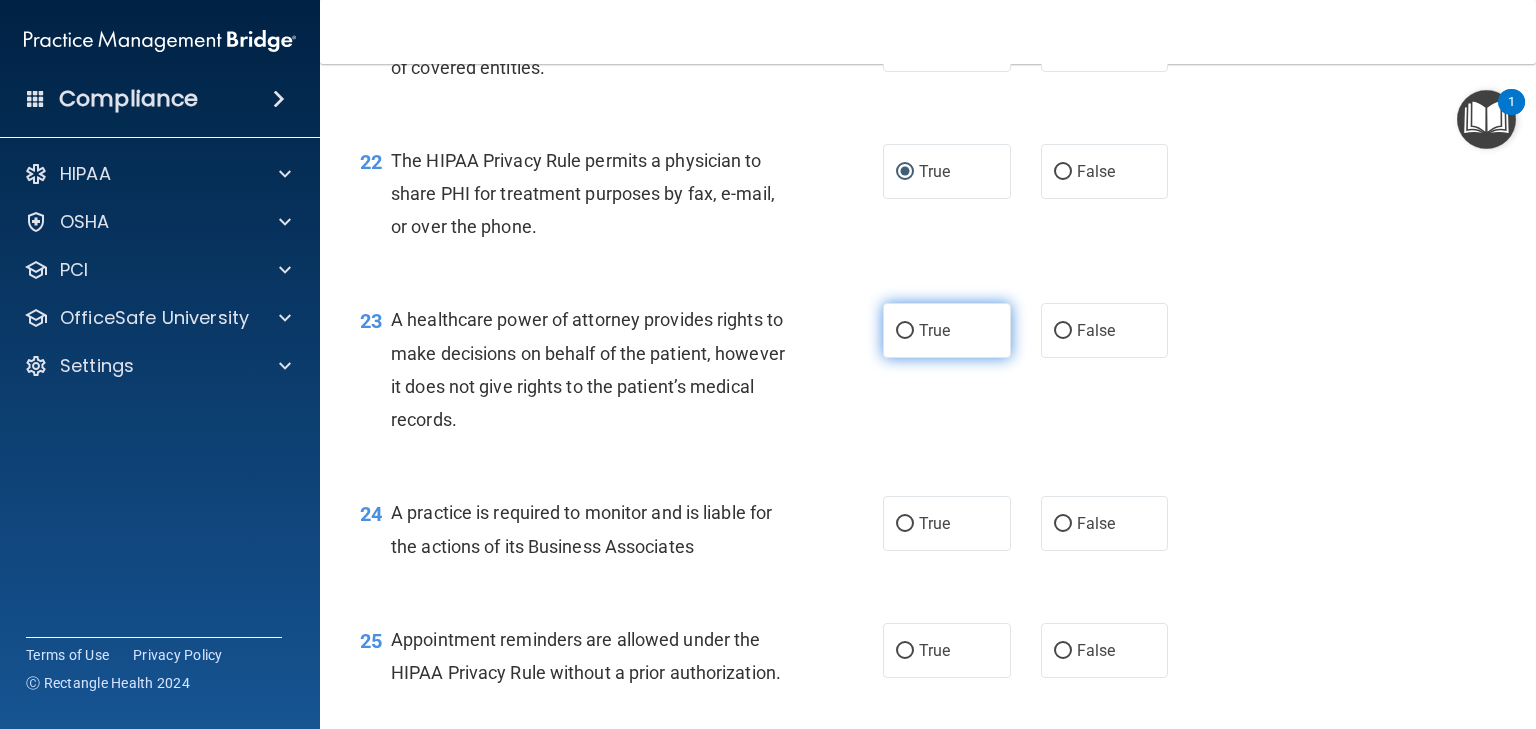 click on "True" at bounding box center [905, 331] 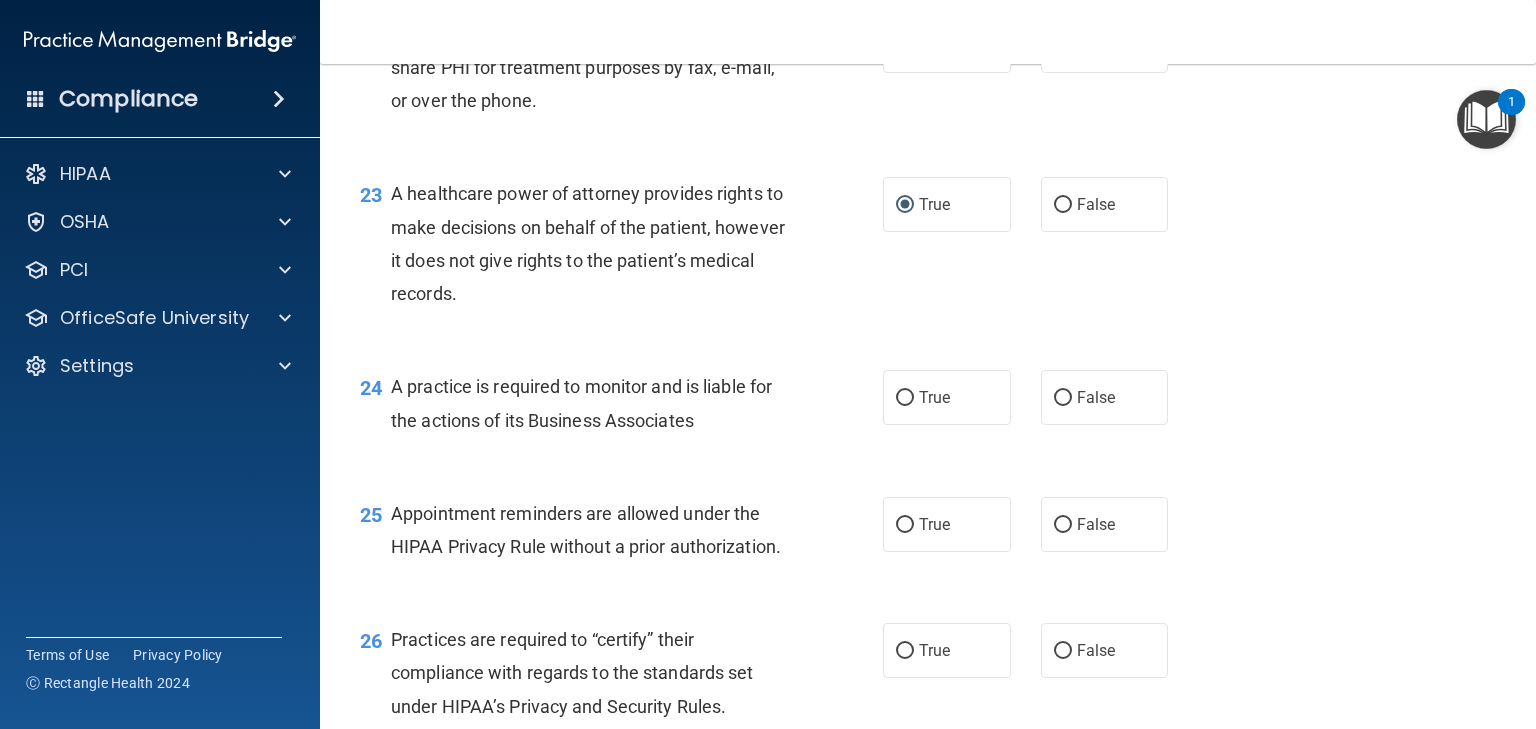 scroll, scrollTop: 3900, scrollLeft: 0, axis: vertical 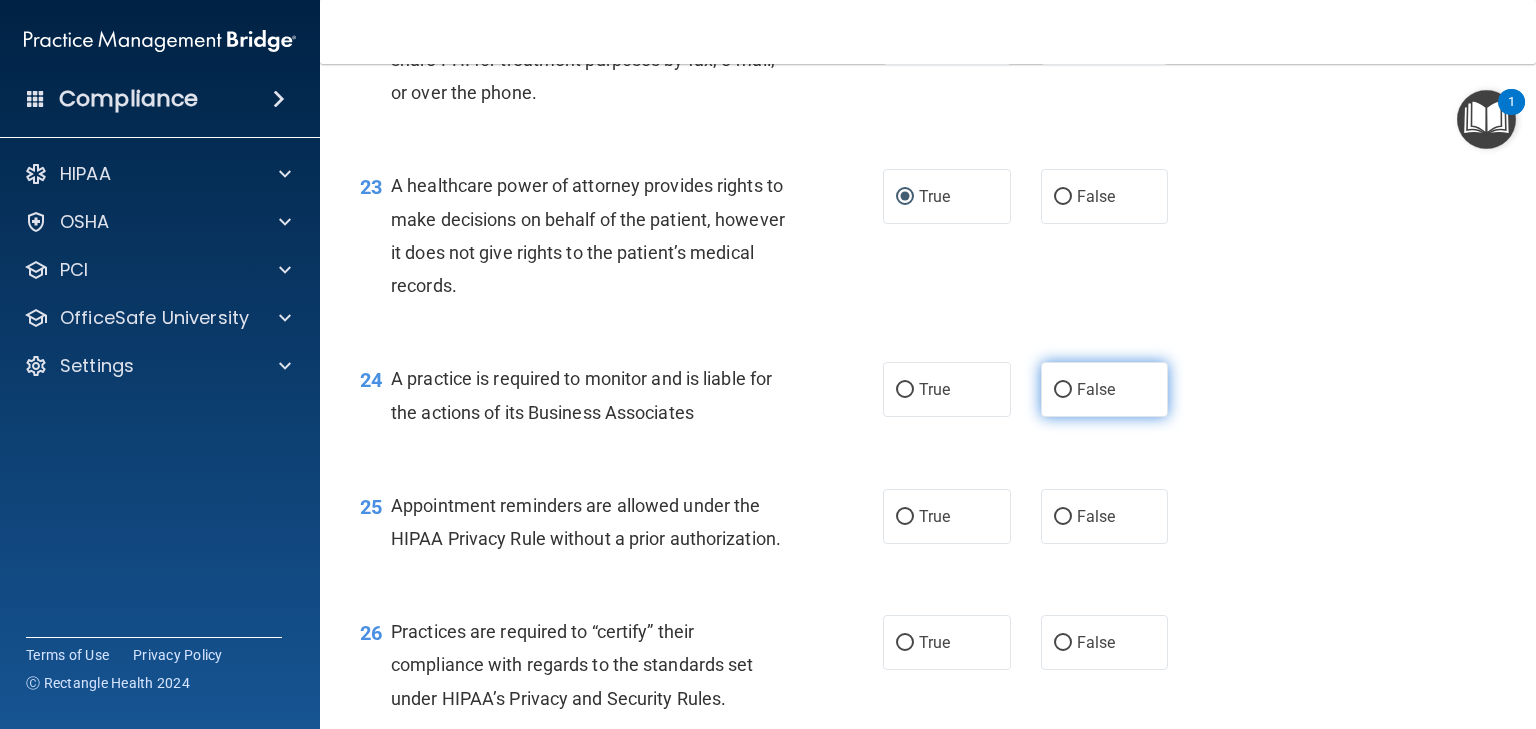 click on "False" at bounding box center (1063, 390) 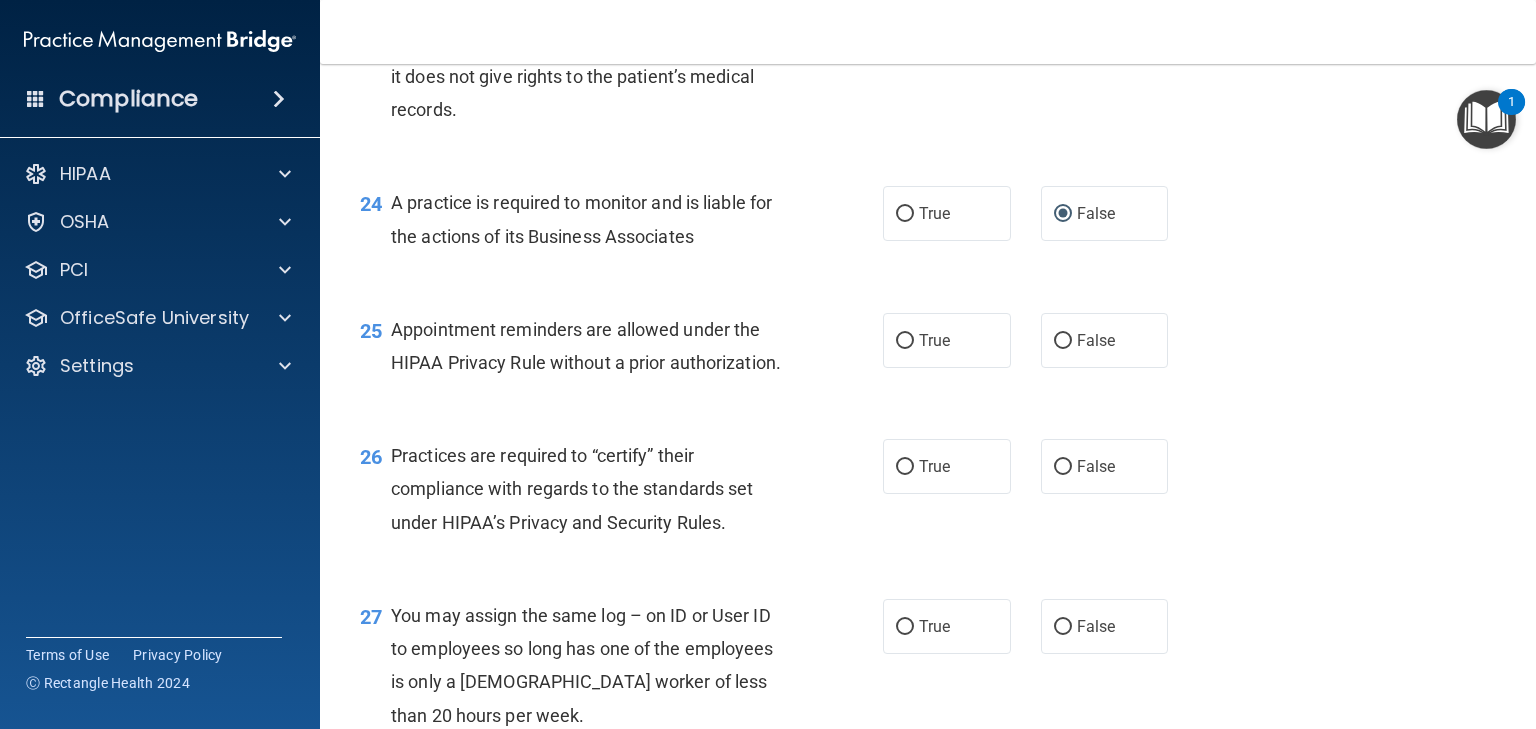 scroll, scrollTop: 4100, scrollLeft: 0, axis: vertical 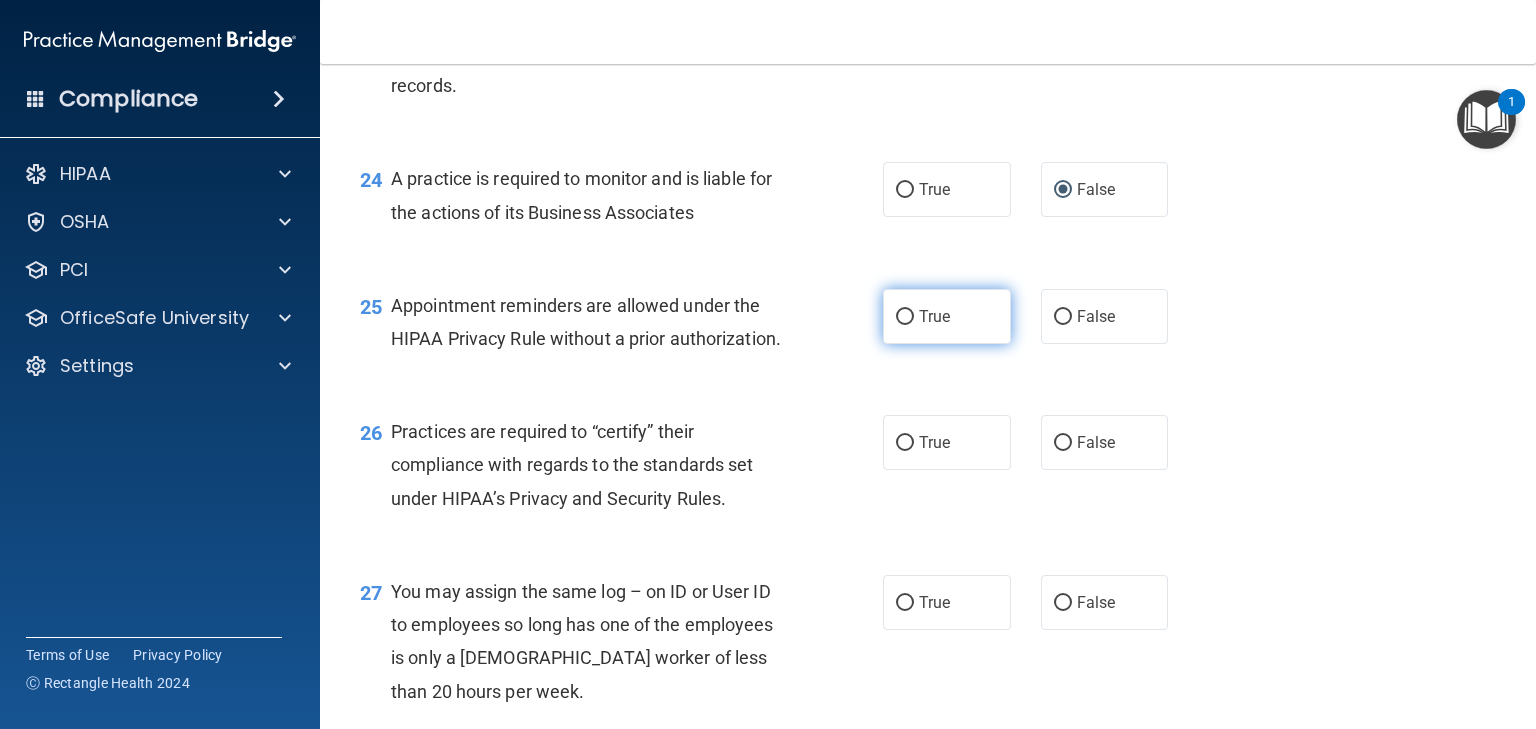 click on "True" at bounding box center (905, 317) 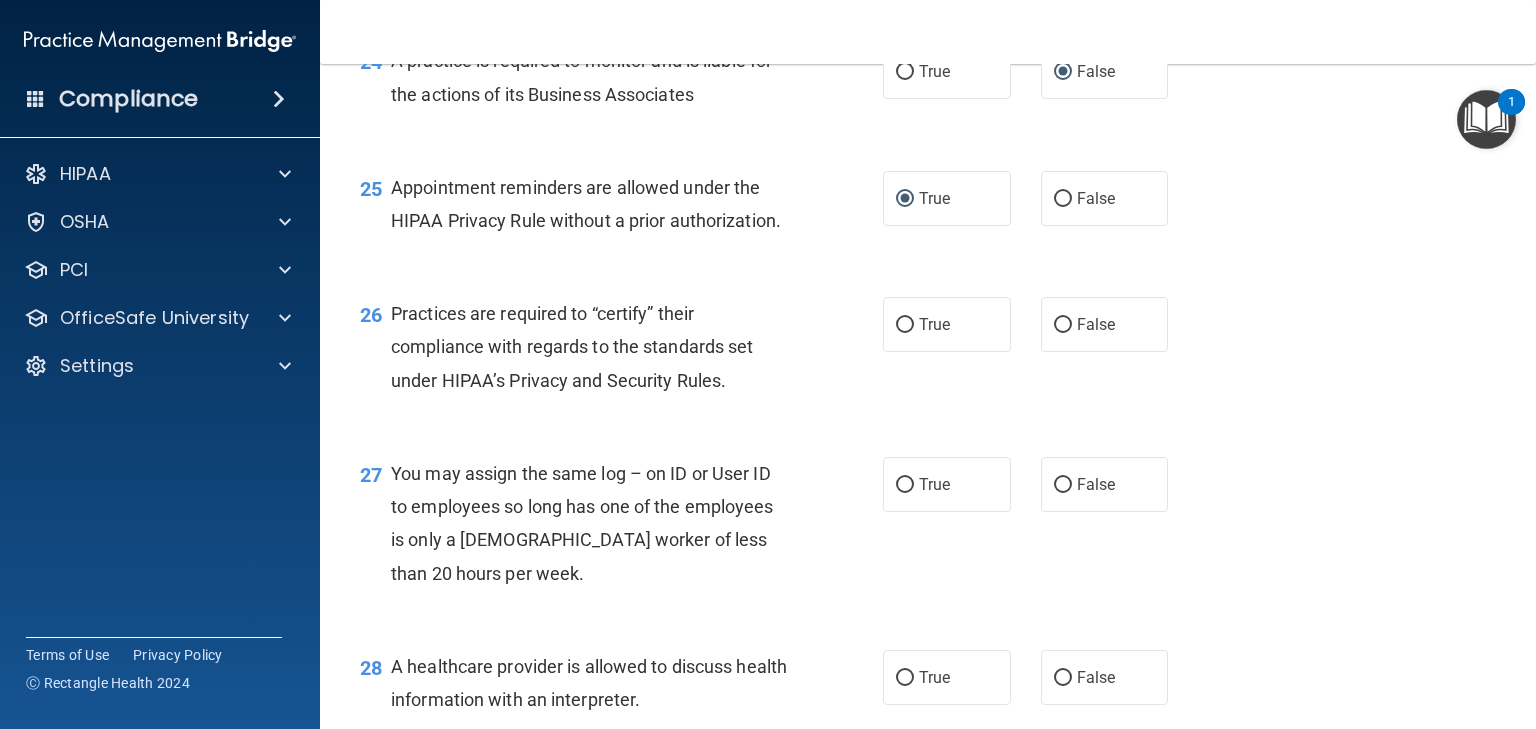 scroll, scrollTop: 4233, scrollLeft: 0, axis: vertical 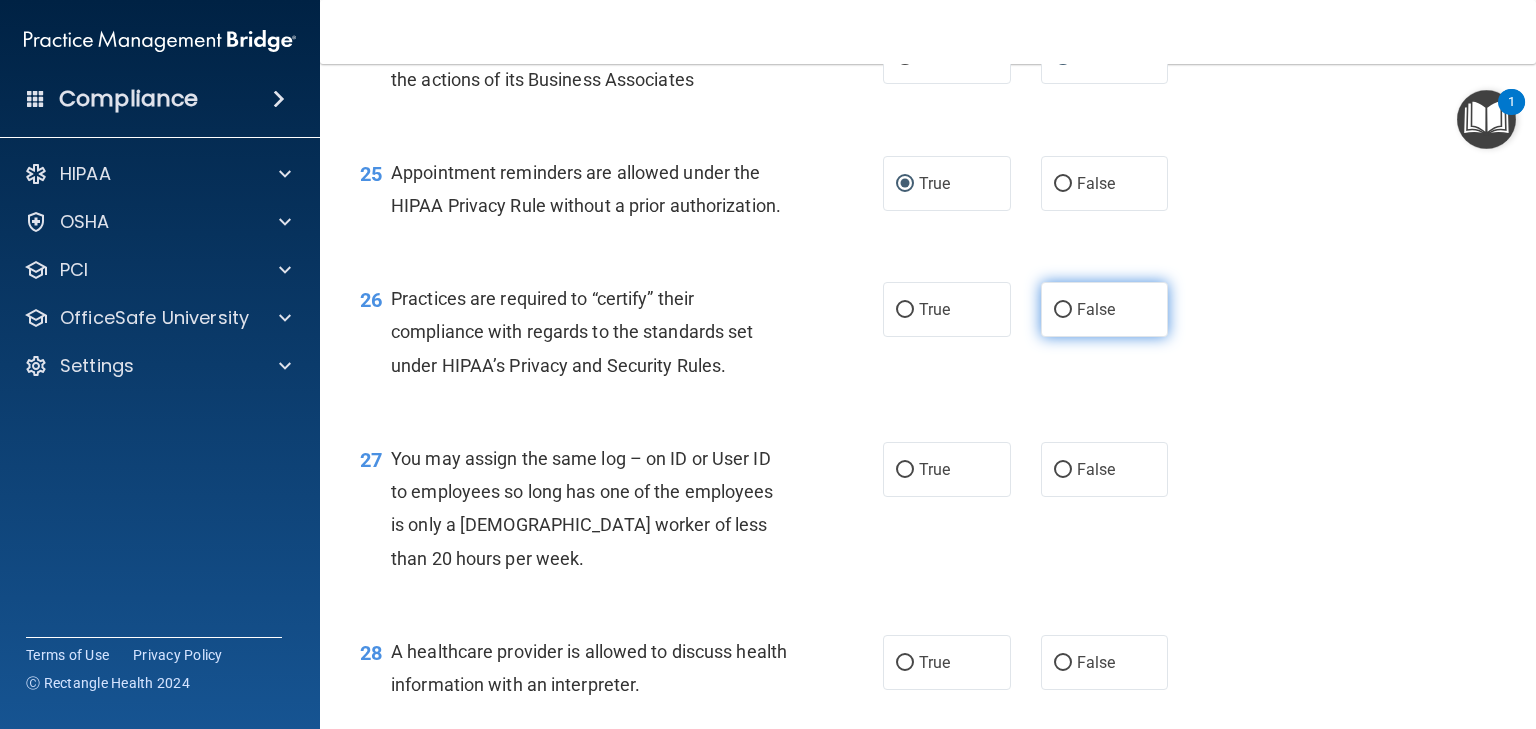 click on "False" at bounding box center (1063, 310) 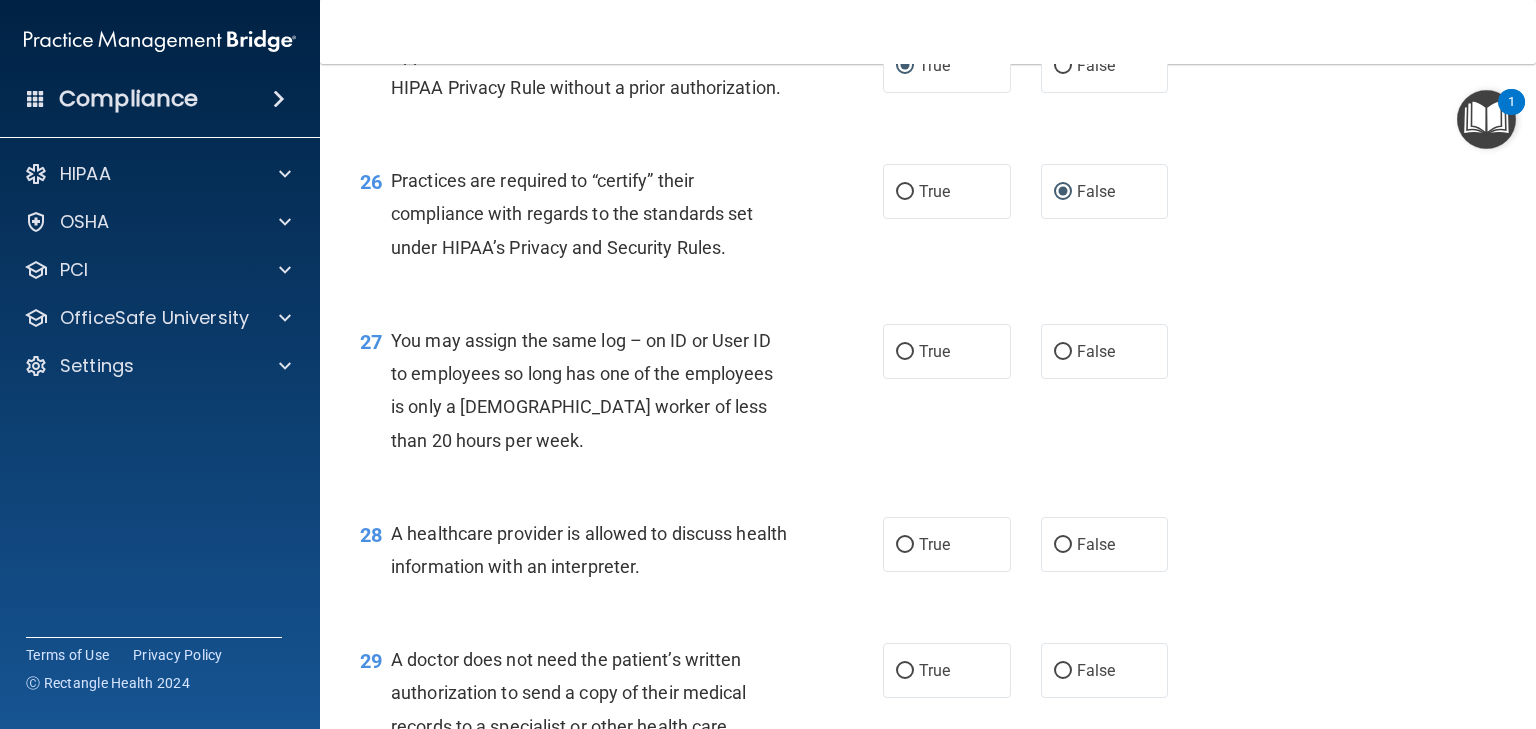 scroll, scrollTop: 4366, scrollLeft: 0, axis: vertical 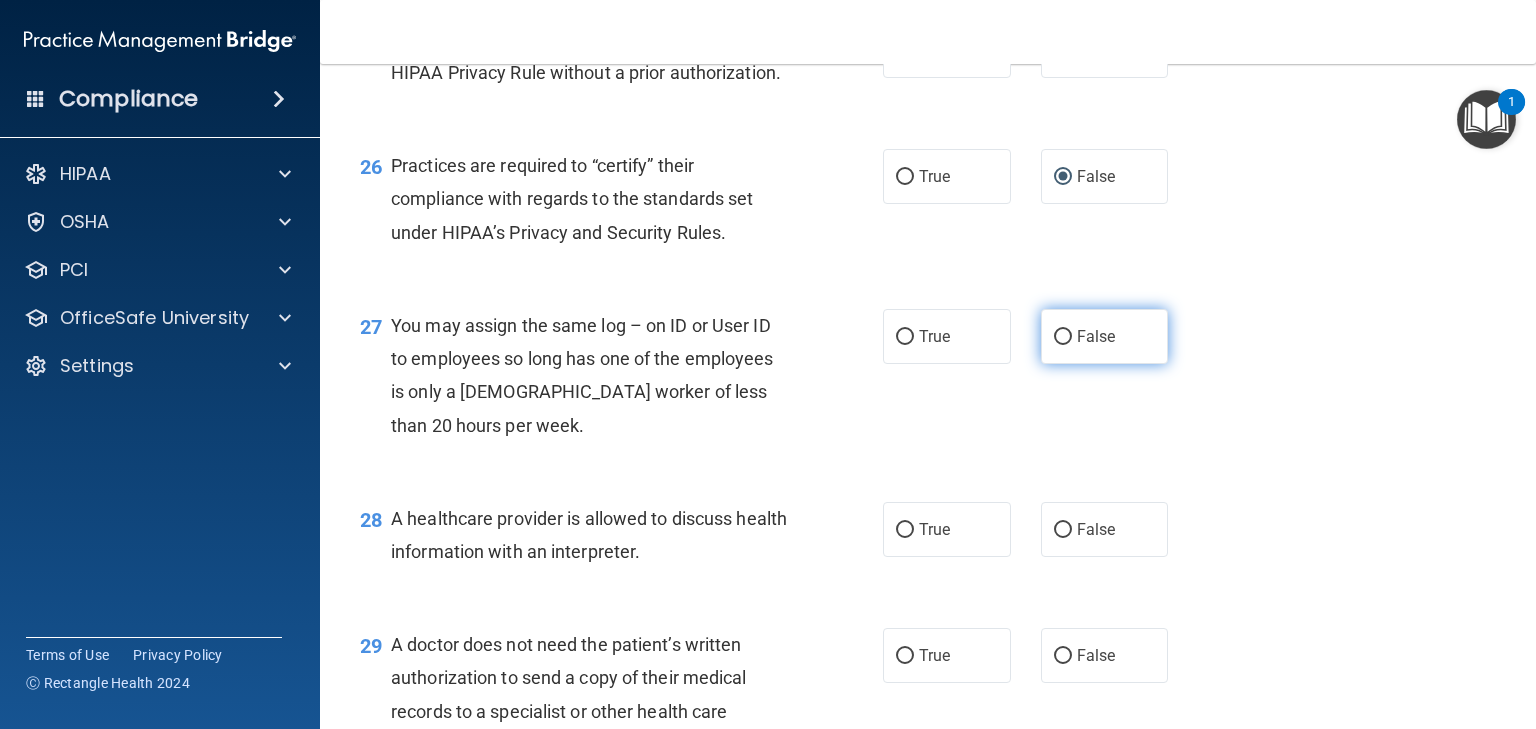 click on "False" at bounding box center [1063, 337] 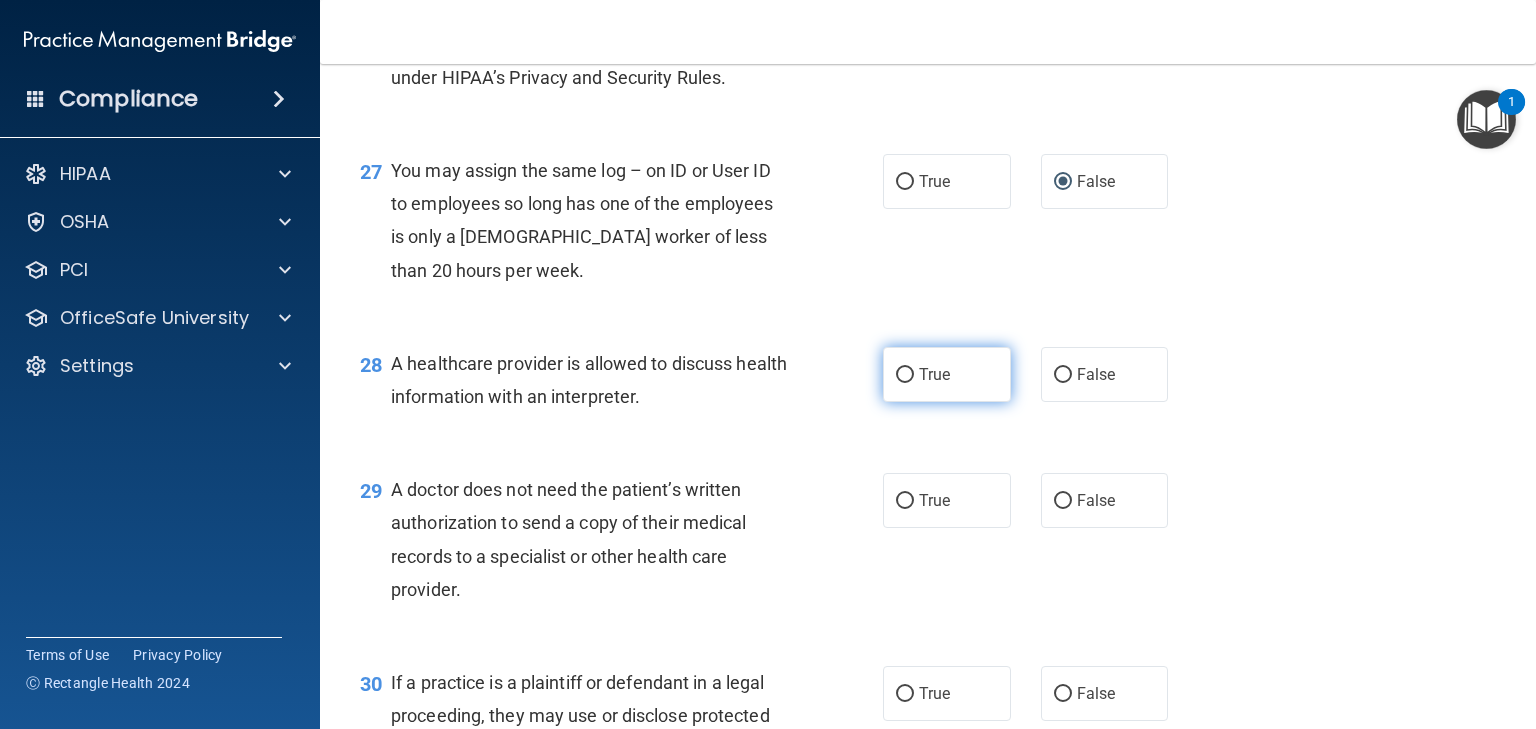 scroll, scrollTop: 4533, scrollLeft: 0, axis: vertical 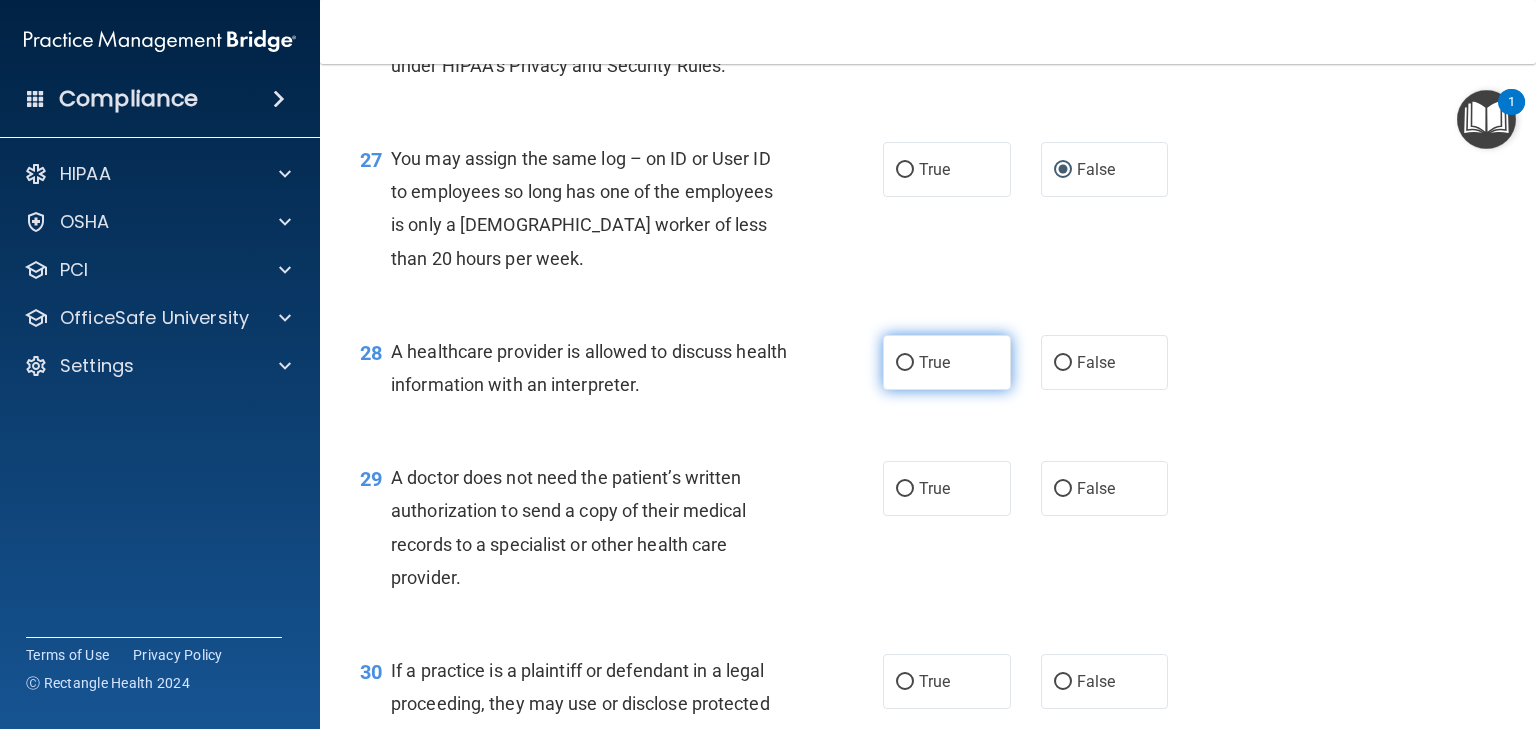 click on "True" at bounding box center [905, 363] 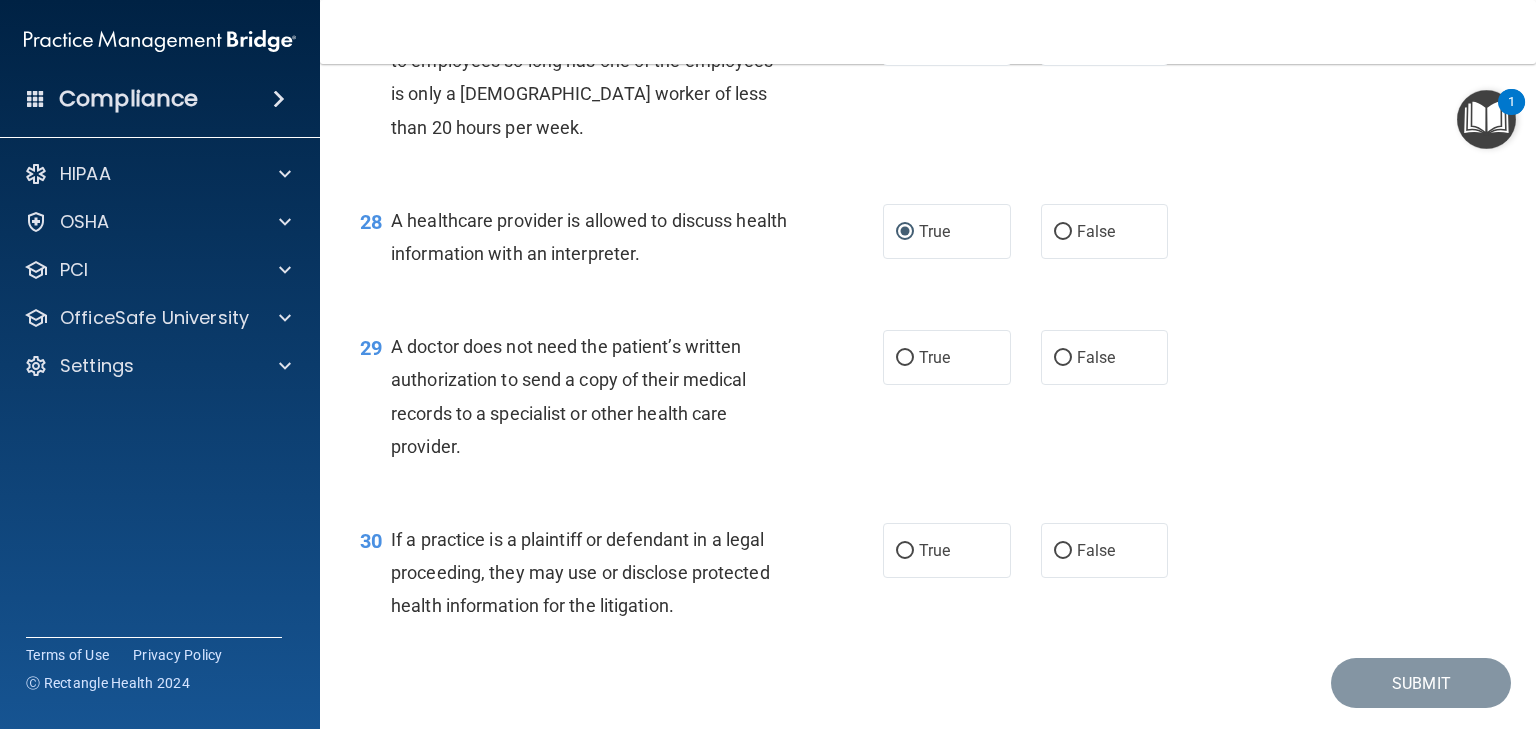 scroll, scrollTop: 4666, scrollLeft: 0, axis: vertical 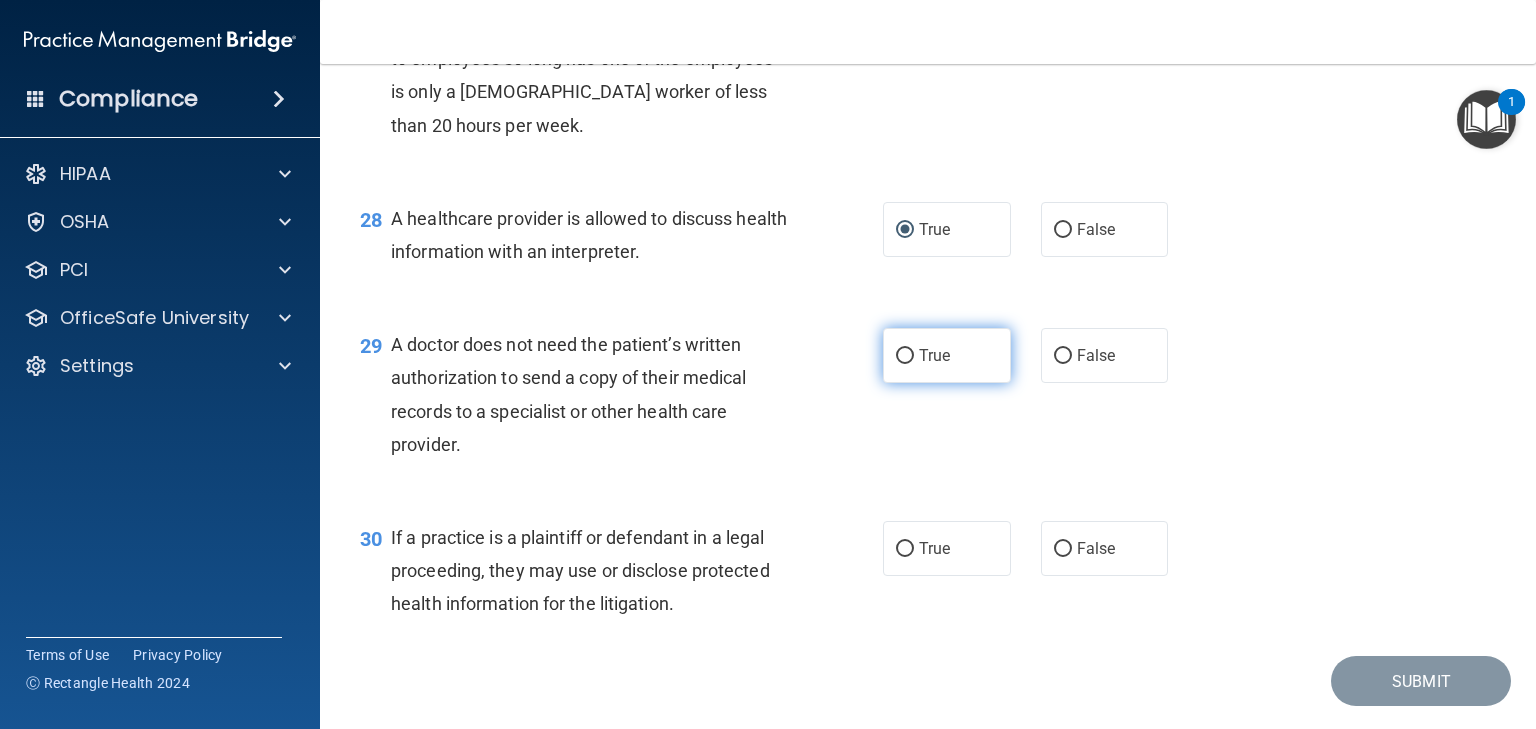 click on "True" at bounding box center [905, 356] 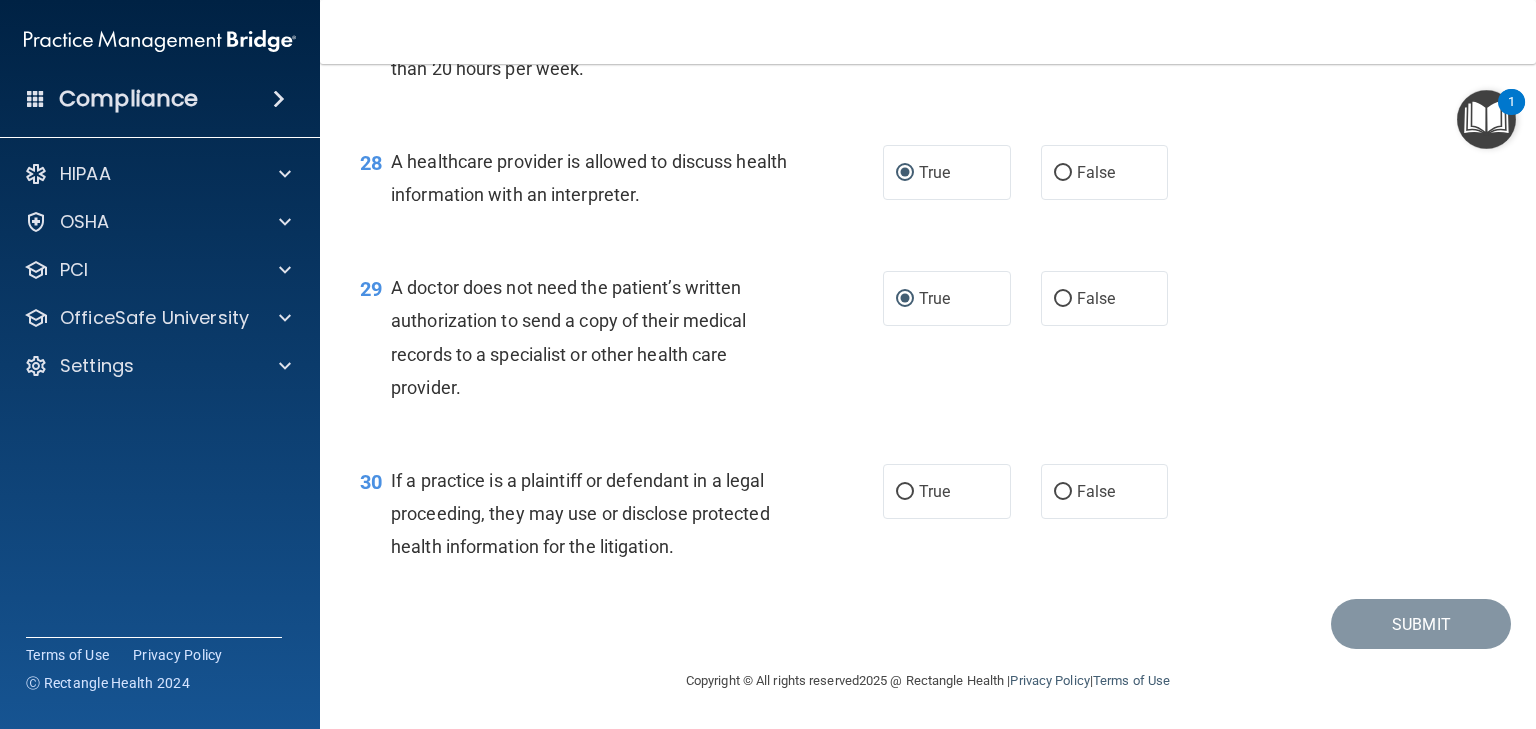 scroll, scrollTop: 4790, scrollLeft: 0, axis: vertical 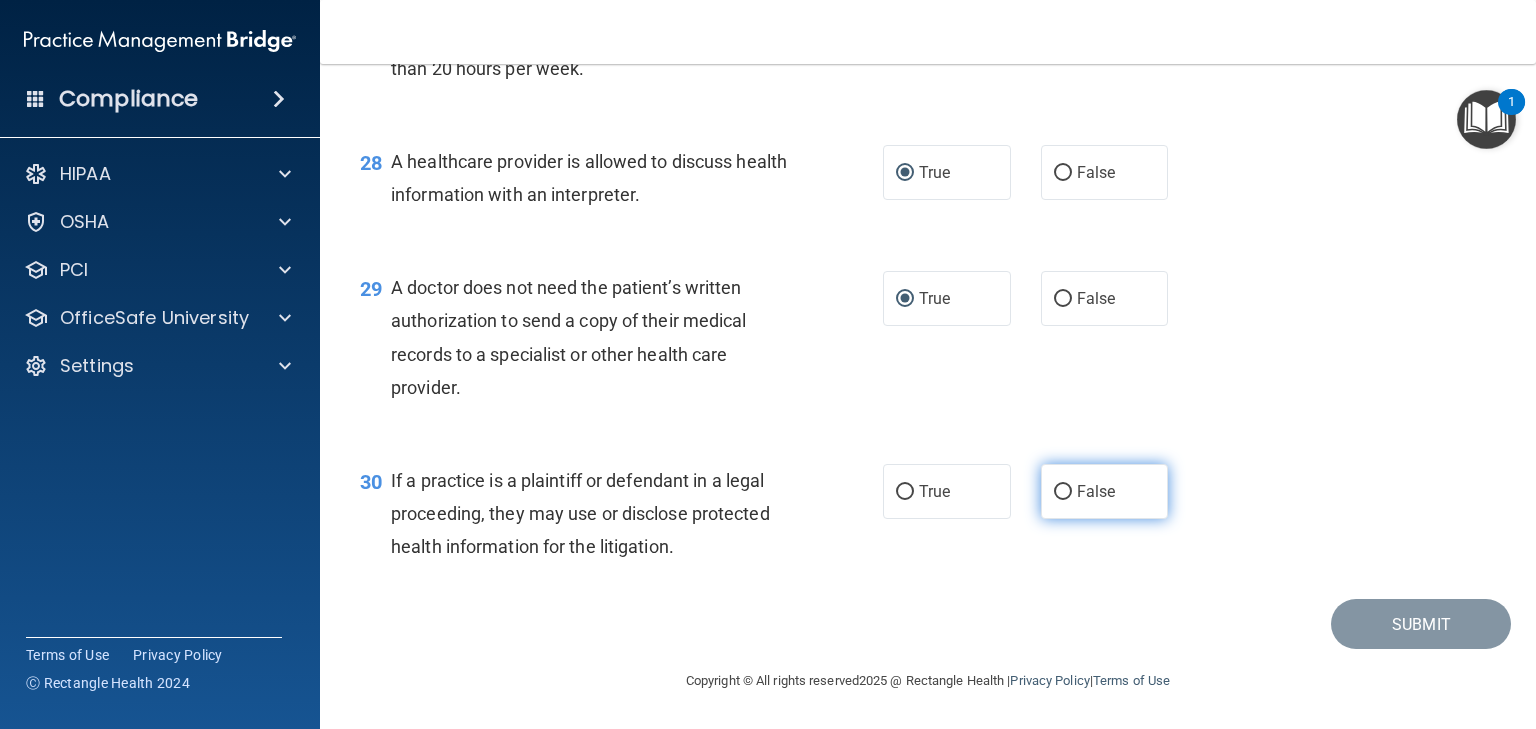 click on "False" at bounding box center [1063, 492] 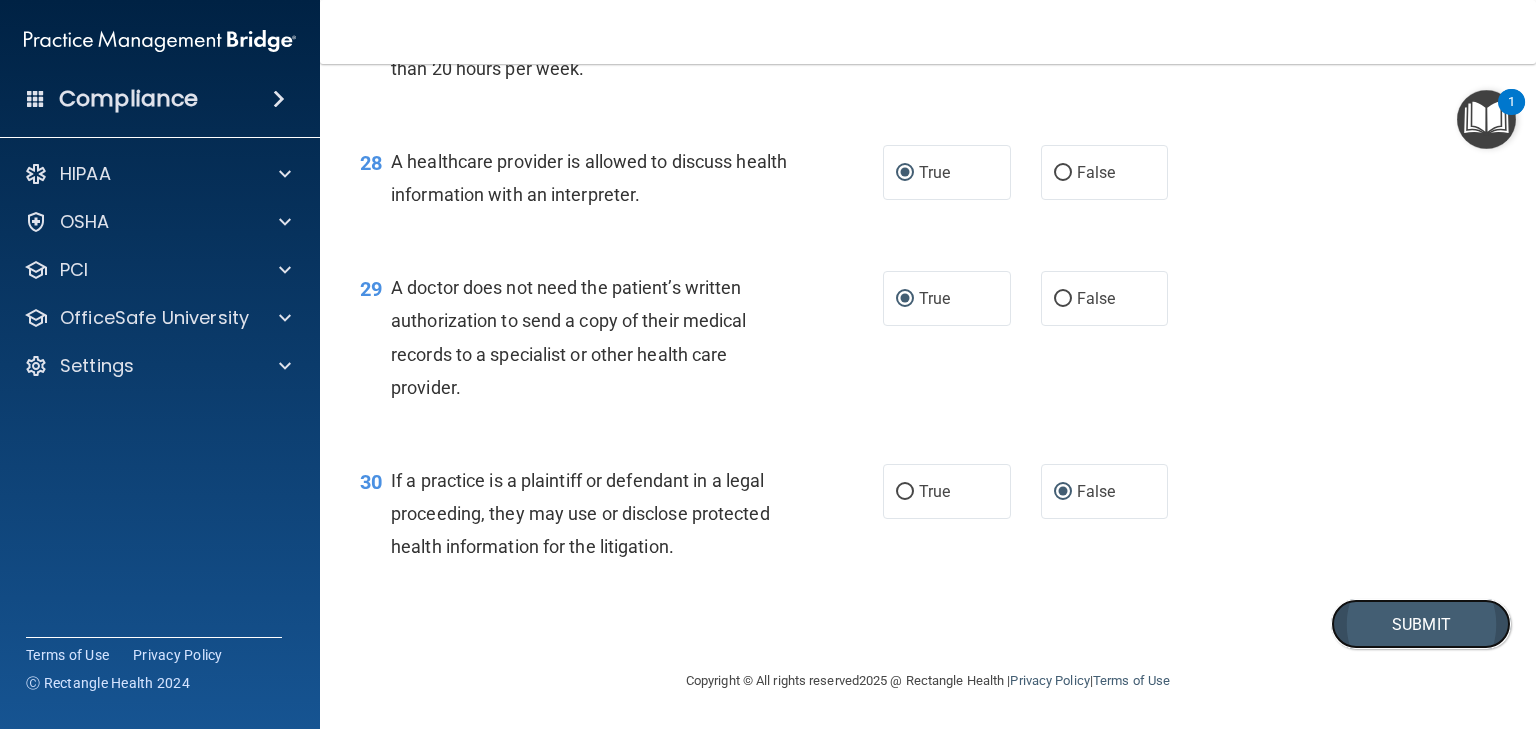 click on "Submit" at bounding box center [1421, 624] 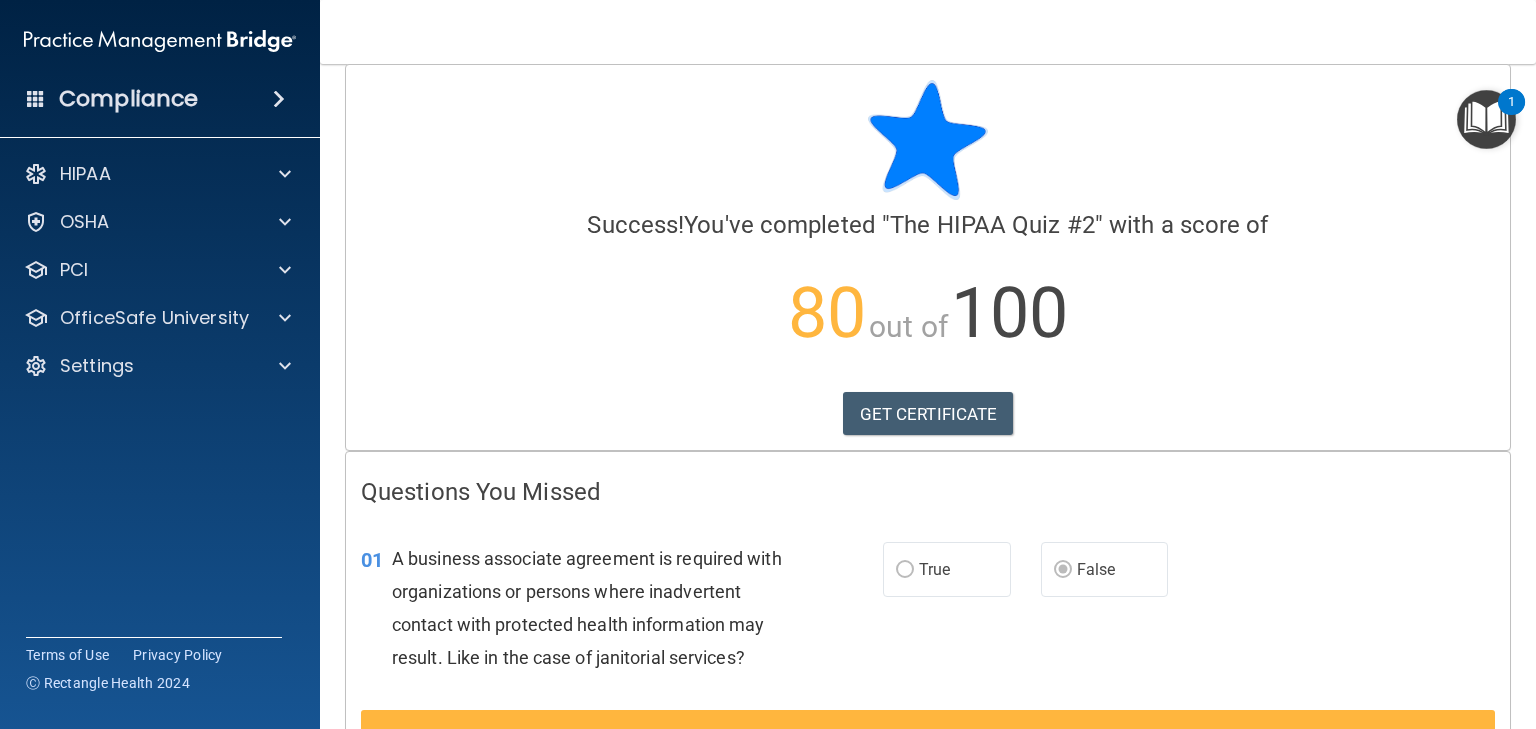 scroll, scrollTop: 0, scrollLeft: 0, axis: both 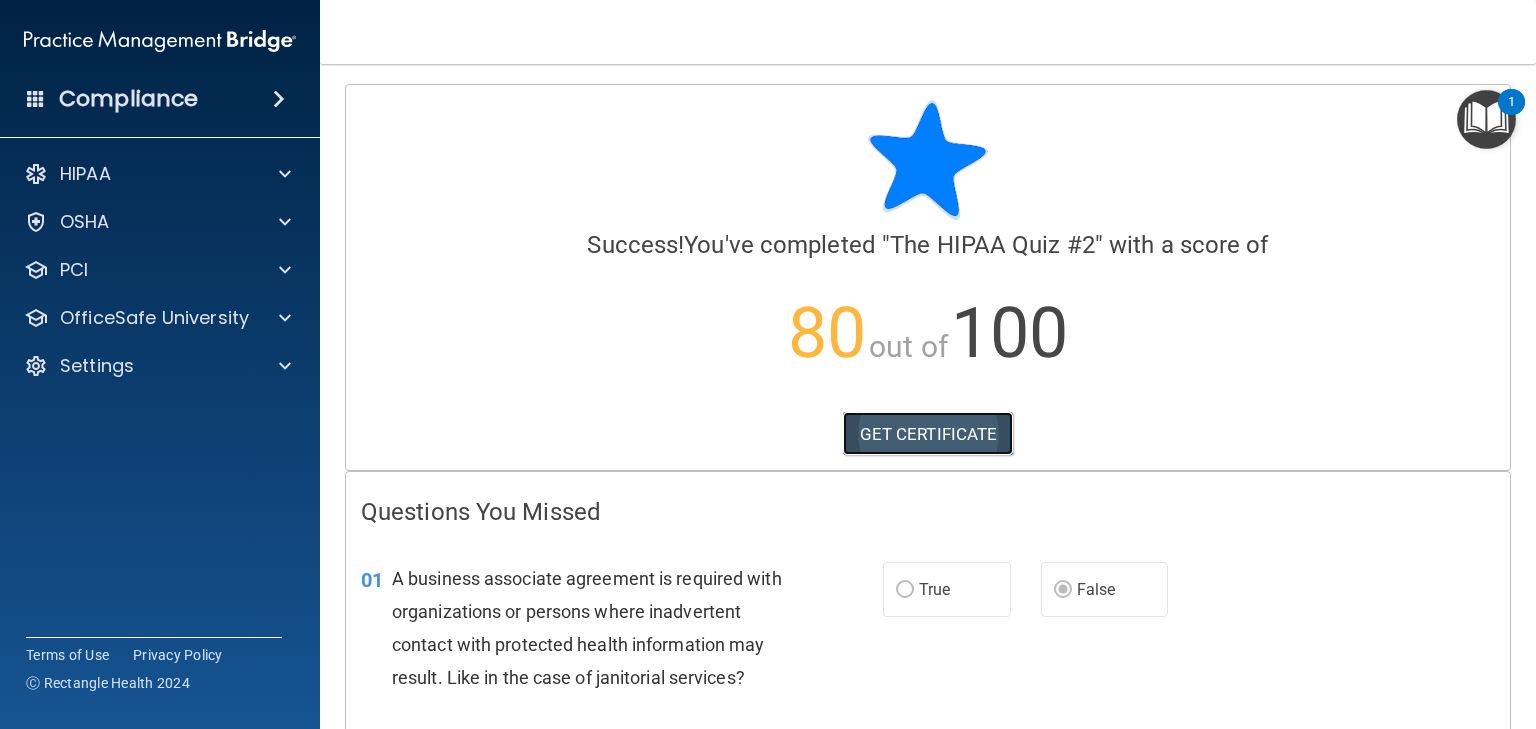 click on "GET CERTIFICATE" at bounding box center [928, 434] 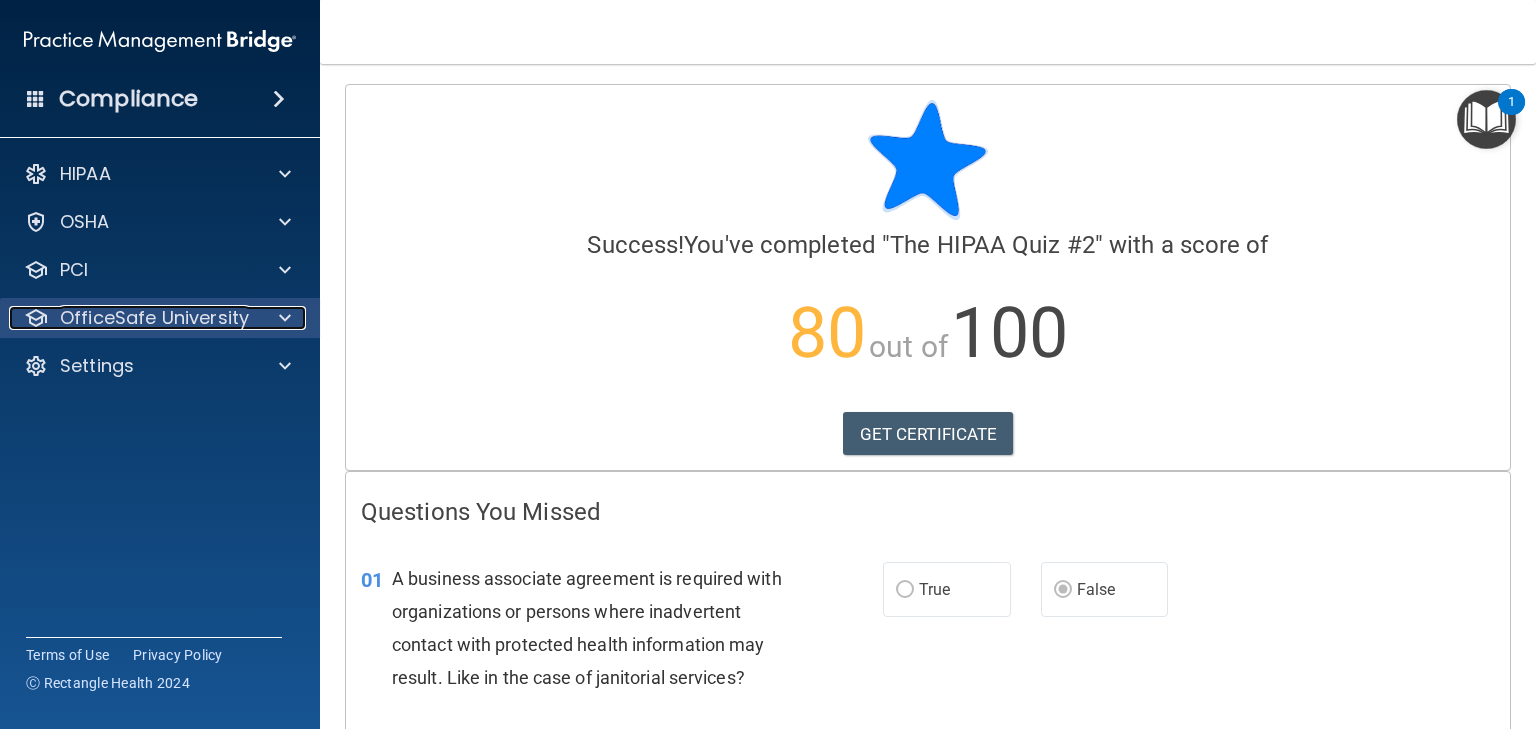 click at bounding box center [282, 318] 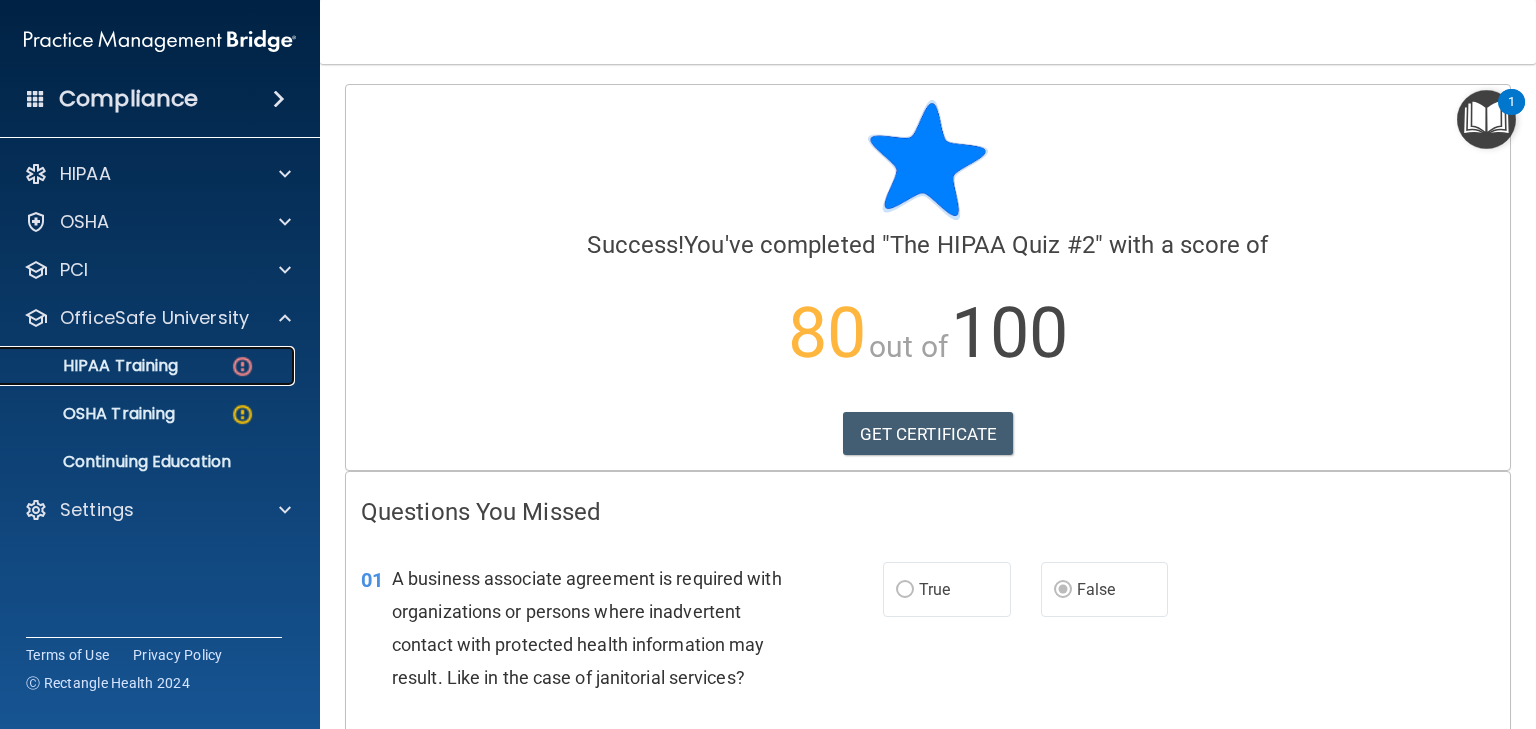click on "HIPAA Training" at bounding box center (95, 366) 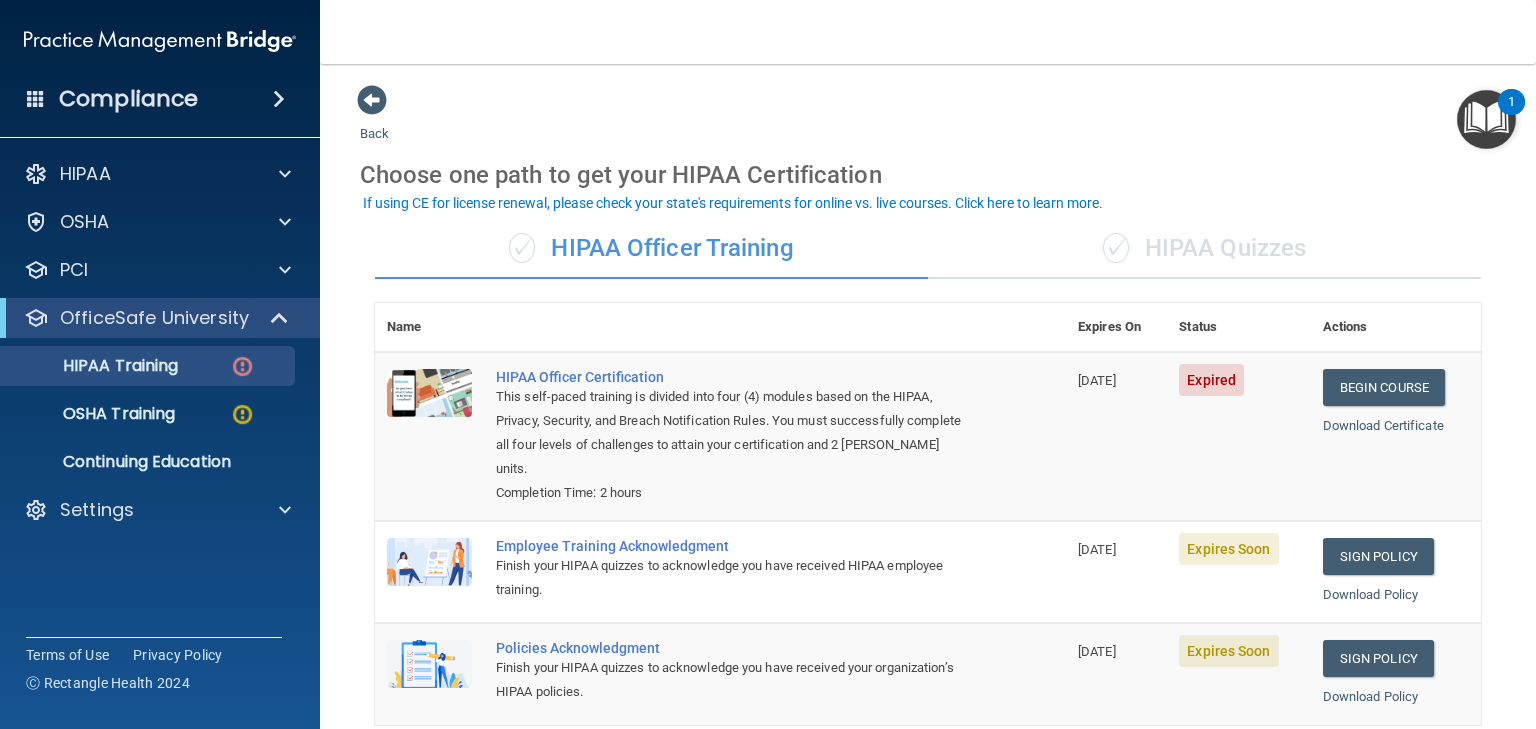 click on "✓   HIPAA Quizzes" at bounding box center (1204, 249) 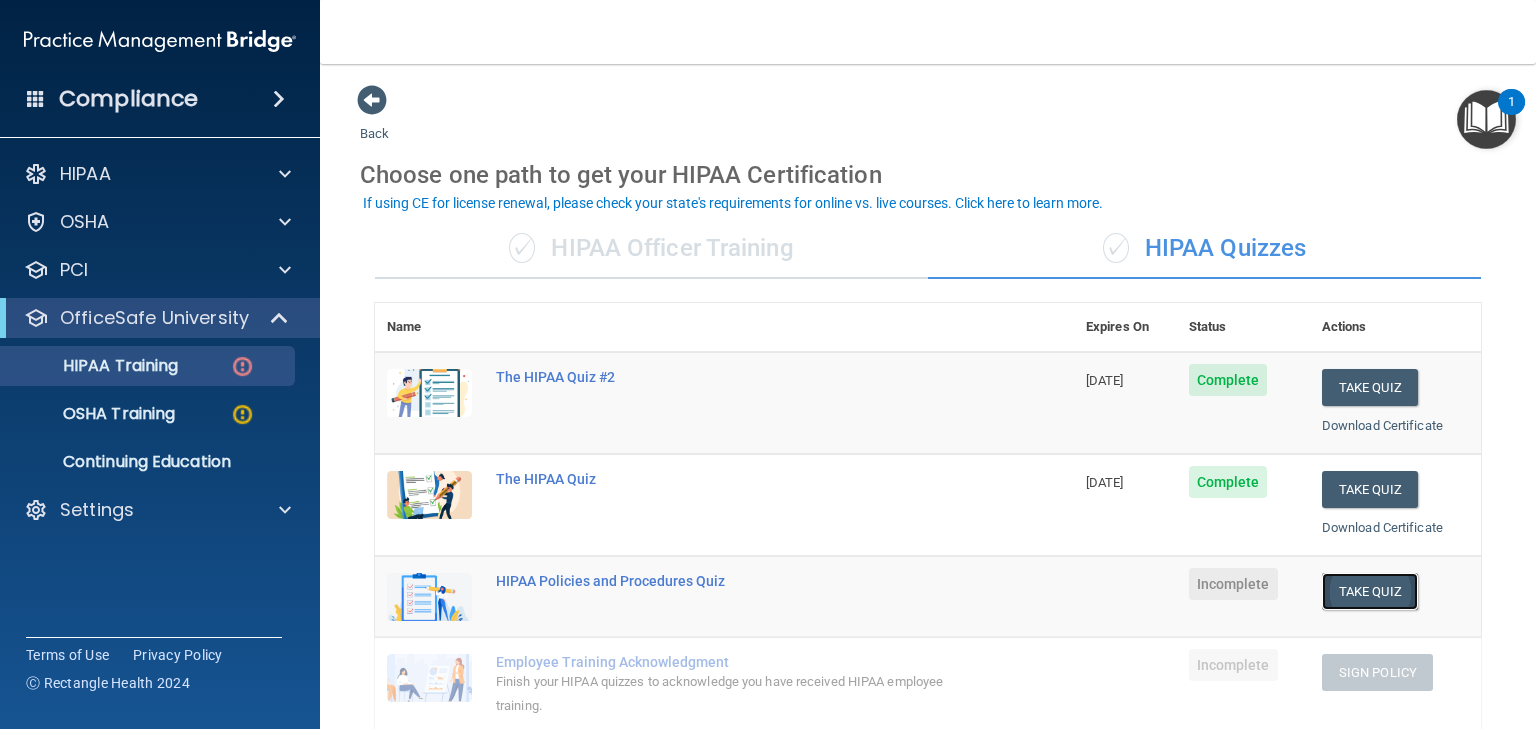 click on "Take Quiz" at bounding box center (1370, 591) 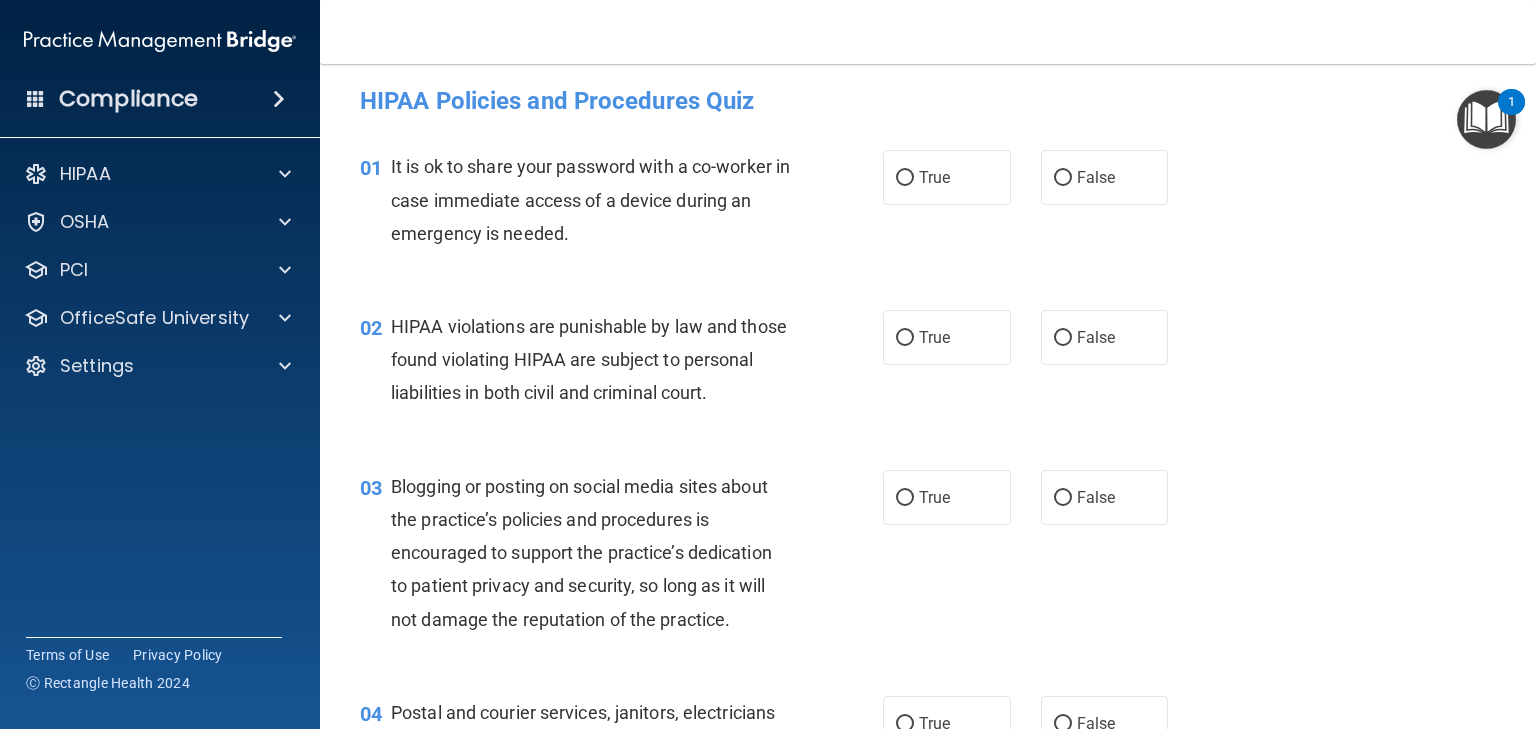 scroll, scrollTop: 0, scrollLeft: 0, axis: both 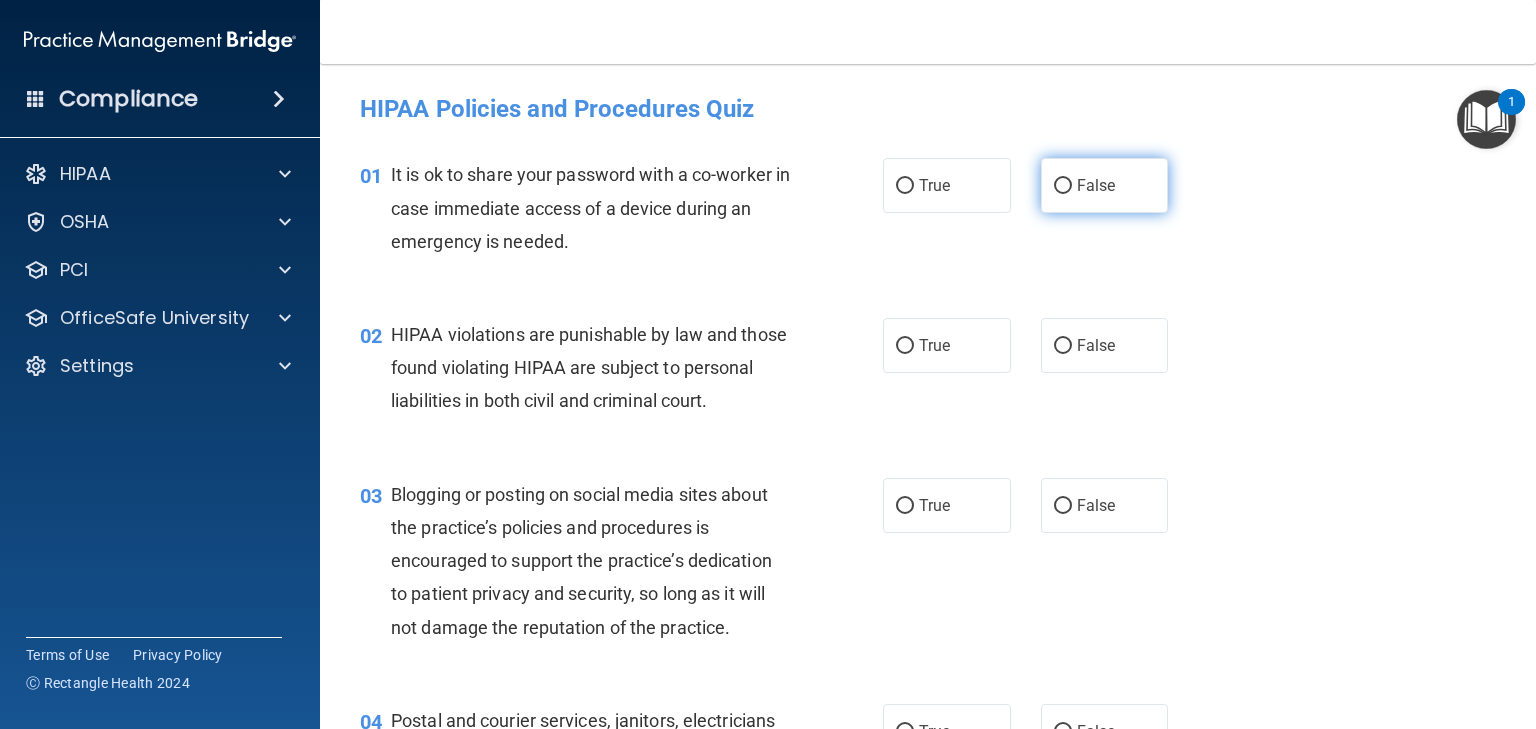 click on "False" at bounding box center [1063, 186] 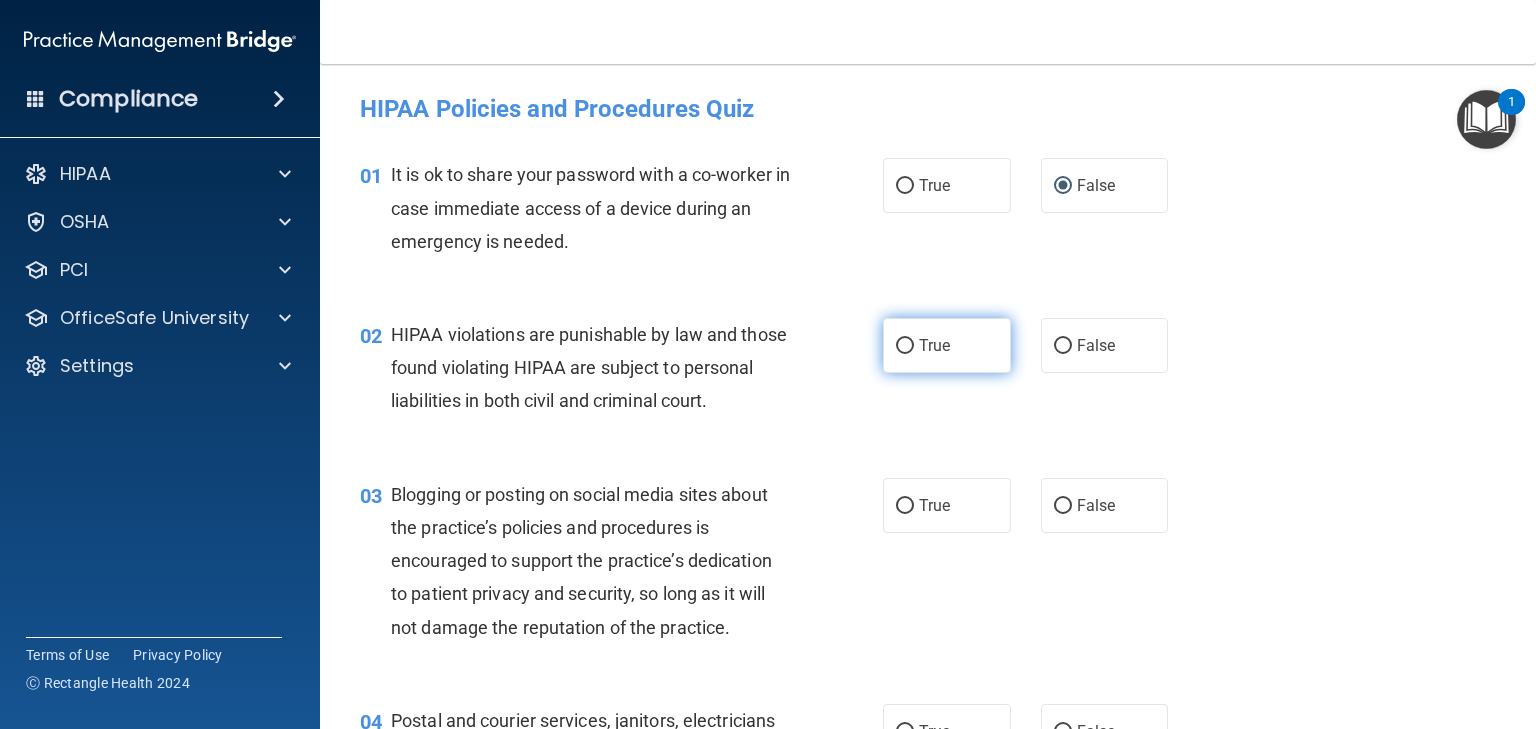 click on "True" at bounding box center (905, 346) 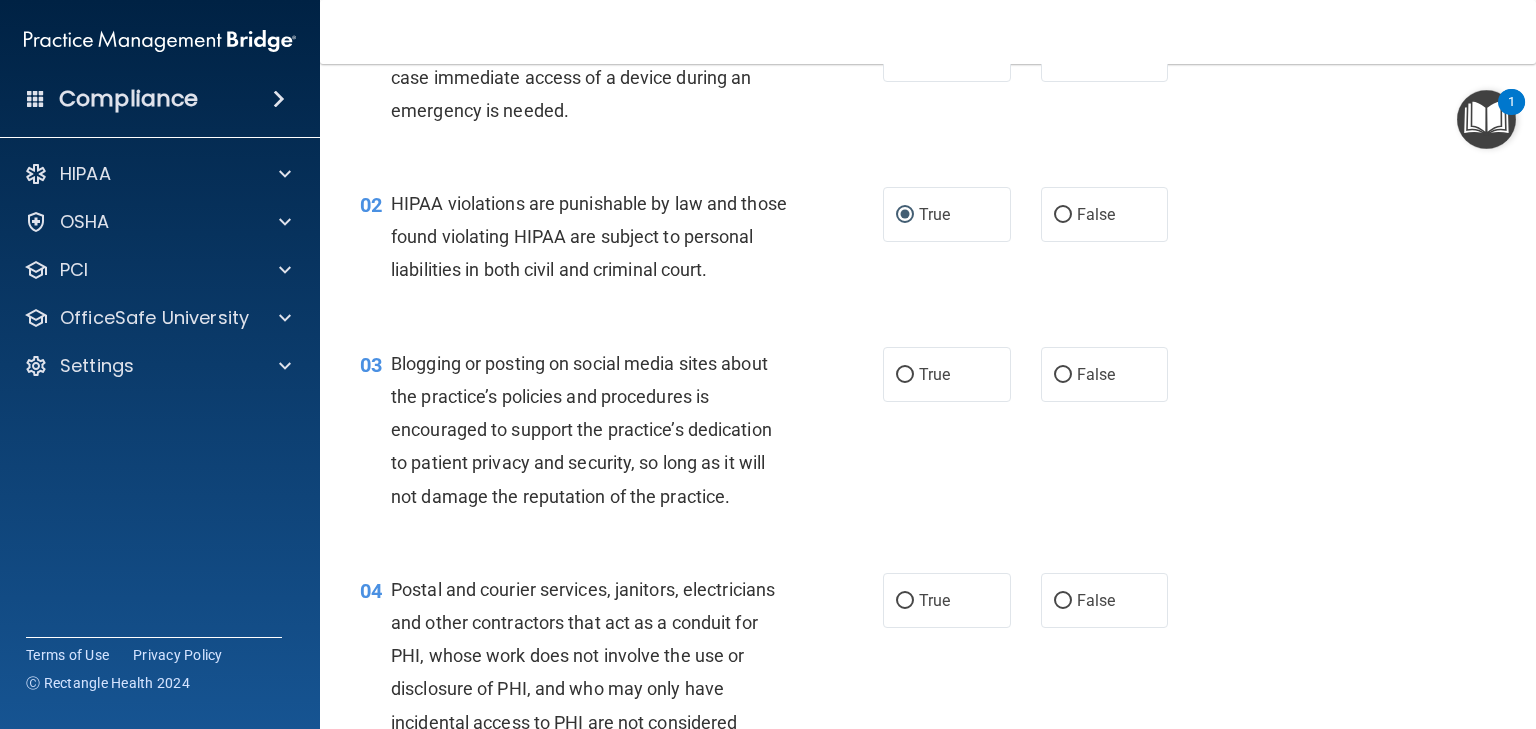 scroll, scrollTop: 133, scrollLeft: 0, axis: vertical 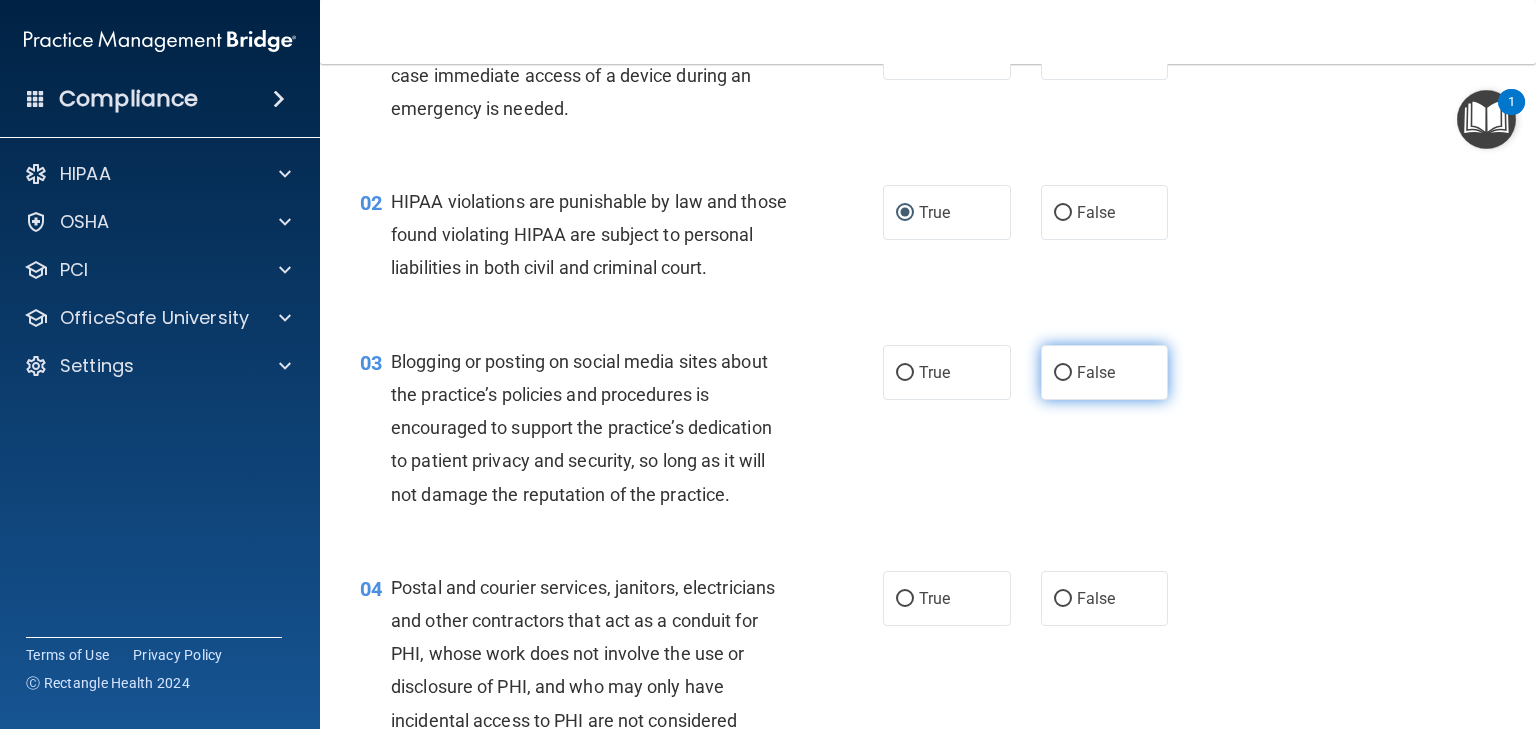 click on "False" at bounding box center [1063, 373] 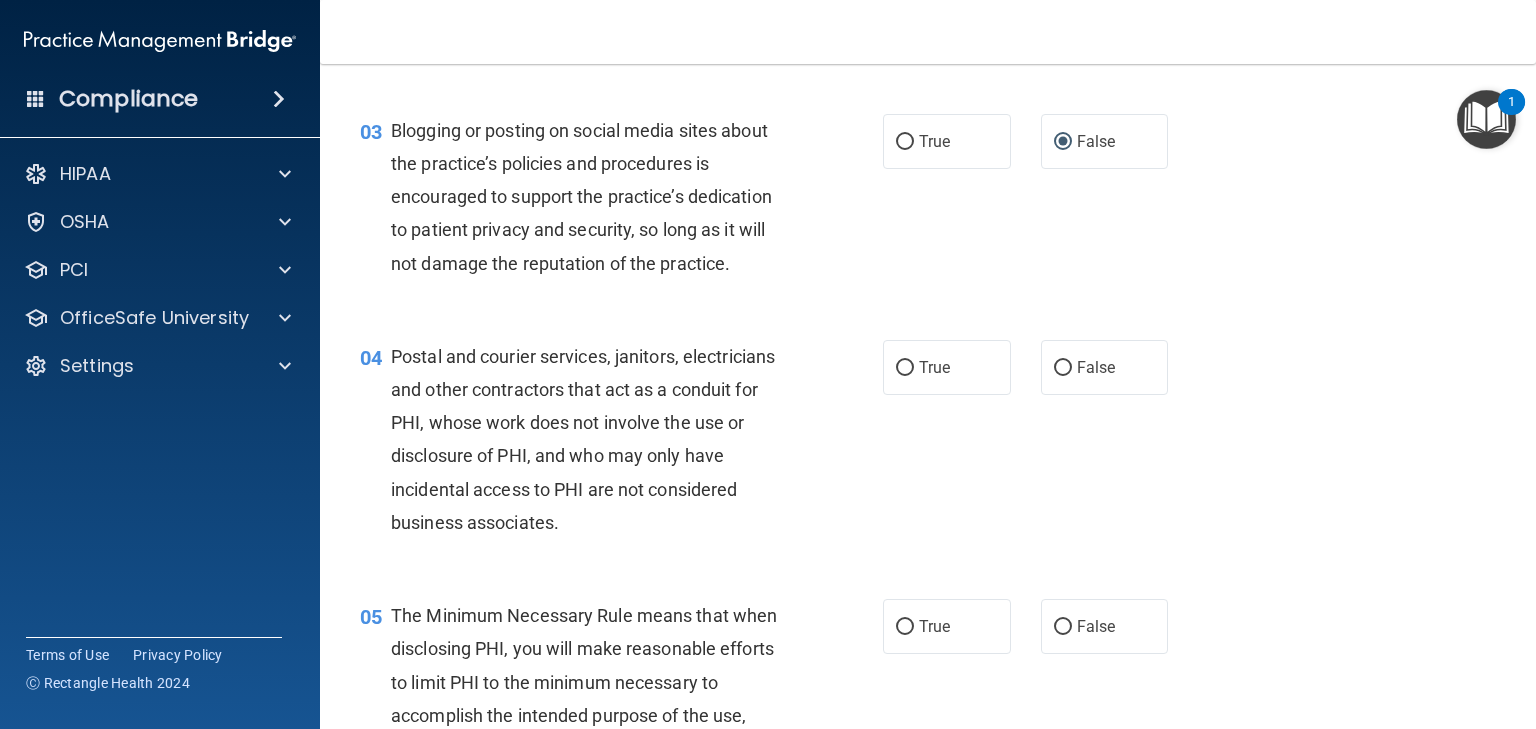 scroll, scrollTop: 366, scrollLeft: 0, axis: vertical 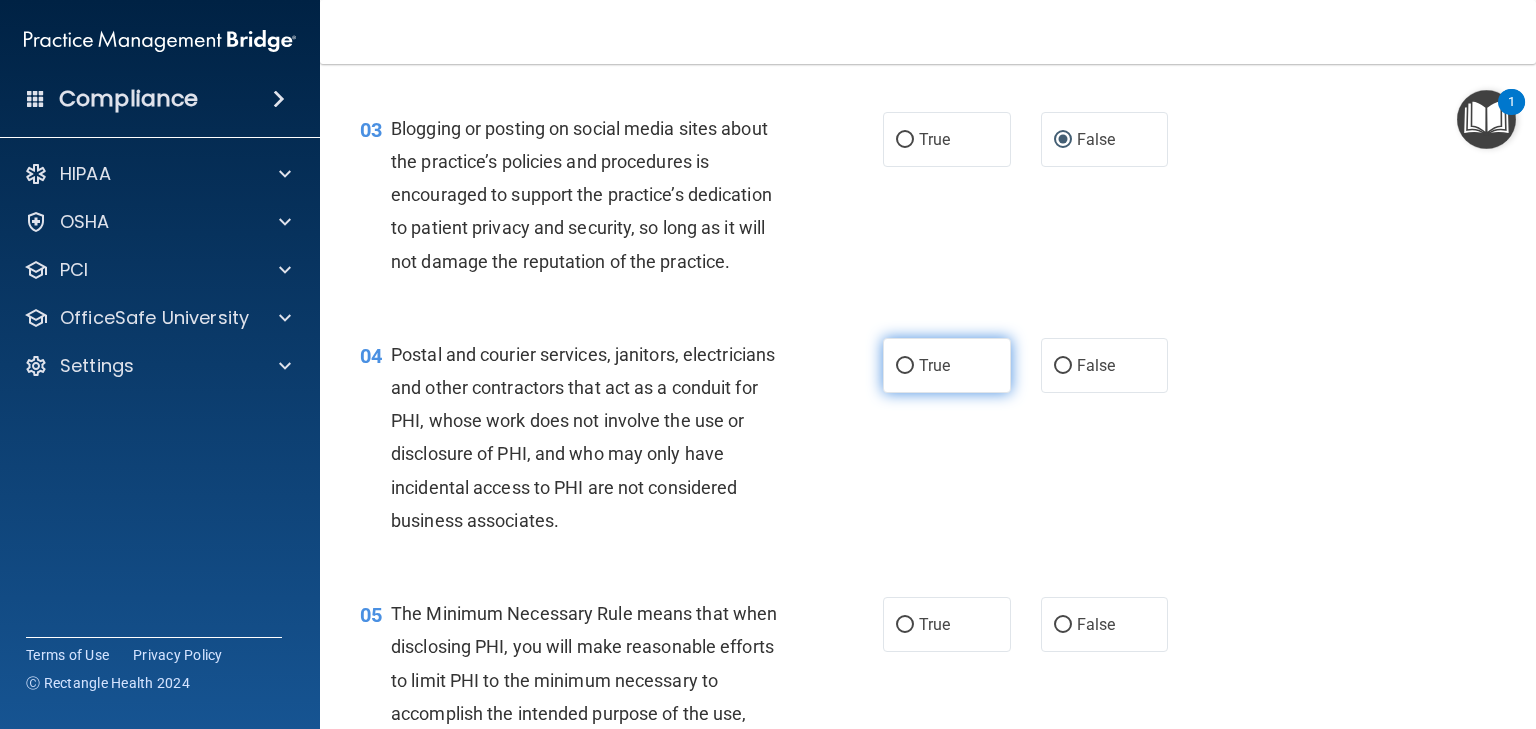 click on "True" at bounding box center (905, 366) 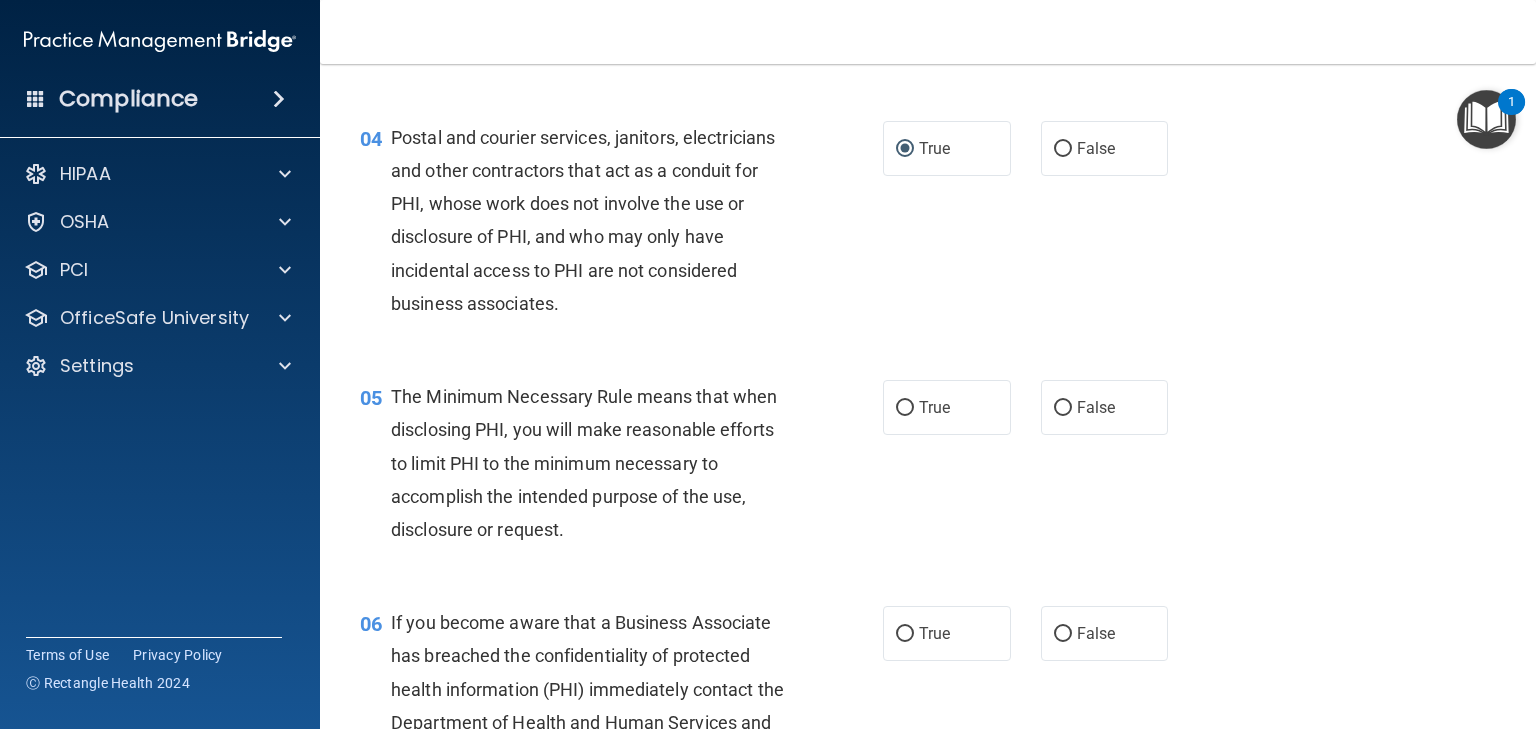 scroll, scrollTop: 600, scrollLeft: 0, axis: vertical 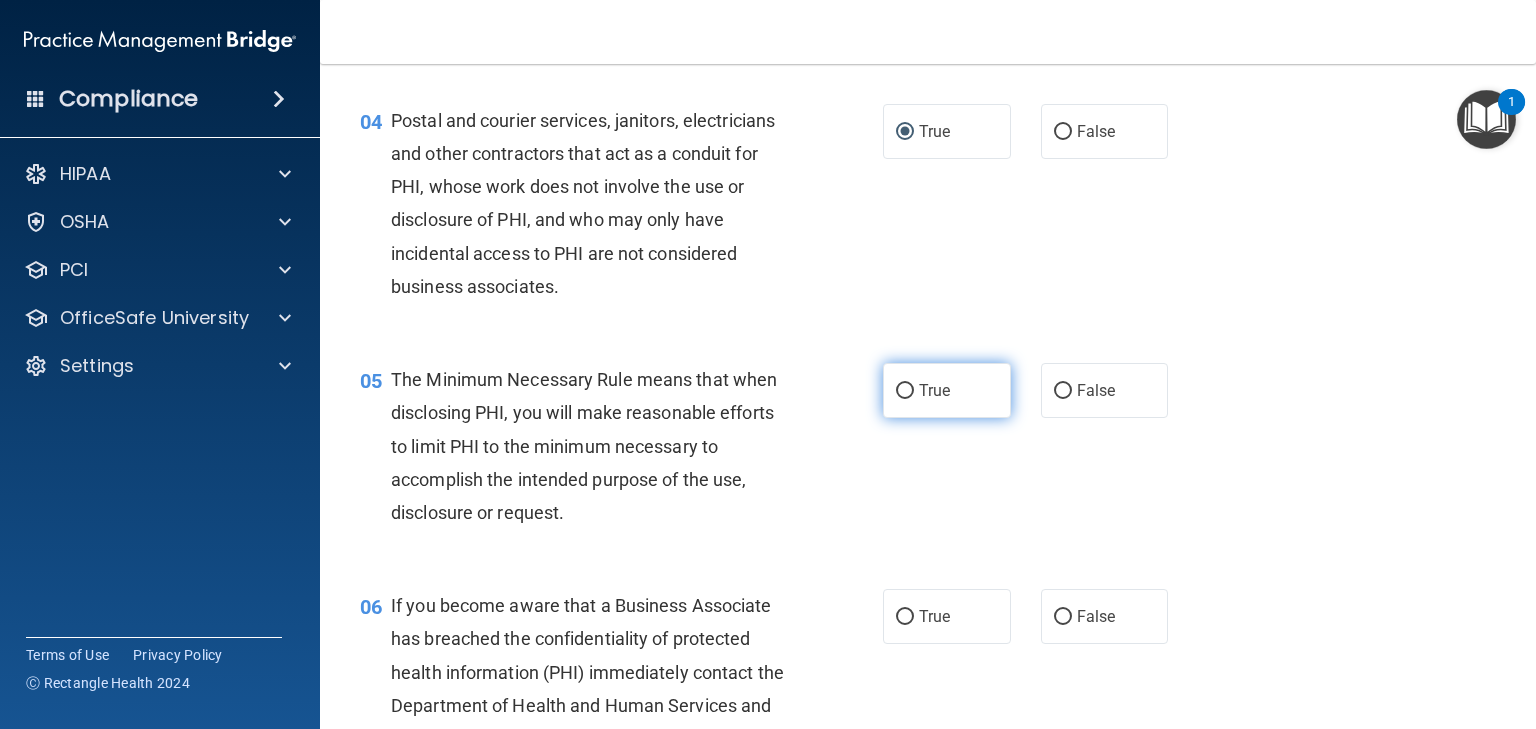 click on "True" at bounding box center (905, 391) 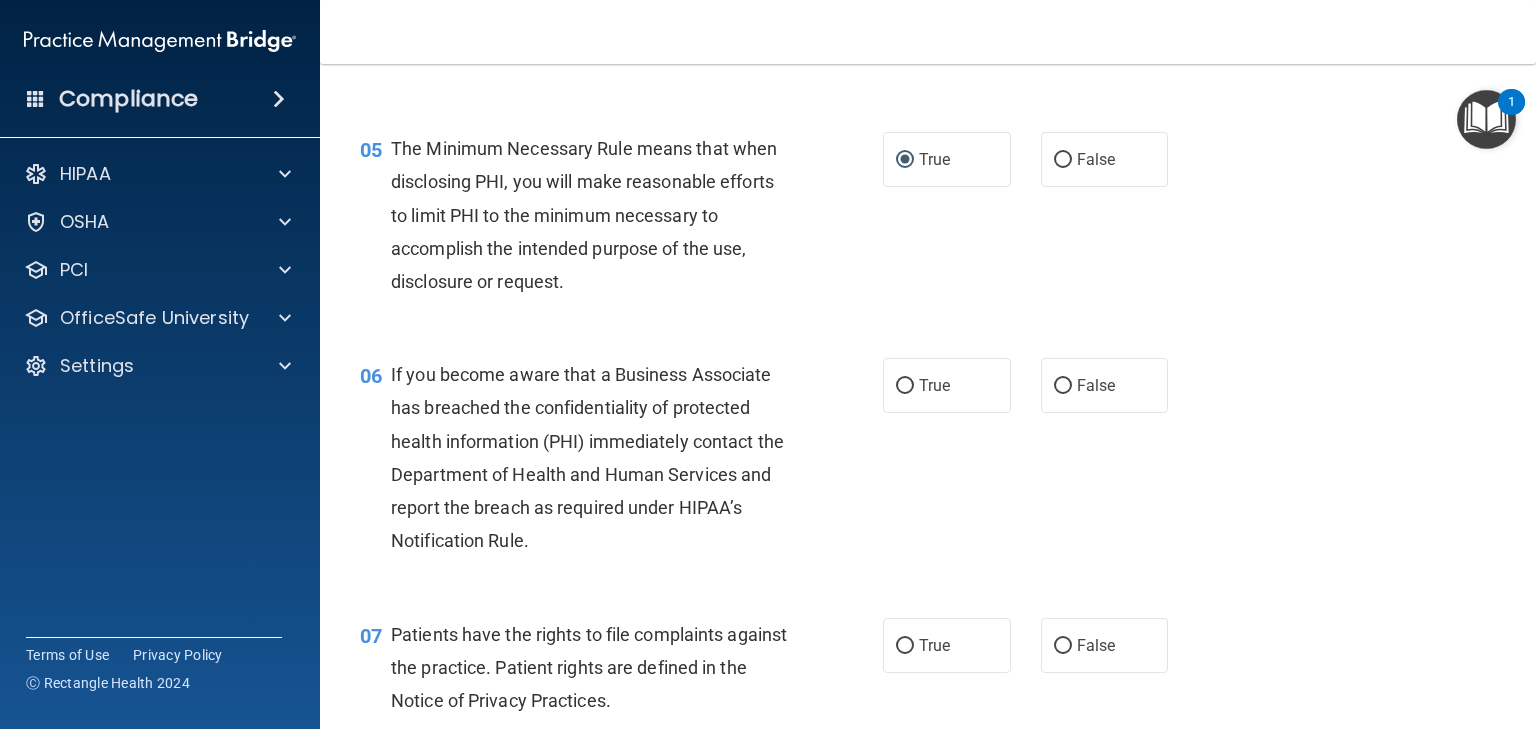 scroll, scrollTop: 833, scrollLeft: 0, axis: vertical 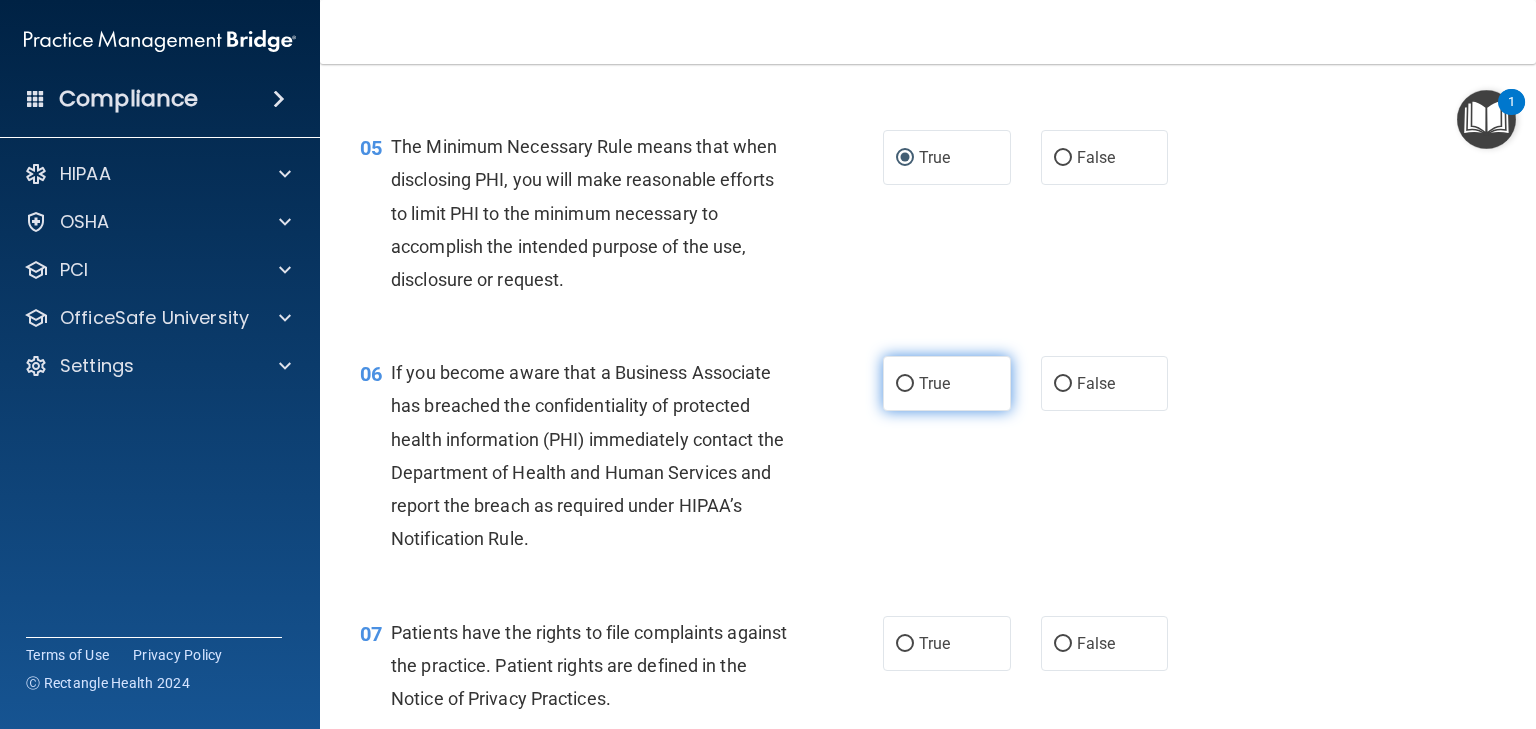 click on "True" at bounding box center (905, 384) 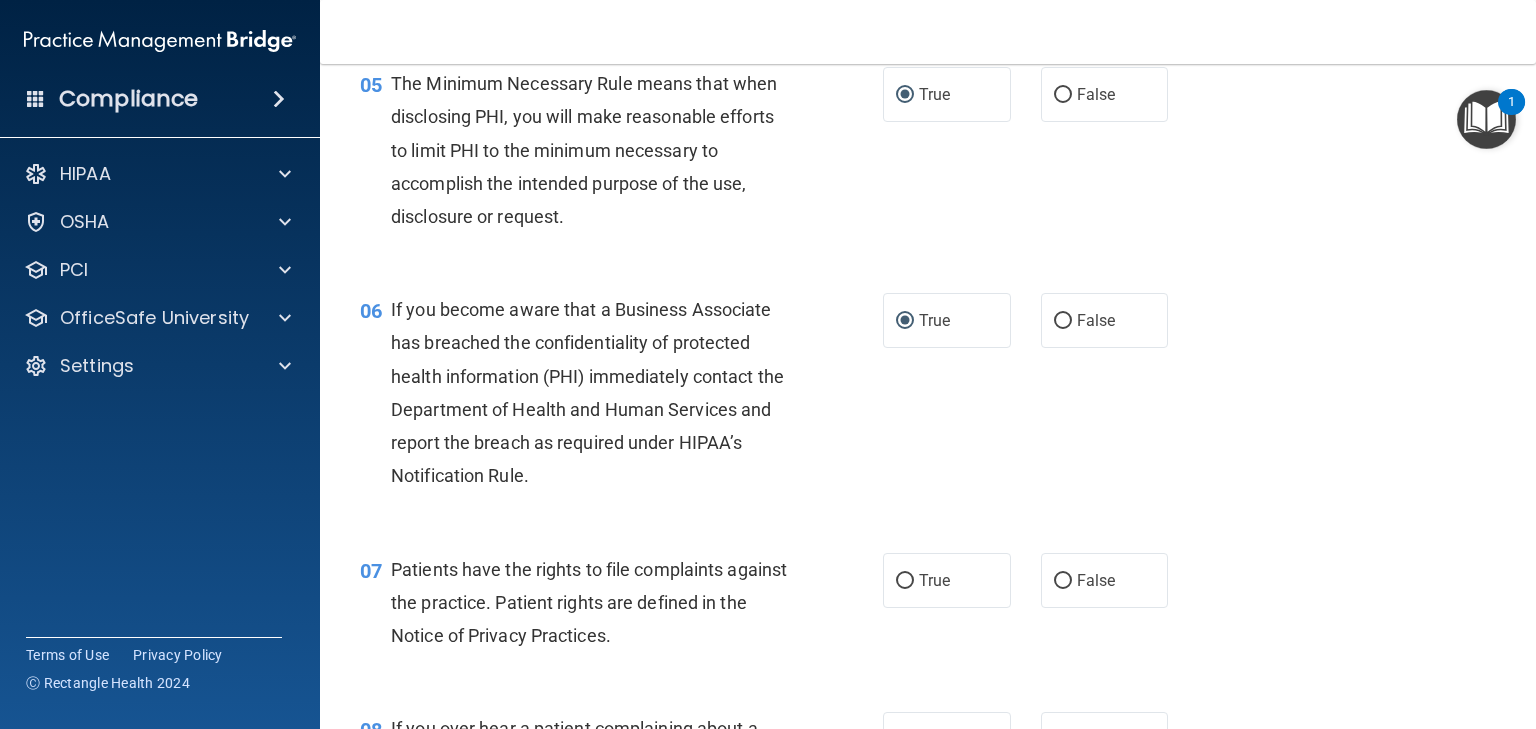 scroll, scrollTop: 866, scrollLeft: 0, axis: vertical 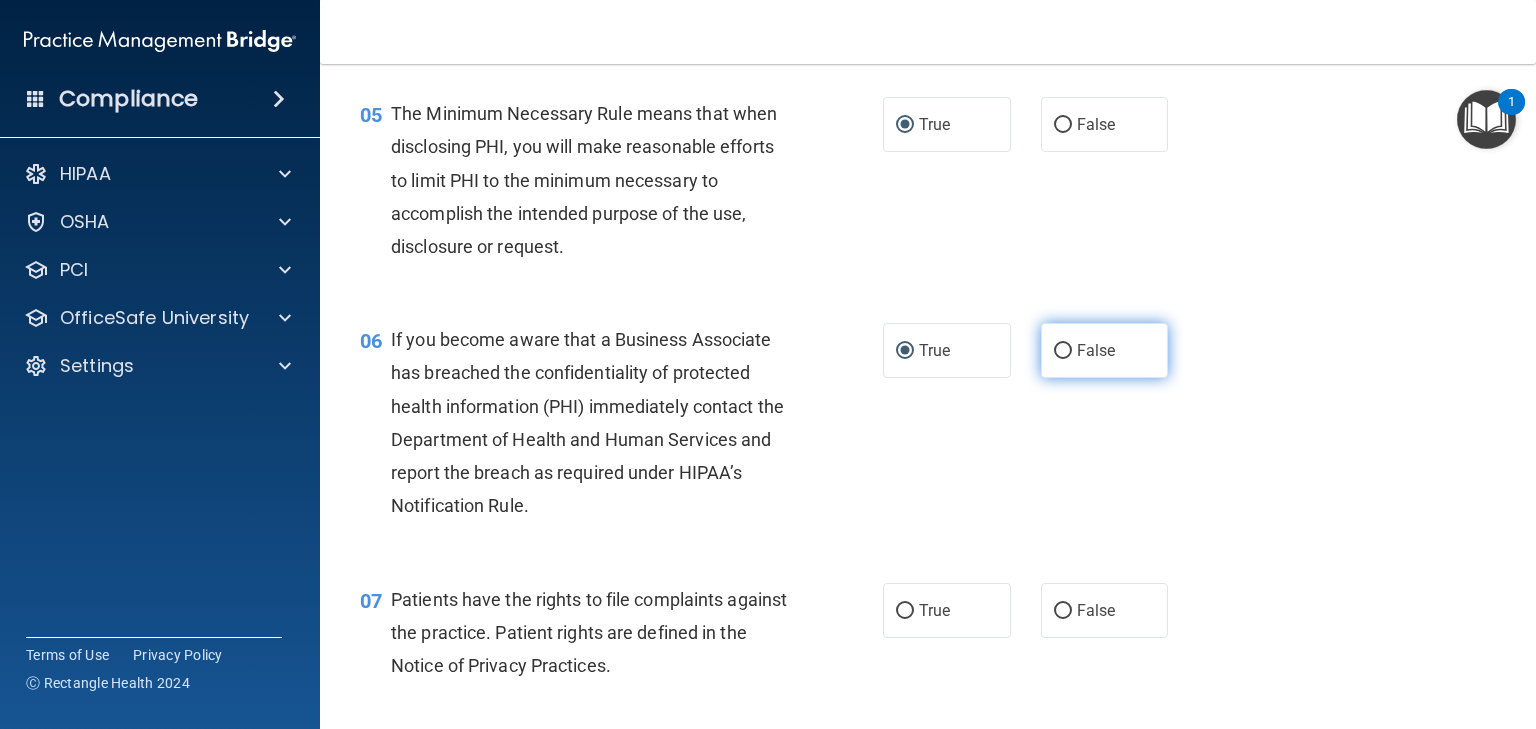 click on "False" 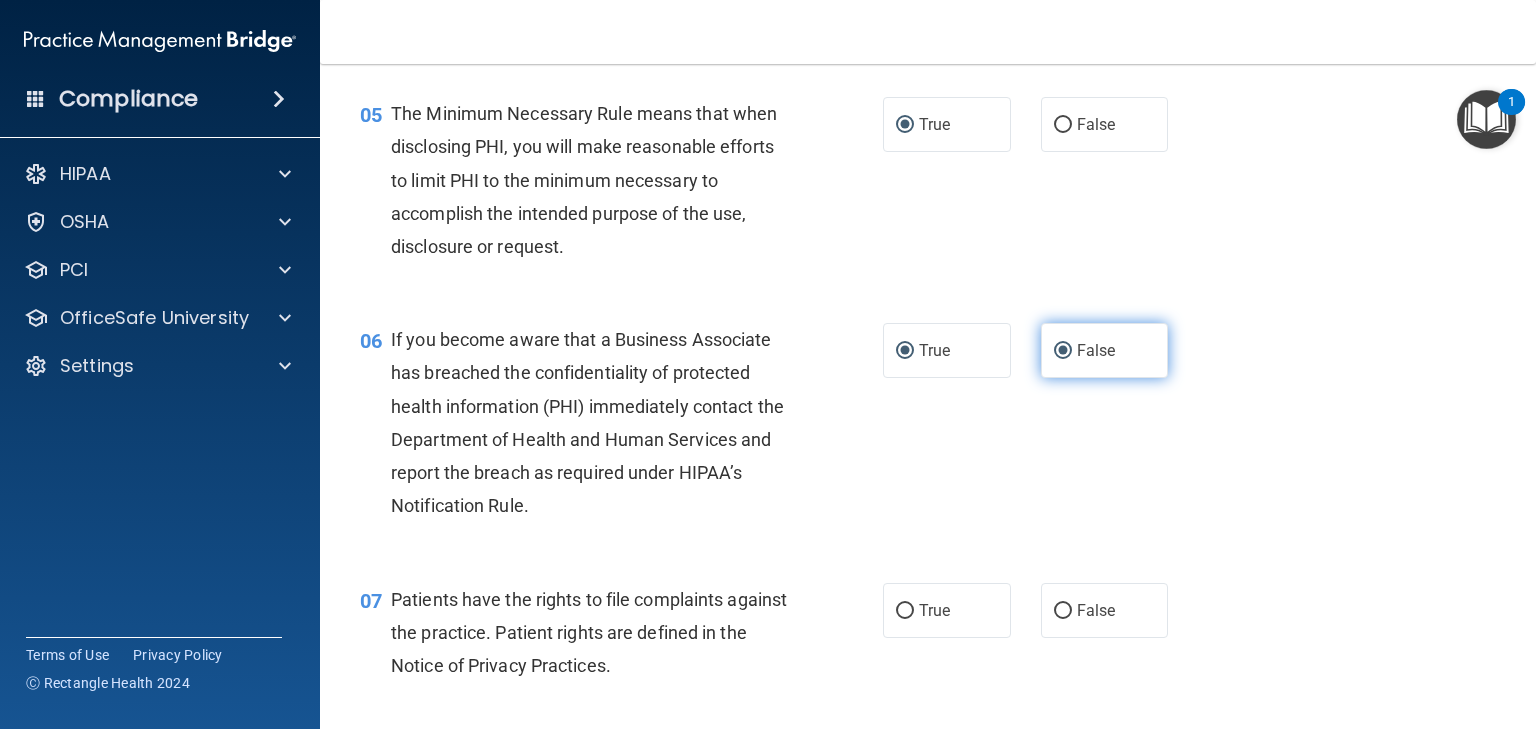 radio on "false" 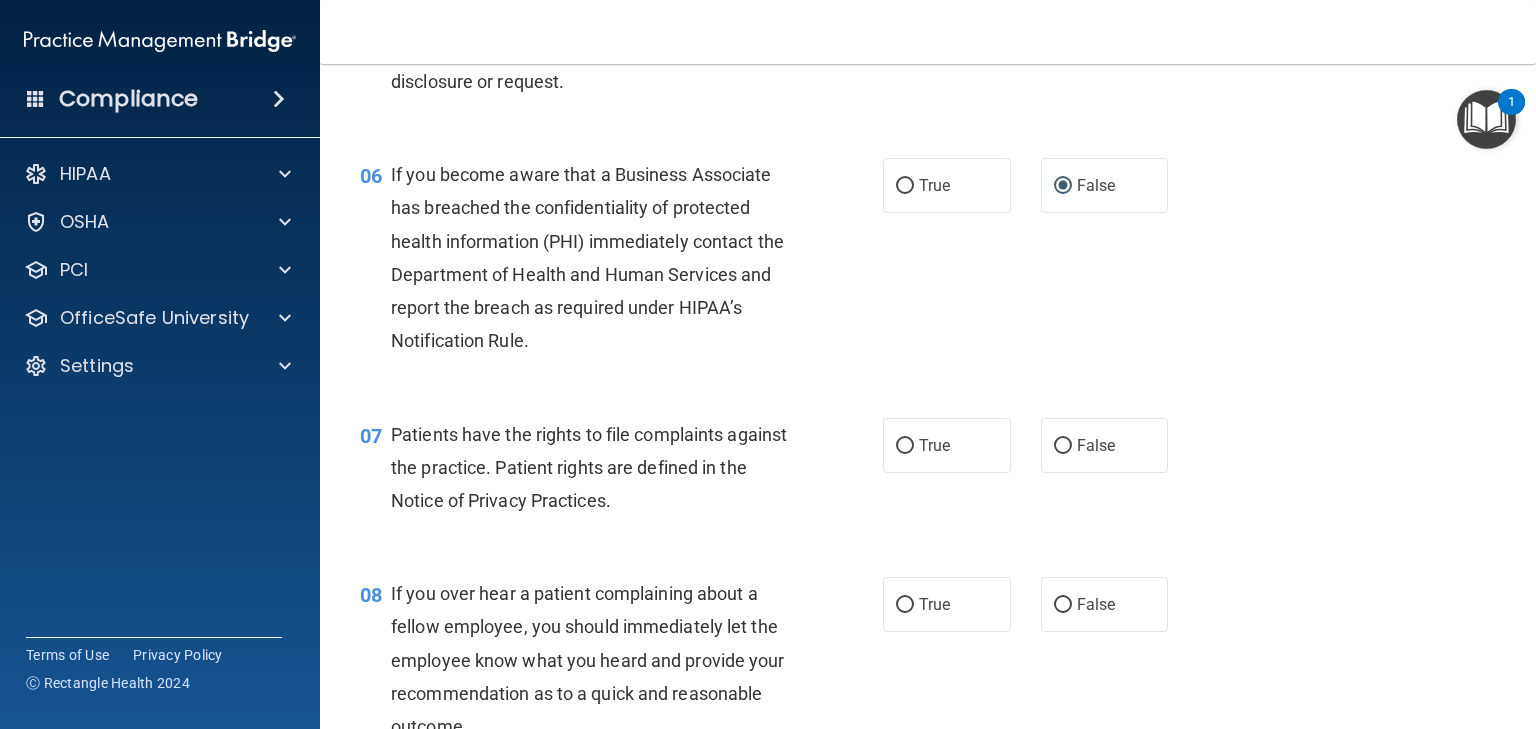 scroll, scrollTop: 1033, scrollLeft: 0, axis: vertical 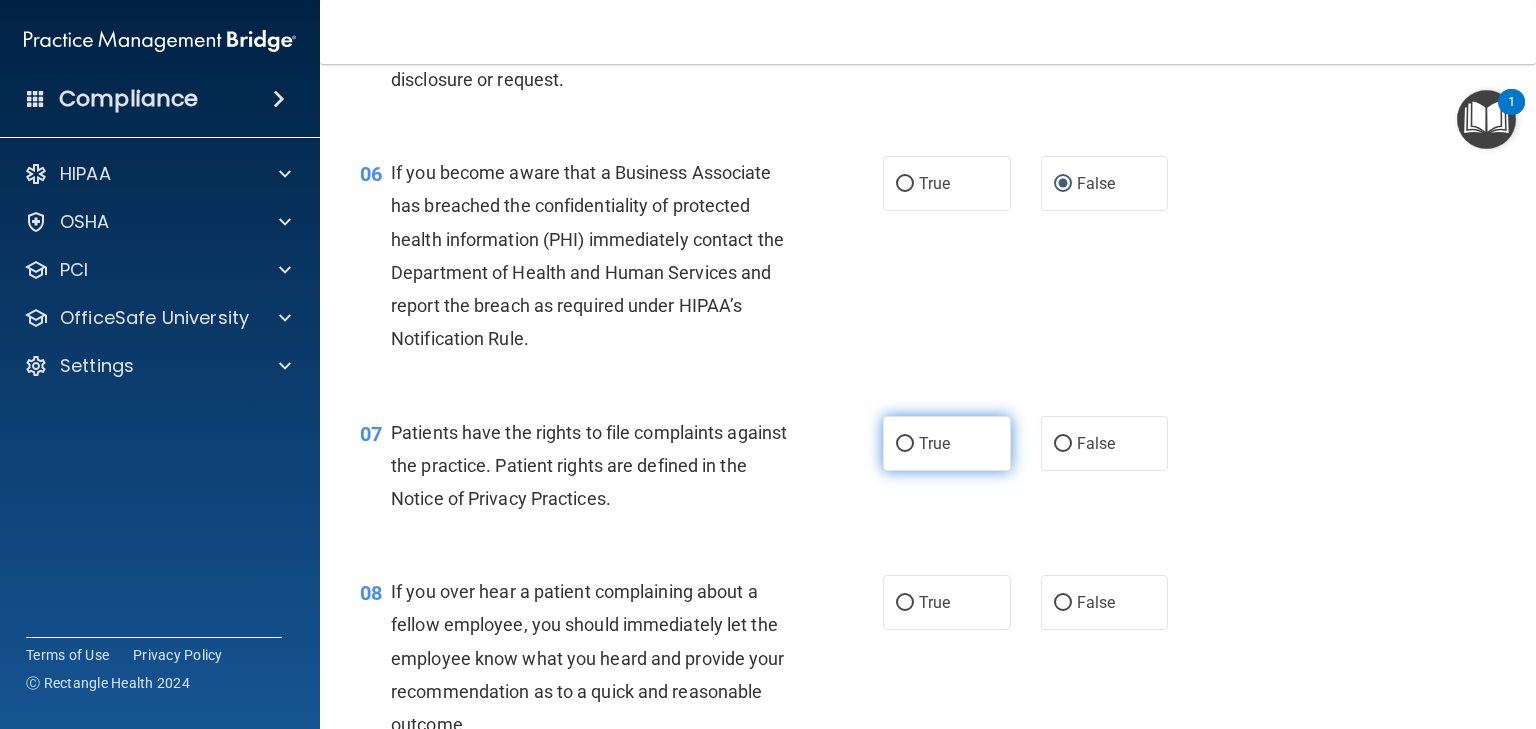 click on "True" at bounding box center (905, 444) 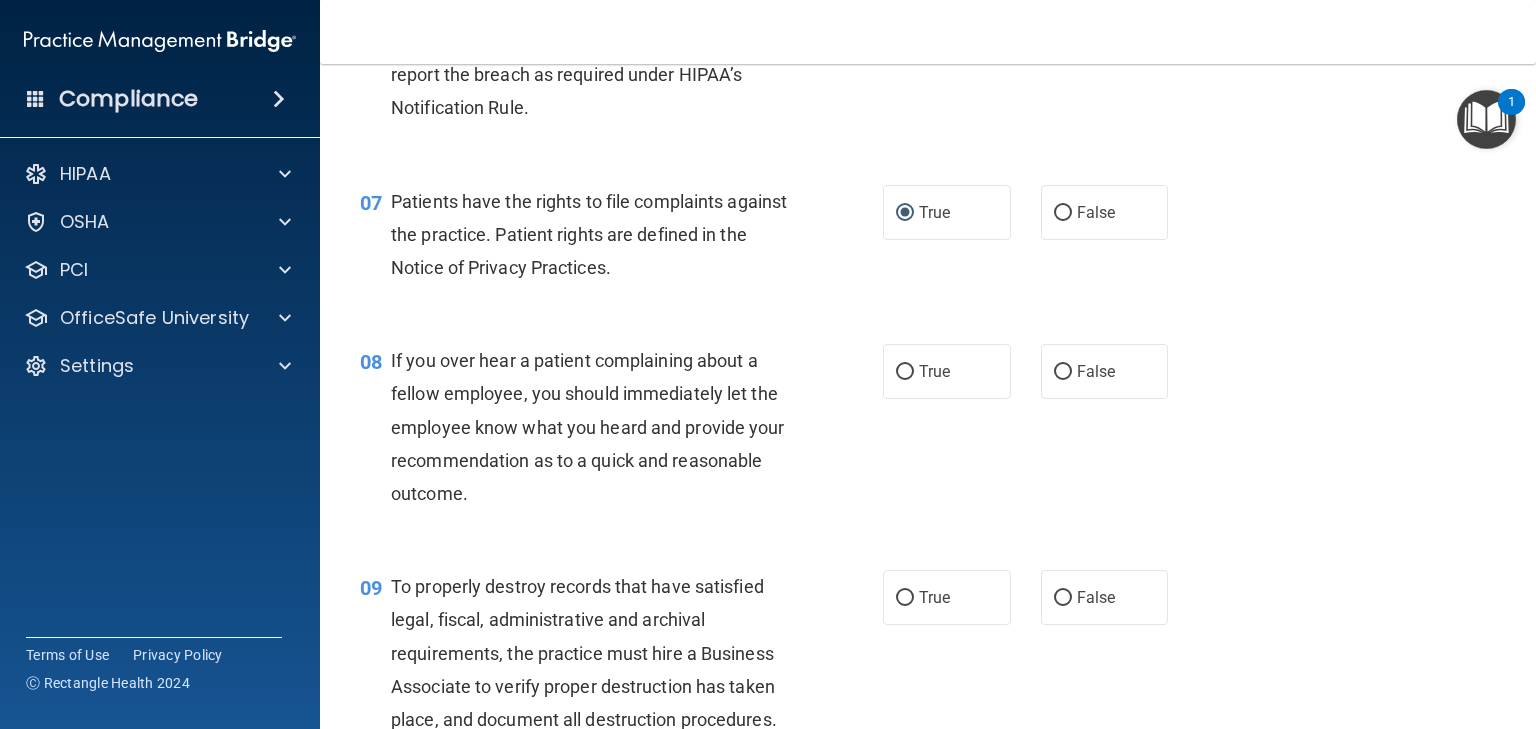 scroll, scrollTop: 1266, scrollLeft: 0, axis: vertical 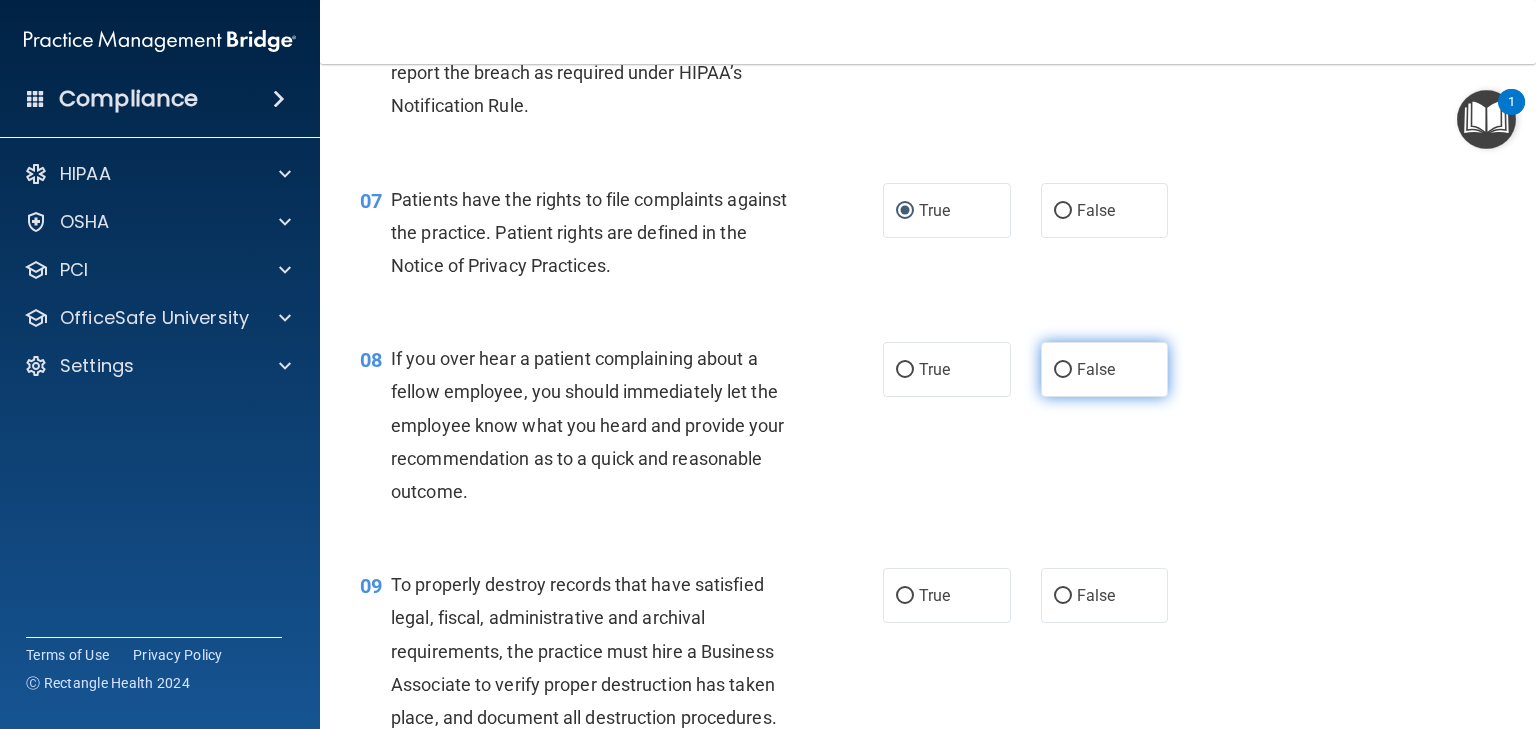 click on "False" at bounding box center [1063, 370] 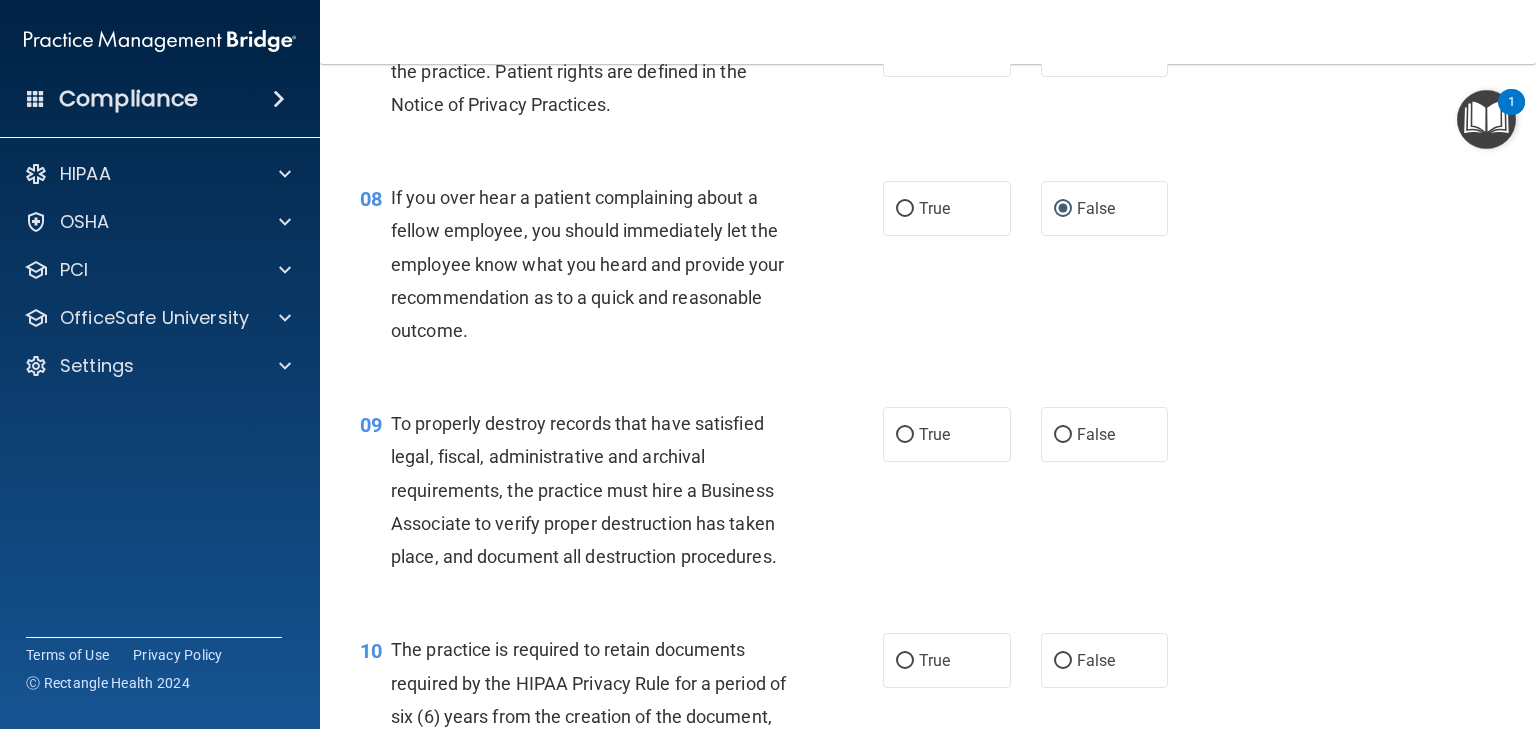 scroll, scrollTop: 1433, scrollLeft: 0, axis: vertical 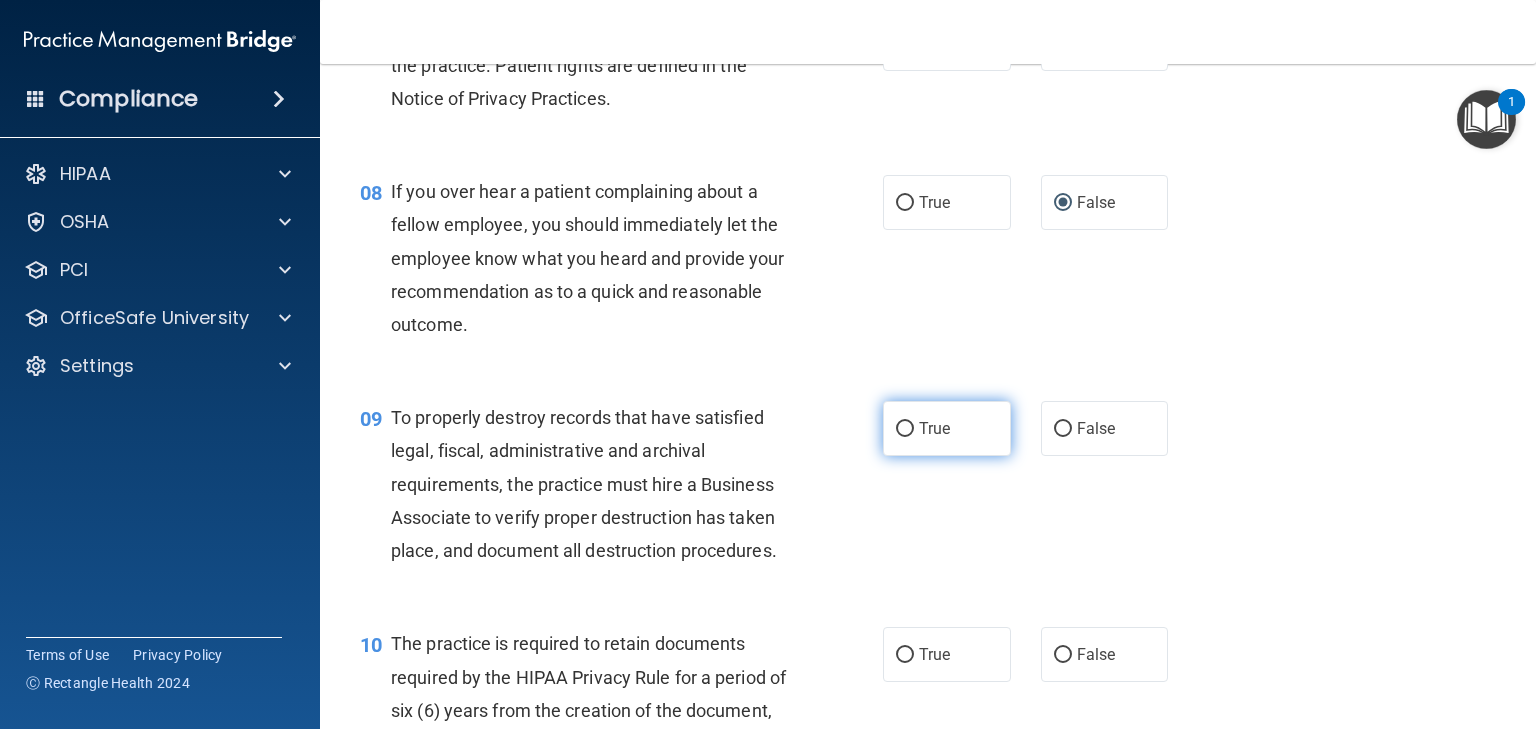 click on "True" at bounding box center (905, 429) 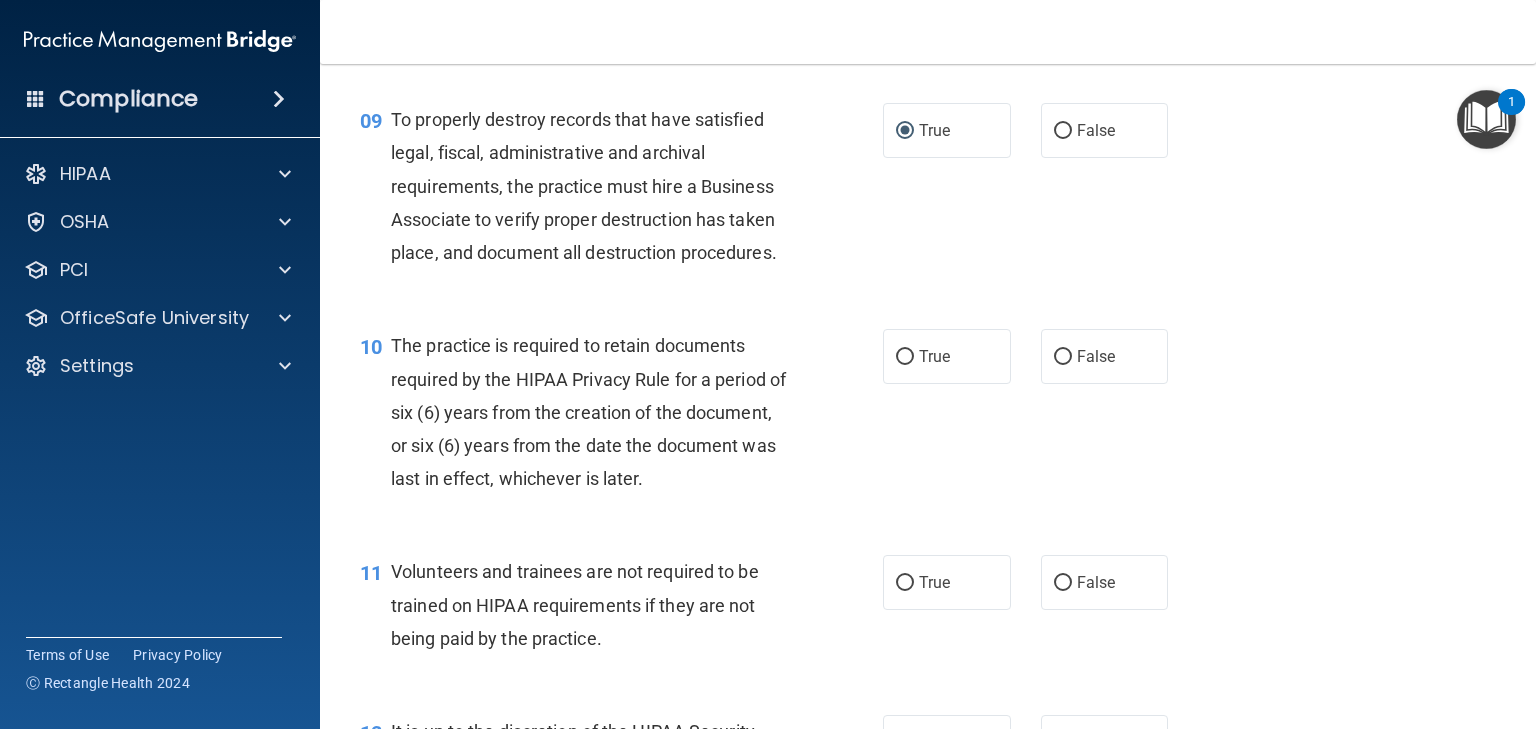 scroll, scrollTop: 1733, scrollLeft: 0, axis: vertical 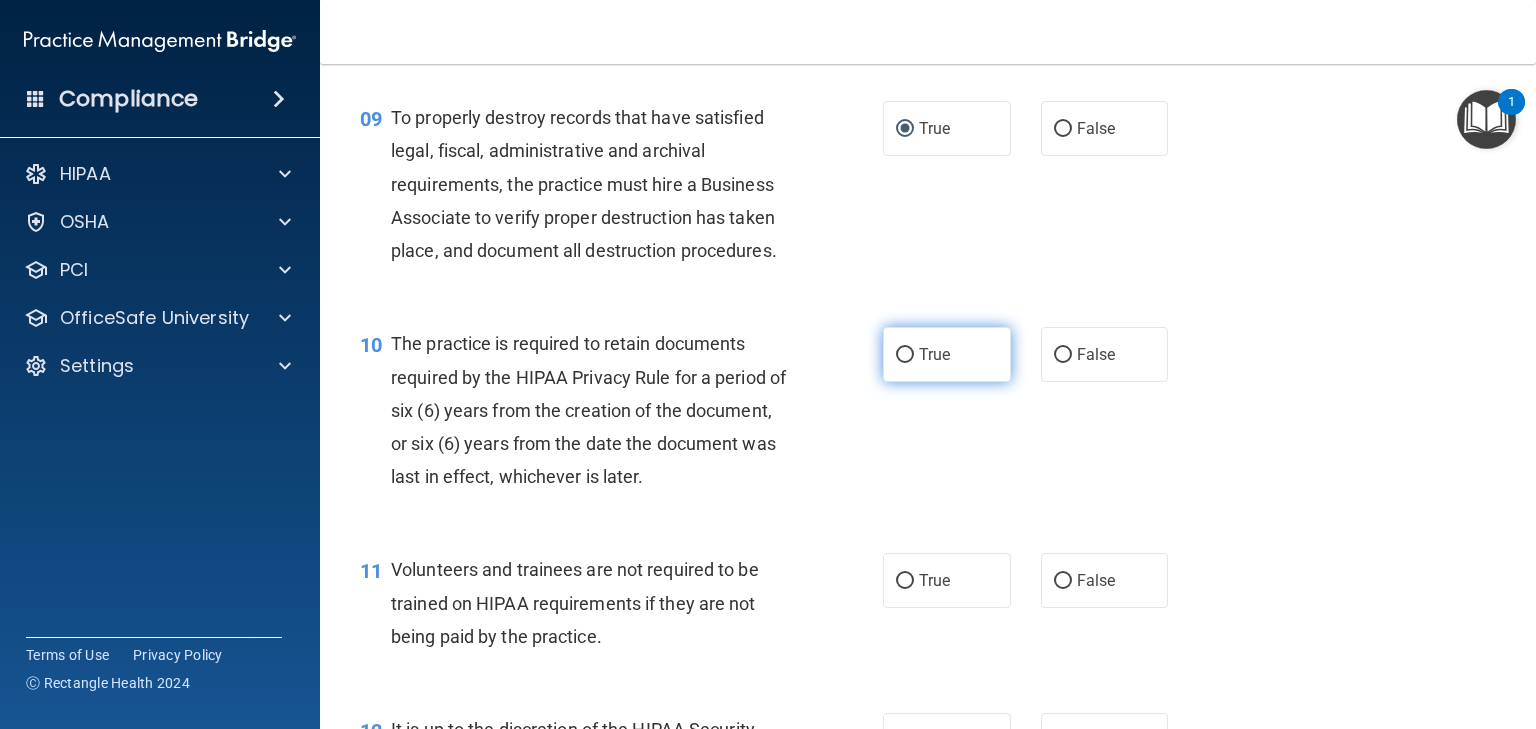 click on "True" at bounding box center [905, 355] 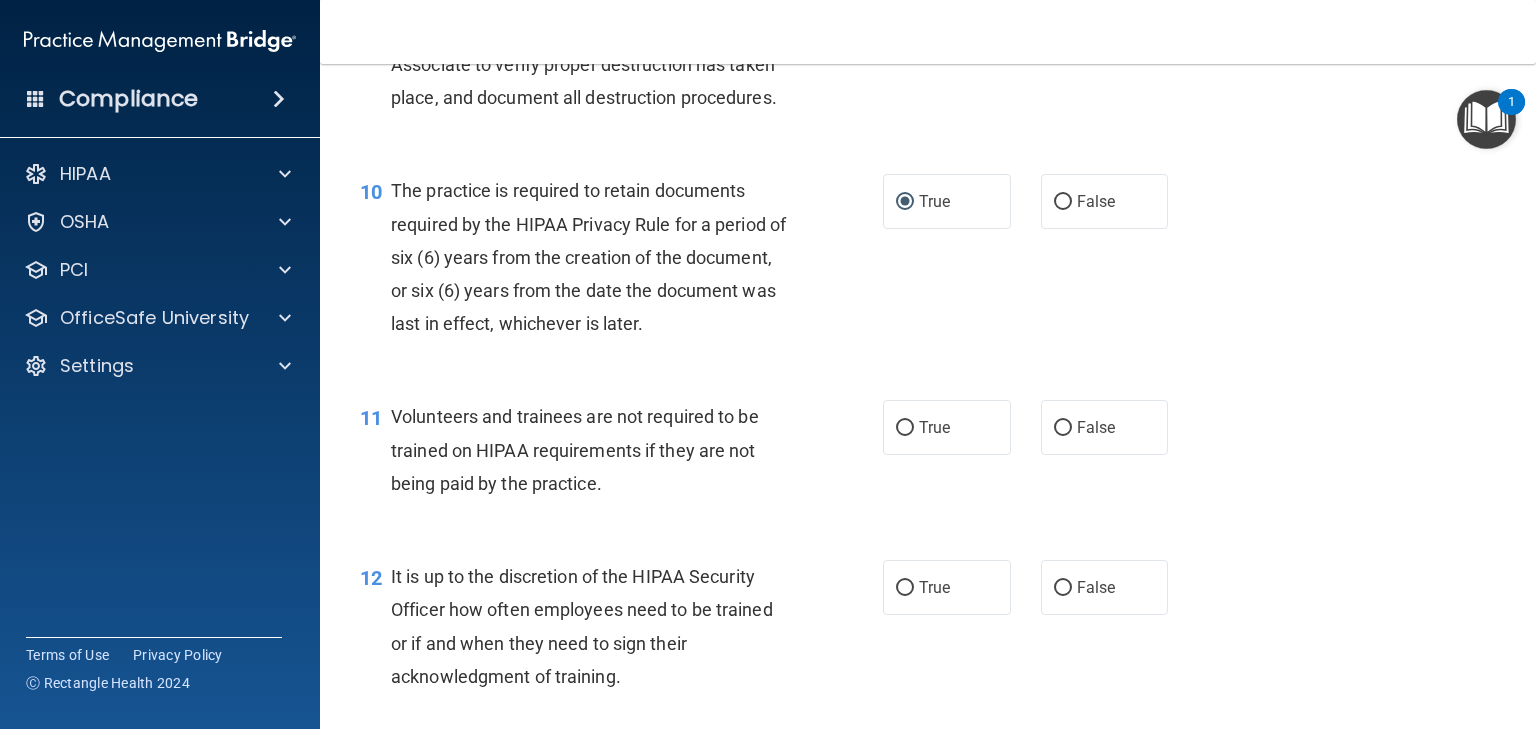 scroll, scrollTop: 1900, scrollLeft: 0, axis: vertical 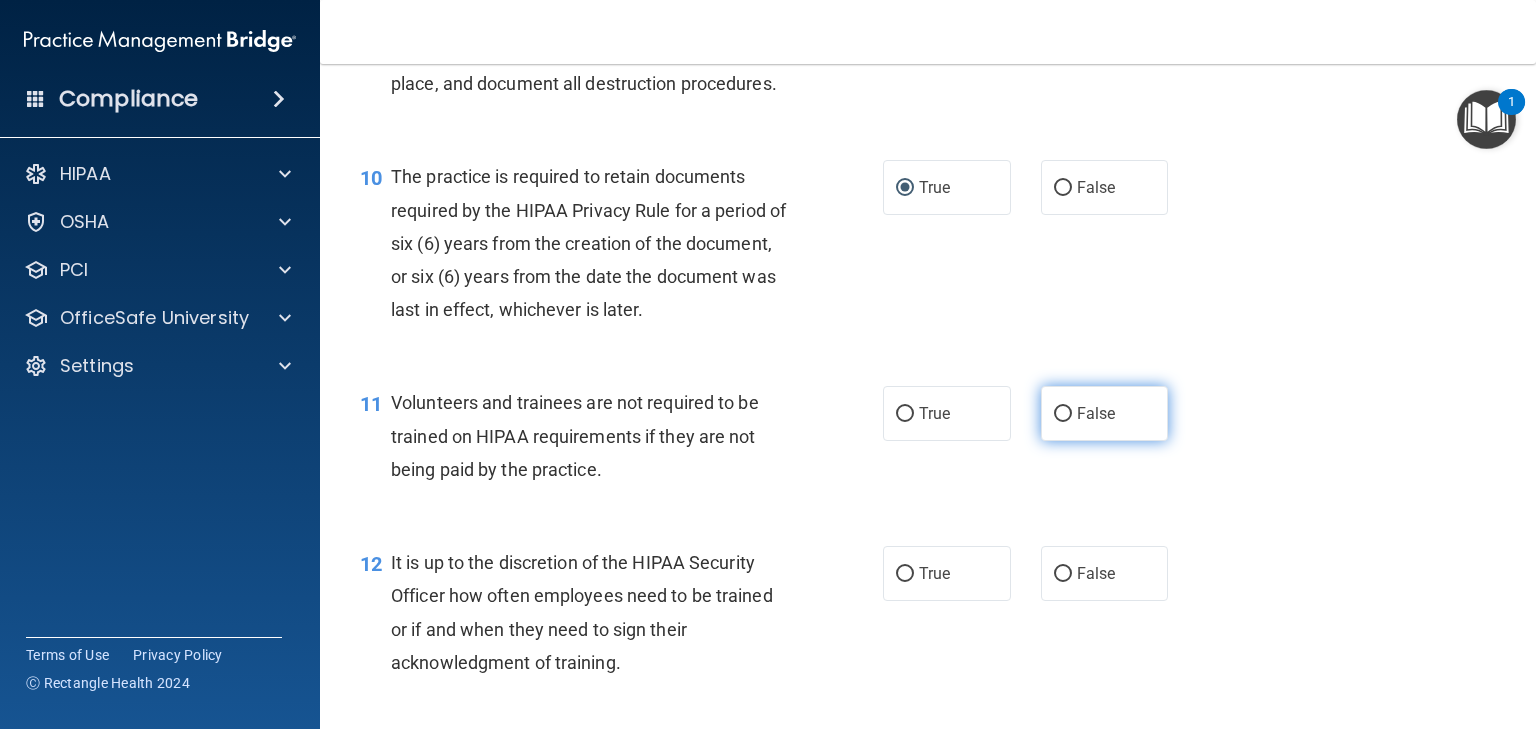 click on "False" at bounding box center (1063, 414) 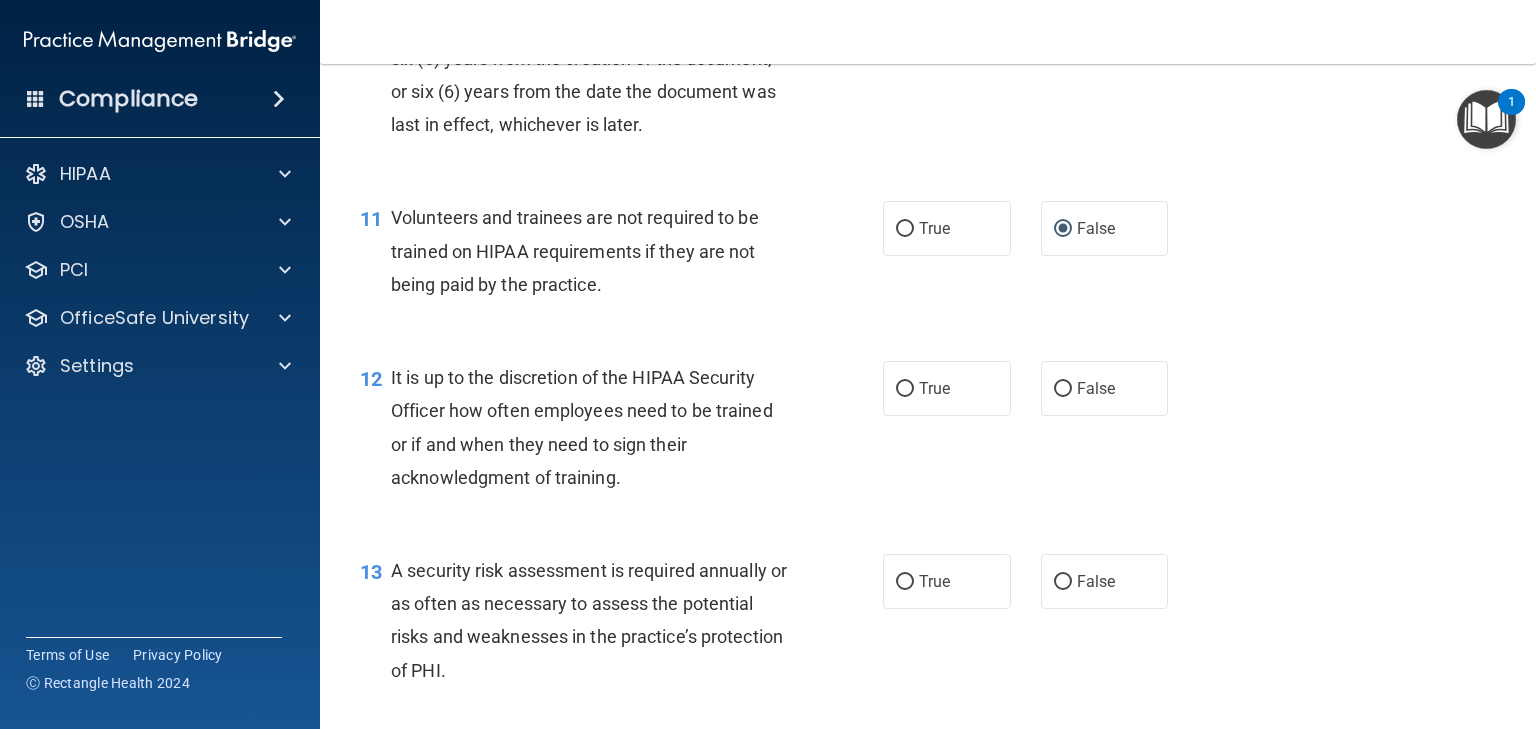 scroll, scrollTop: 2100, scrollLeft: 0, axis: vertical 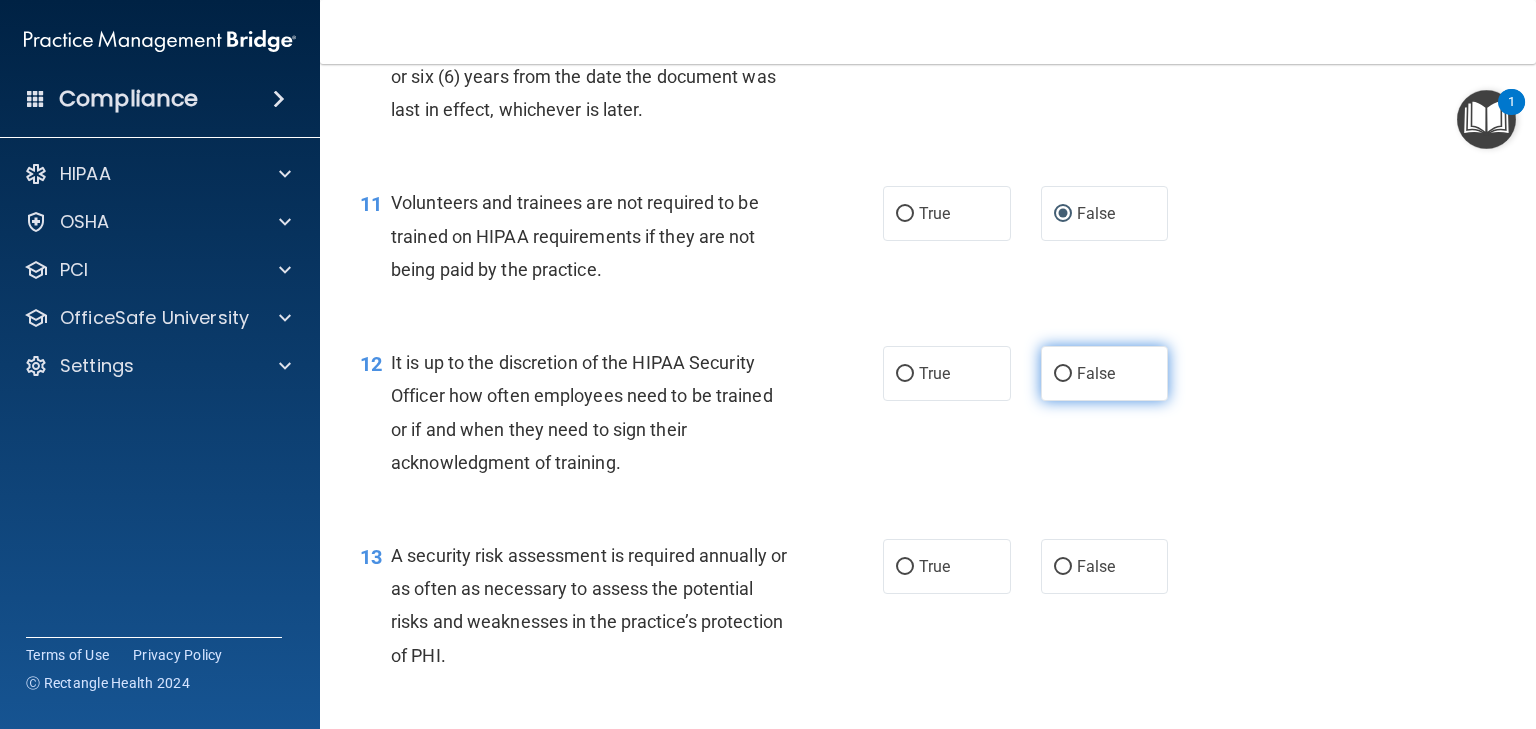 click on "False" at bounding box center [1063, 374] 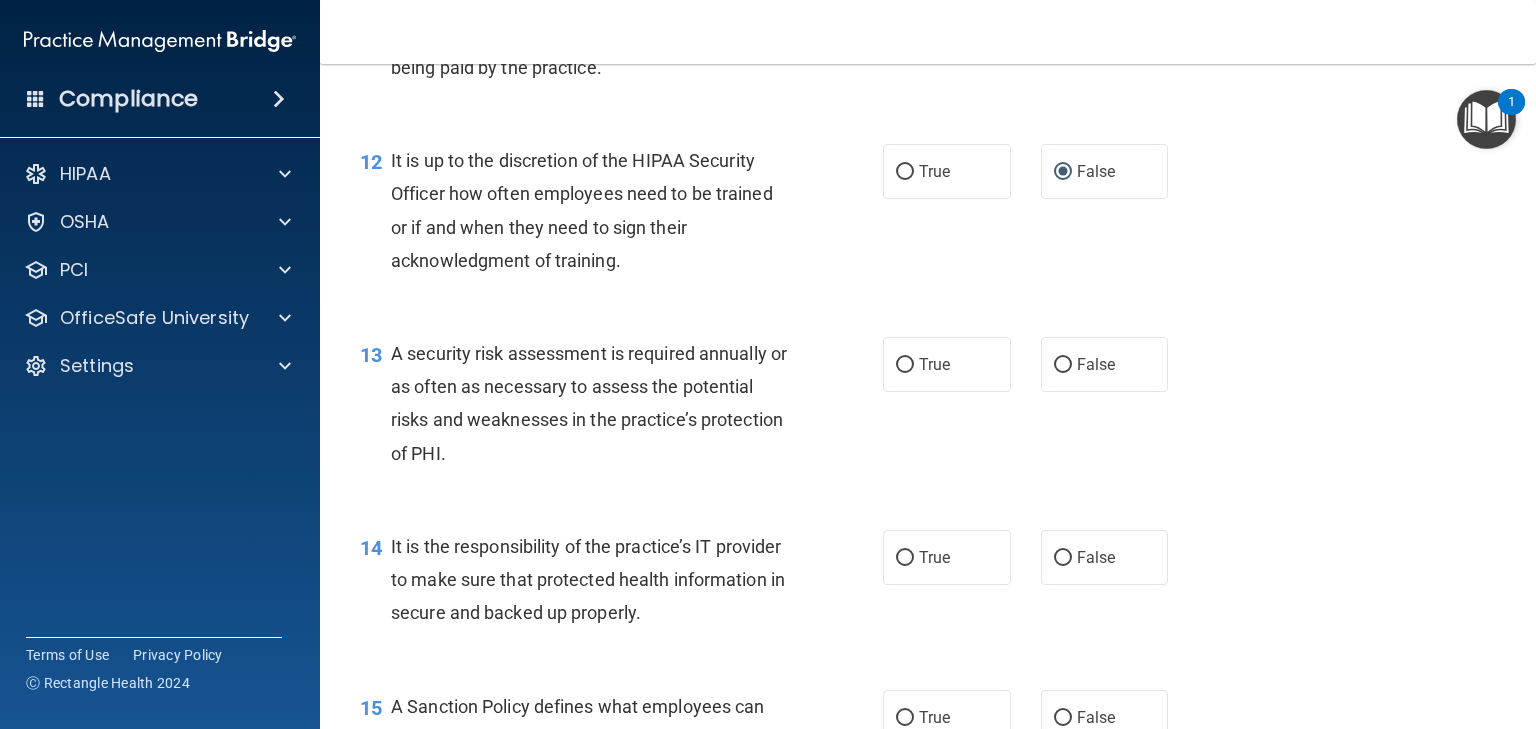 scroll, scrollTop: 2333, scrollLeft: 0, axis: vertical 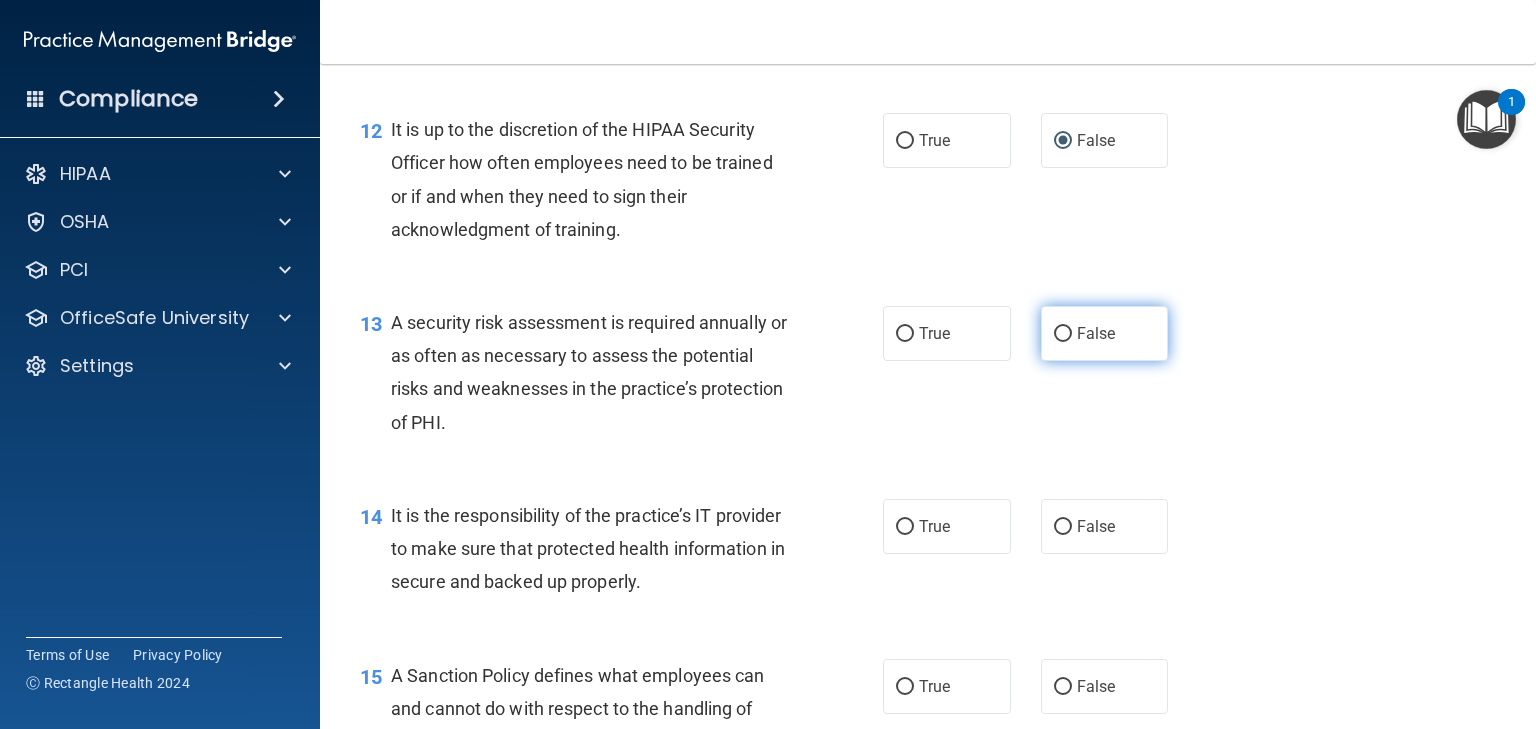 click on "False" at bounding box center [1063, 334] 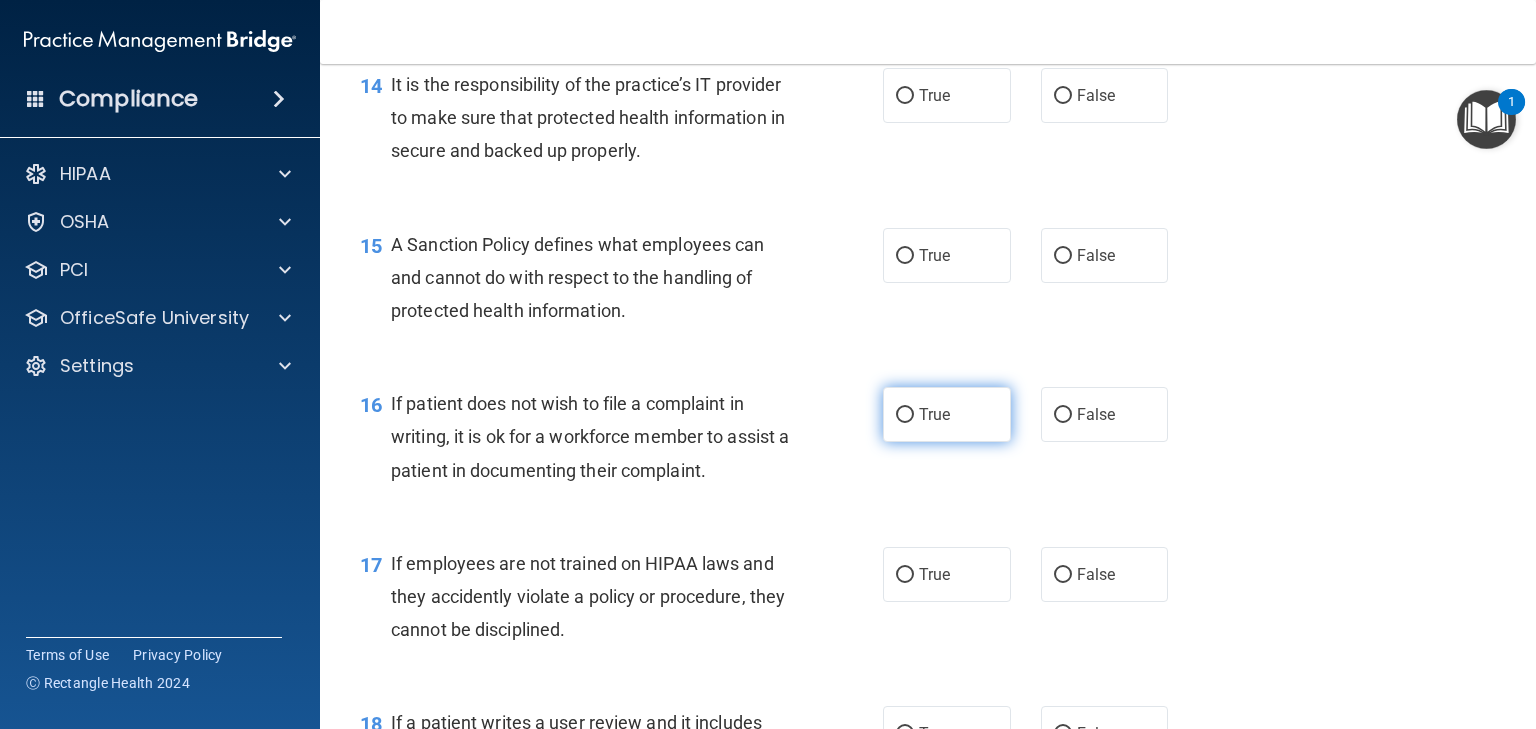 scroll, scrollTop: 2766, scrollLeft: 0, axis: vertical 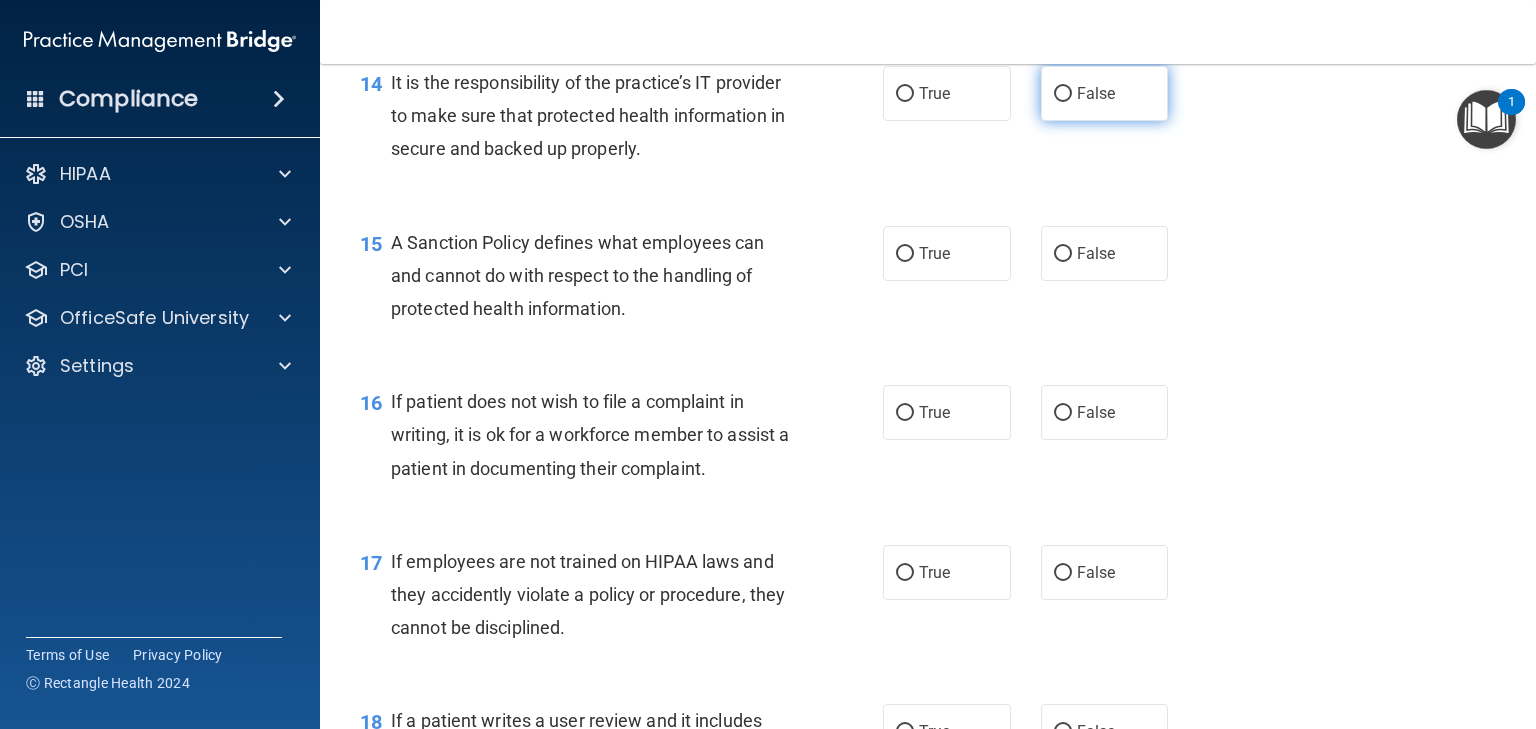 click on "False" at bounding box center [1063, 94] 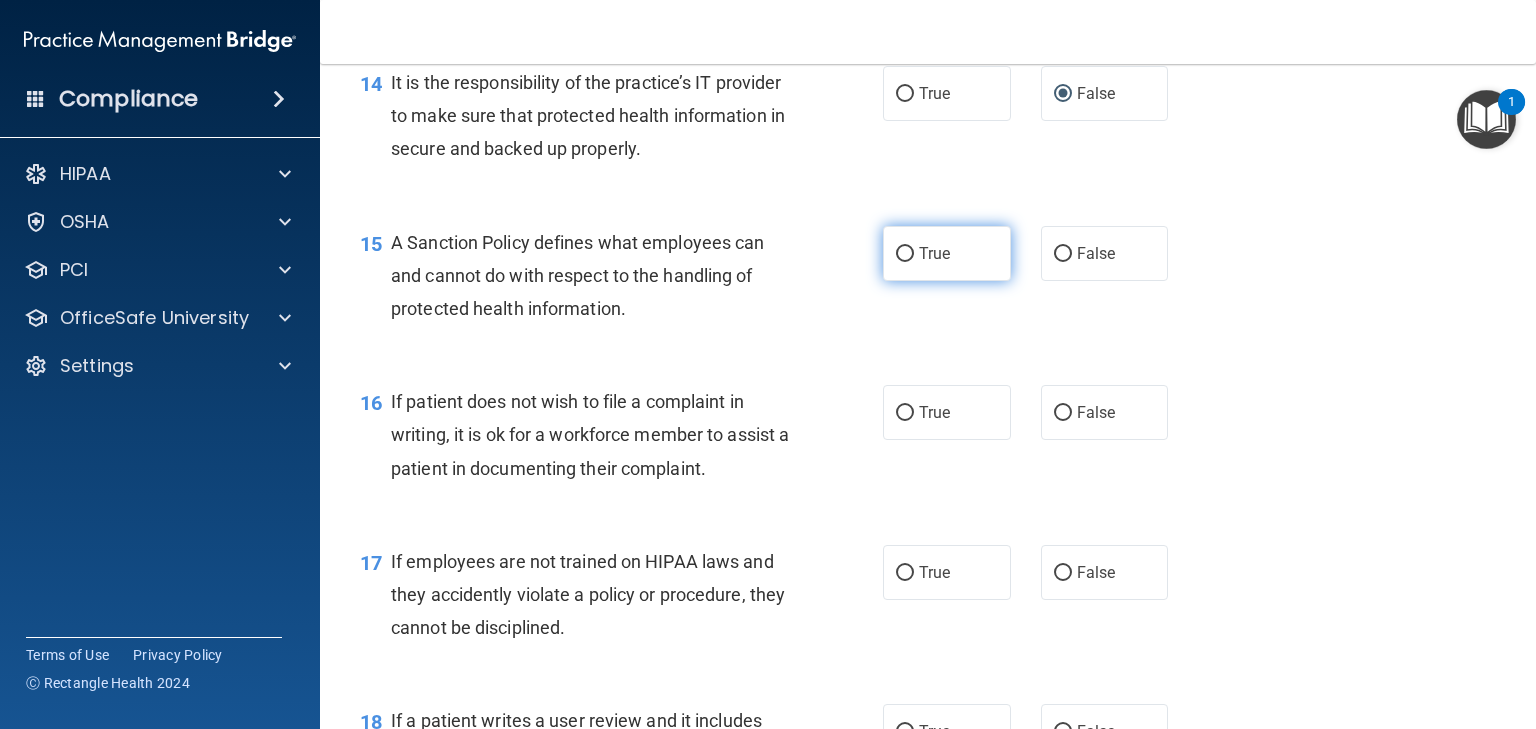 click on "True" at bounding box center [905, 254] 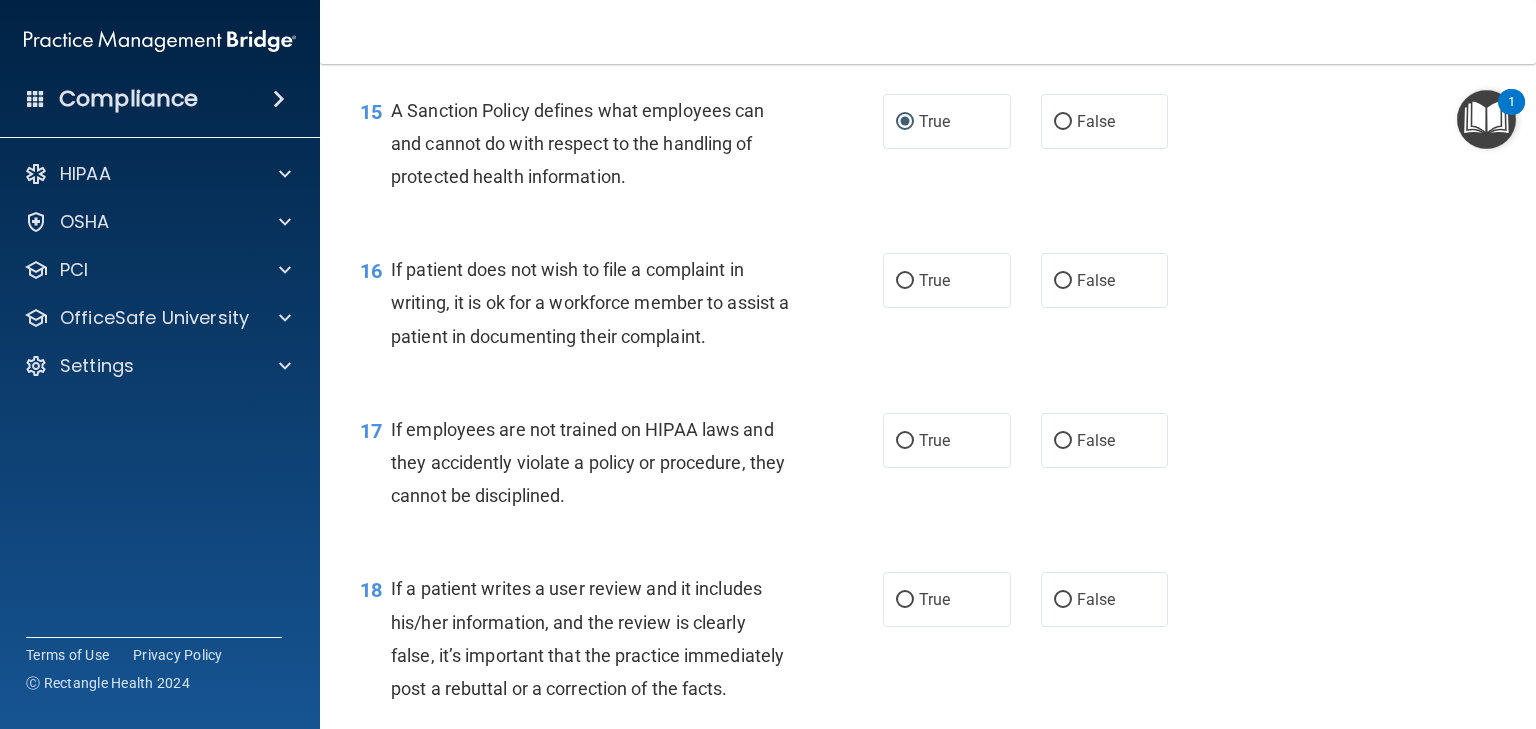 scroll, scrollTop: 2900, scrollLeft: 0, axis: vertical 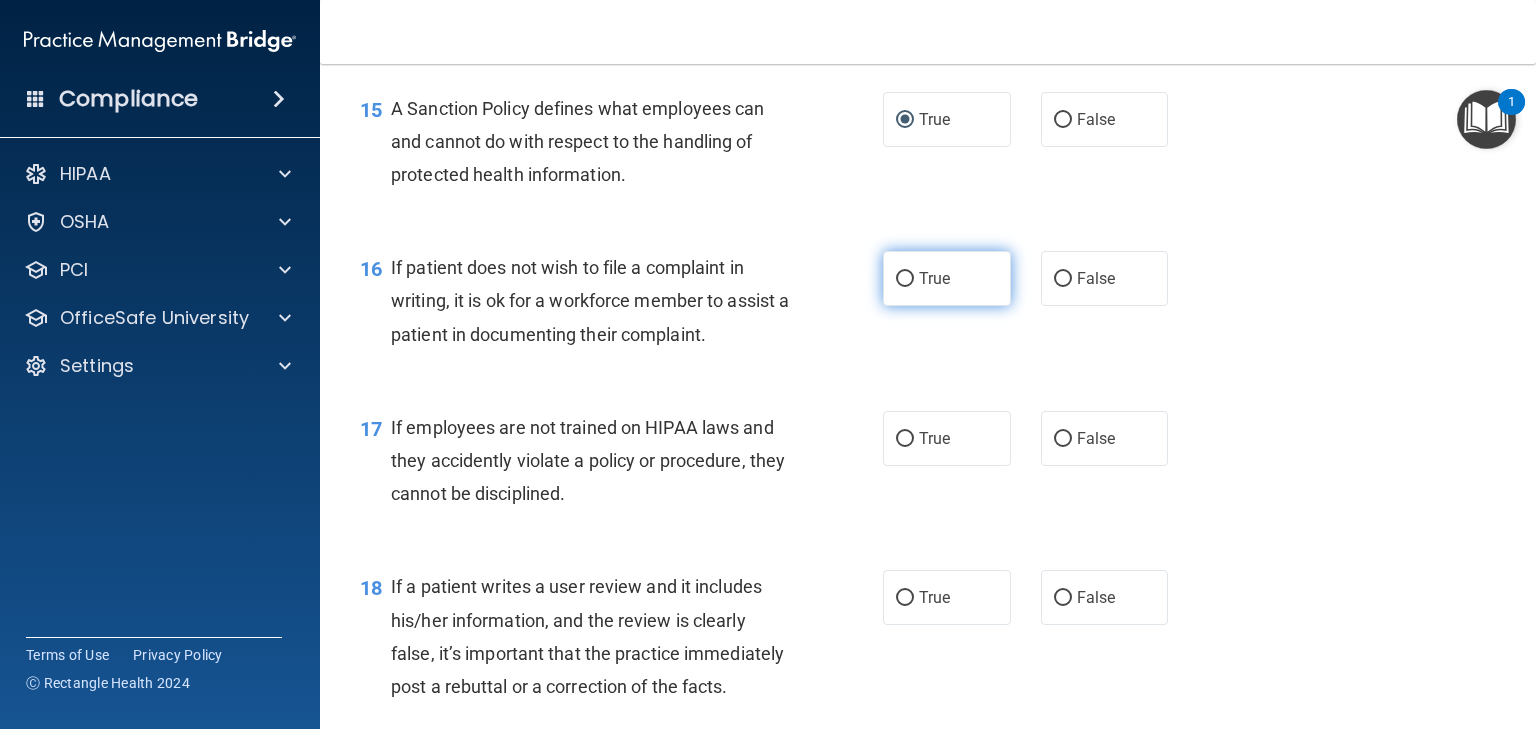click on "True" at bounding box center (905, 279) 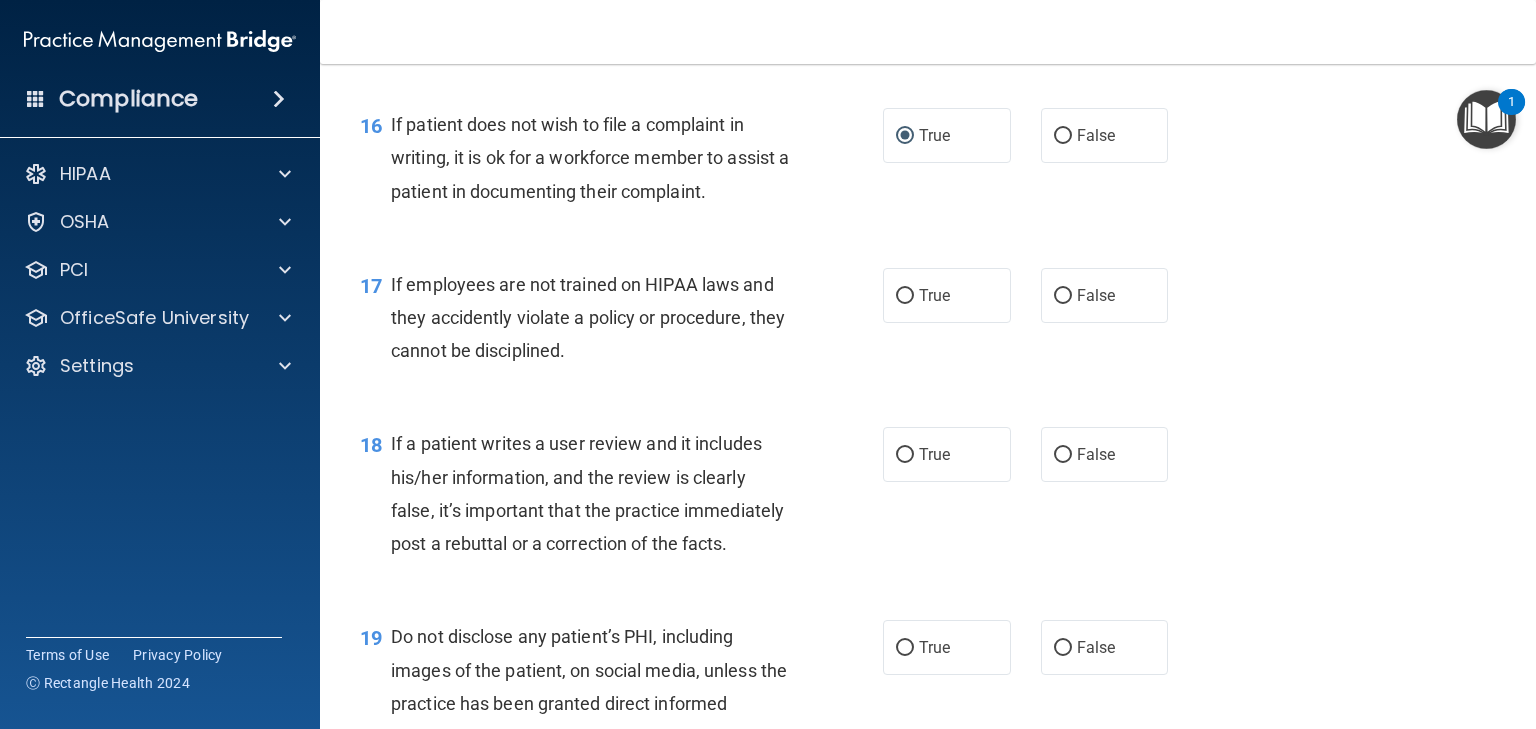 scroll, scrollTop: 3066, scrollLeft: 0, axis: vertical 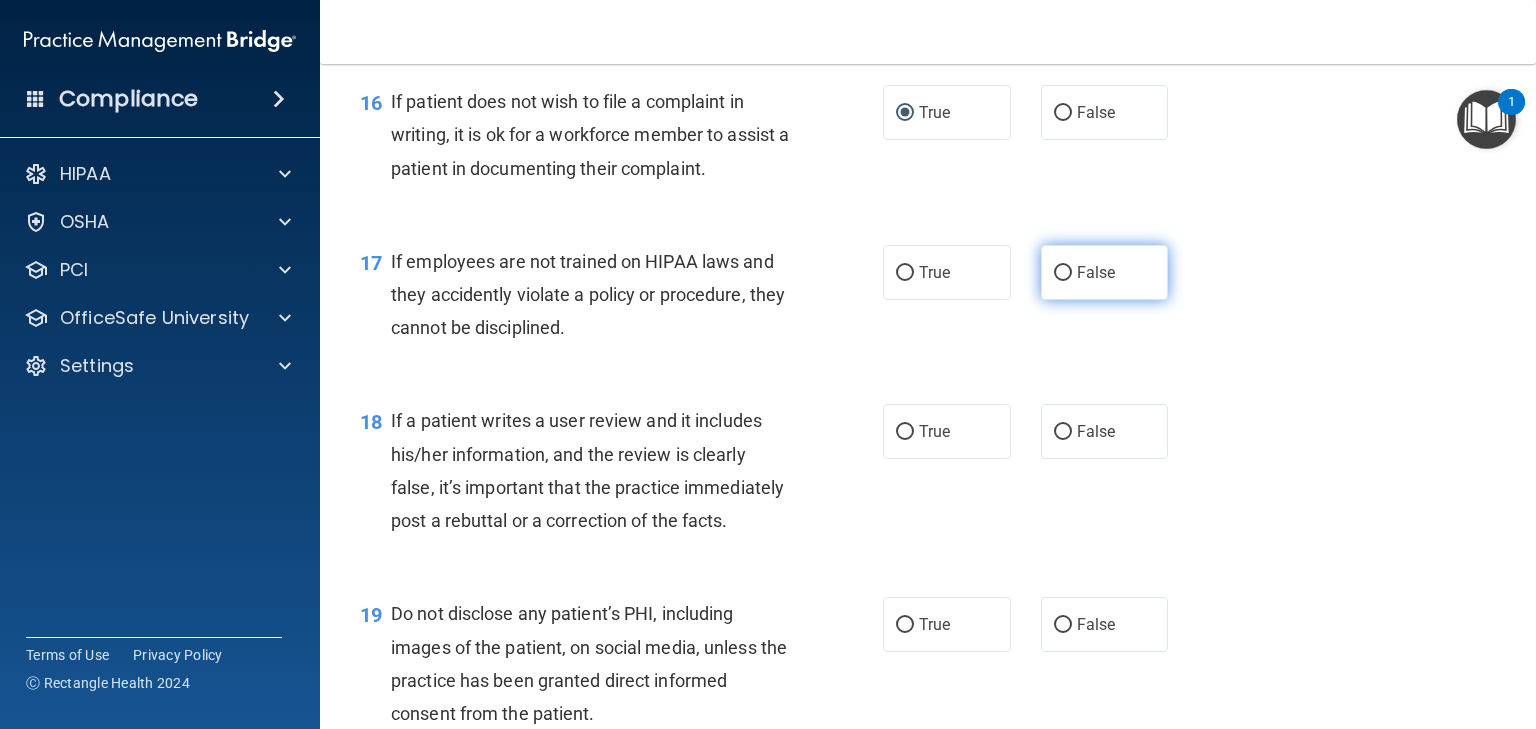 click on "False" at bounding box center (1063, 273) 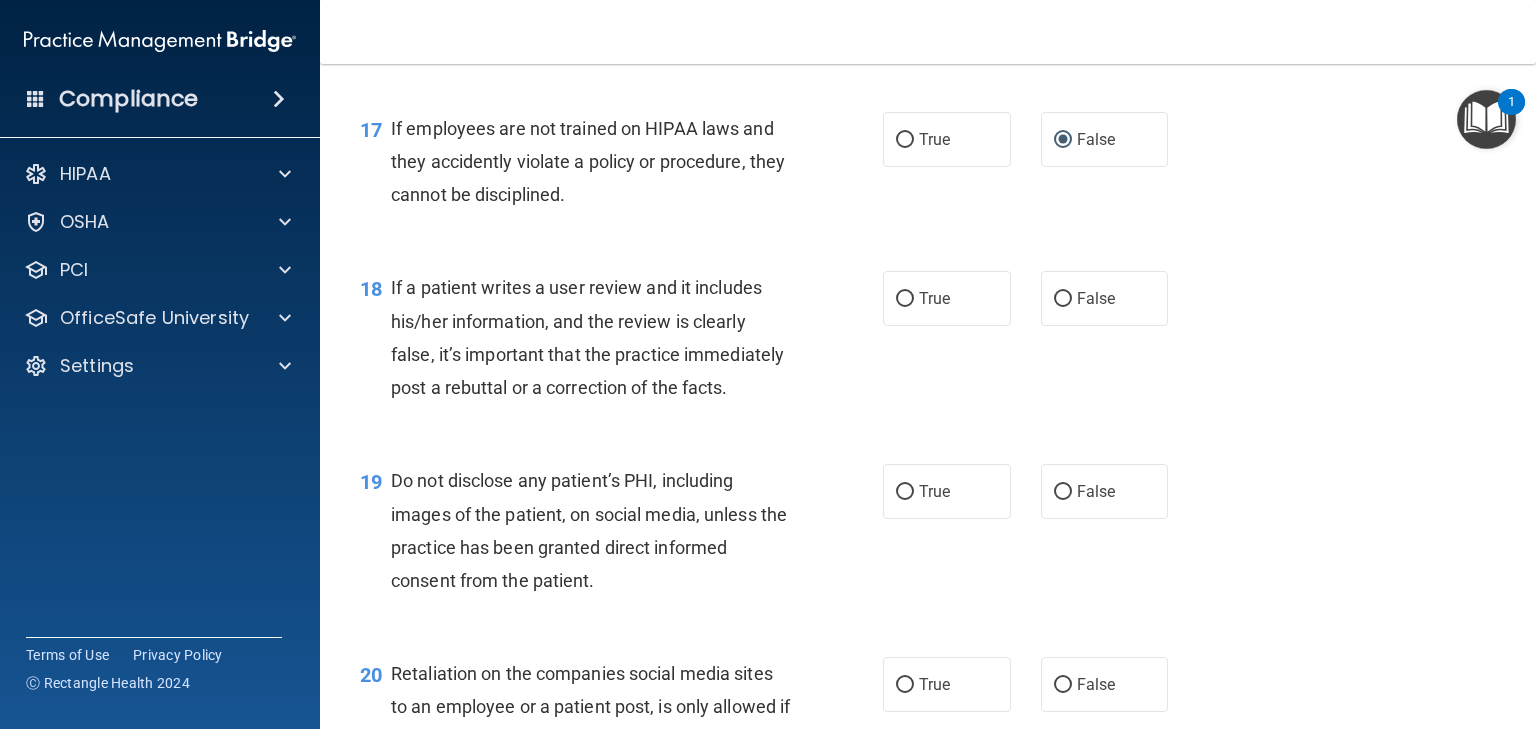 scroll, scrollTop: 3200, scrollLeft: 0, axis: vertical 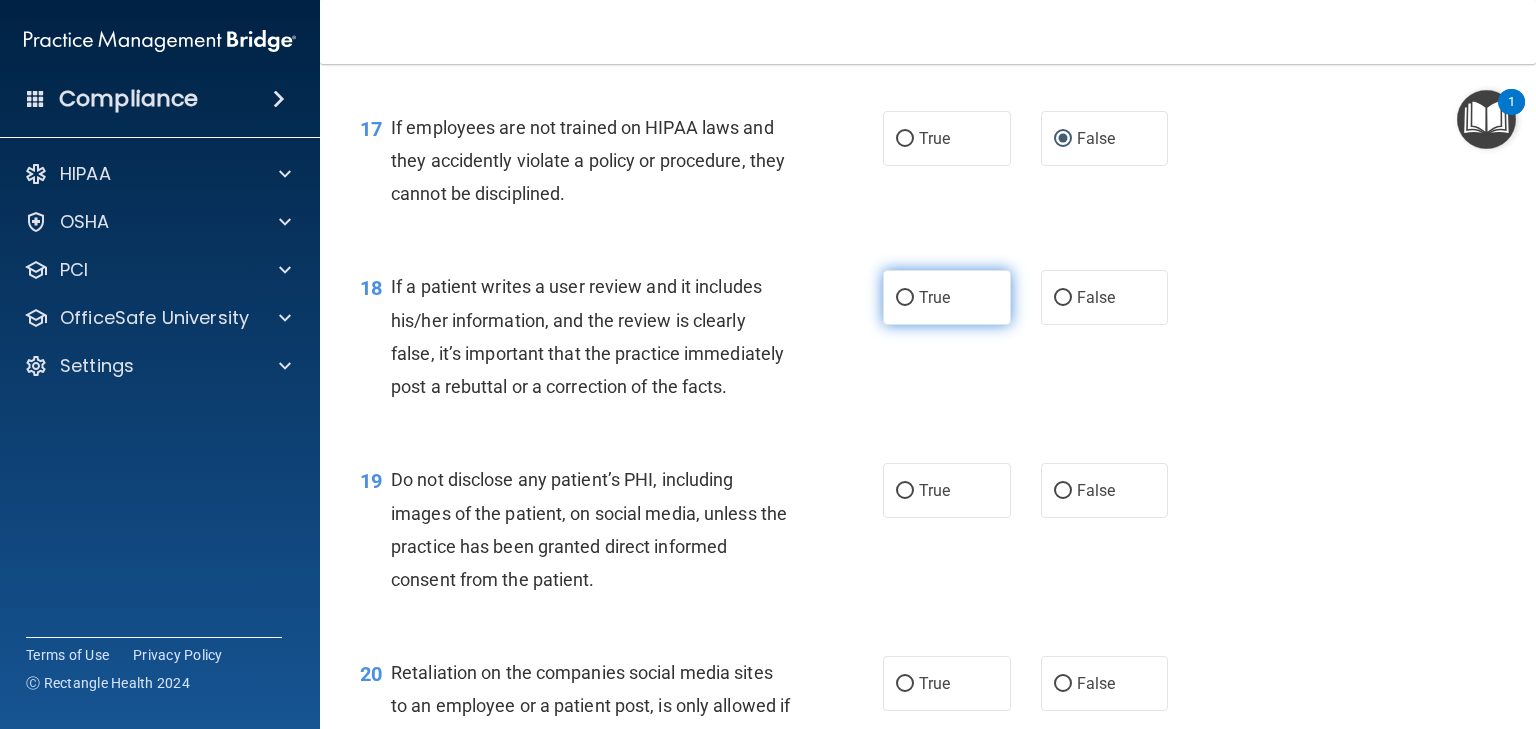 click on "True" at bounding box center (905, 298) 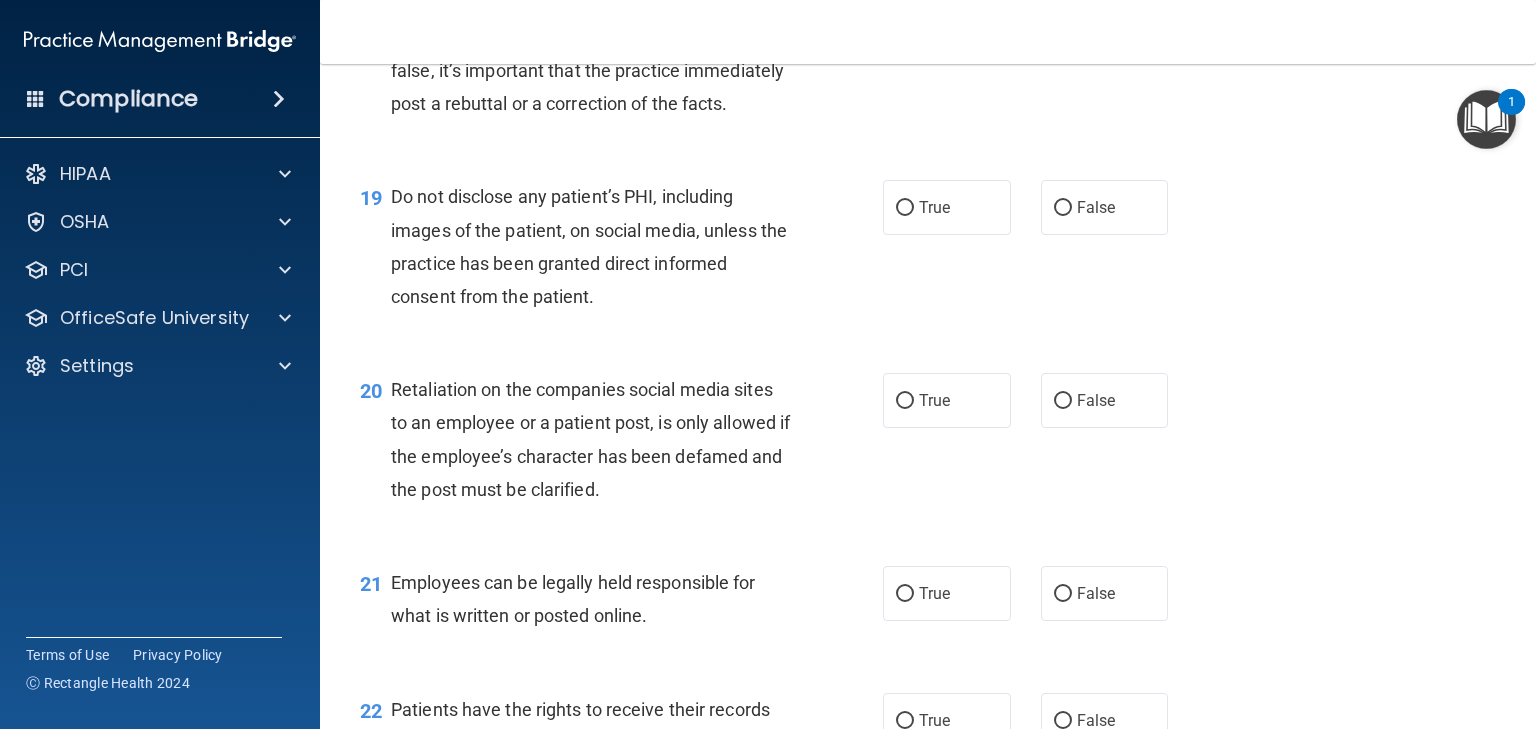 scroll, scrollTop: 3500, scrollLeft: 0, axis: vertical 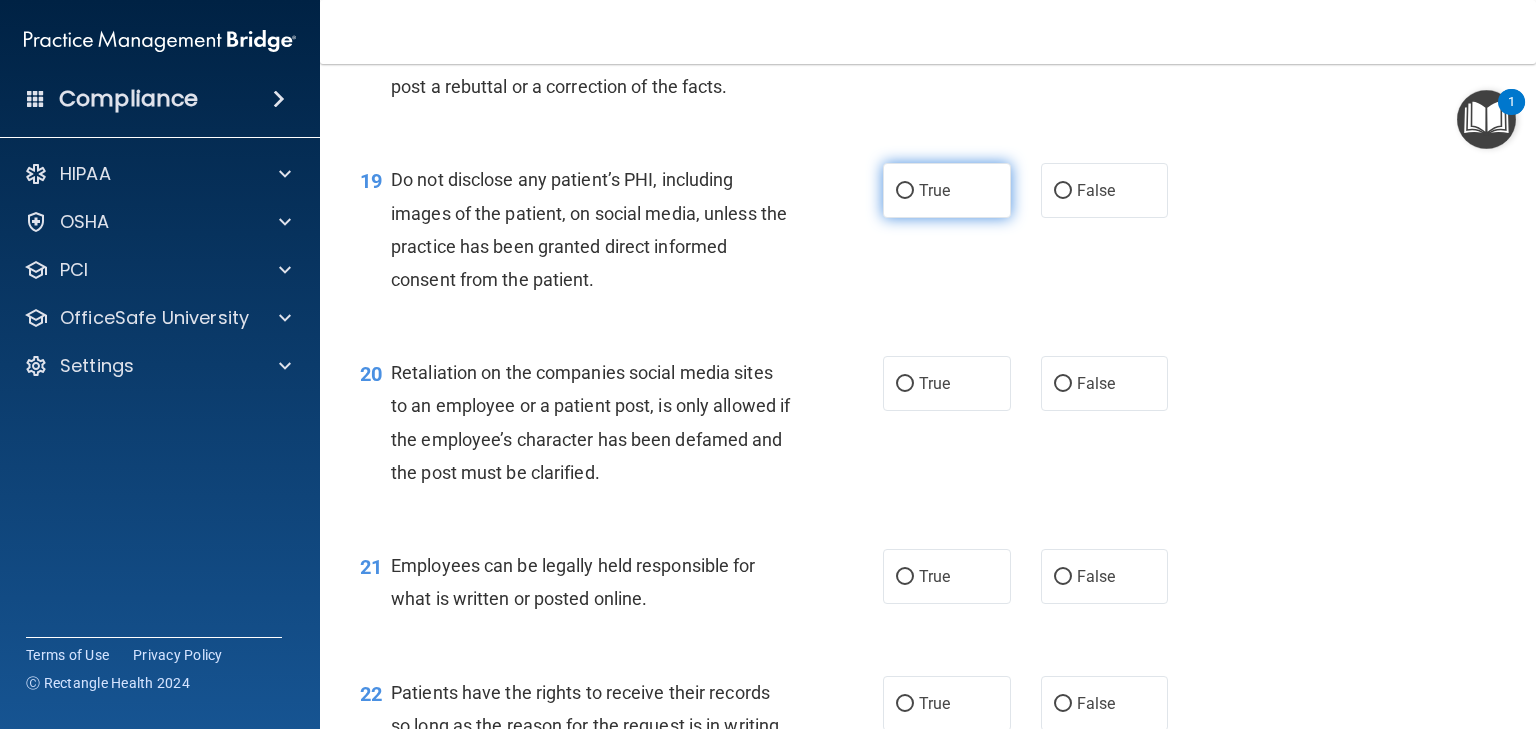 click on "True" at bounding box center (905, 191) 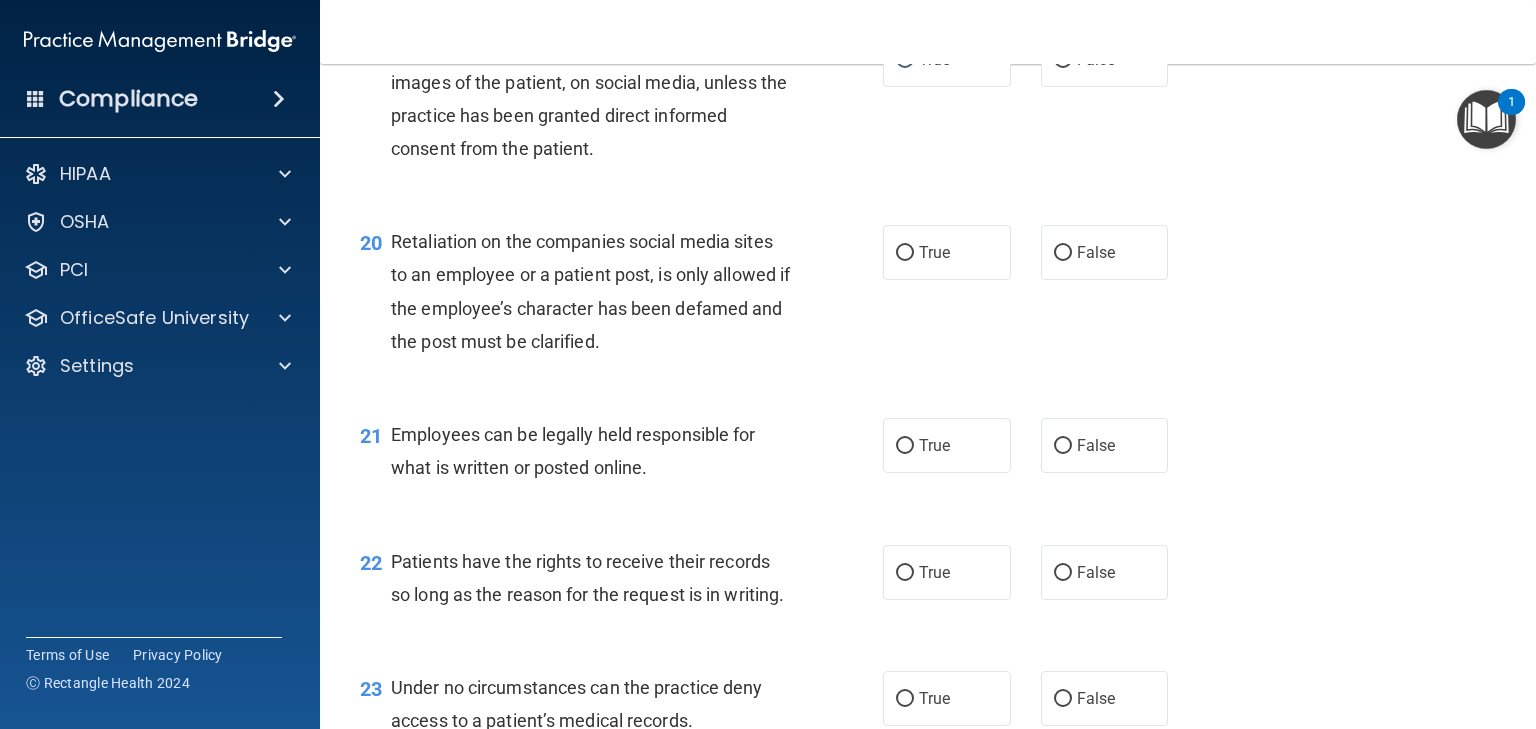 scroll, scrollTop: 3633, scrollLeft: 0, axis: vertical 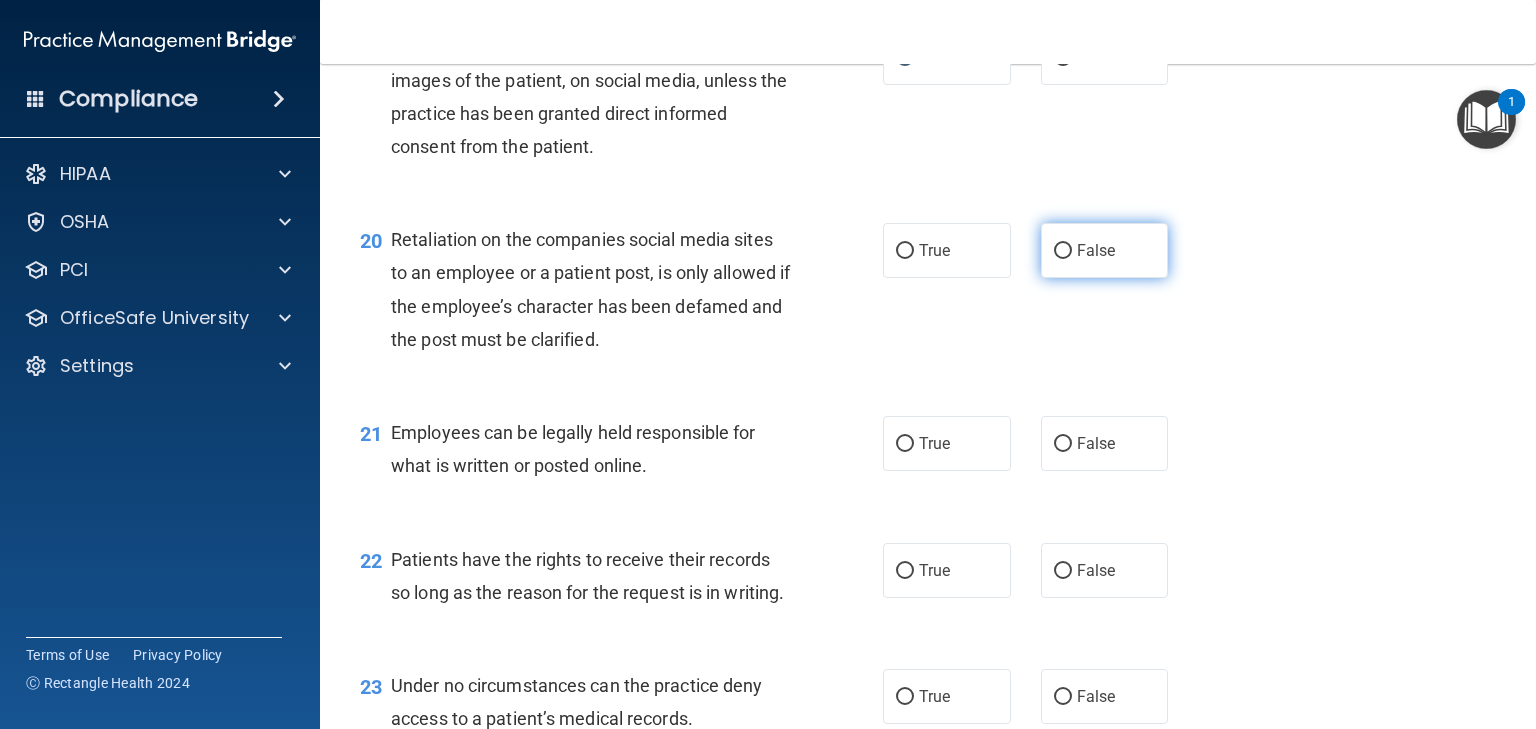 click on "False" at bounding box center [1063, 251] 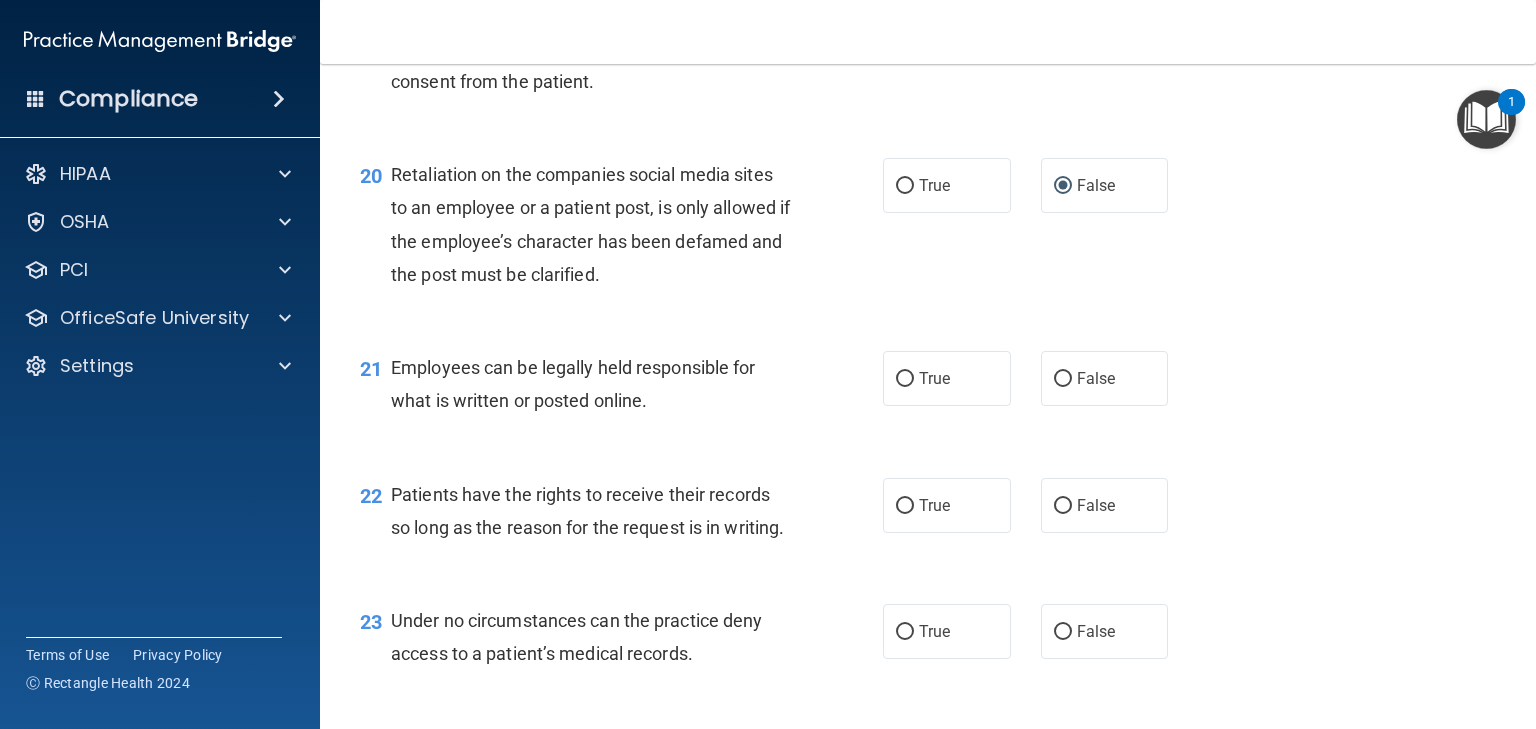 scroll, scrollTop: 3700, scrollLeft: 0, axis: vertical 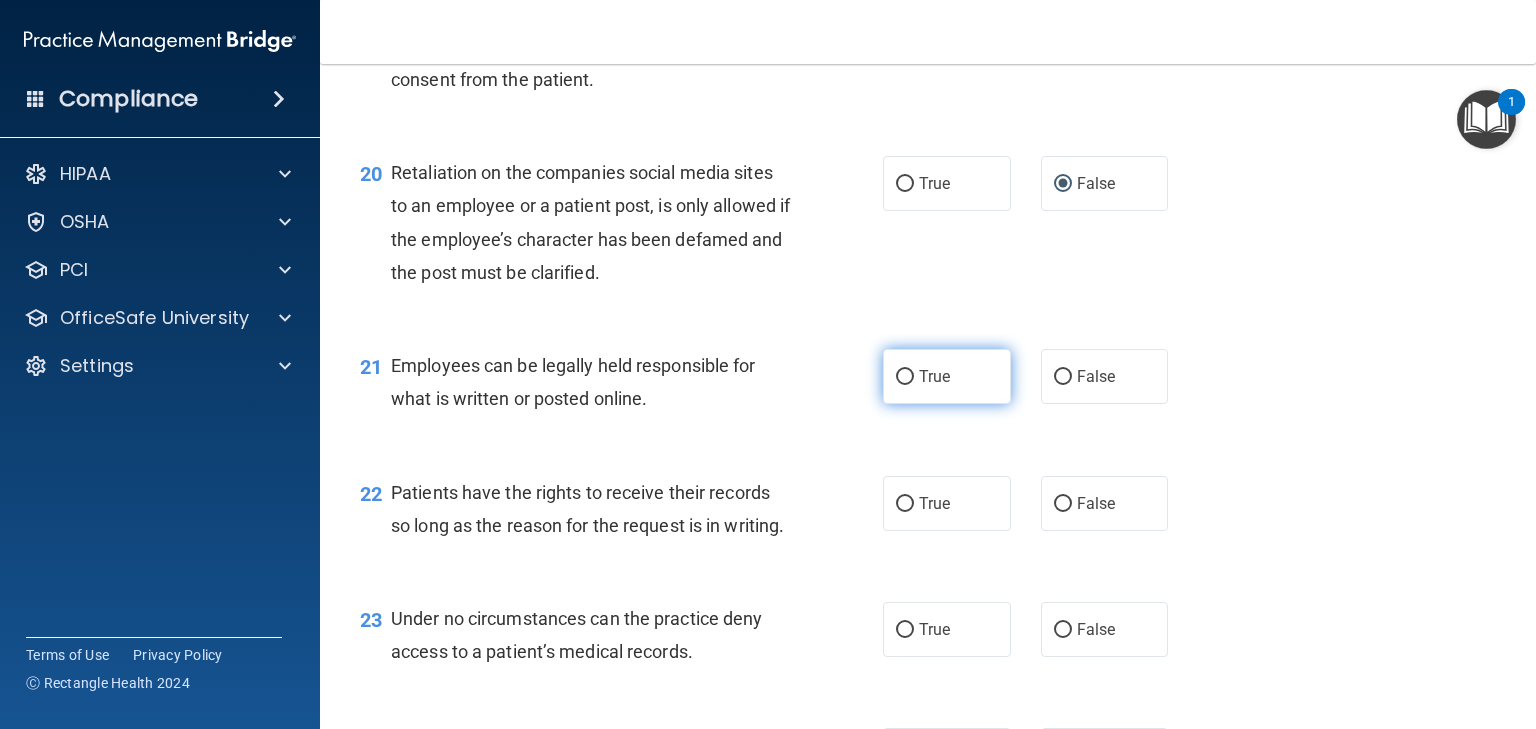 click on "True" at bounding box center (905, 377) 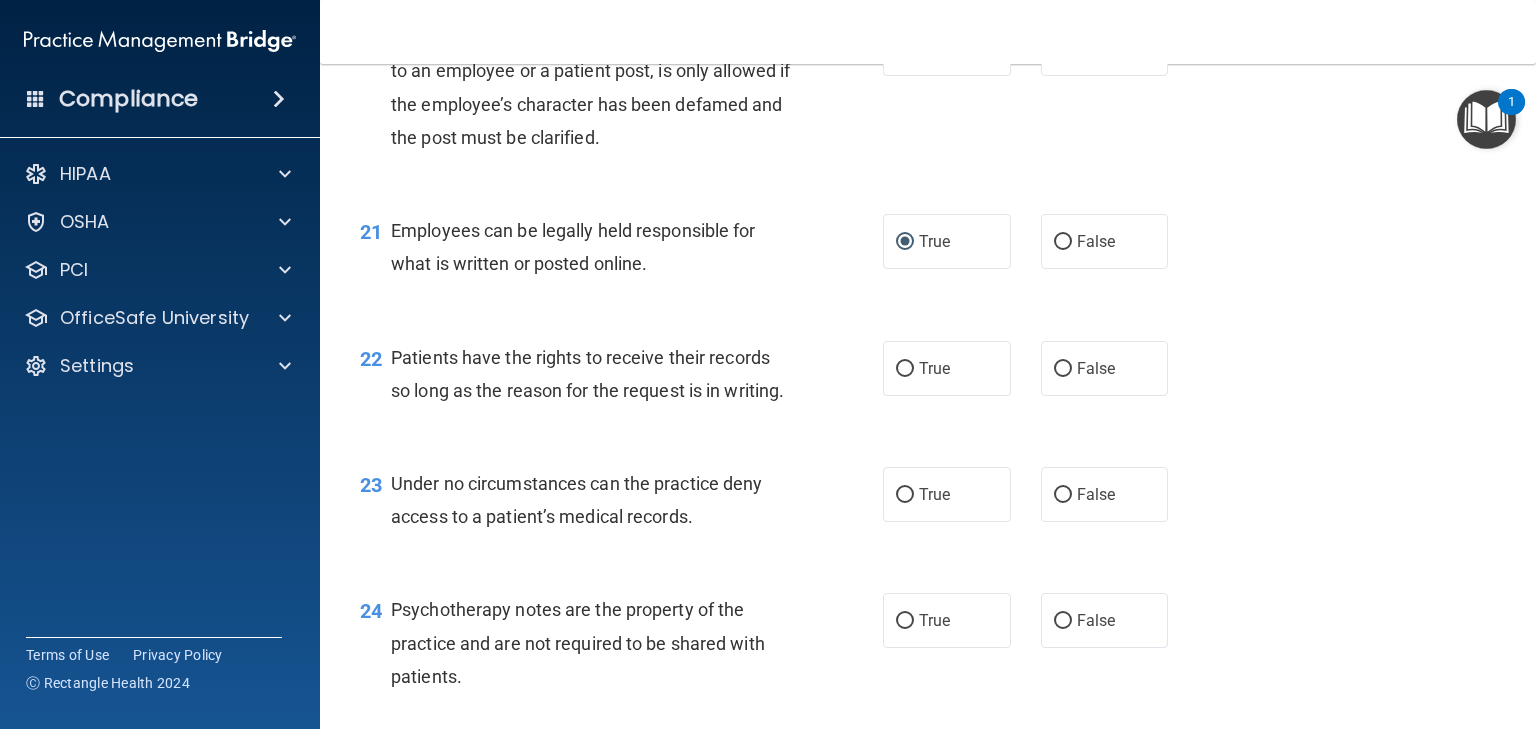 scroll, scrollTop: 3866, scrollLeft: 0, axis: vertical 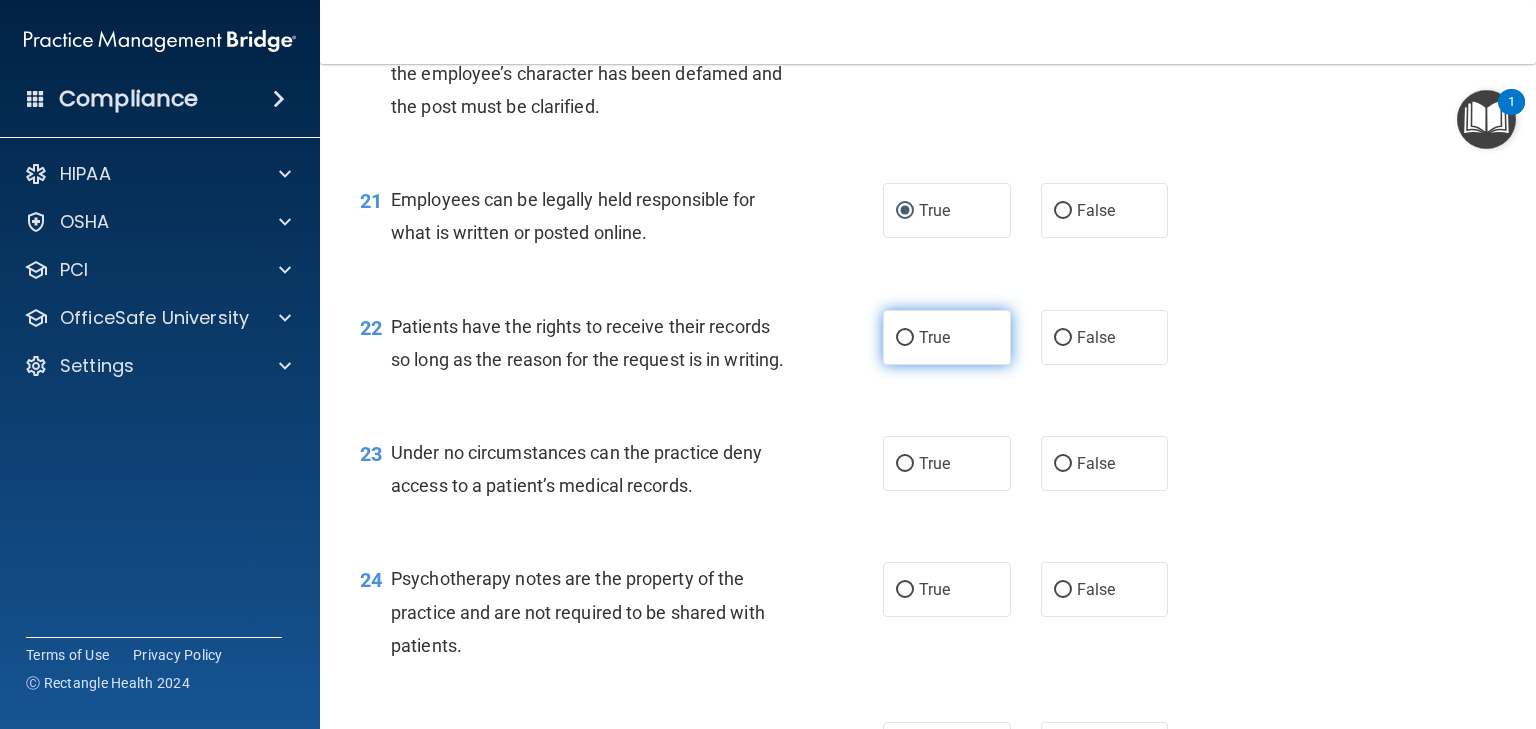 click on "True" at bounding box center (905, 338) 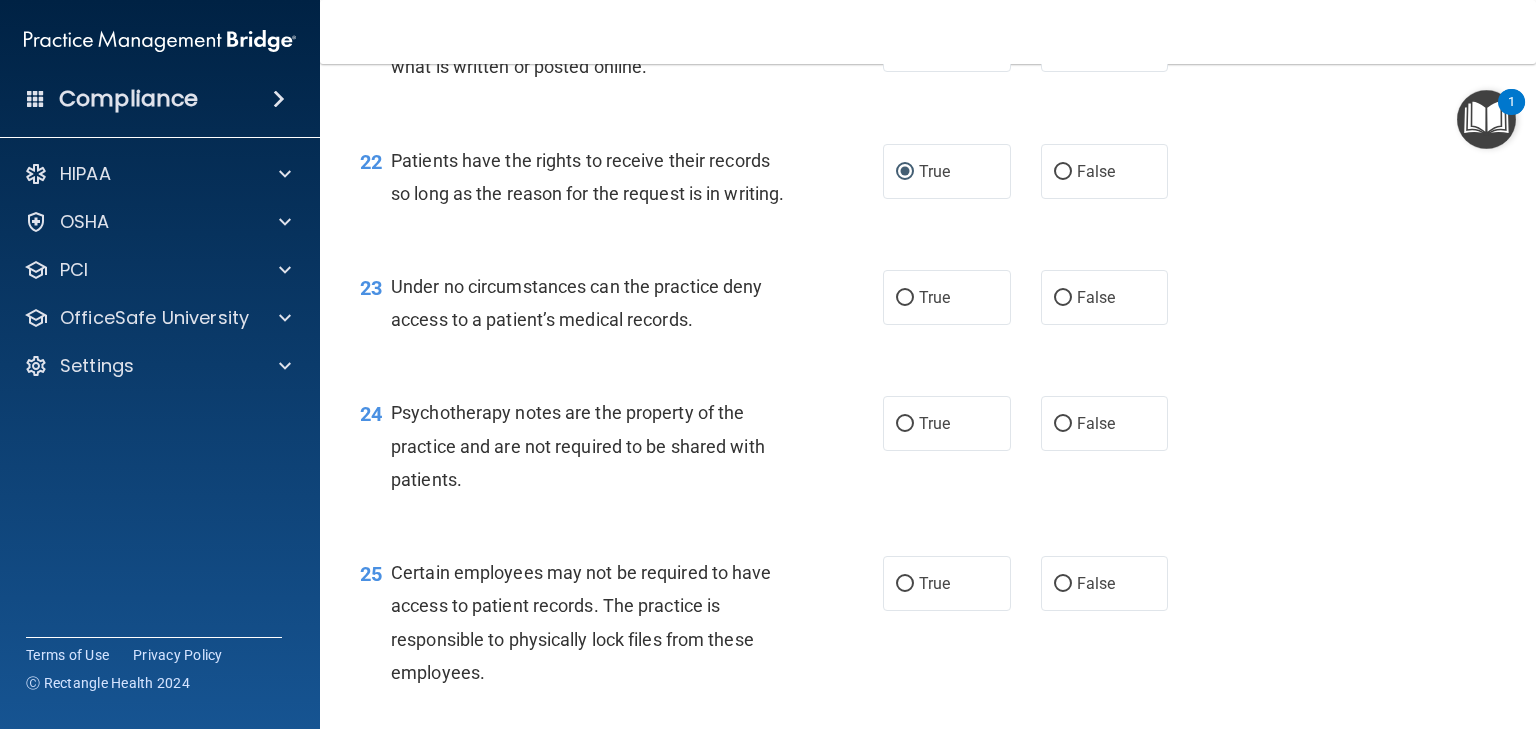 scroll, scrollTop: 4033, scrollLeft: 0, axis: vertical 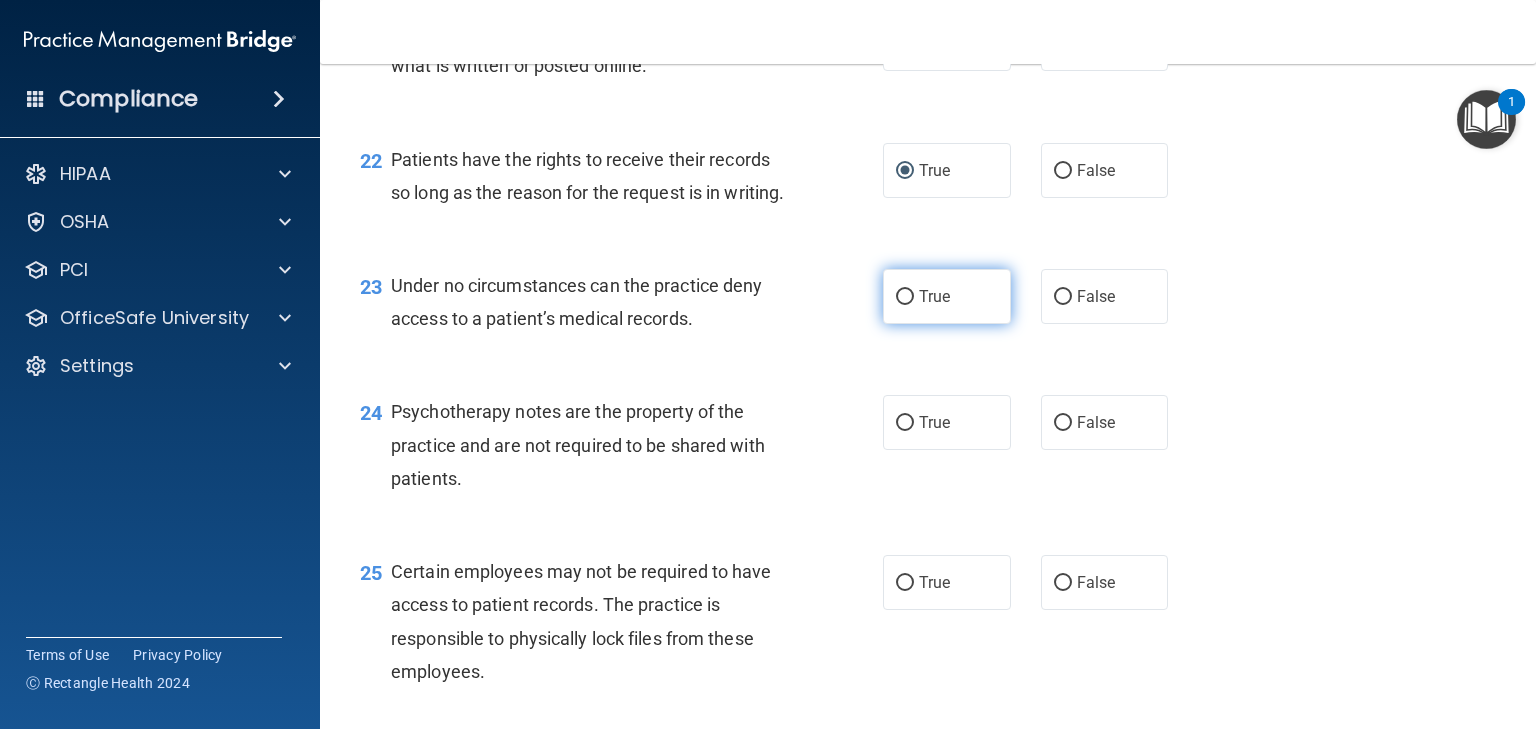 click on "True" at bounding box center [905, 297] 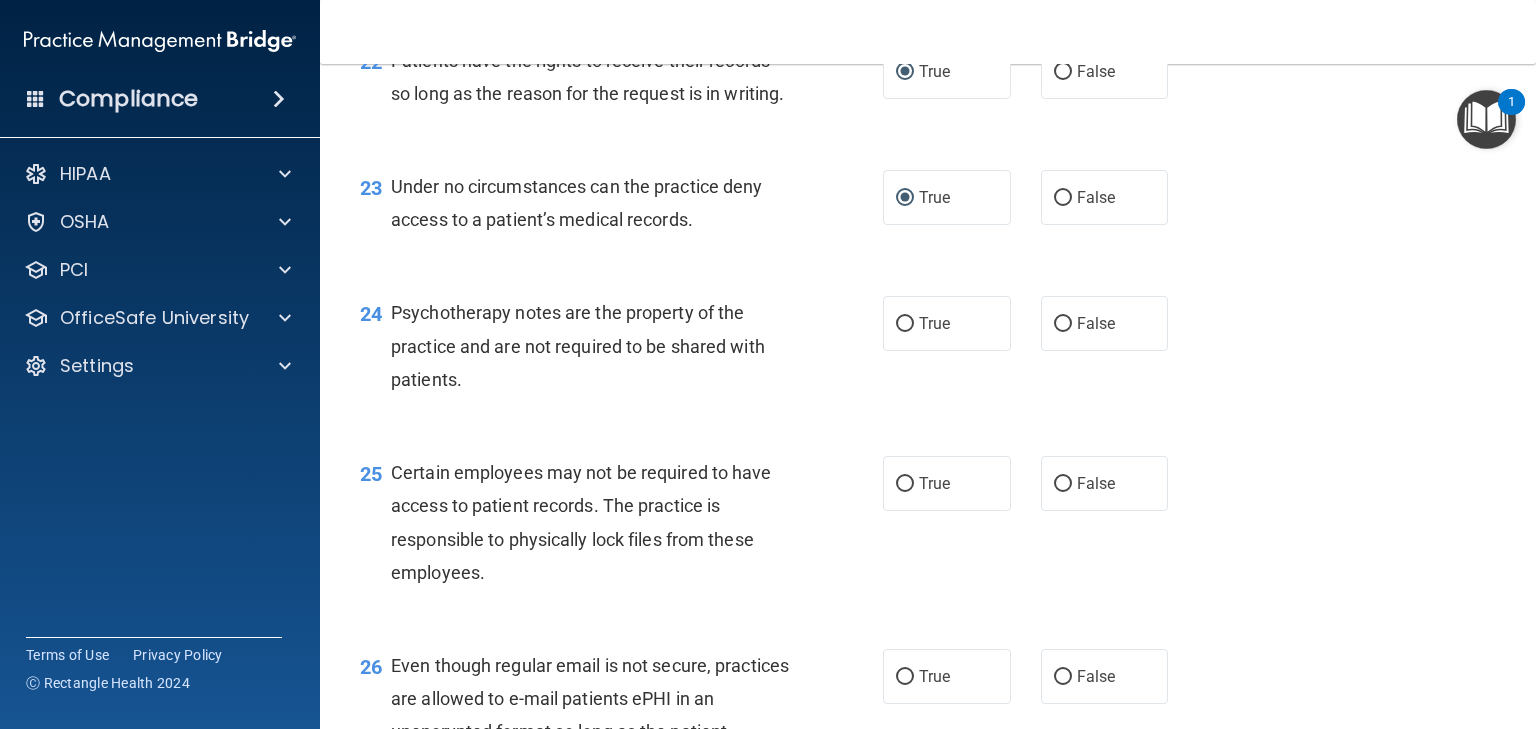 scroll, scrollTop: 4133, scrollLeft: 0, axis: vertical 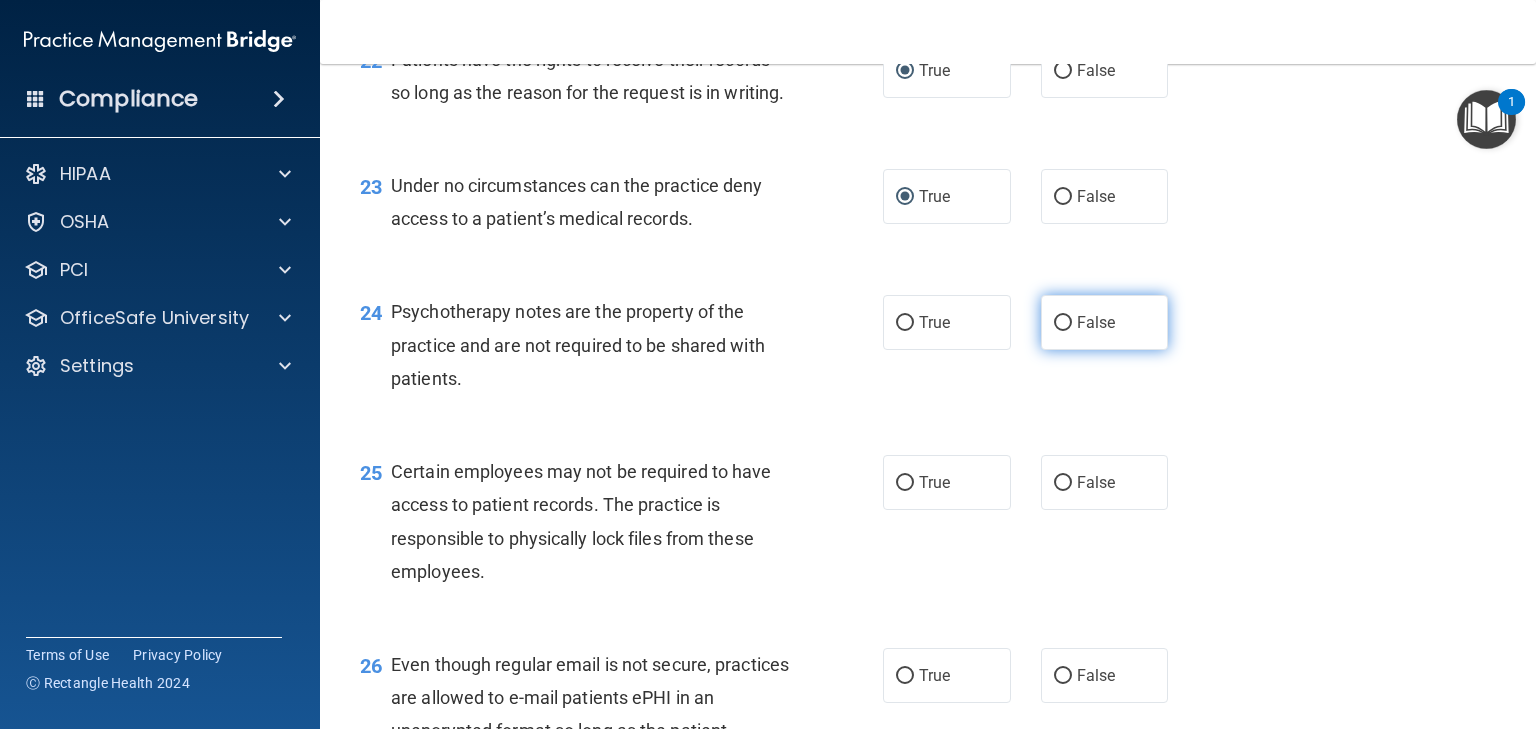 click on "False" at bounding box center [1063, 323] 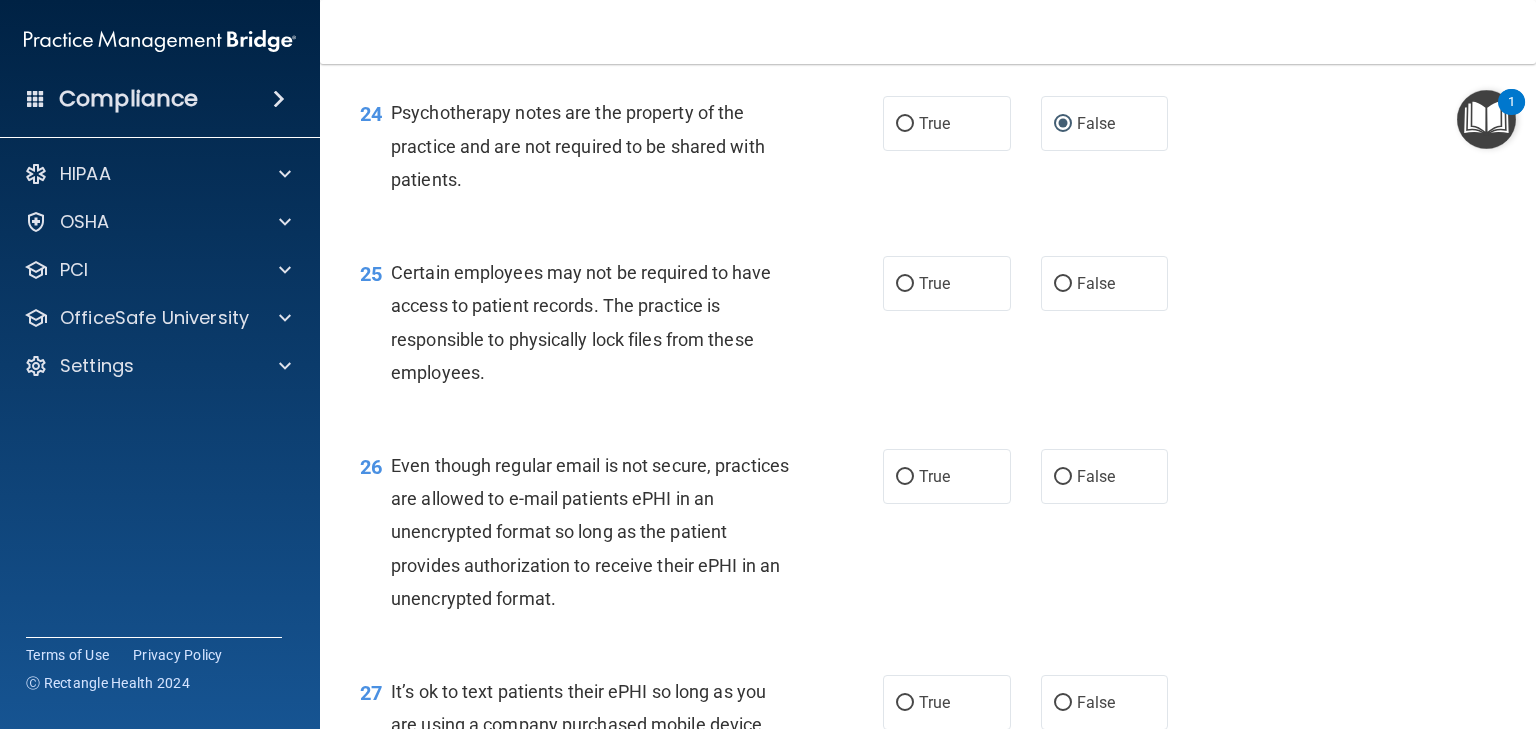 scroll, scrollTop: 4333, scrollLeft: 0, axis: vertical 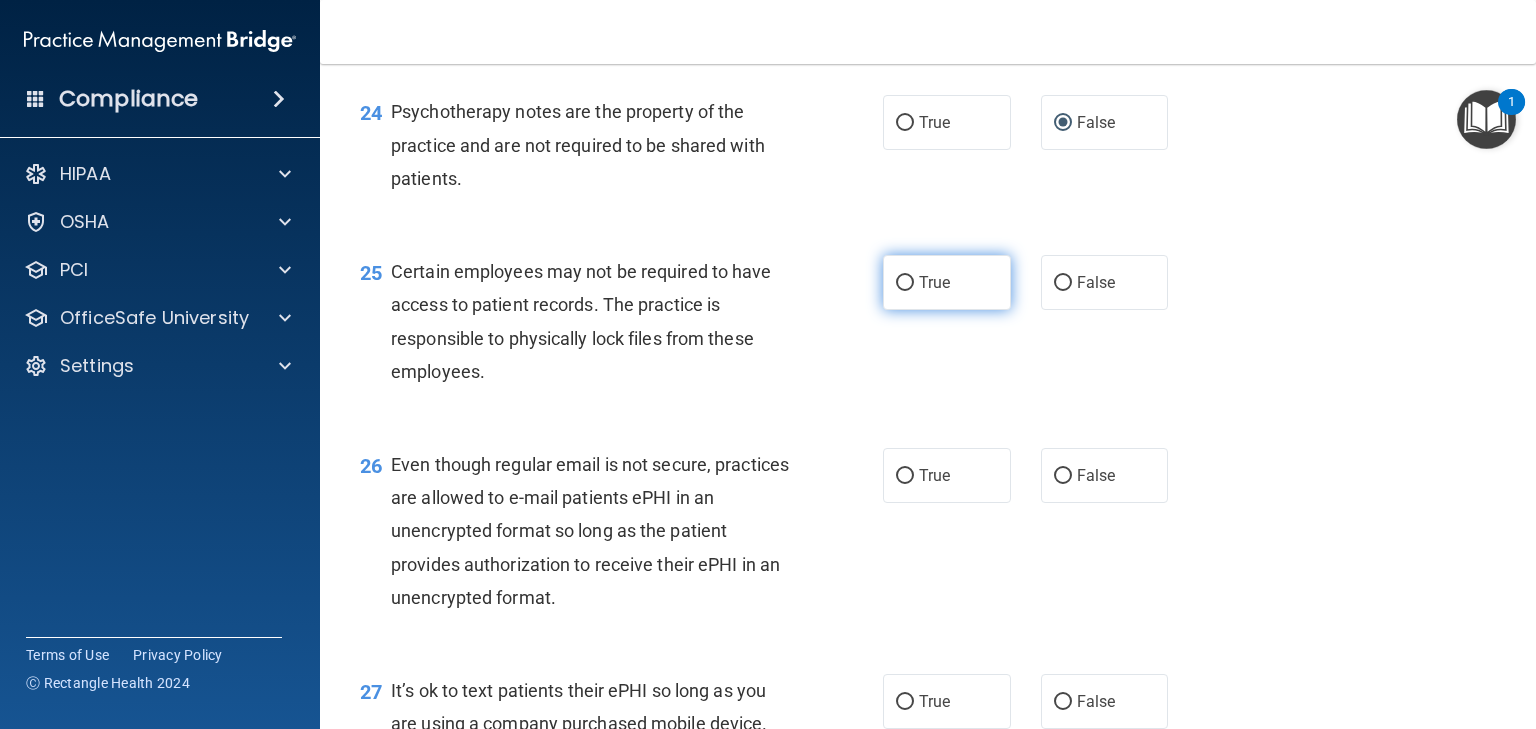 click on "True" at bounding box center (905, 283) 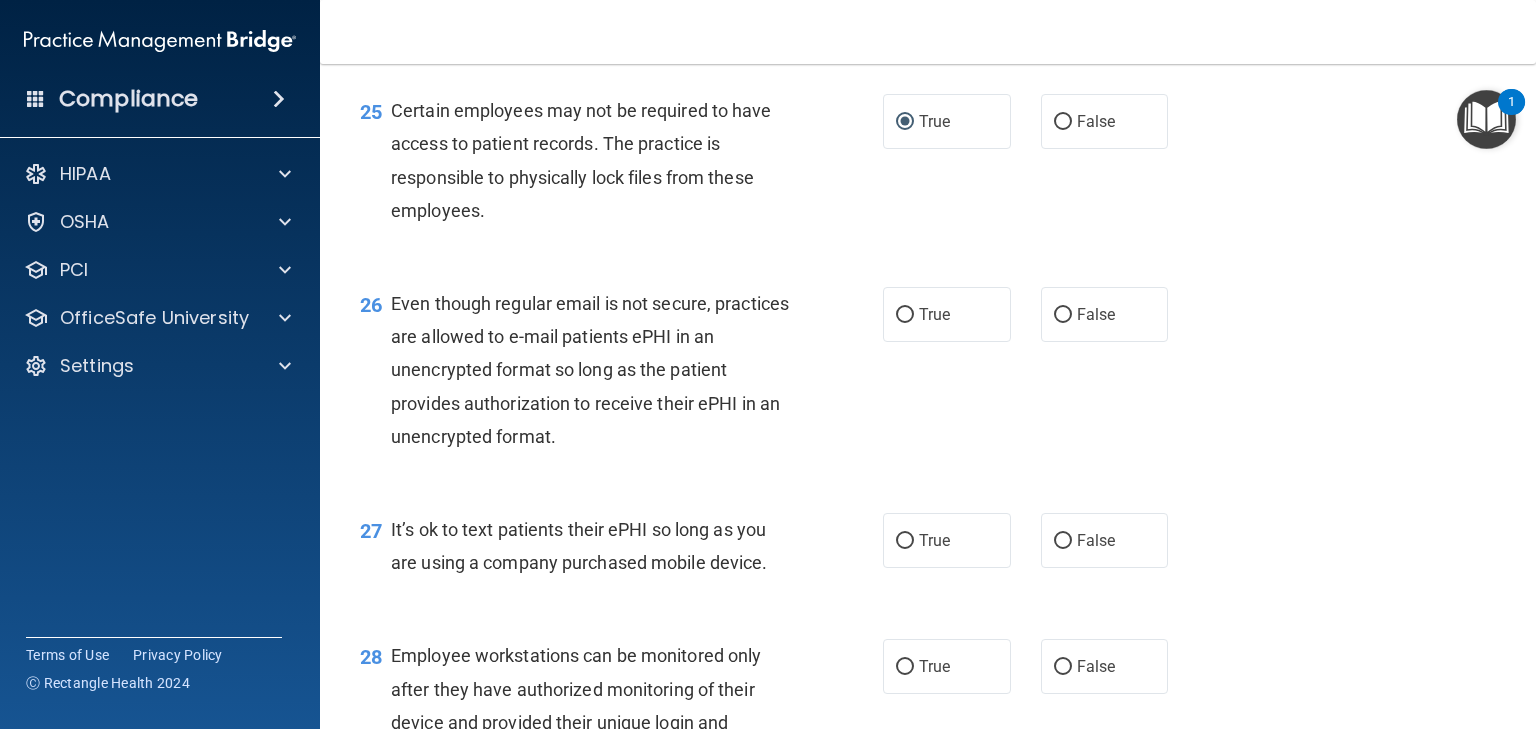 scroll, scrollTop: 4500, scrollLeft: 0, axis: vertical 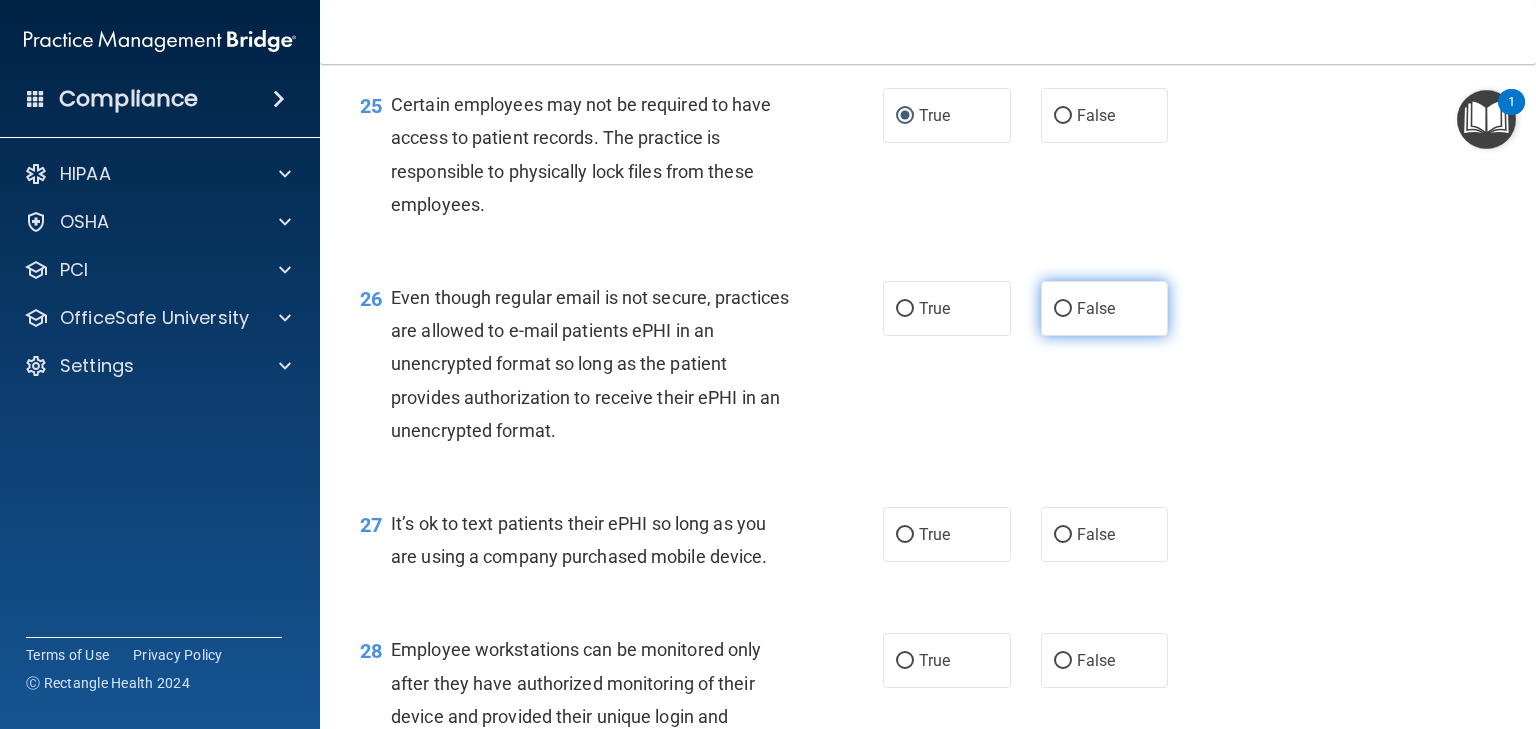 click on "False" at bounding box center (1063, 309) 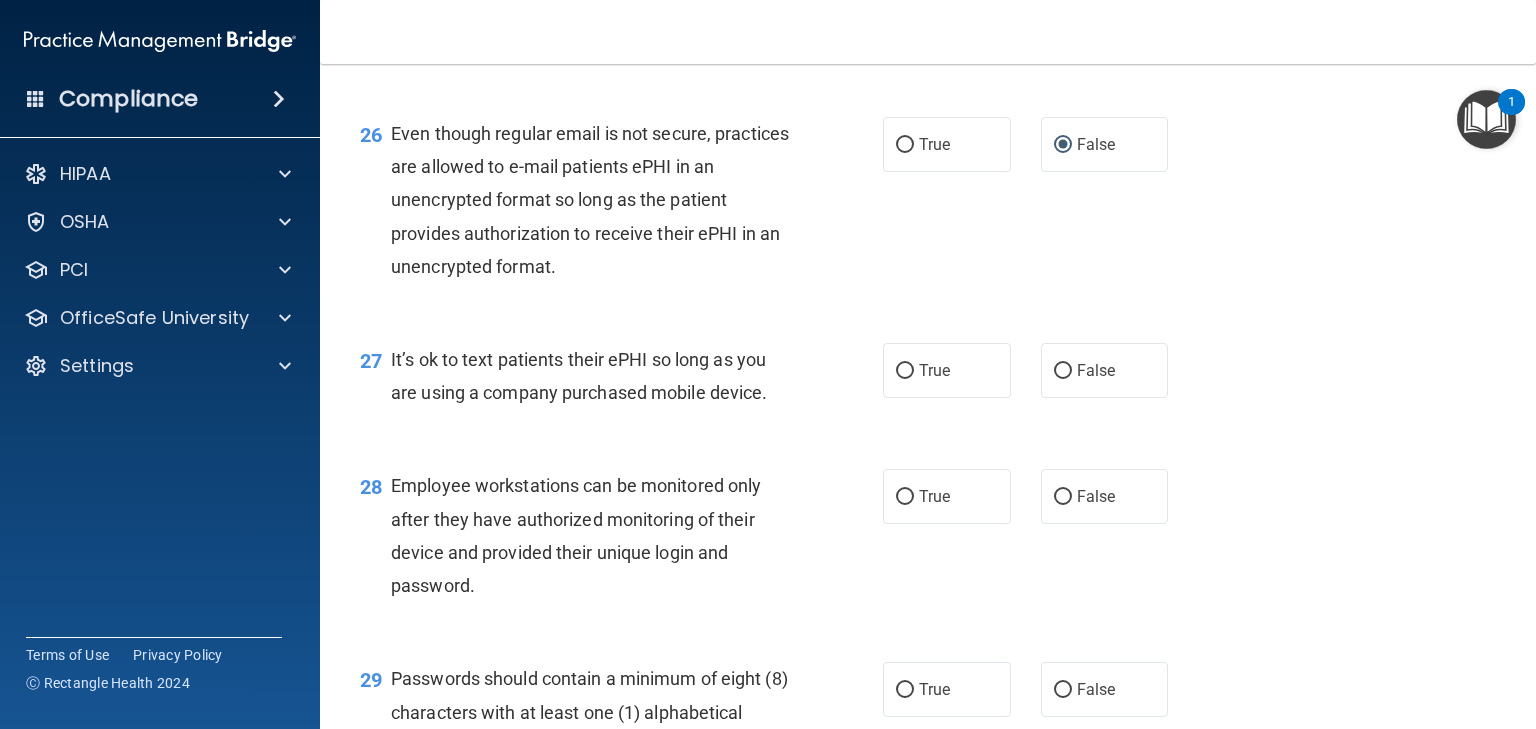 scroll, scrollTop: 4666, scrollLeft: 0, axis: vertical 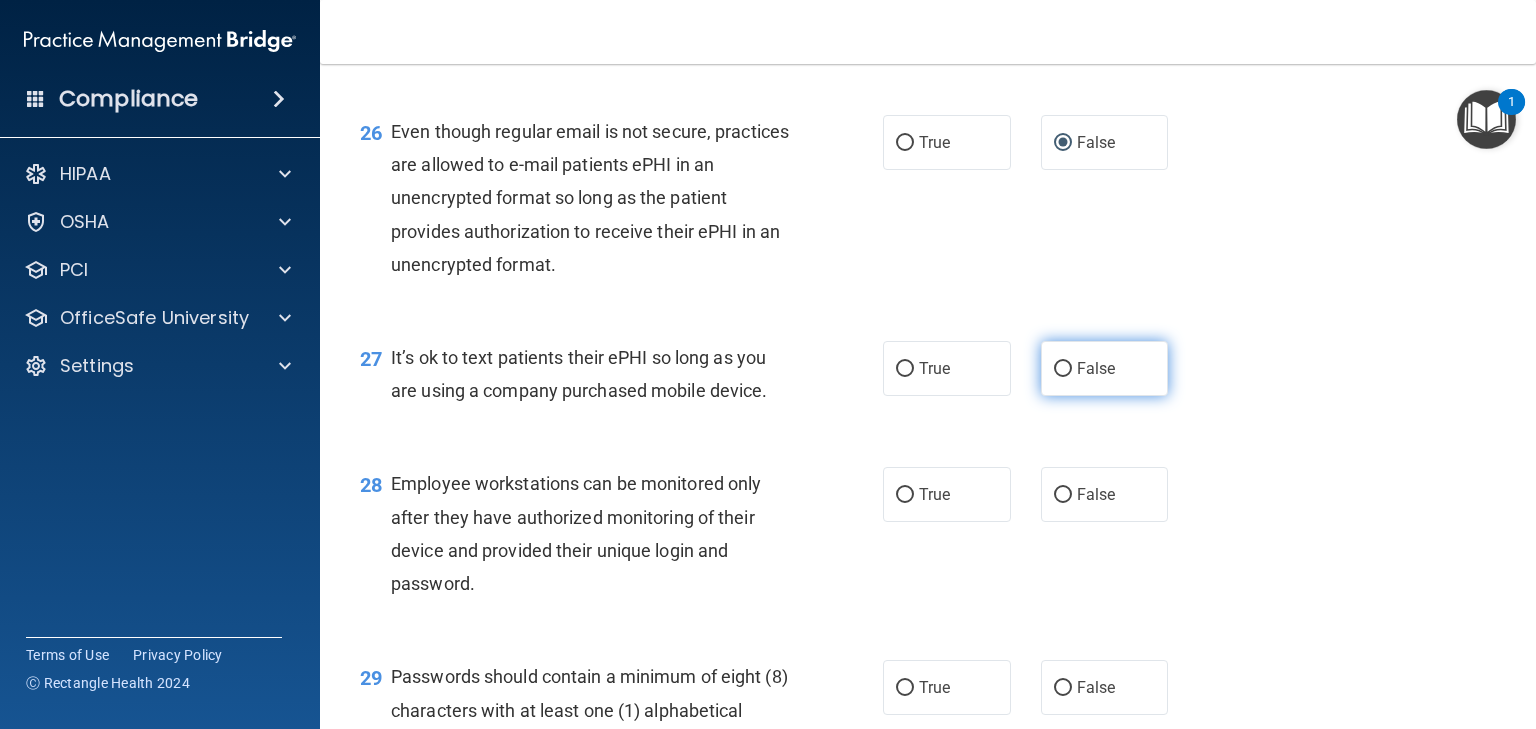 click on "False" at bounding box center (1063, 369) 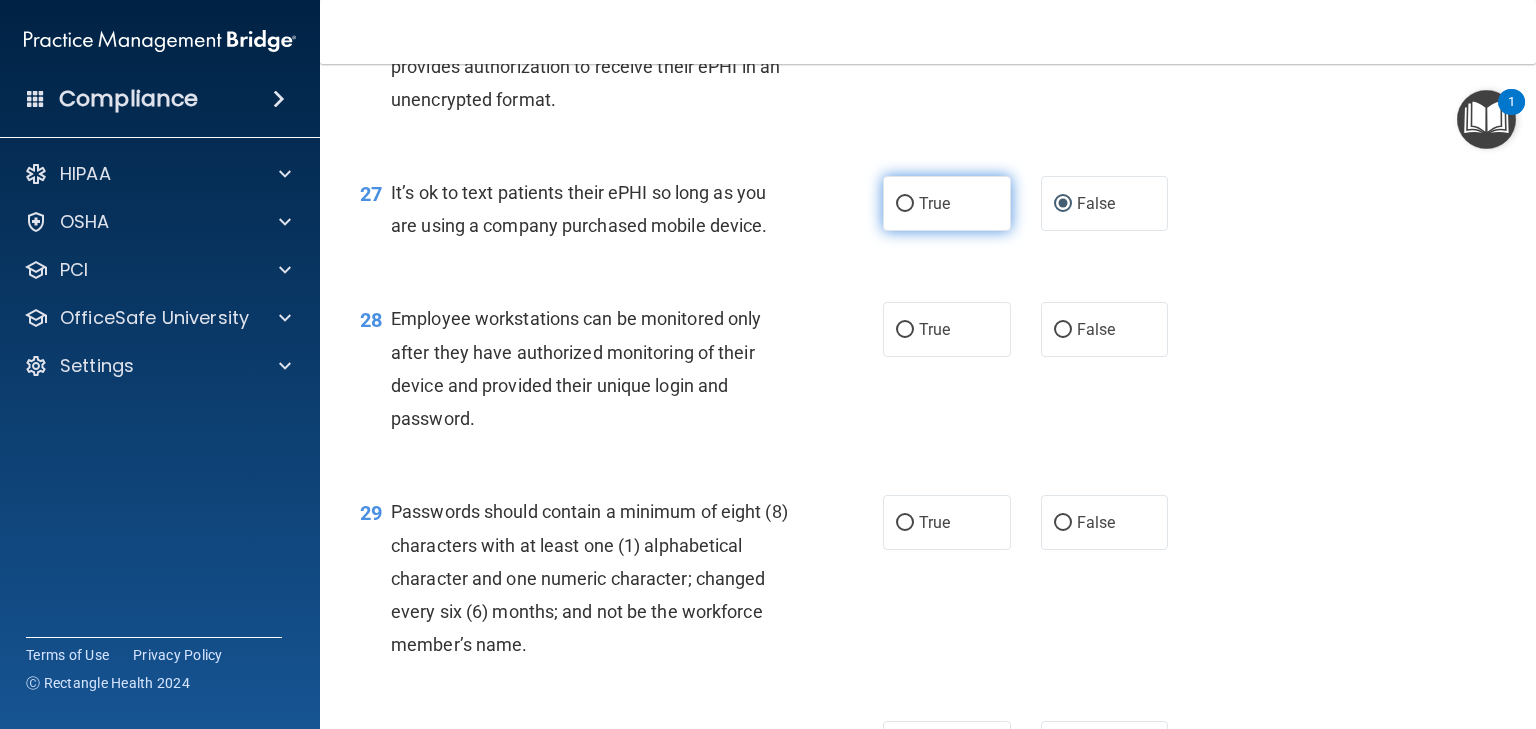 scroll, scrollTop: 4833, scrollLeft: 0, axis: vertical 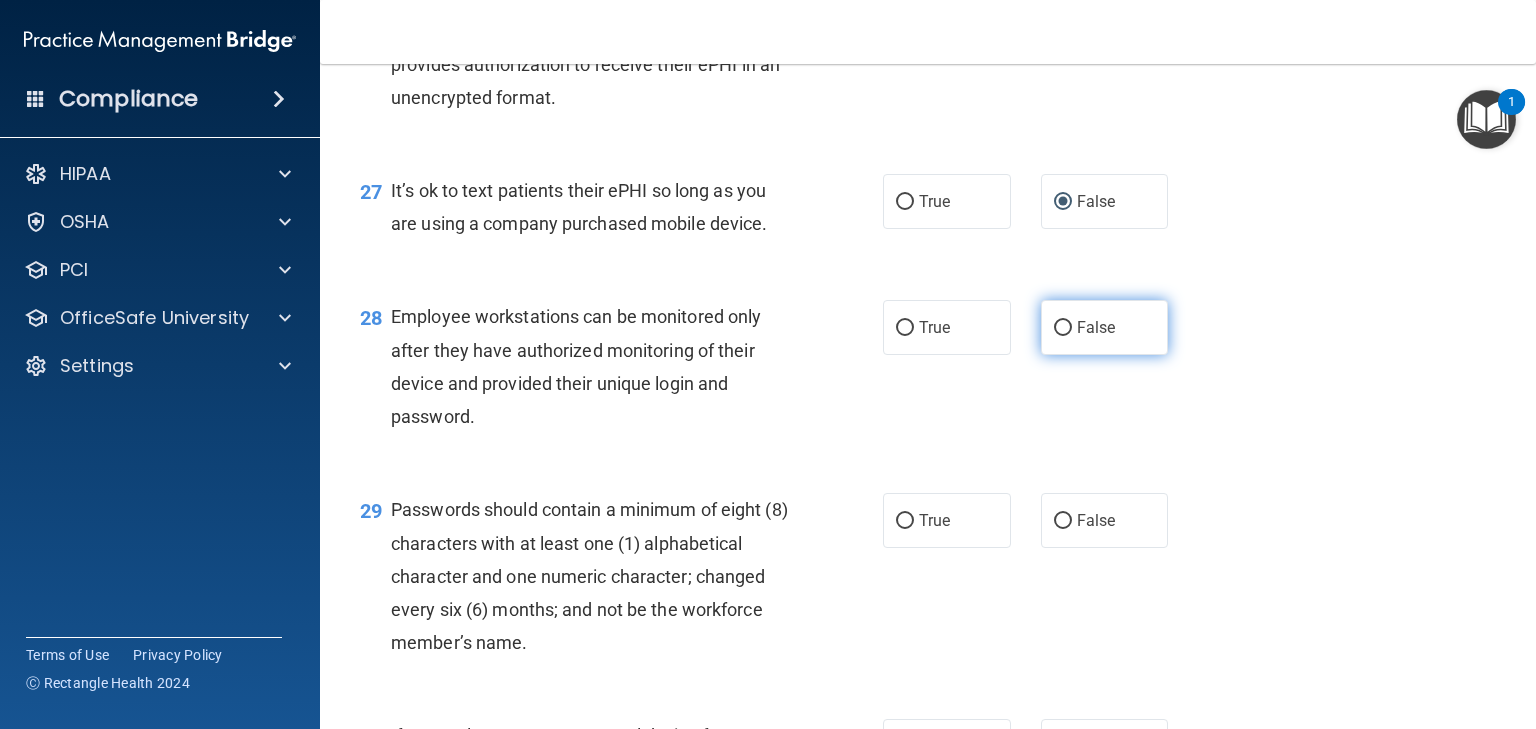 click on "False" at bounding box center [1063, 328] 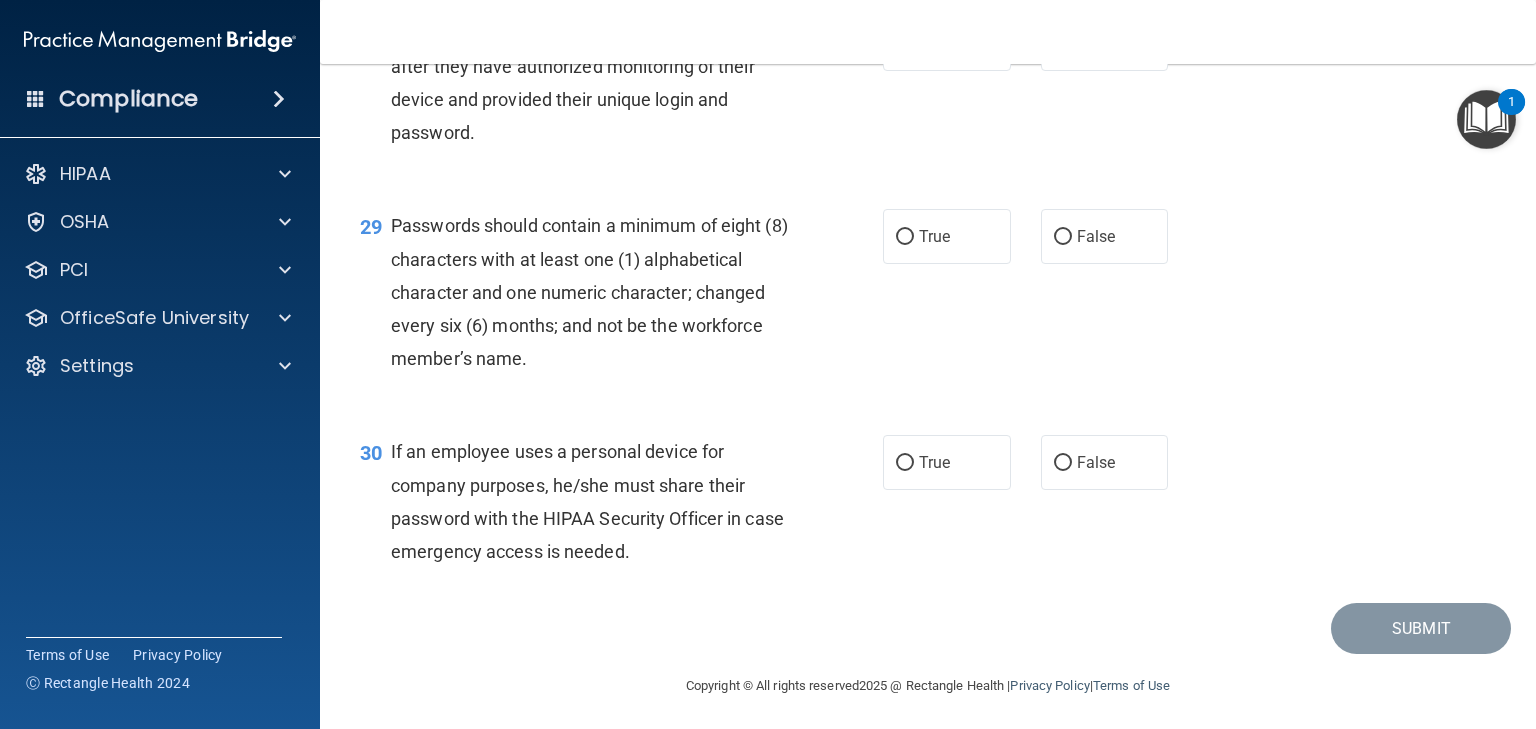 scroll, scrollTop: 5133, scrollLeft: 0, axis: vertical 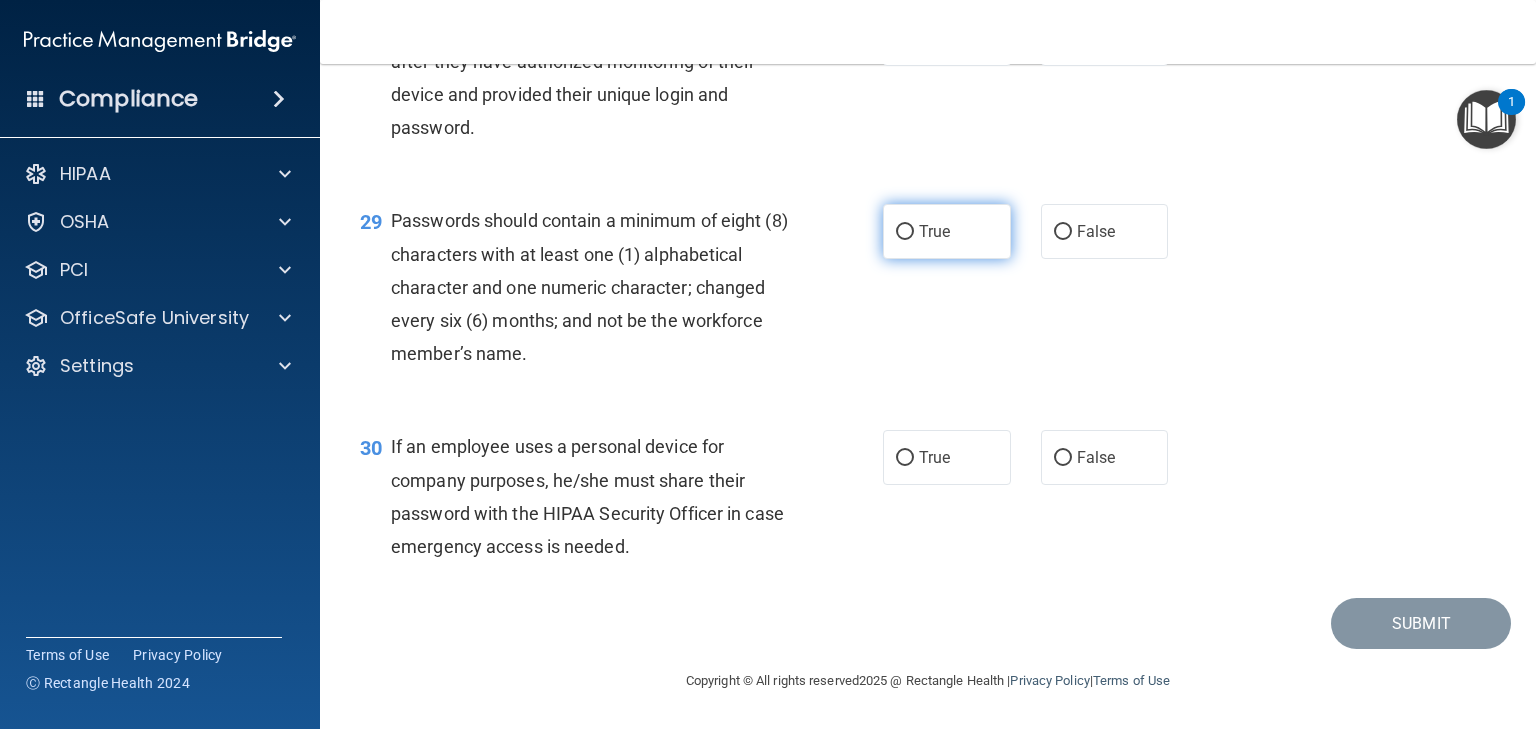 click on "True" at bounding box center [905, 232] 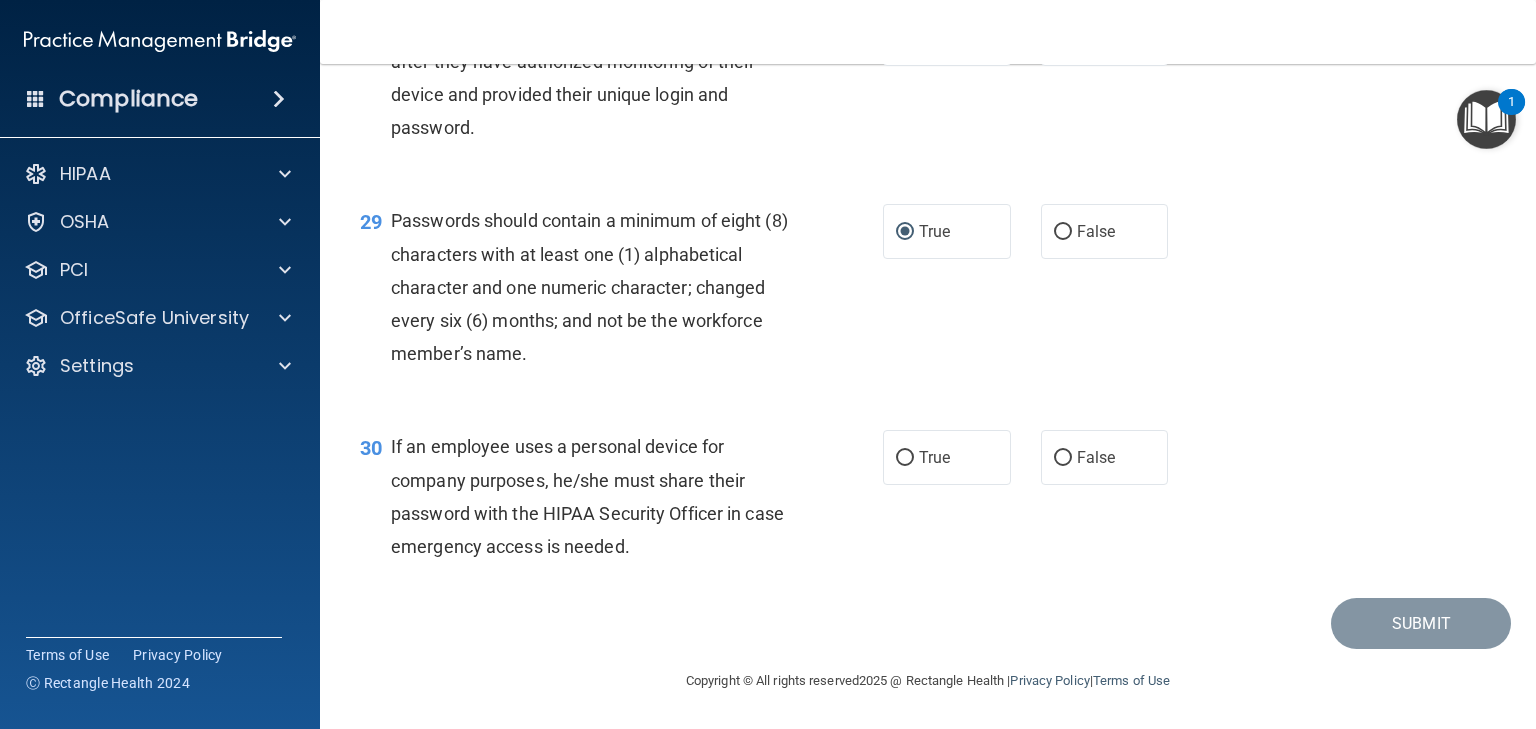 scroll, scrollTop: 5222, scrollLeft: 0, axis: vertical 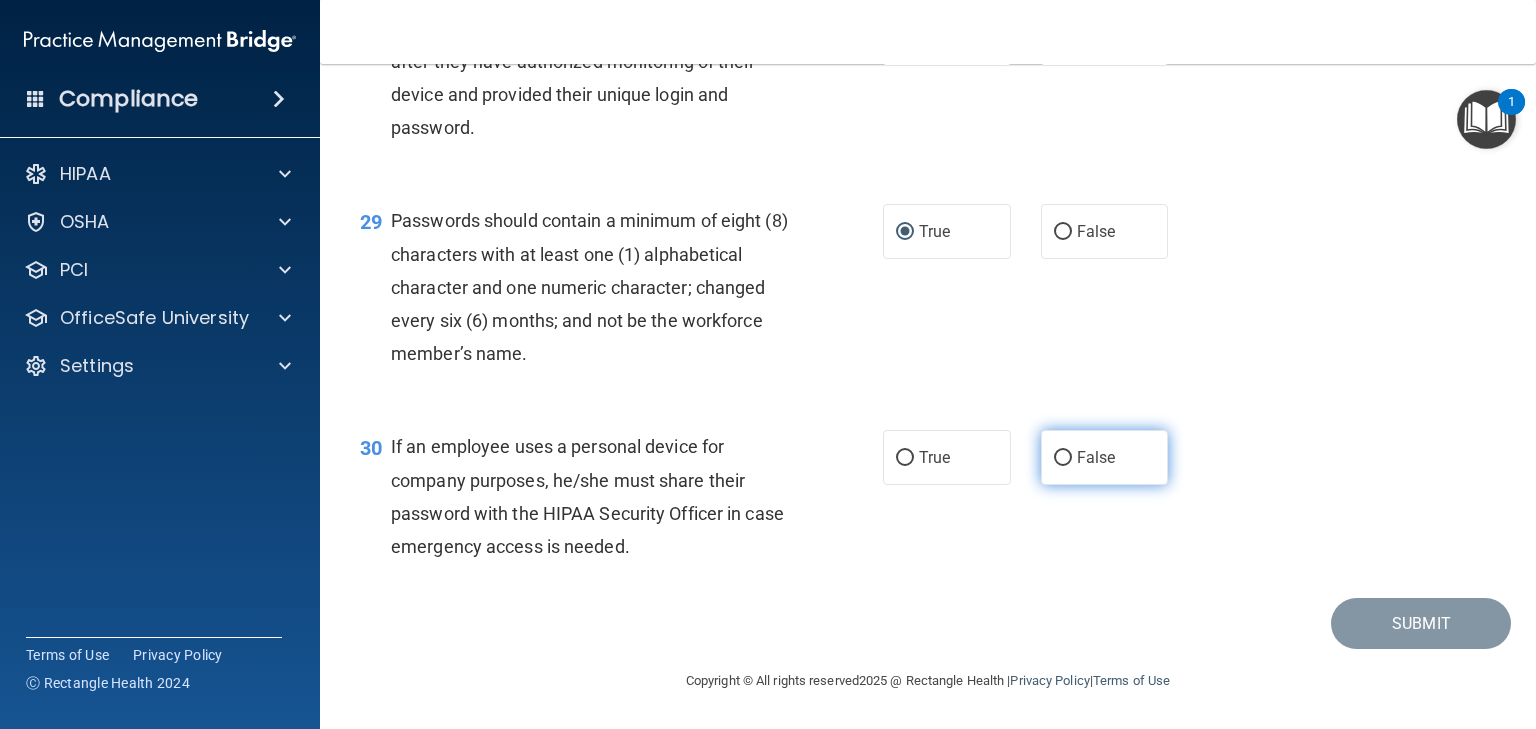click on "False" at bounding box center [1063, 458] 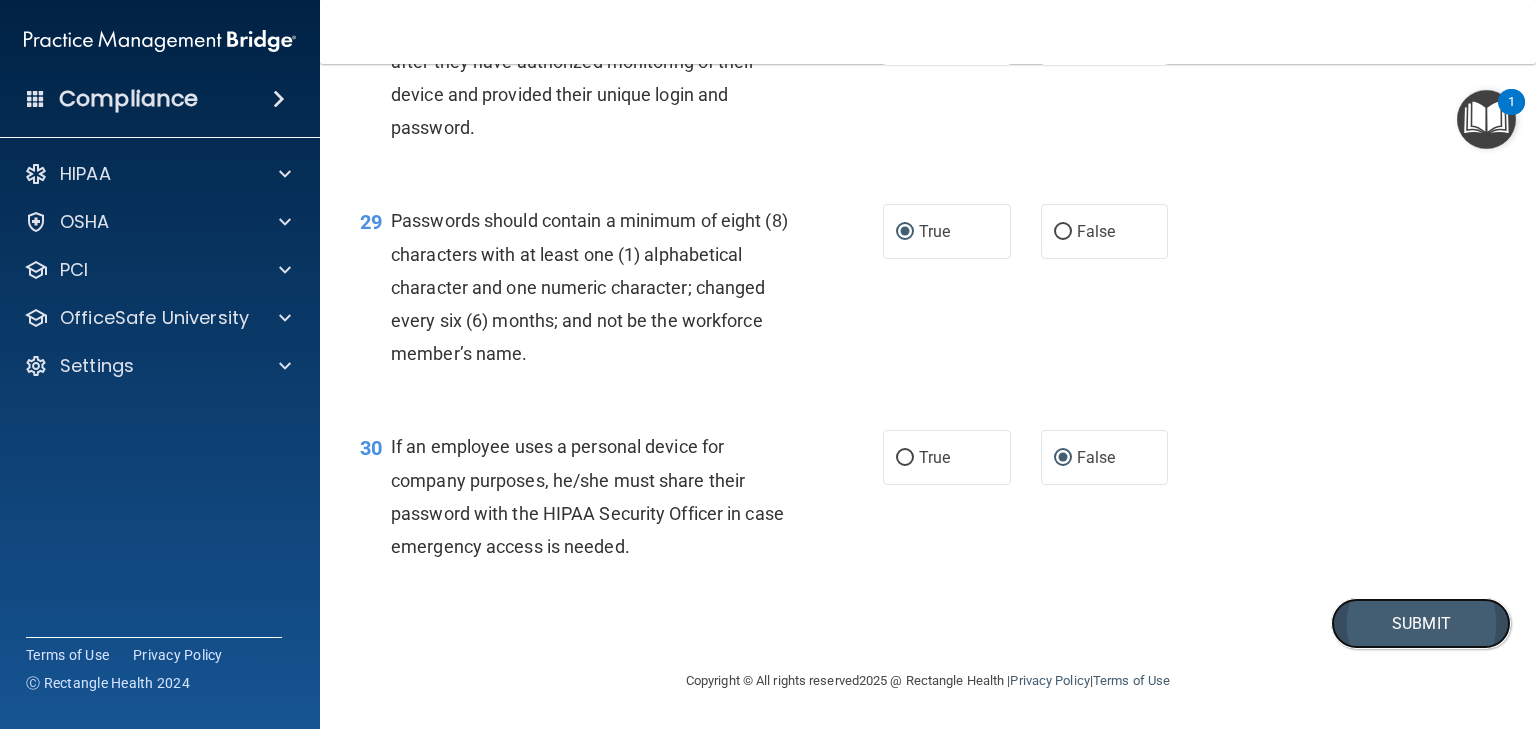 click on "Submit" at bounding box center [1421, 623] 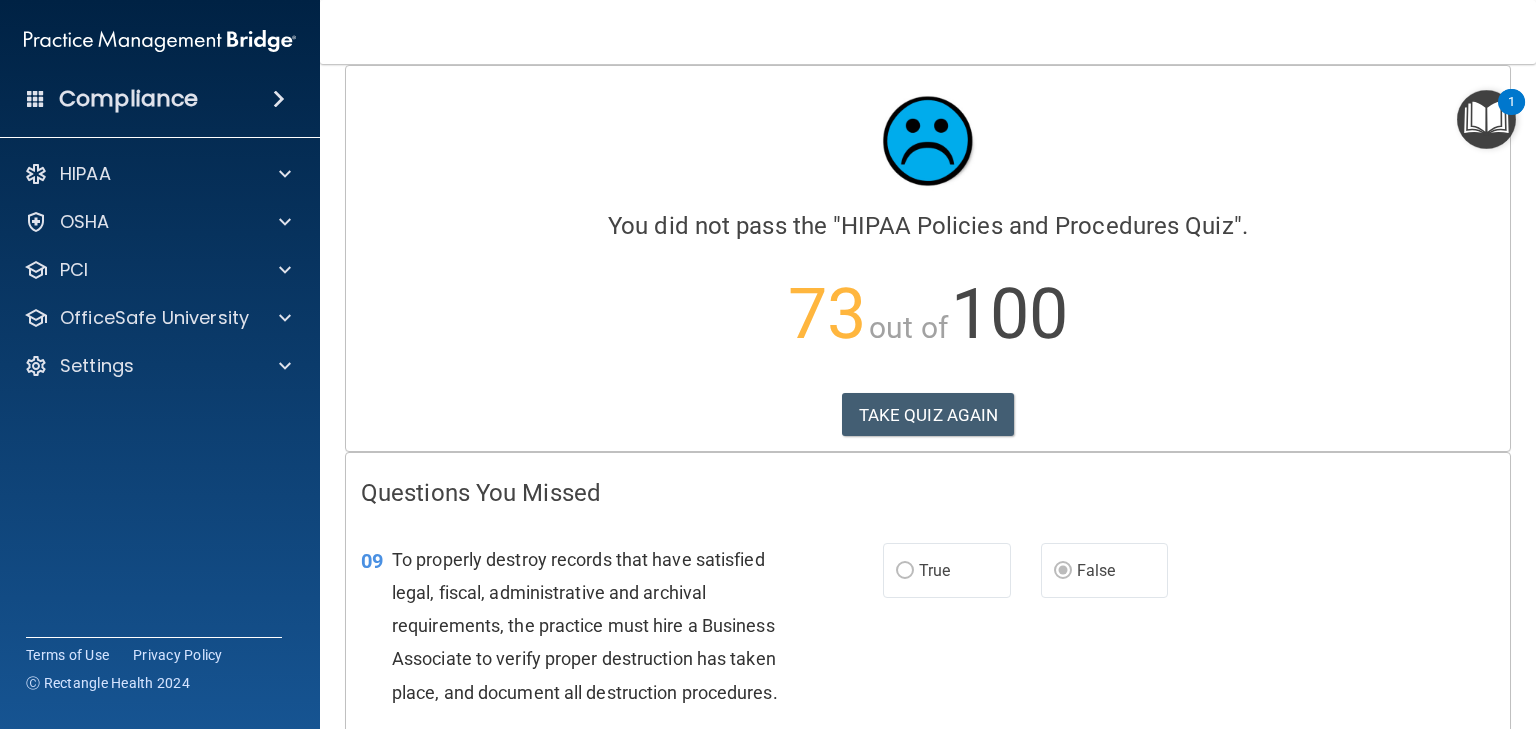 scroll, scrollTop: 0, scrollLeft: 0, axis: both 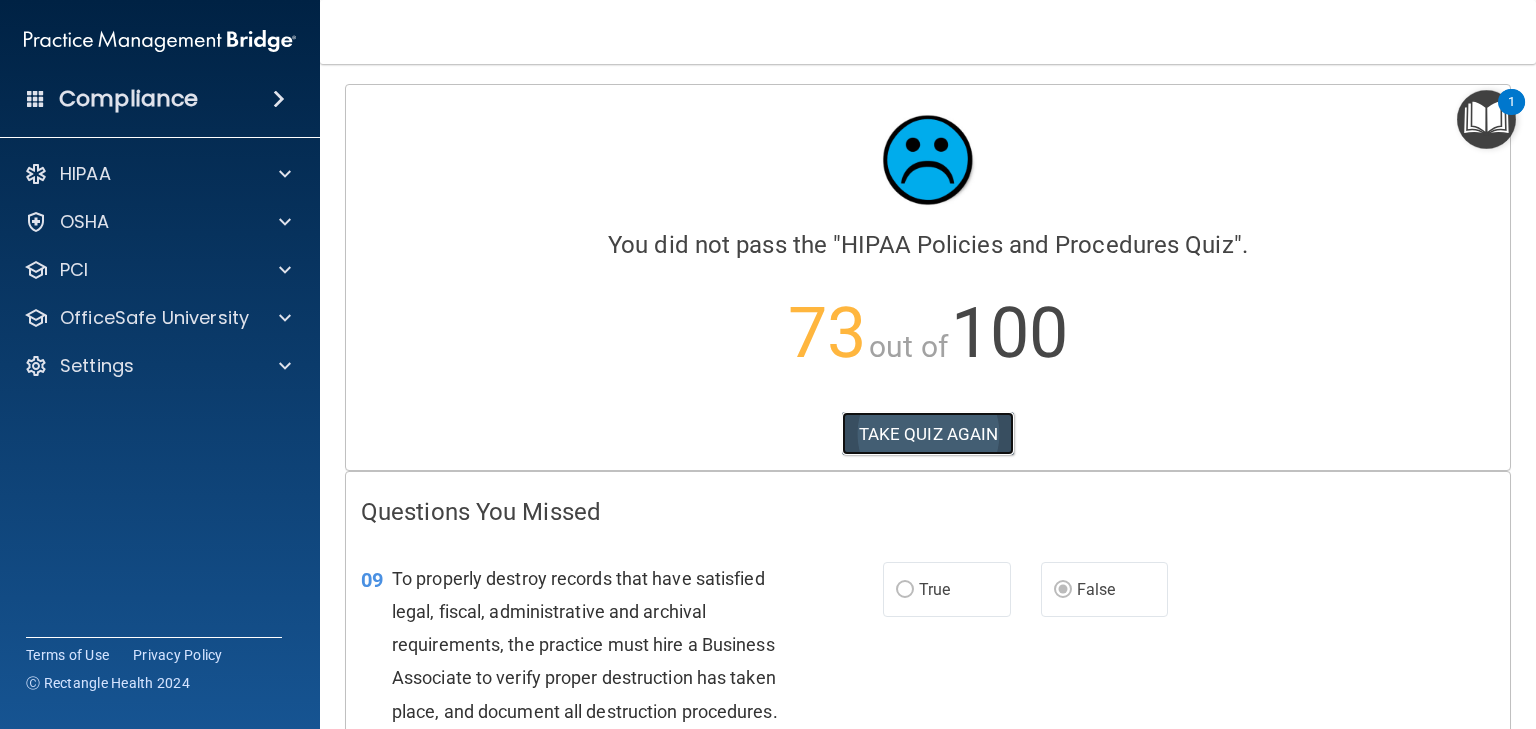 click on "TAKE QUIZ AGAIN" at bounding box center [928, 434] 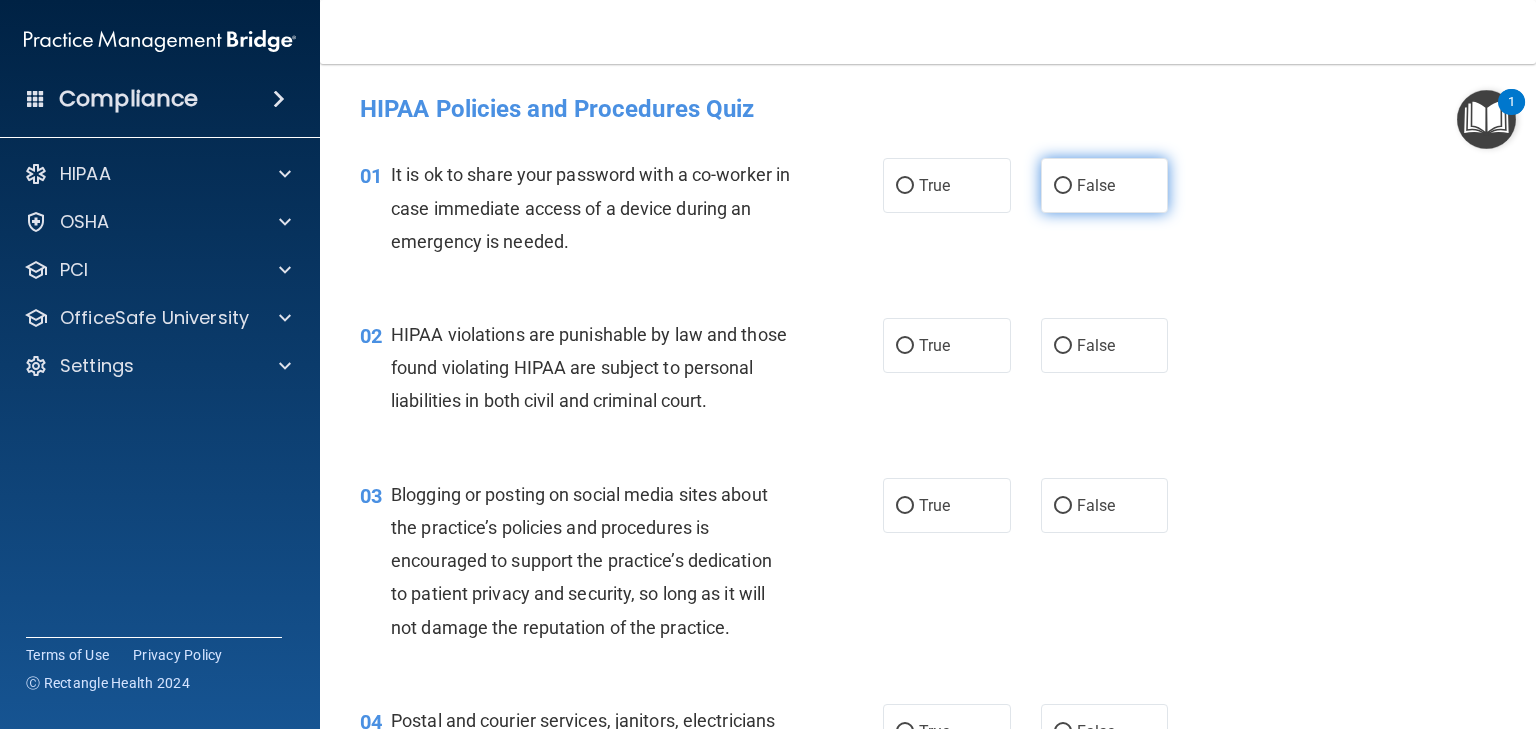 click on "False" at bounding box center [1063, 186] 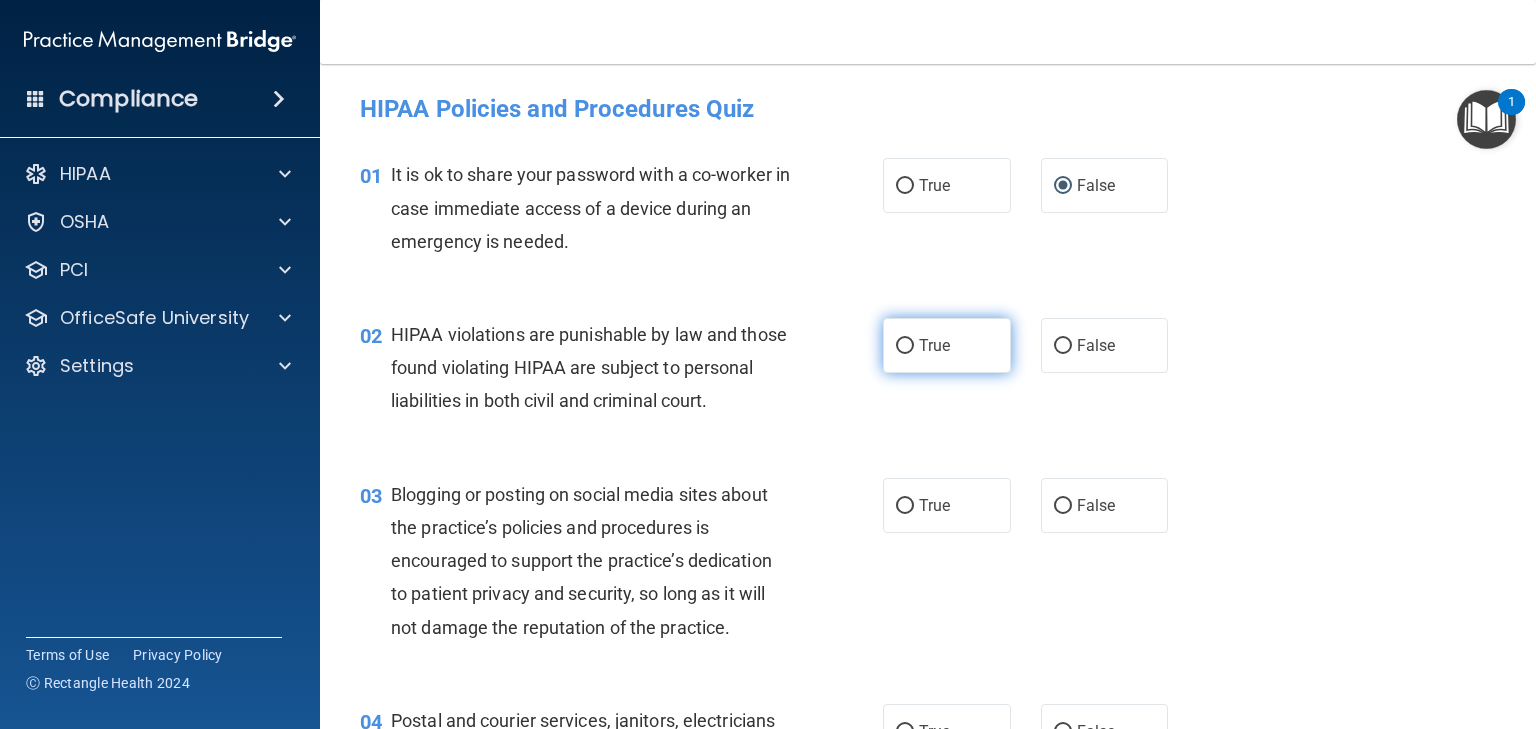 click on "True" at bounding box center [905, 346] 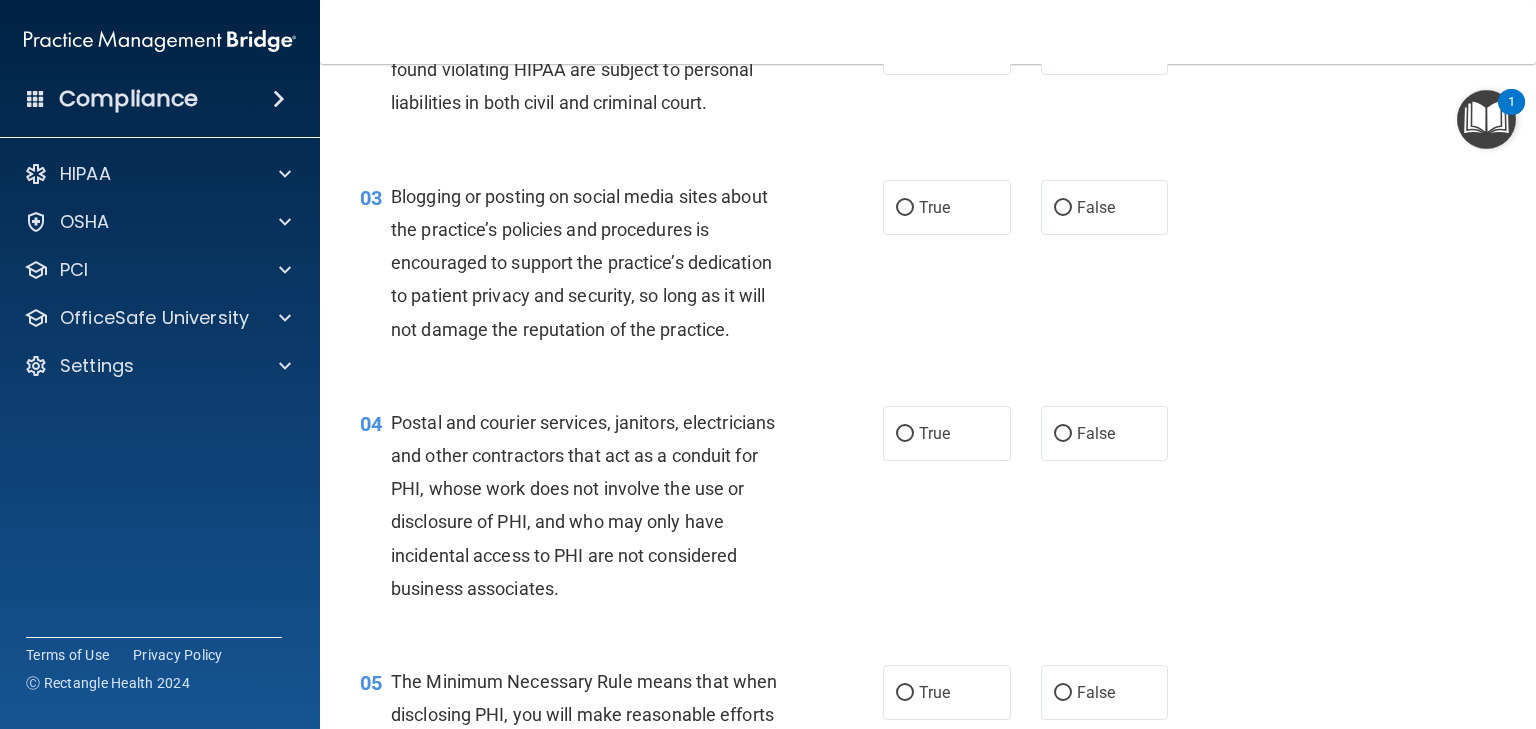scroll, scrollTop: 300, scrollLeft: 0, axis: vertical 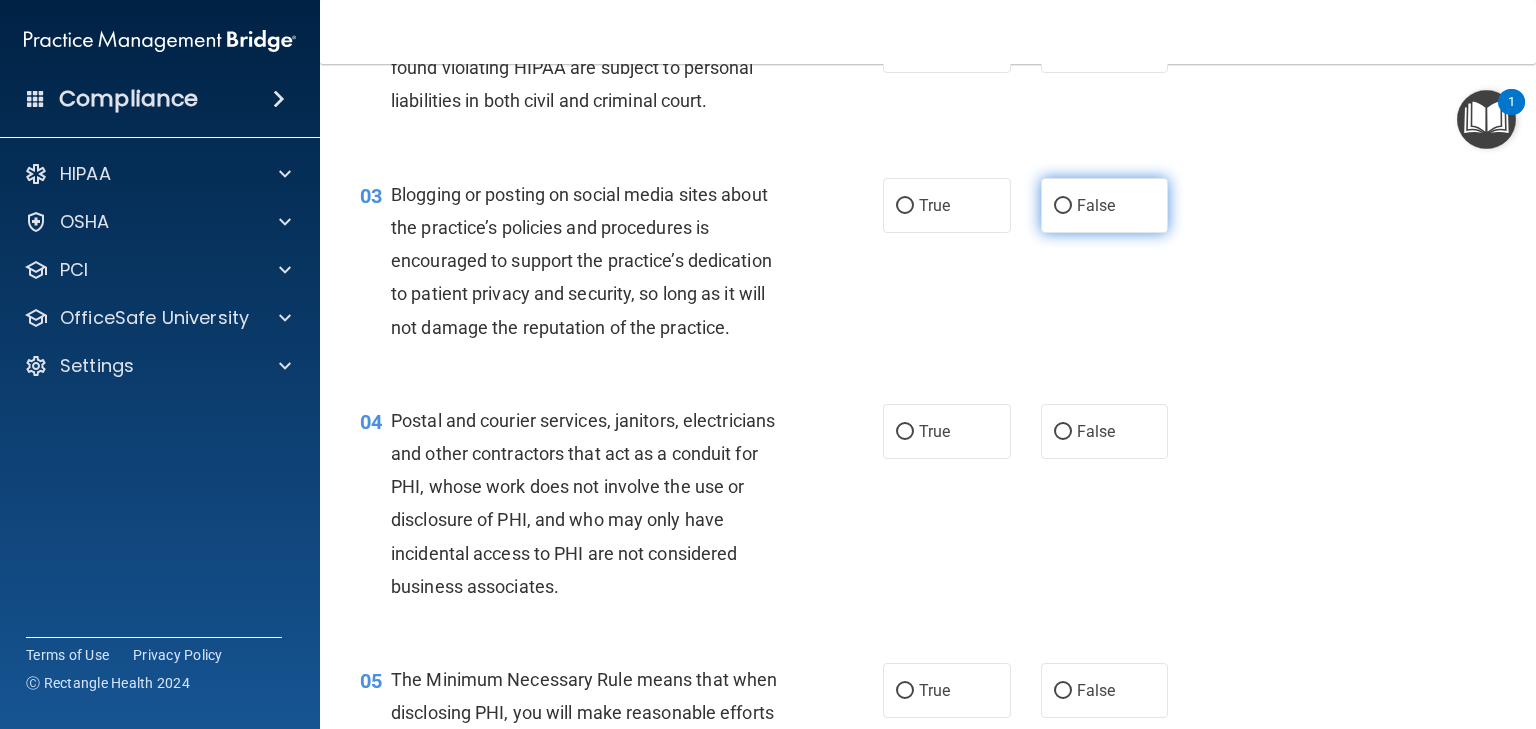 click on "False" at bounding box center (1063, 206) 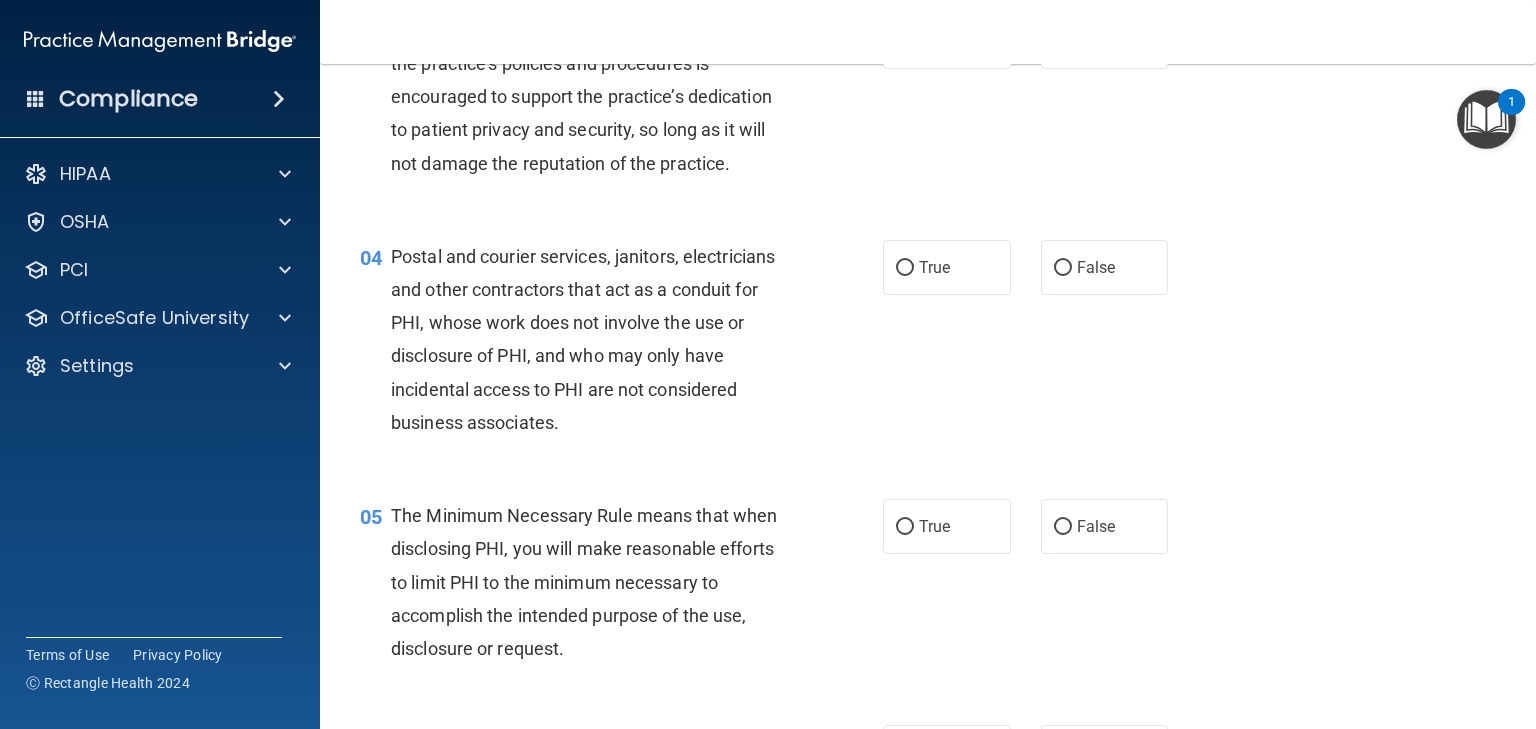 scroll, scrollTop: 466, scrollLeft: 0, axis: vertical 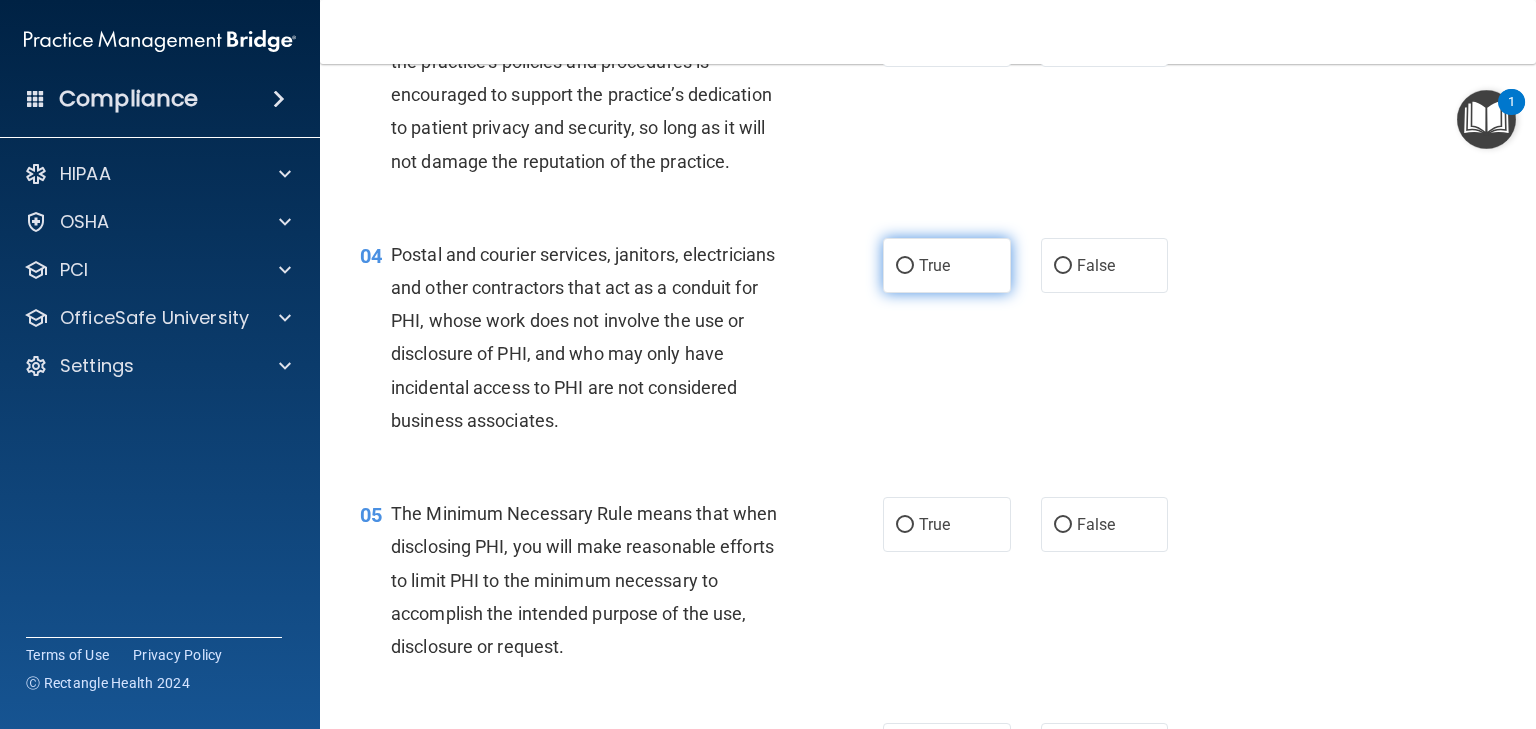 click on "True" at bounding box center [905, 266] 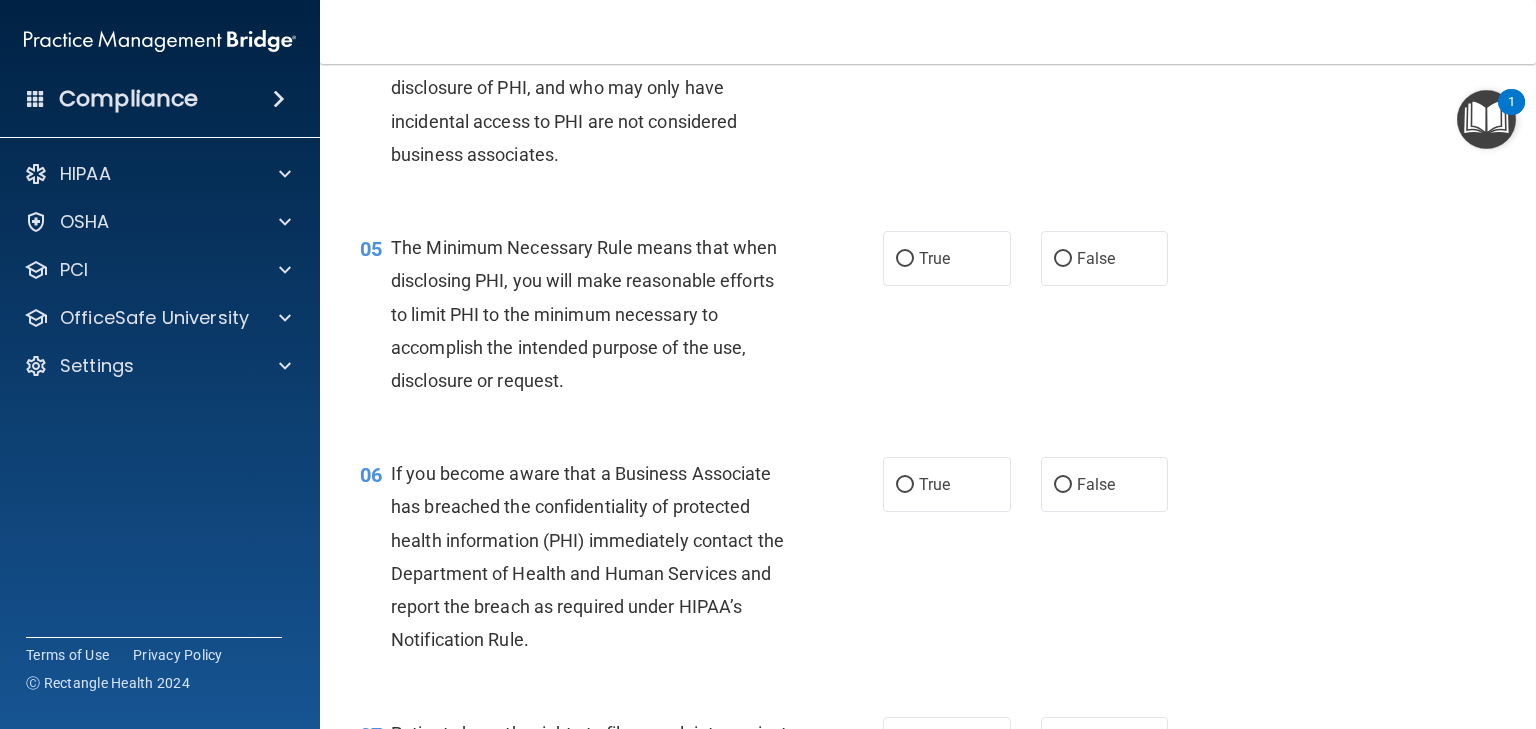 scroll, scrollTop: 733, scrollLeft: 0, axis: vertical 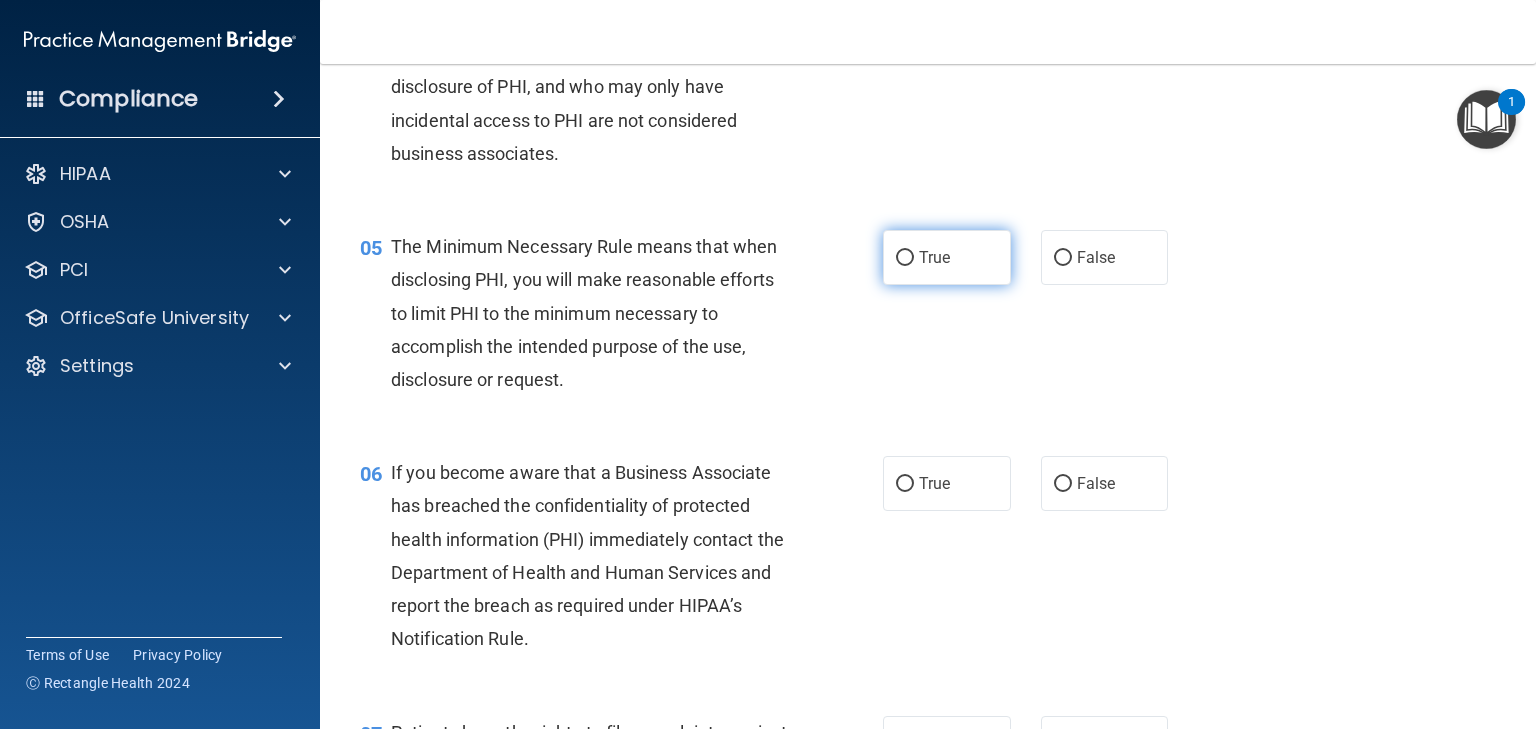 click on "True" at bounding box center (905, 258) 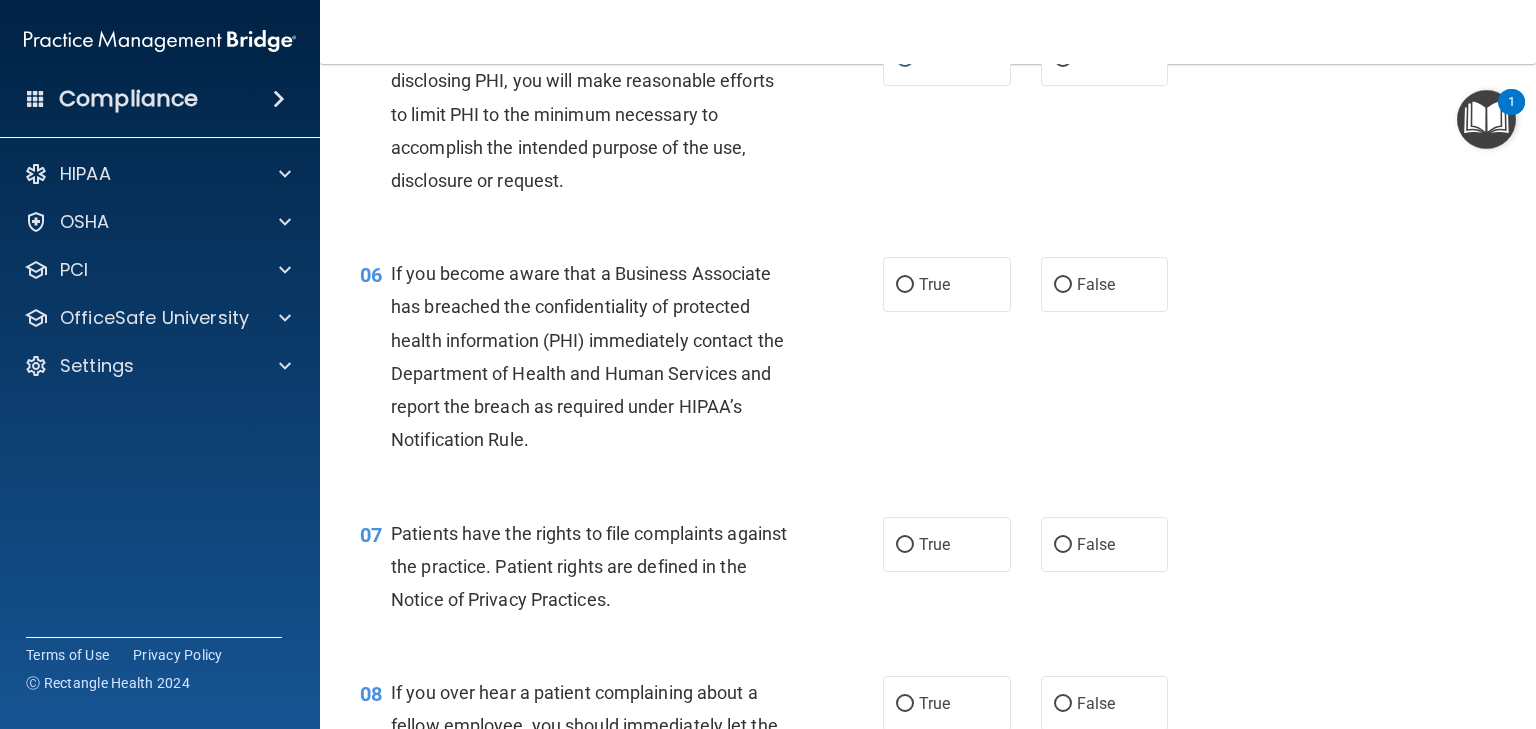 scroll, scrollTop: 933, scrollLeft: 0, axis: vertical 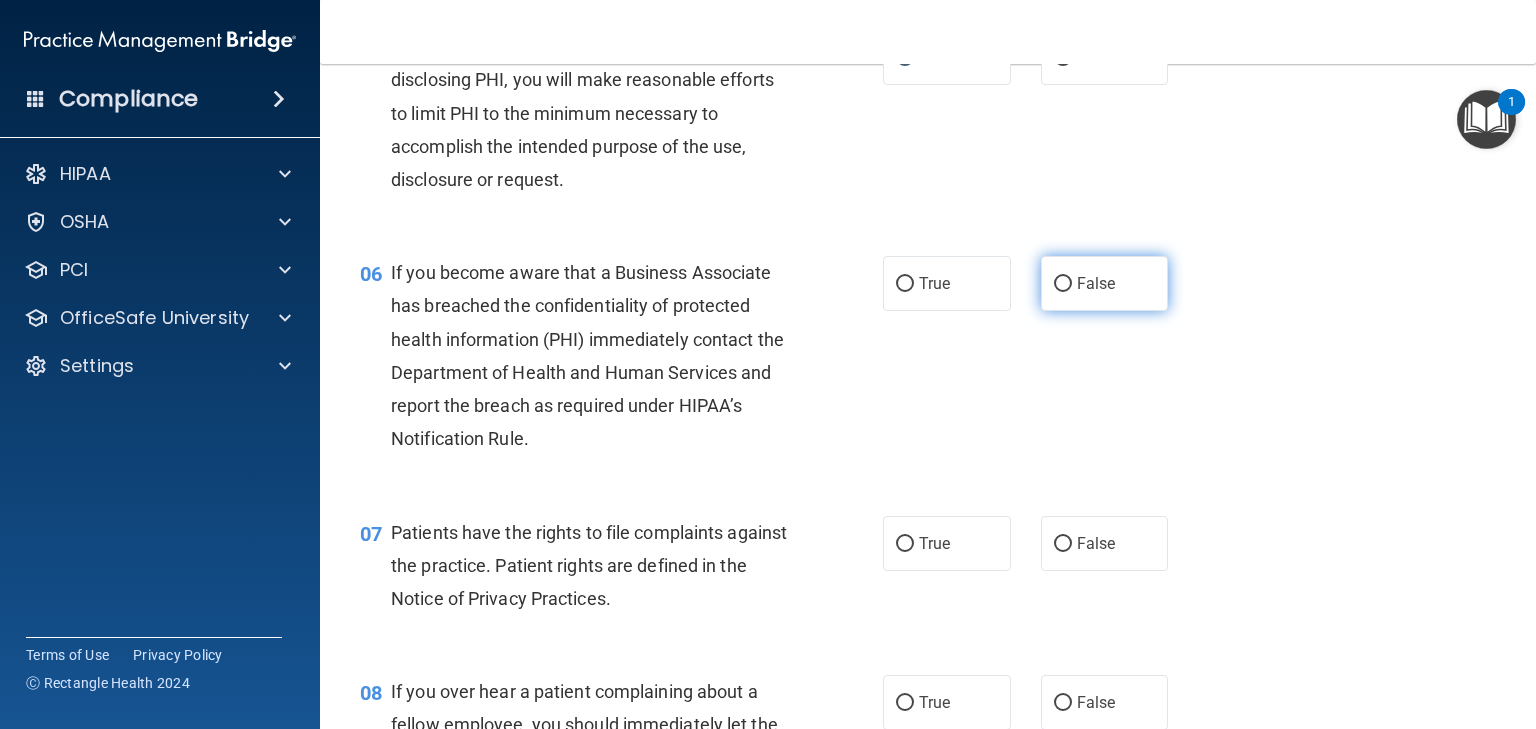 click on "False" at bounding box center (1063, 284) 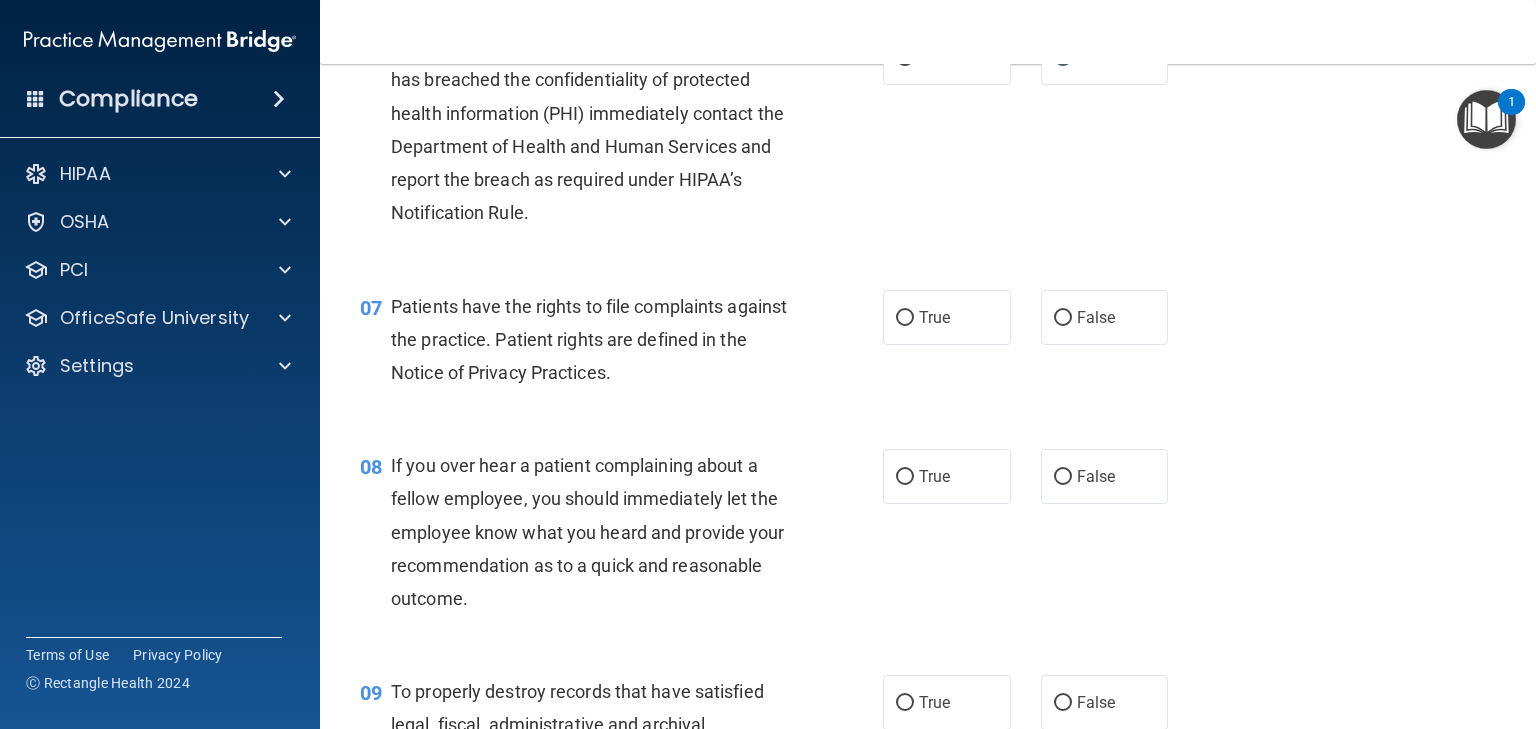scroll, scrollTop: 1166, scrollLeft: 0, axis: vertical 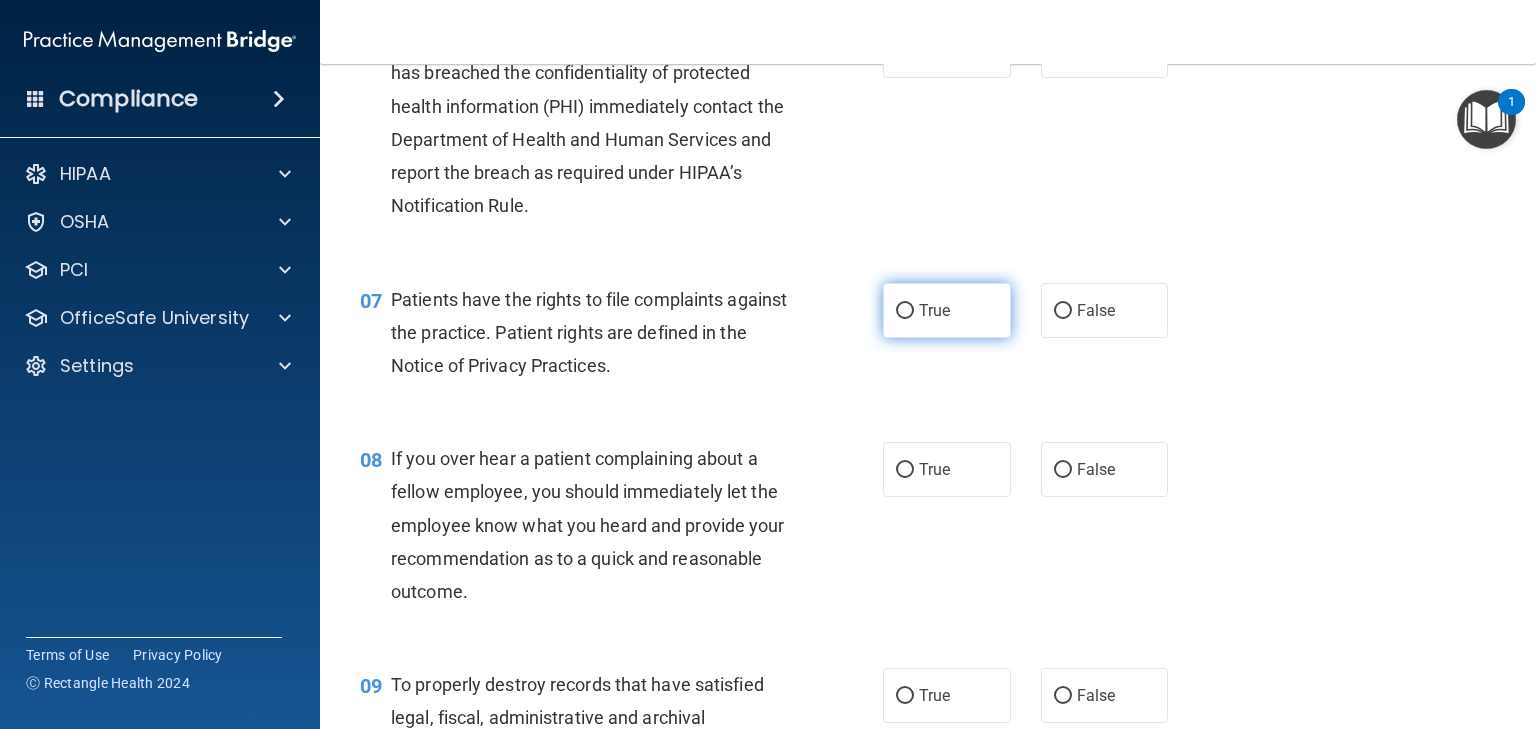 click on "True" at bounding box center [905, 311] 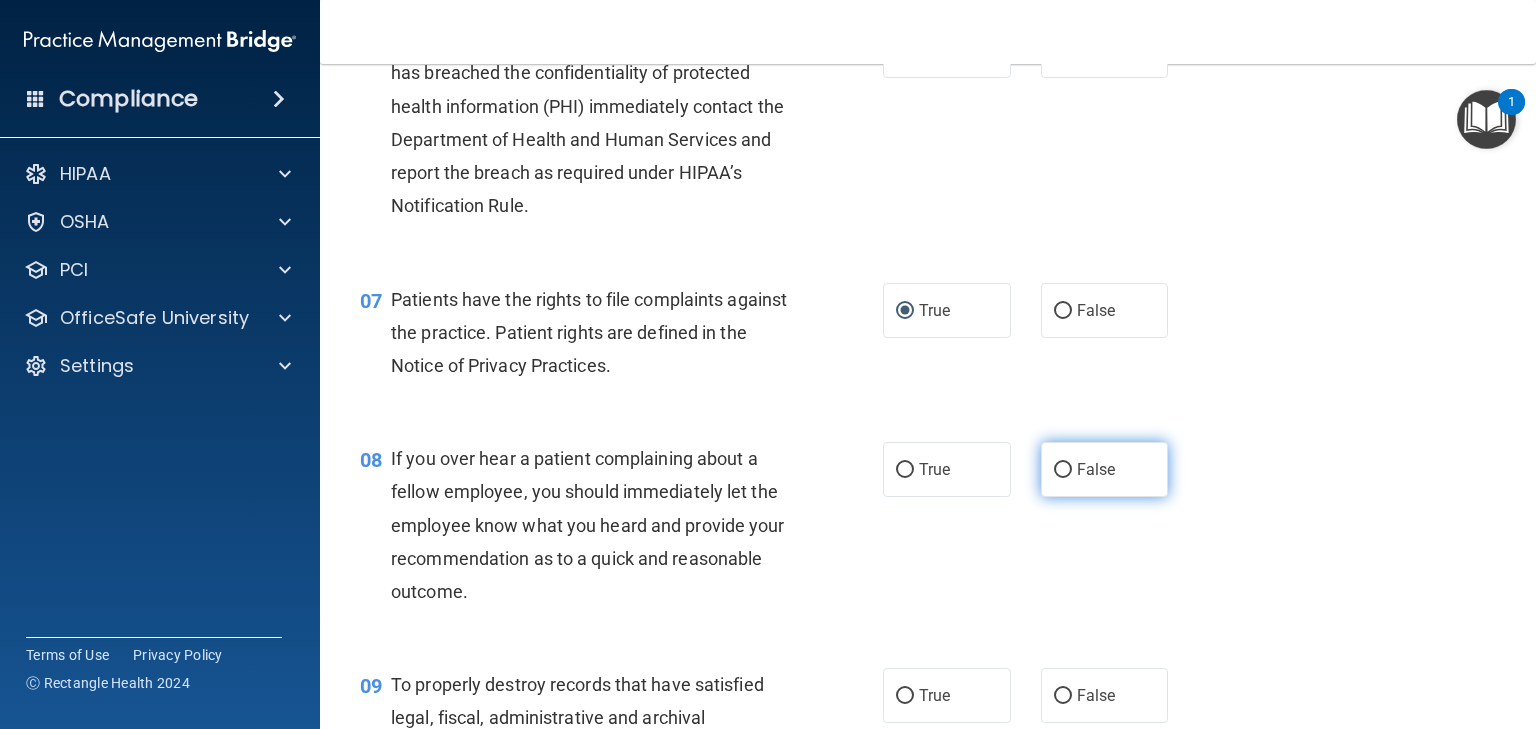 click on "False" at bounding box center [1063, 470] 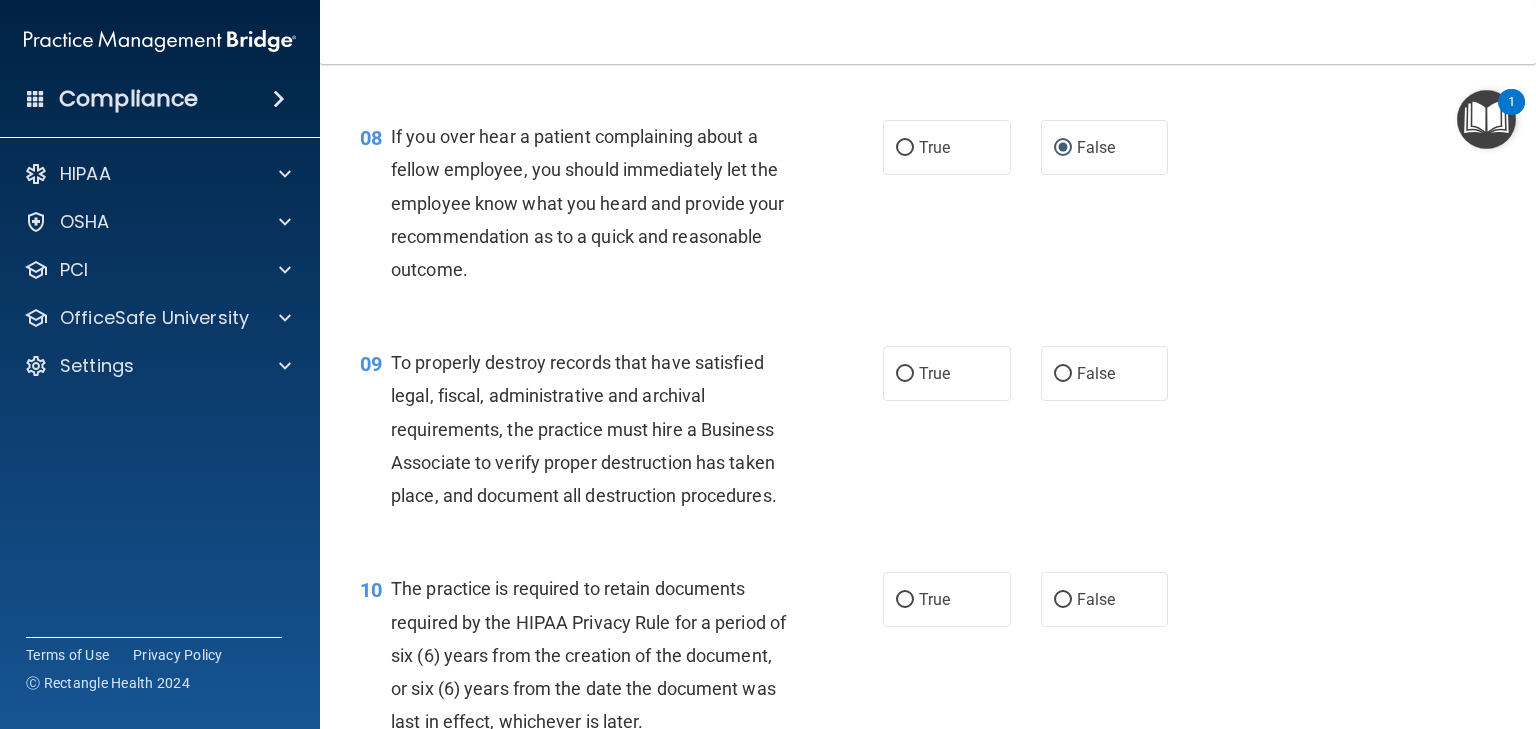 scroll, scrollTop: 1500, scrollLeft: 0, axis: vertical 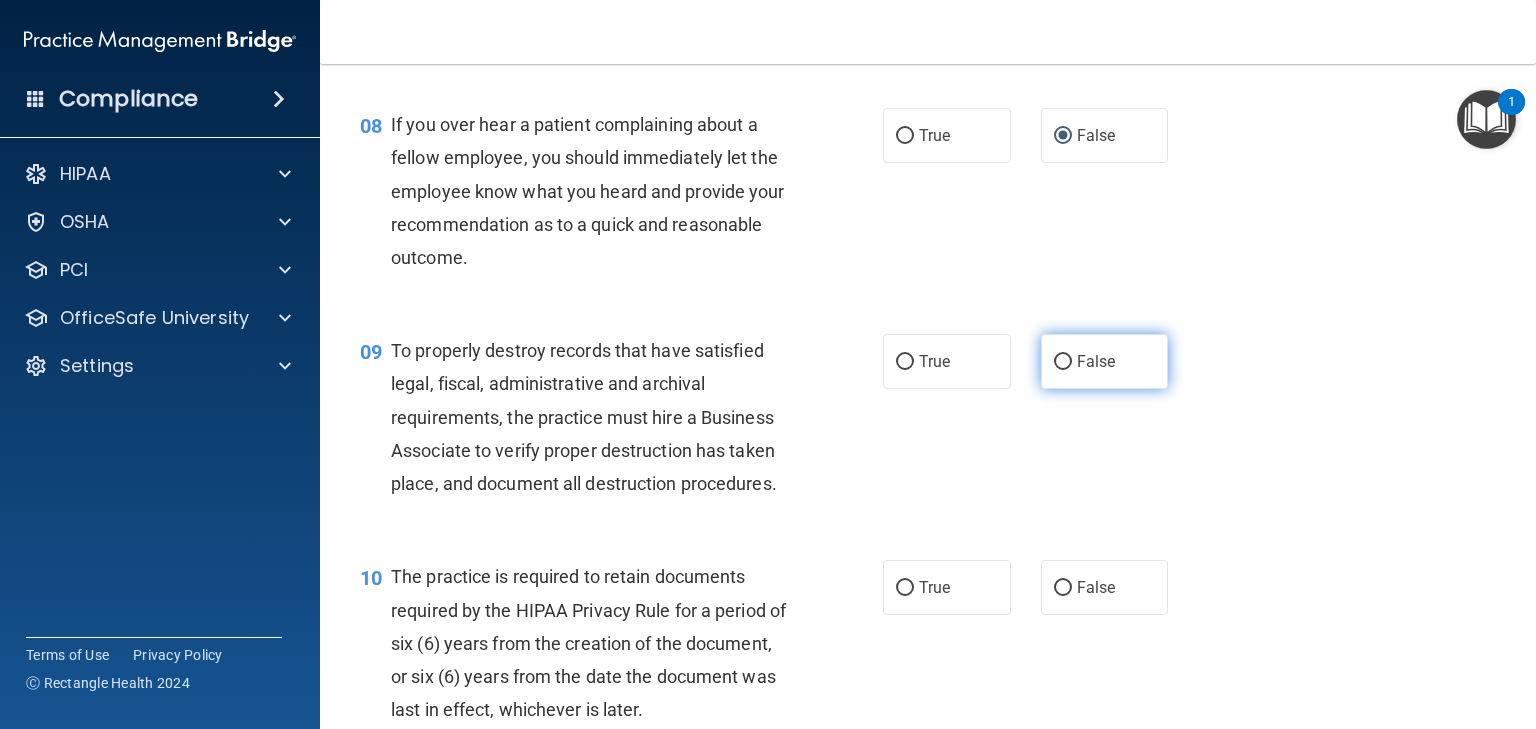 click on "False" at bounding box center (1063, 362) 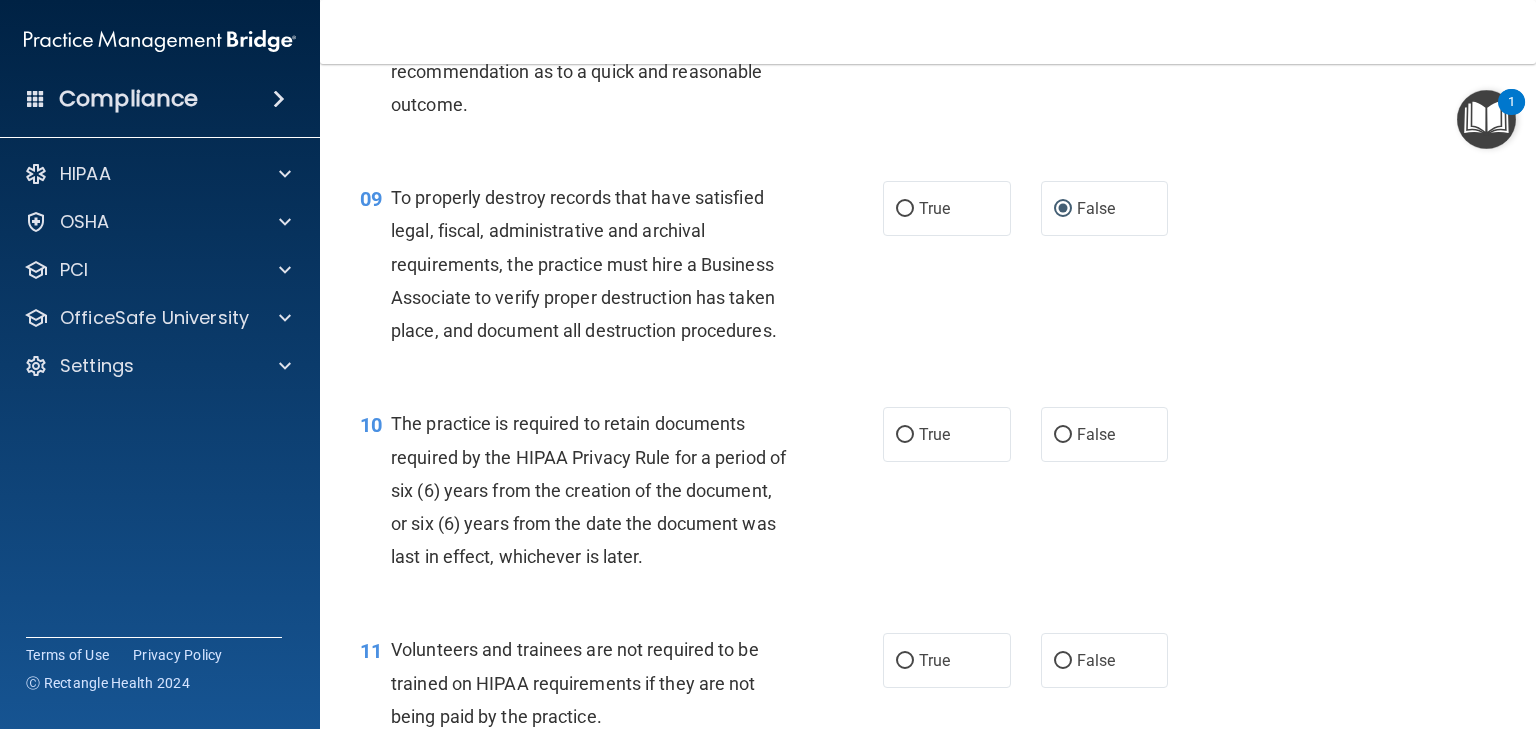 scroll, scrollTop: 1666, scrollLeft: 0, axis: vertical 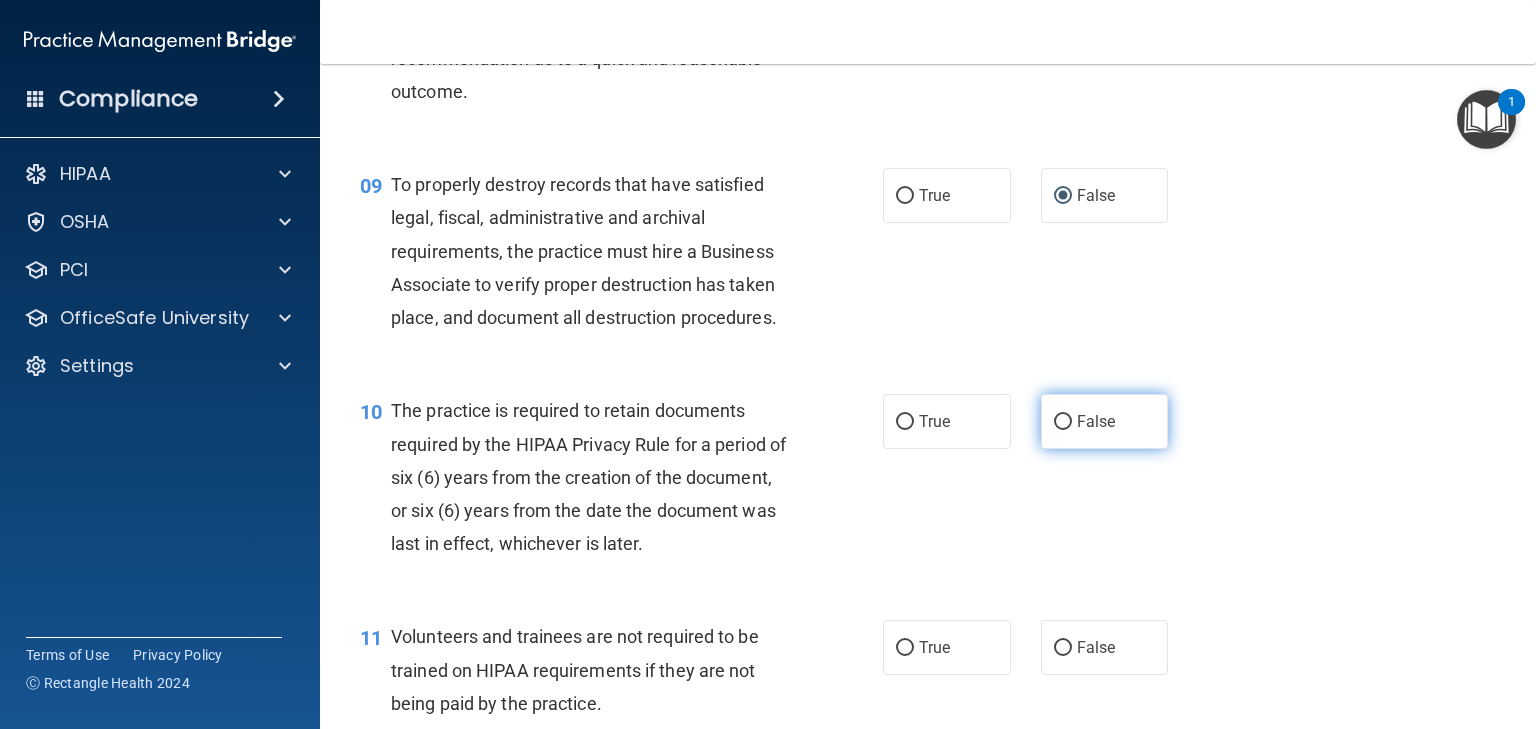 click on "False" at bounding box center [1063, 422] 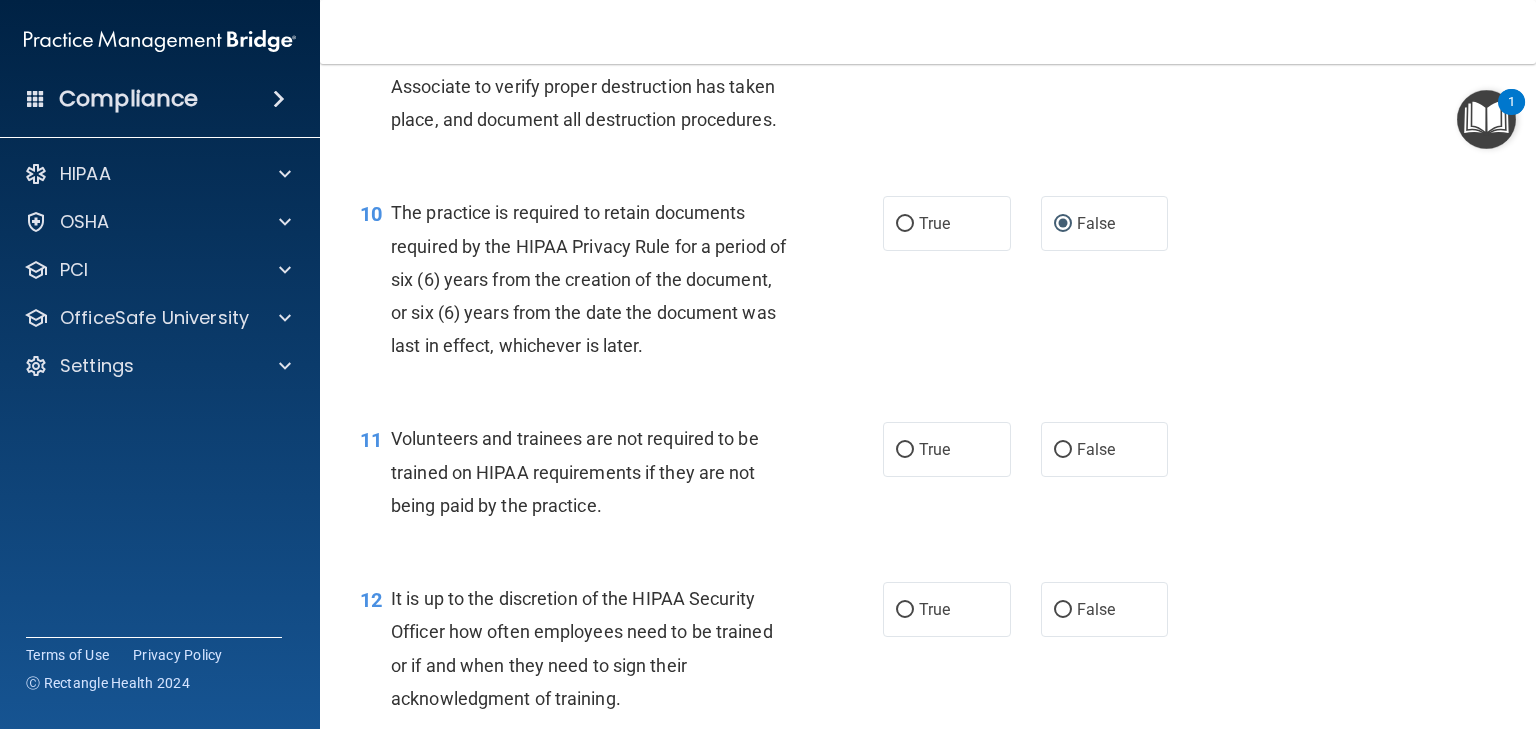 scroll, scrollTop: 1866, scrollLeft: 0, axis: vertical 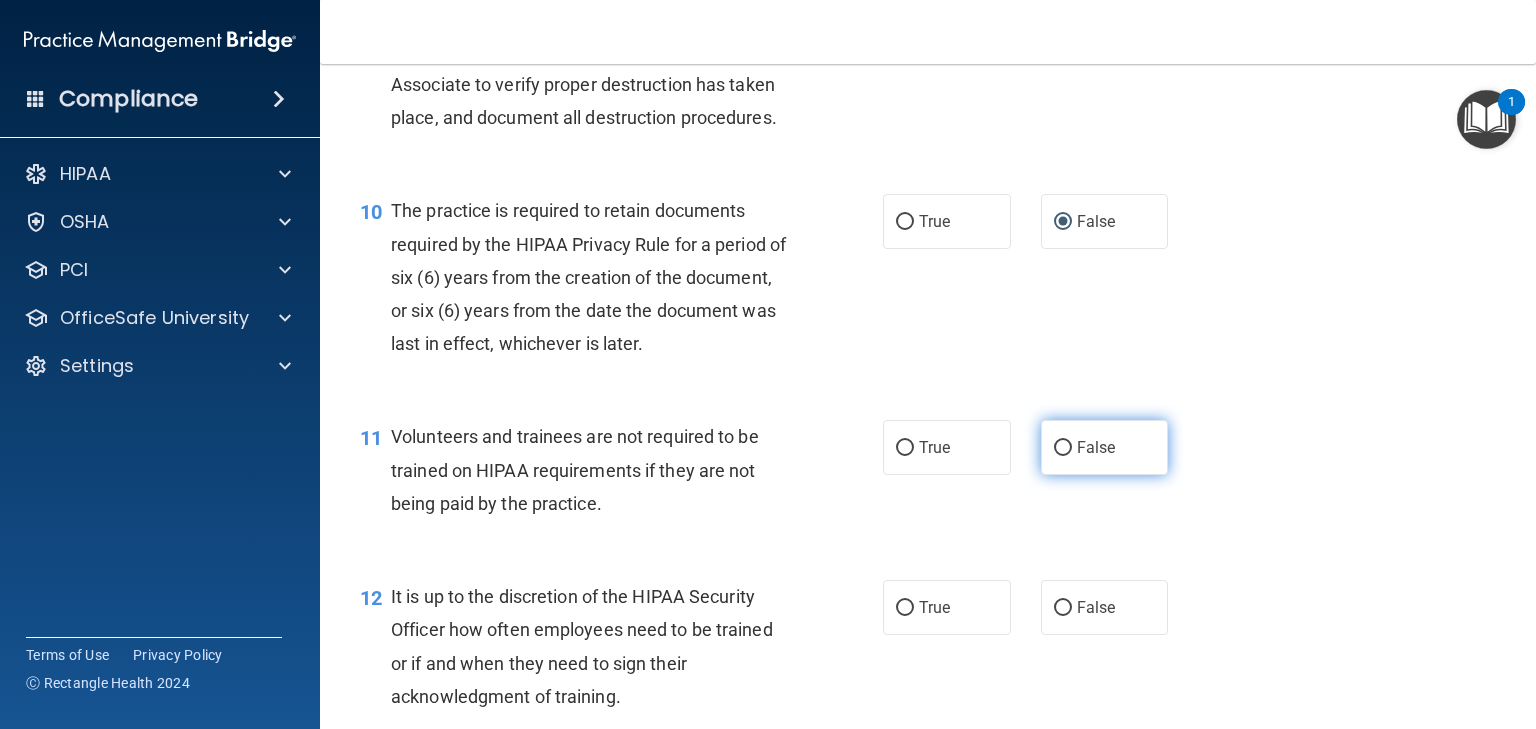 click on "False" at bounding box center [1063, 448] 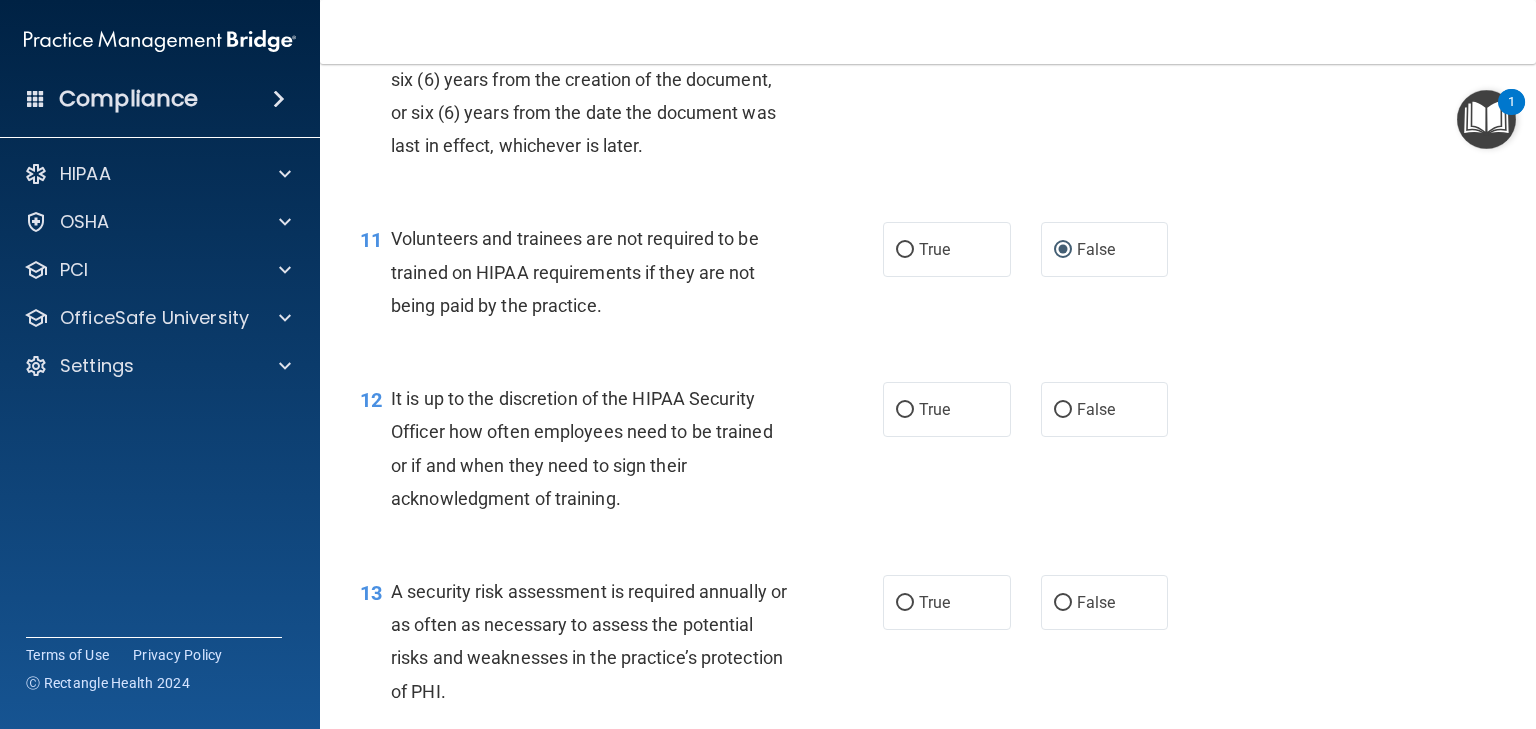 scroll, scrollTop: 2066, scrollLeft: 0, axis: vertical 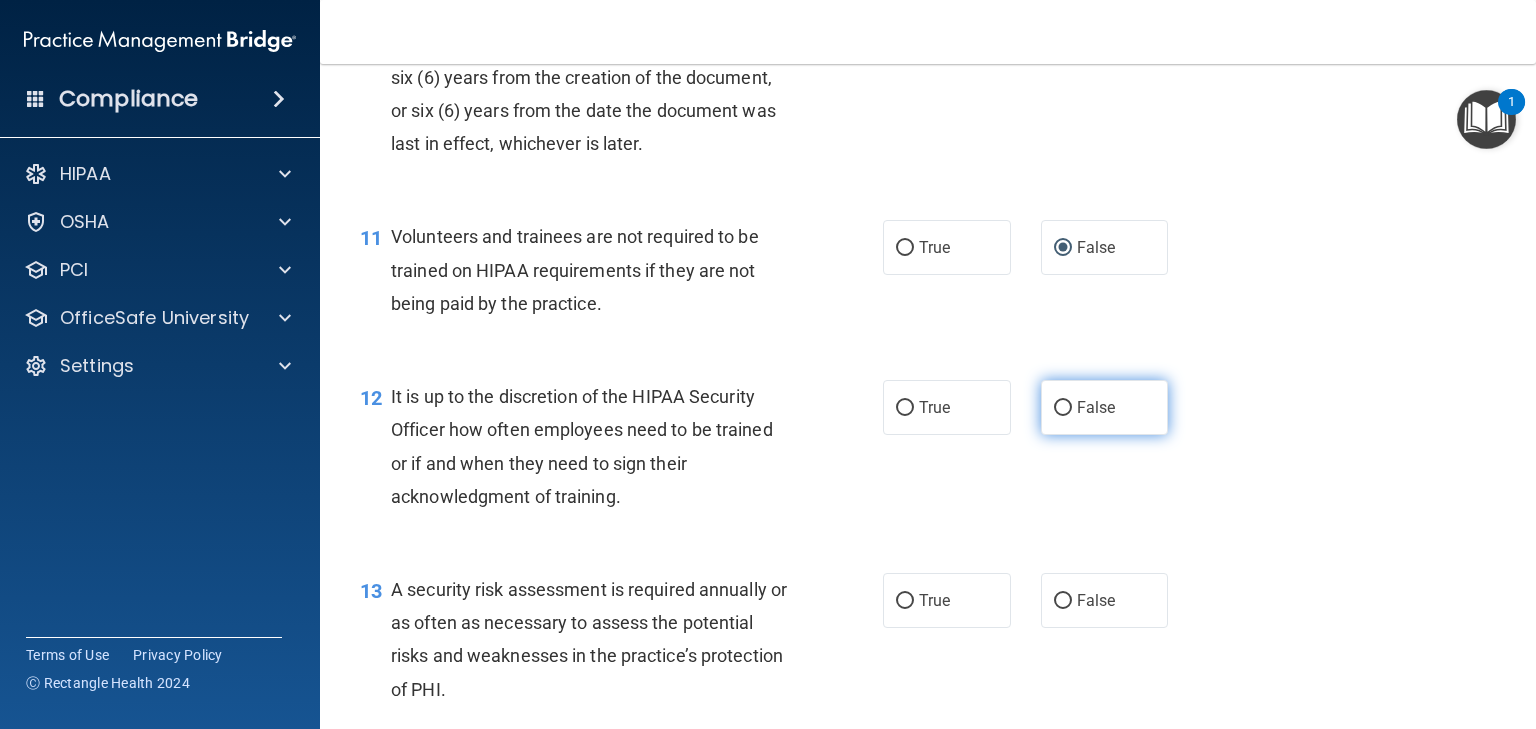 click on "False" at bounding box center [1063, 408] 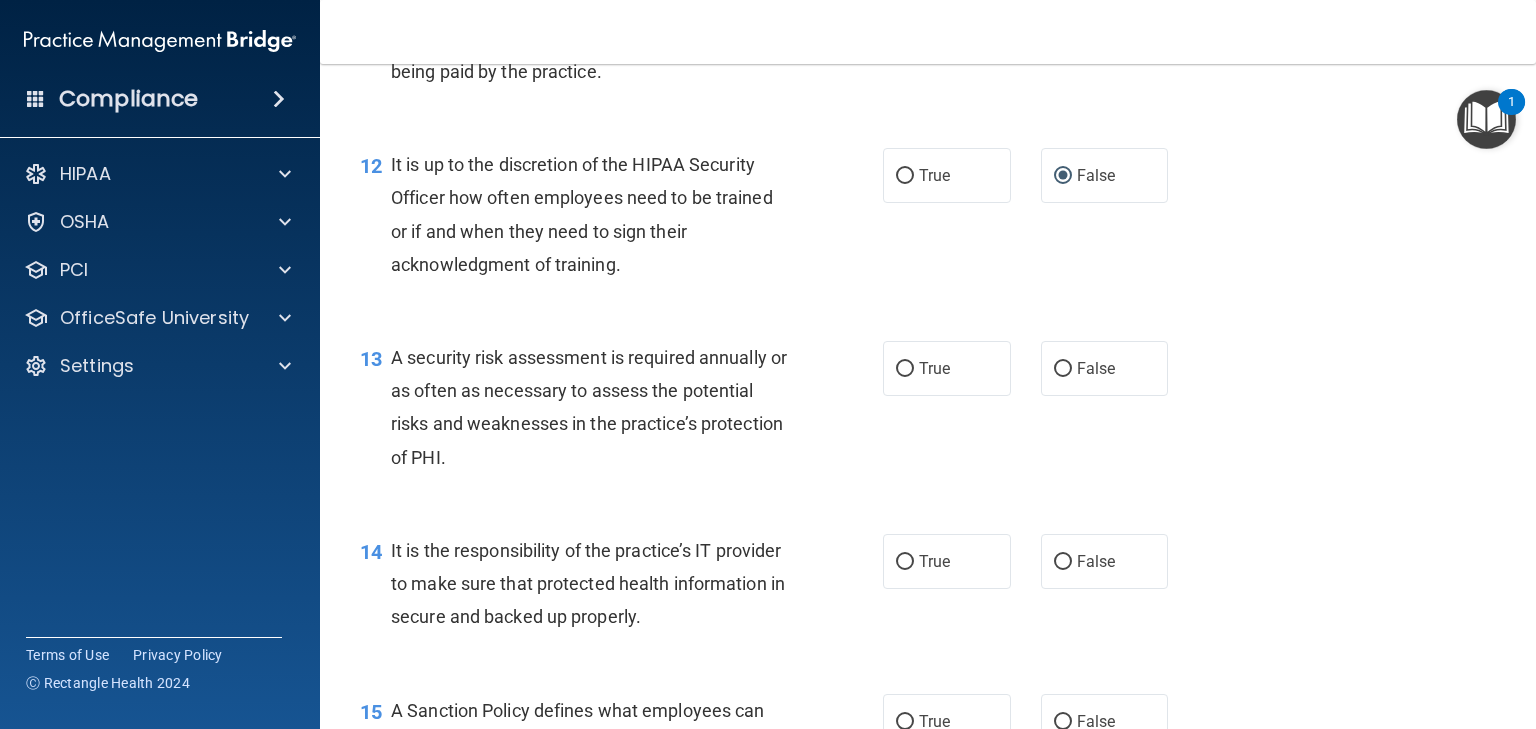 scroll, scrollTop: 2300, scrollLeft: 0, axis: vertical 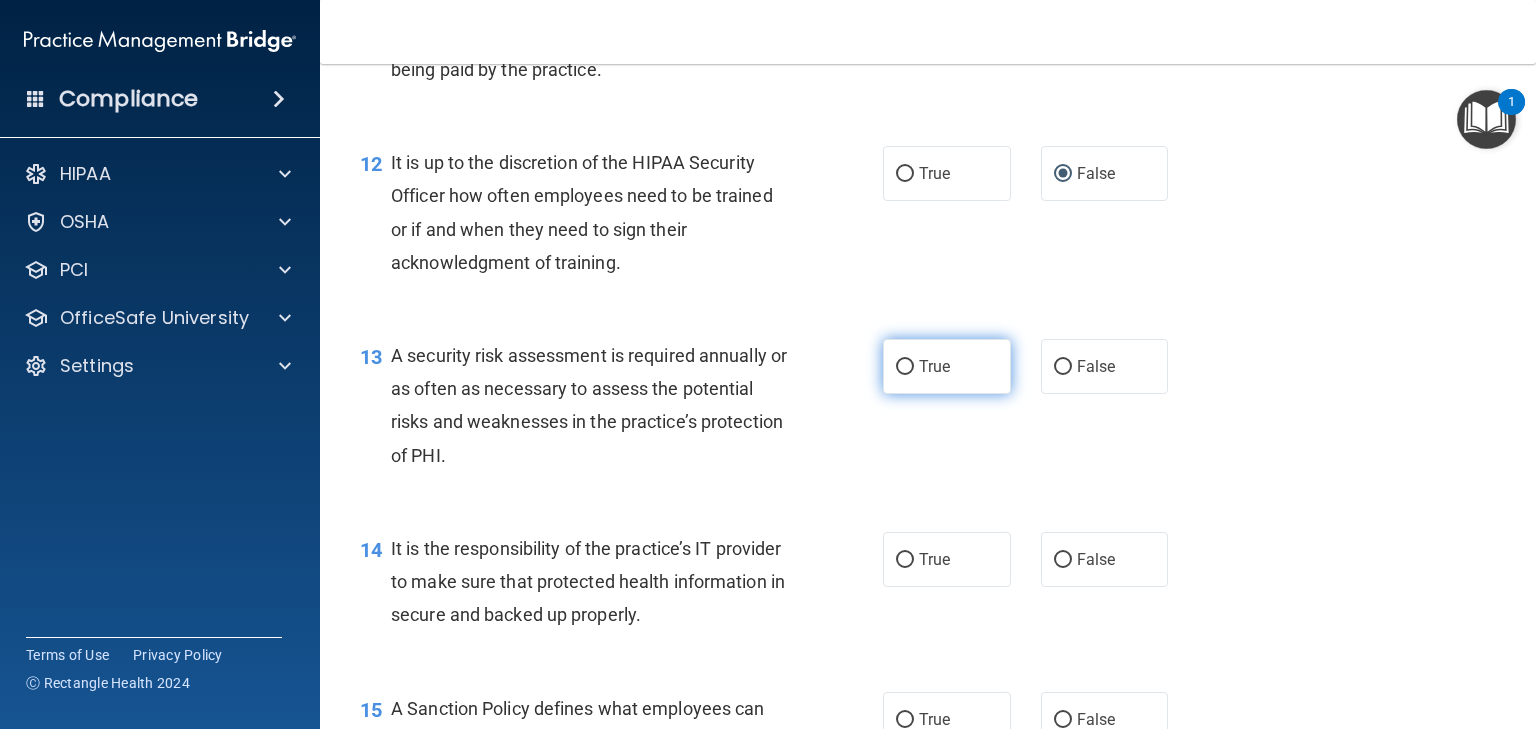 click on "True" at bounding box center (905, 367) 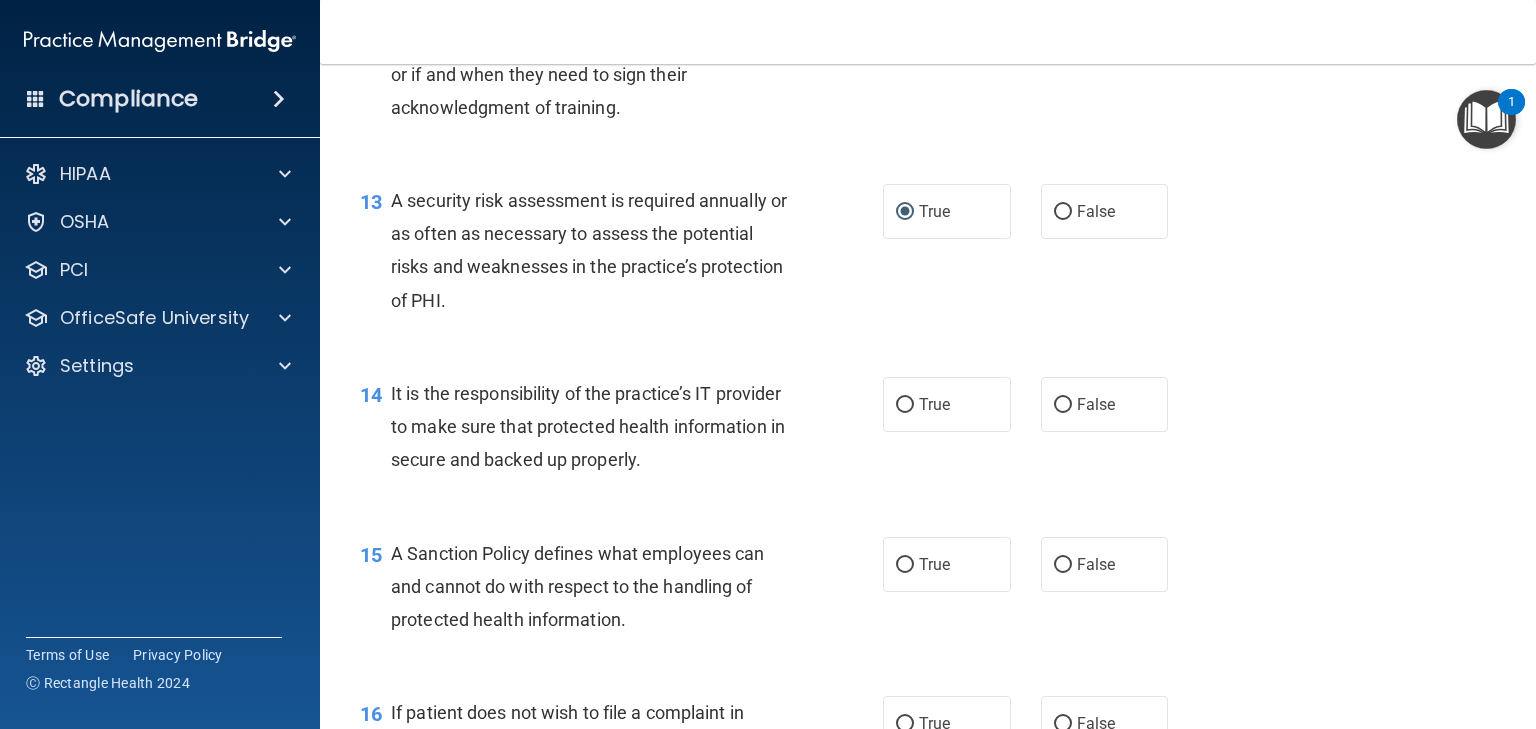 scroll, scrollTop: 2466, scrollLeft: 0, axis: vertical 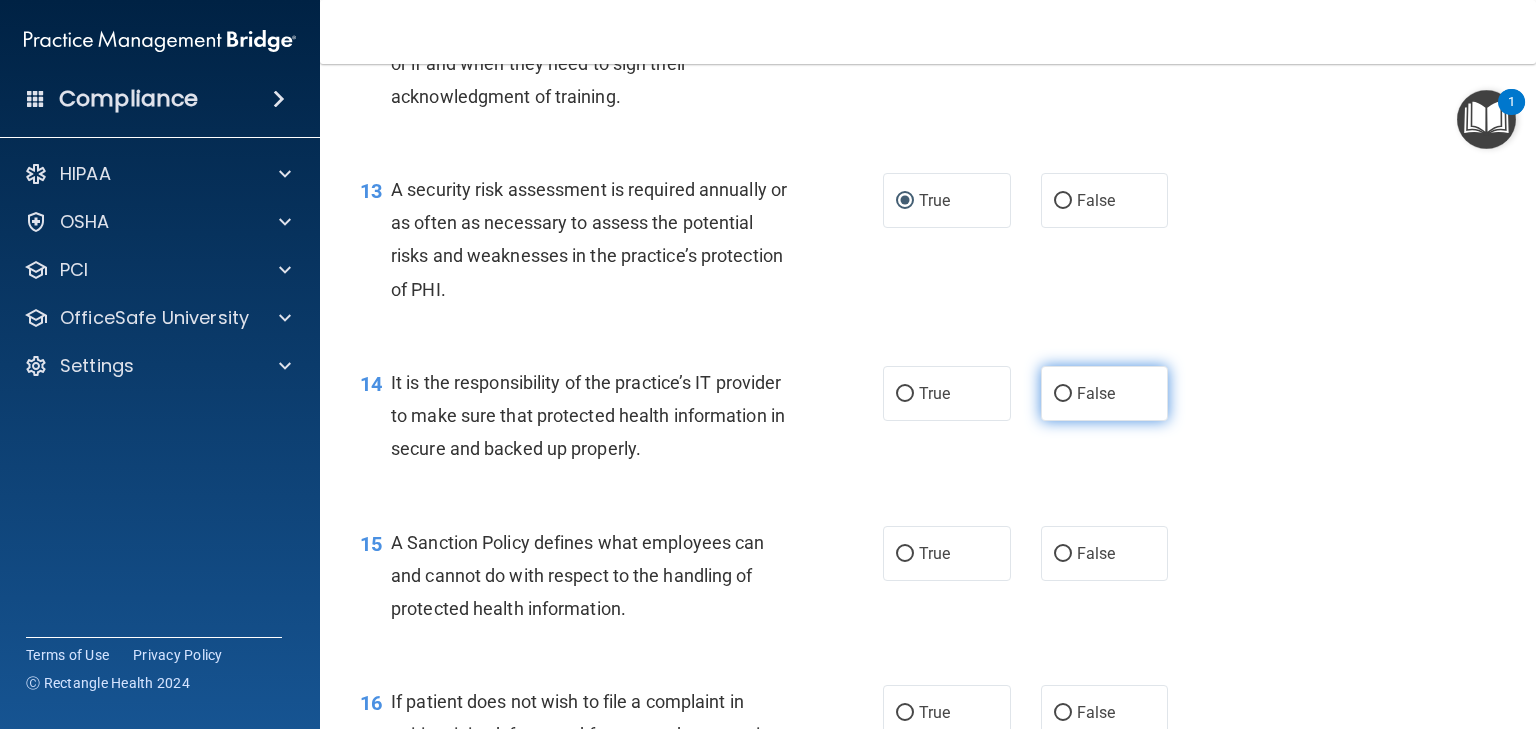 click on "False" at bounding box center [1063, 394] 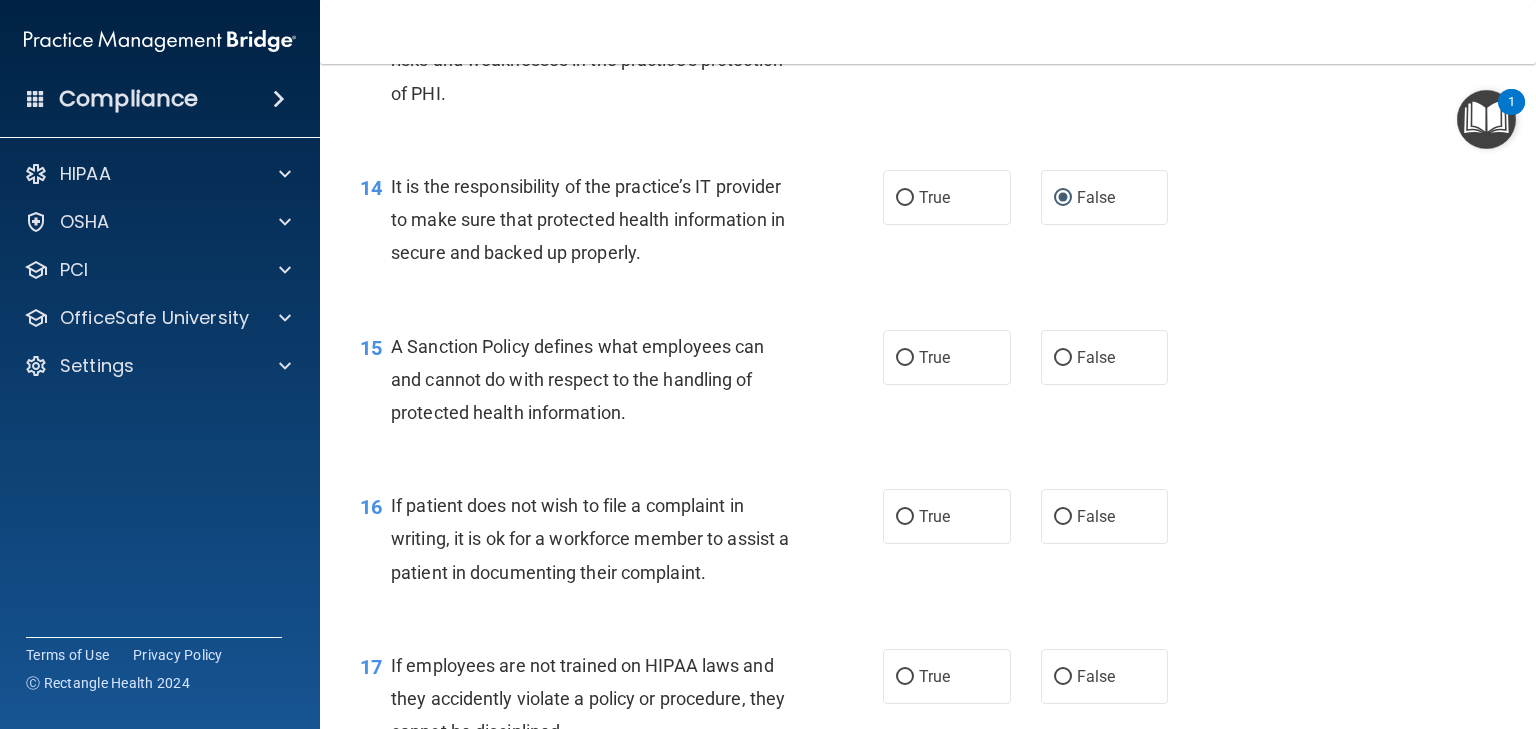 scroll, scrollTop: 2666, scrollLeft: 0, axis: vertical 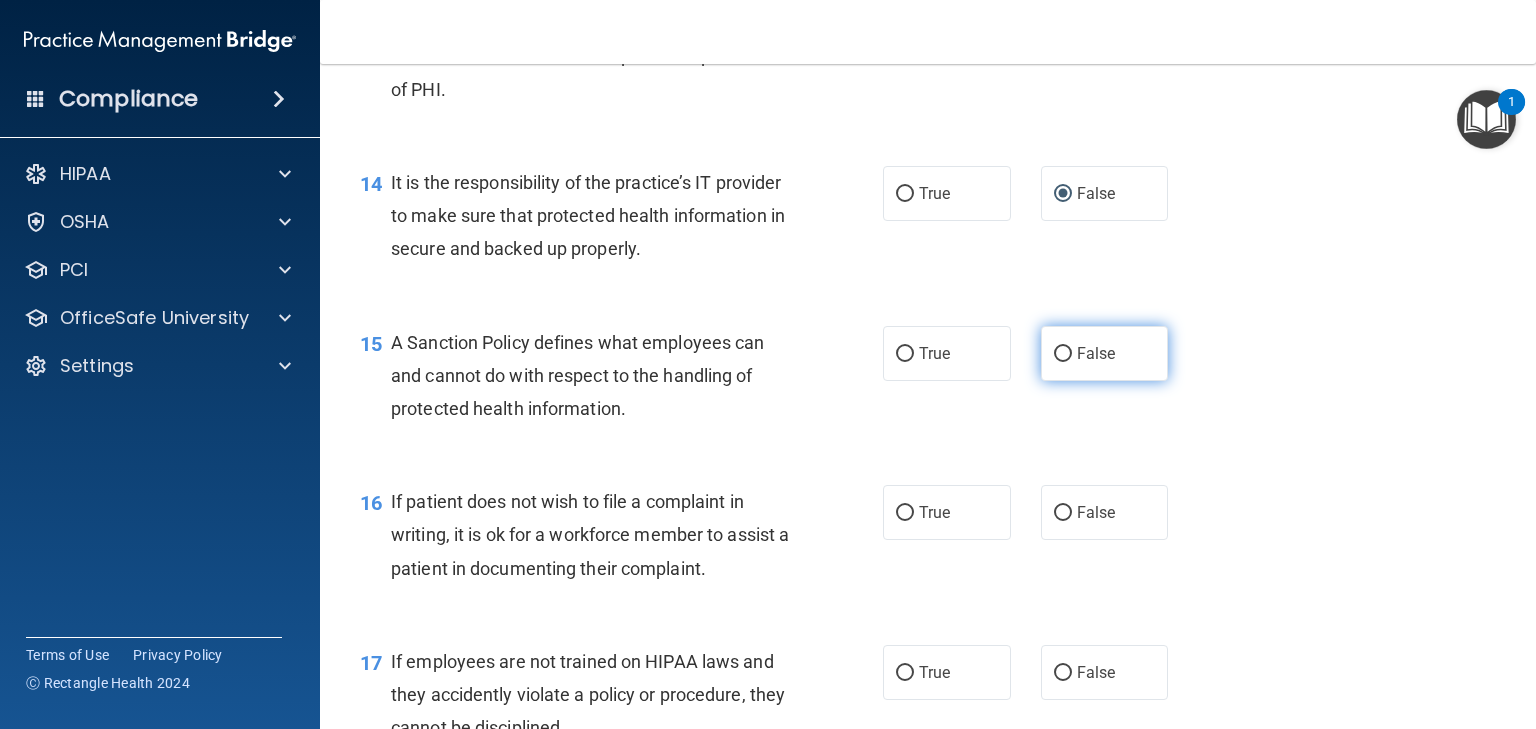 click on "False" at bounding box center (1063, 354) 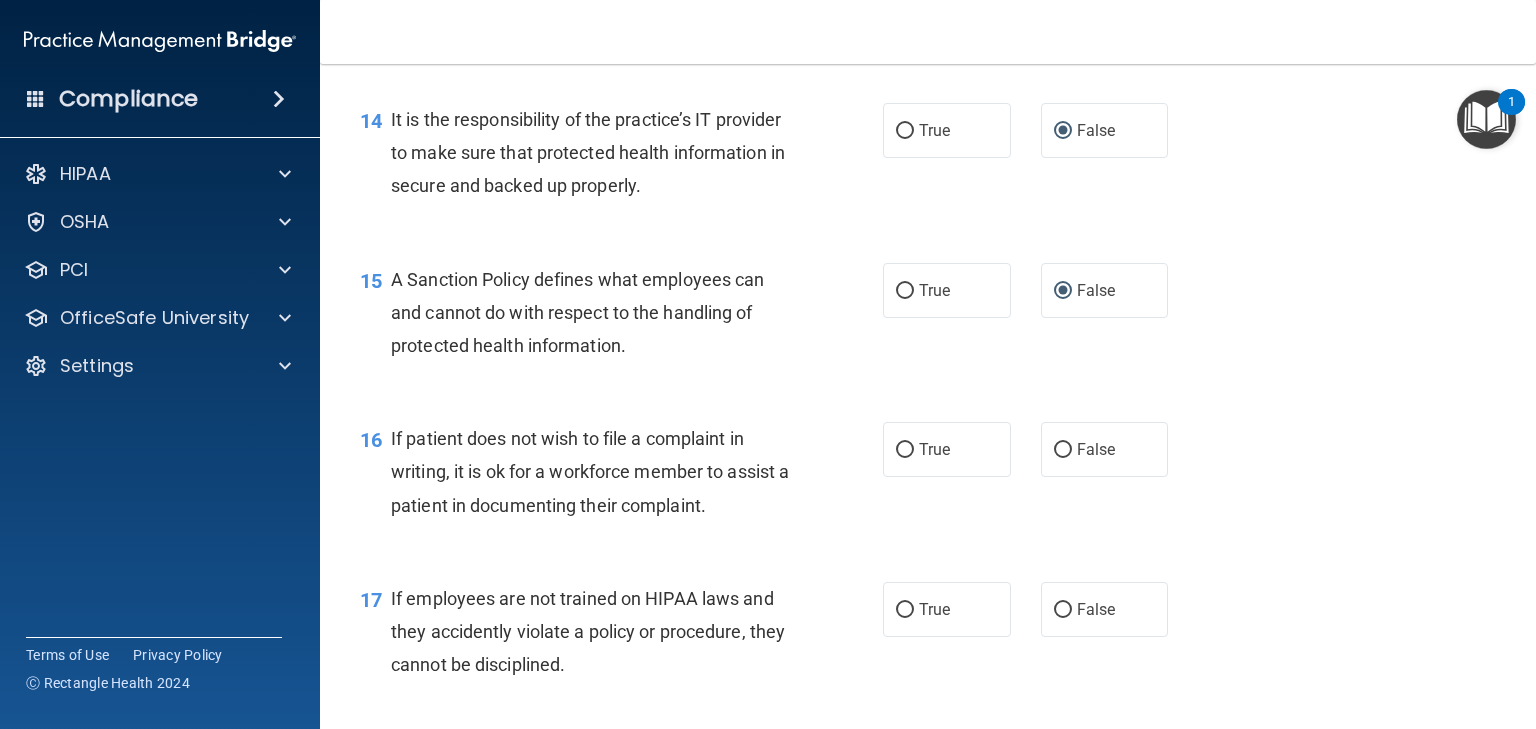 scroll, scrollTop: 2733, scrollLeft: 0, axis: vertical 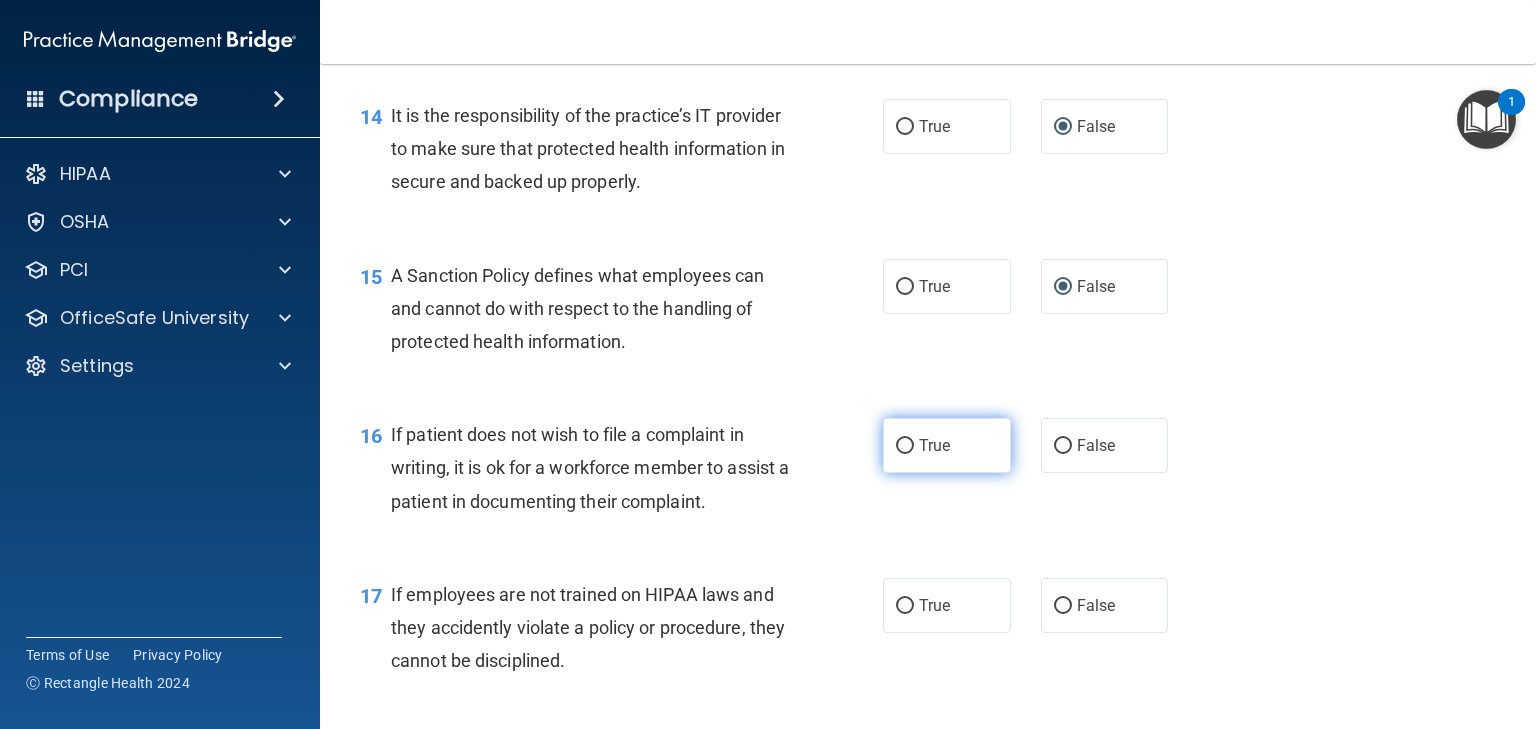 click on "True" at bounding box center (905, 446) 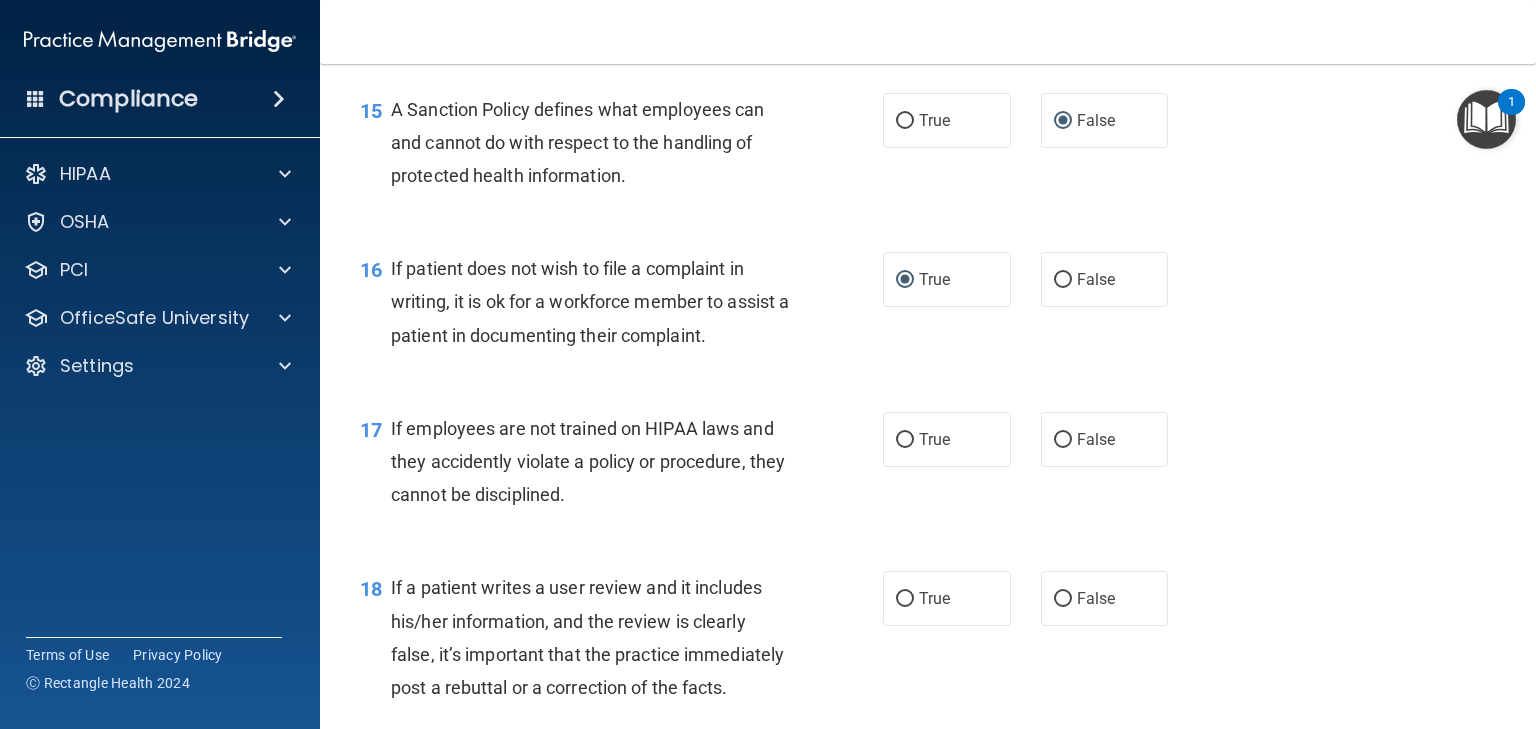 scroll, scrollTop: 2900, scrollLeft: 0, axis: vertical 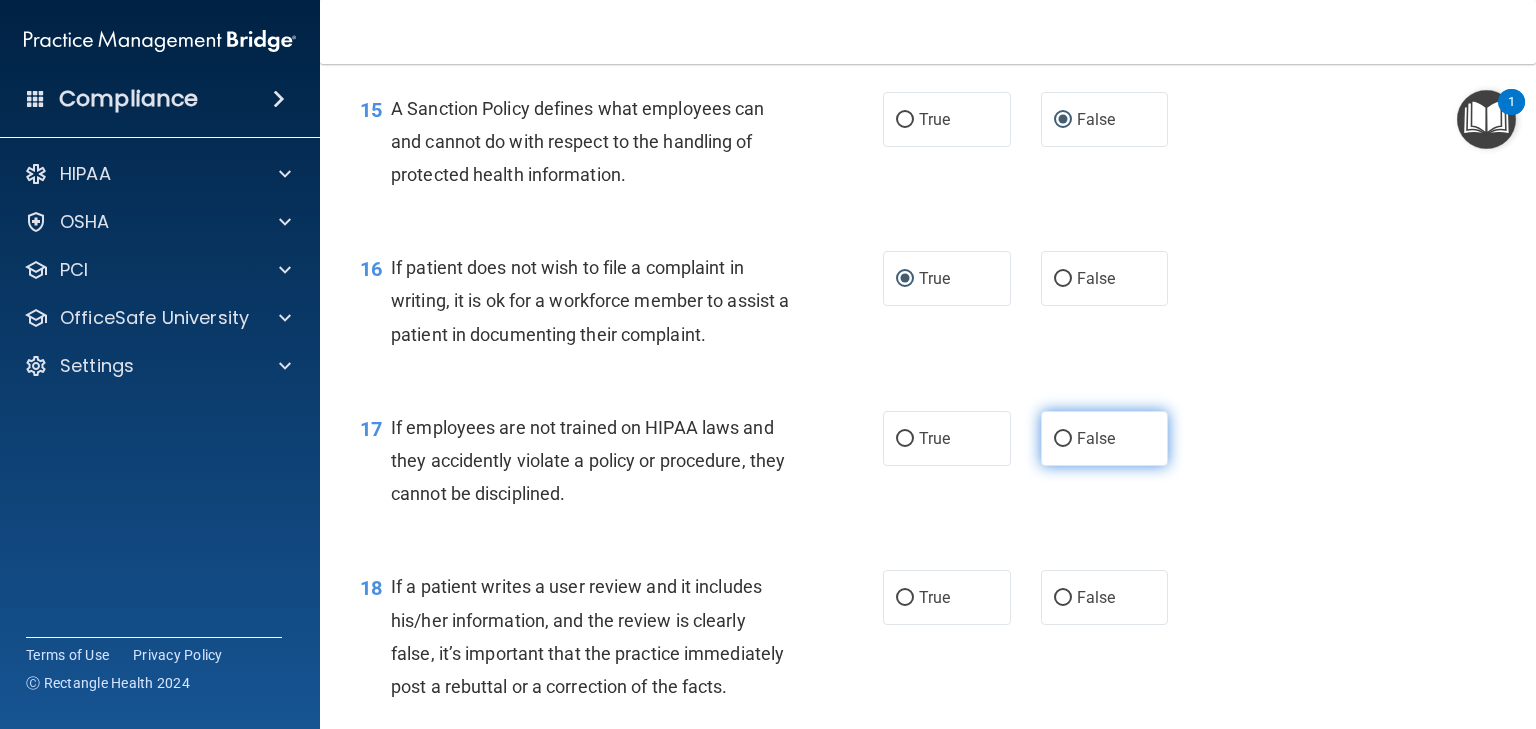 click on "False" at bounding box center [1063, 439] 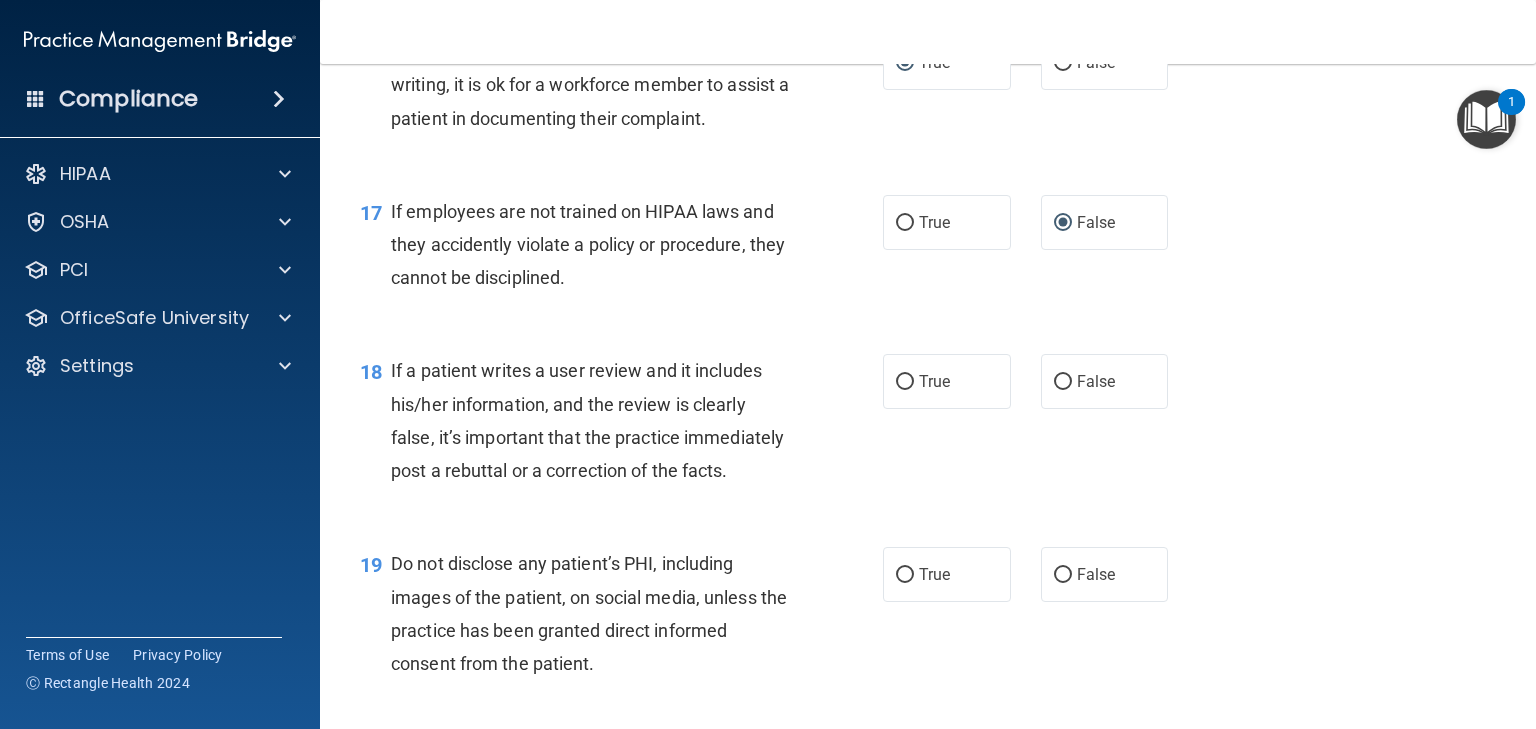 scroll, scrollTop: 3133, scrollLeft: 0, axis: vertical 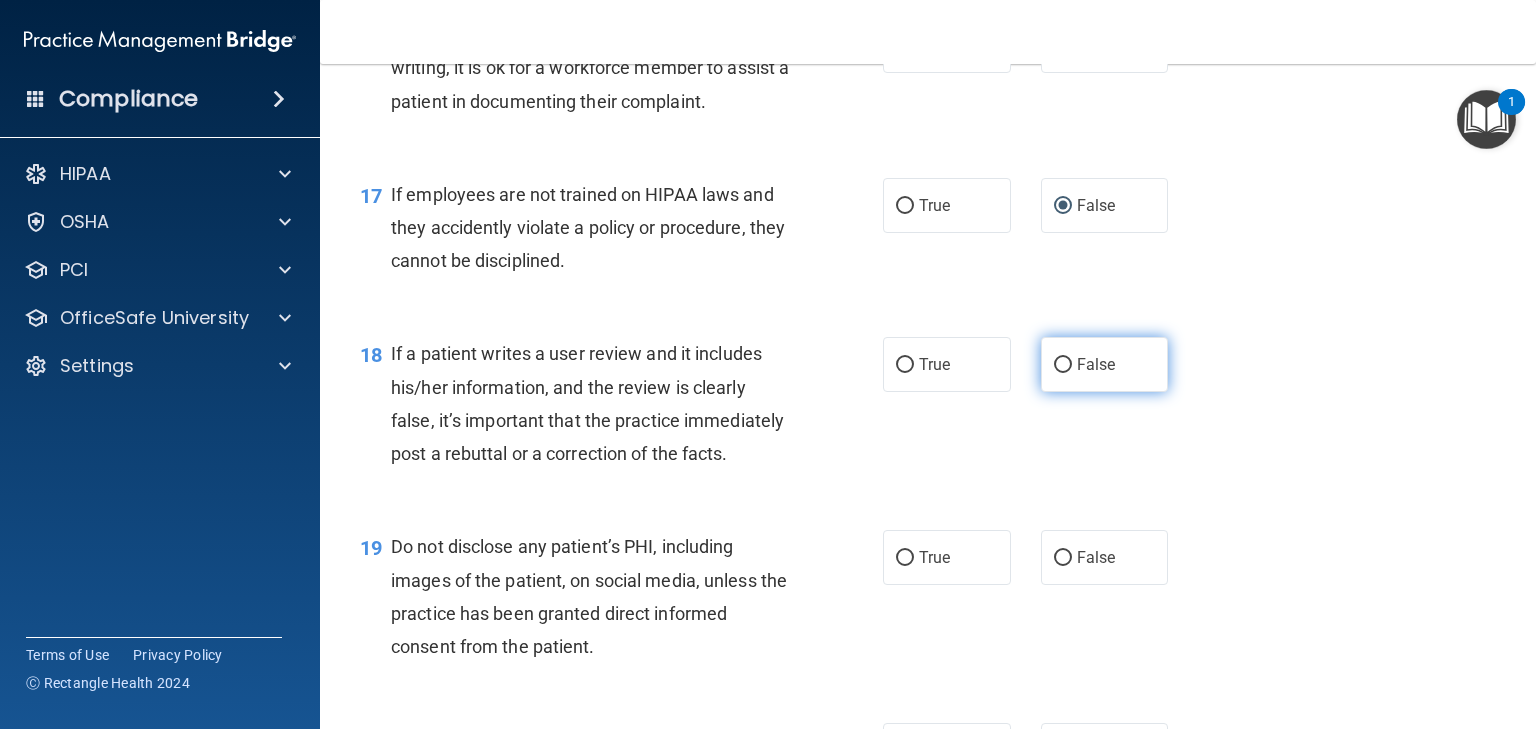 click on "False" at bounding box center [1063, 365] 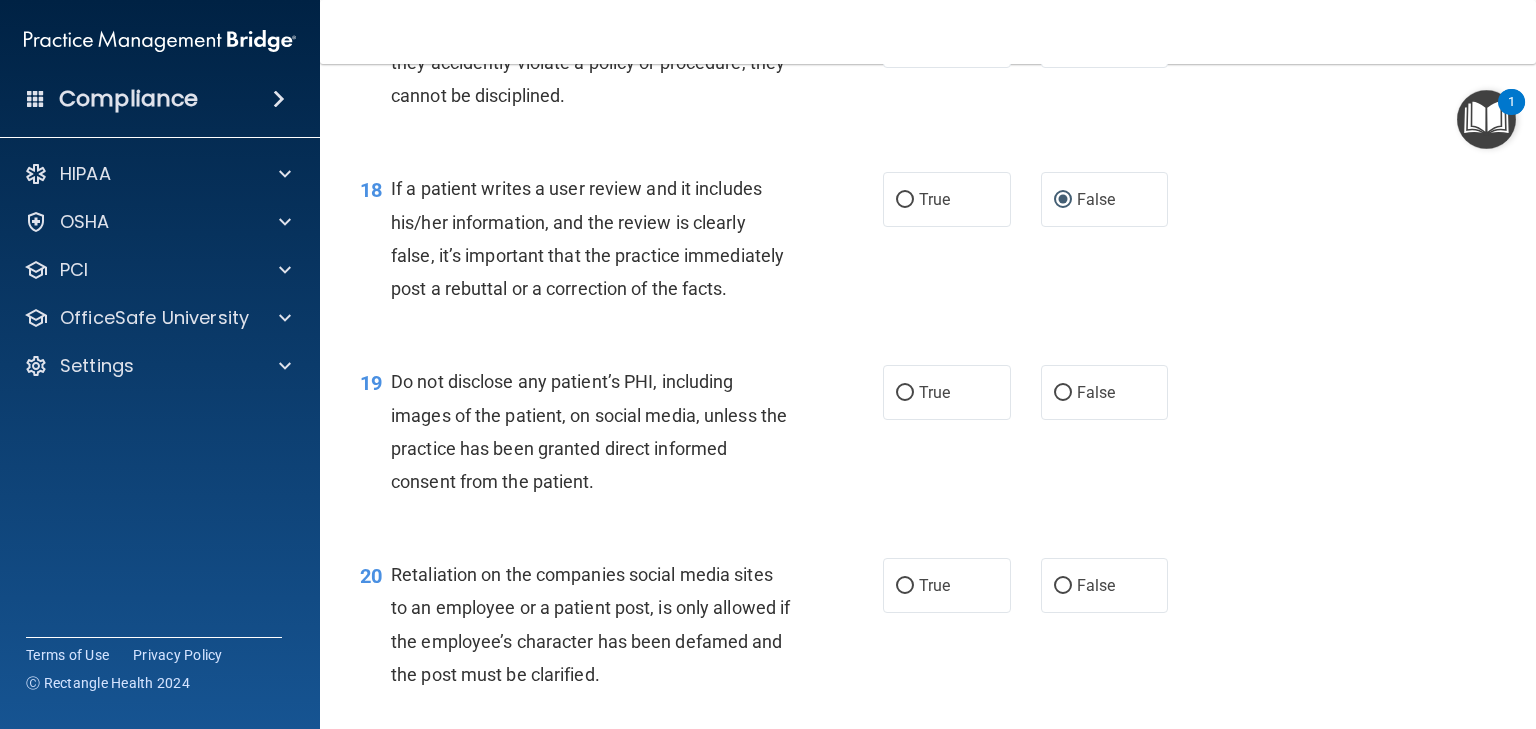 scroll, scrollTop: 3300, scrollLeft: 0, axis: vertical 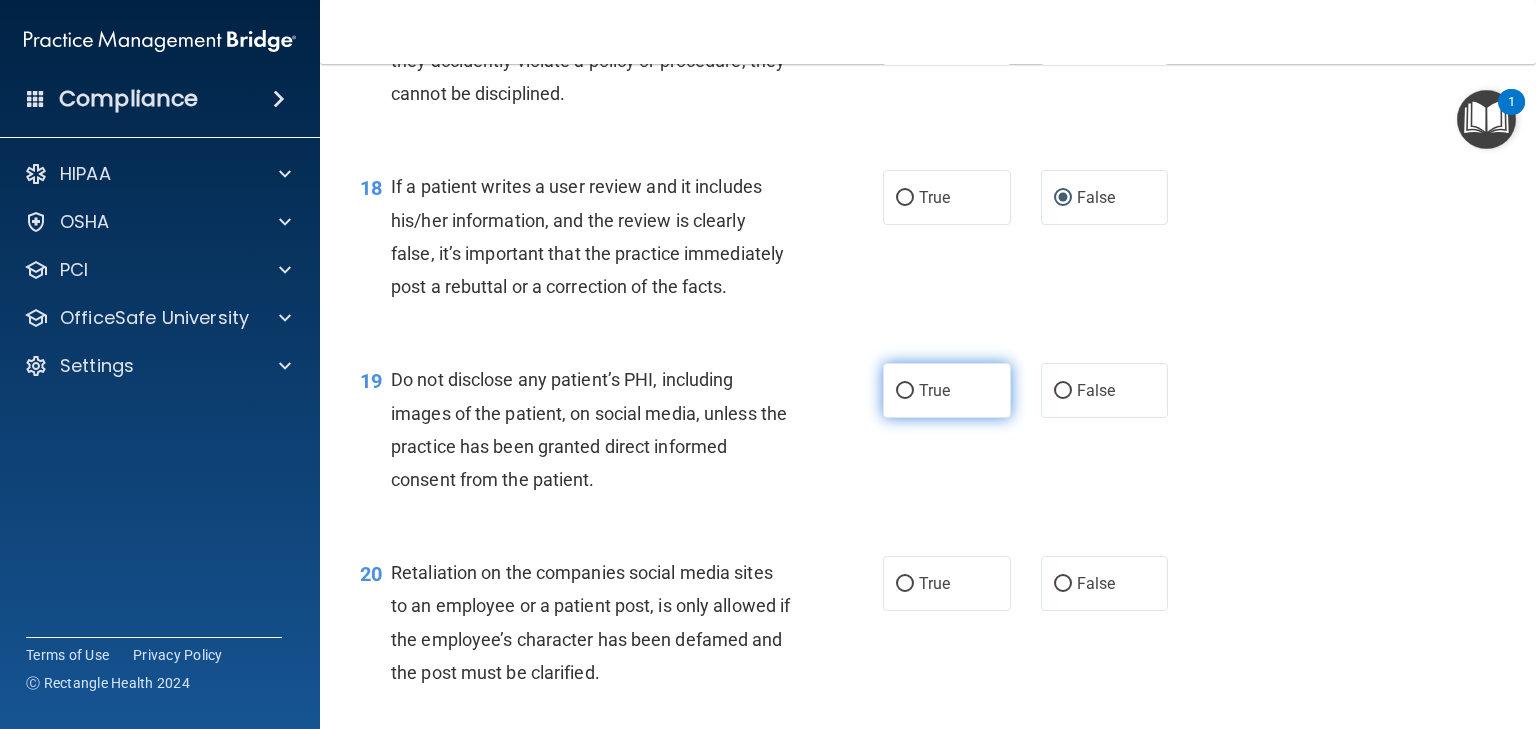 click on "True" at bounding box center [905, 391] 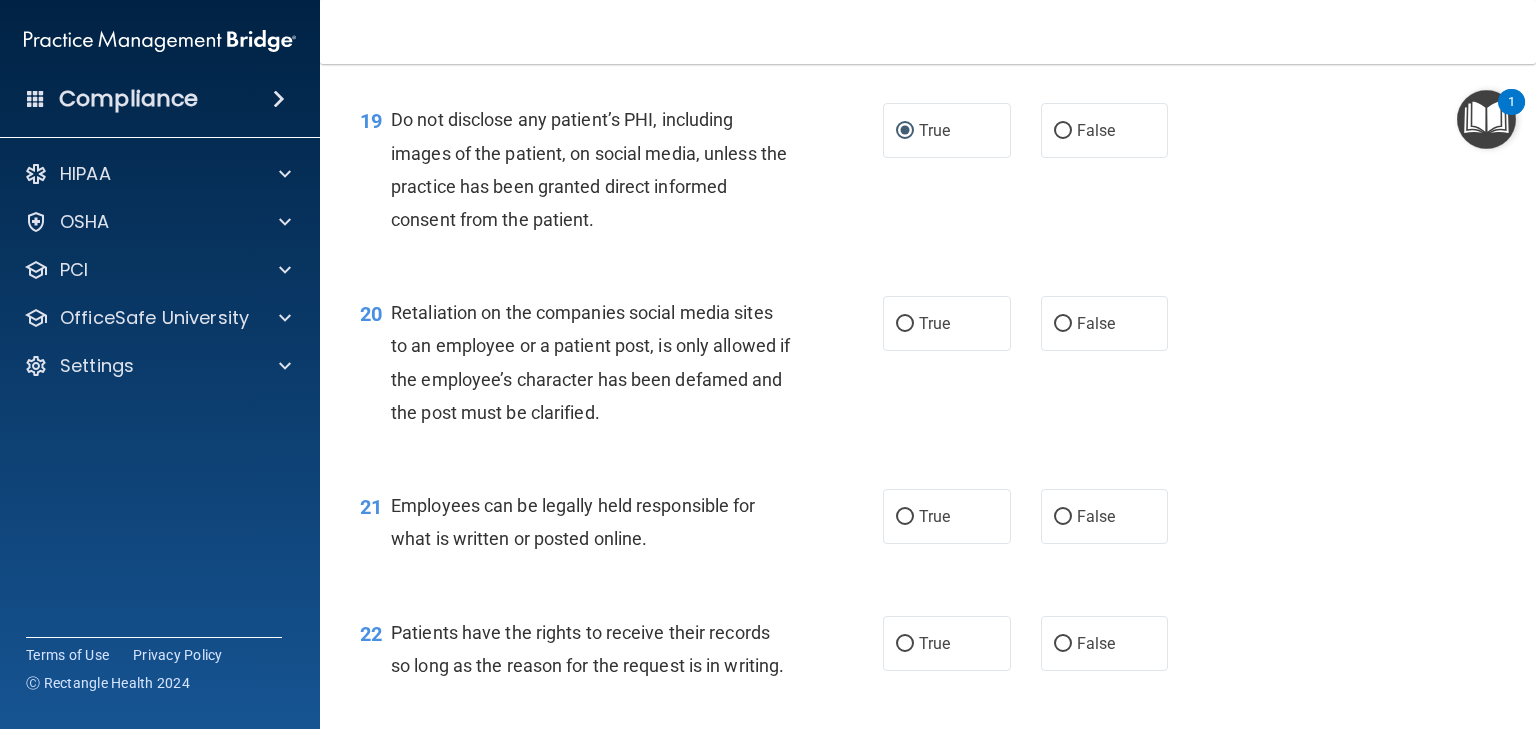 scroll, scrollTop: 3566, scrollLeft: 0, axis: vertical 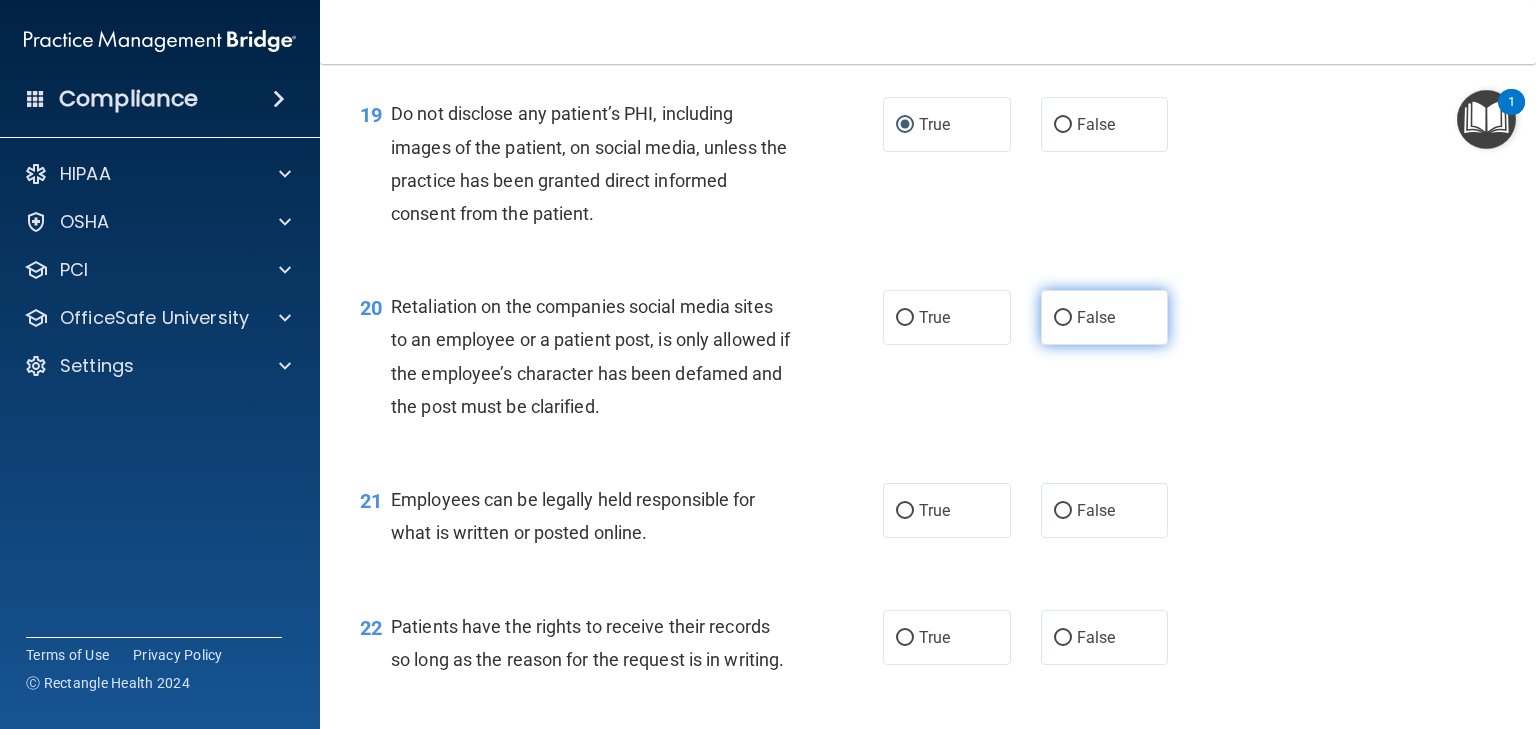 click on "False" at bounding box center [1063, 318] 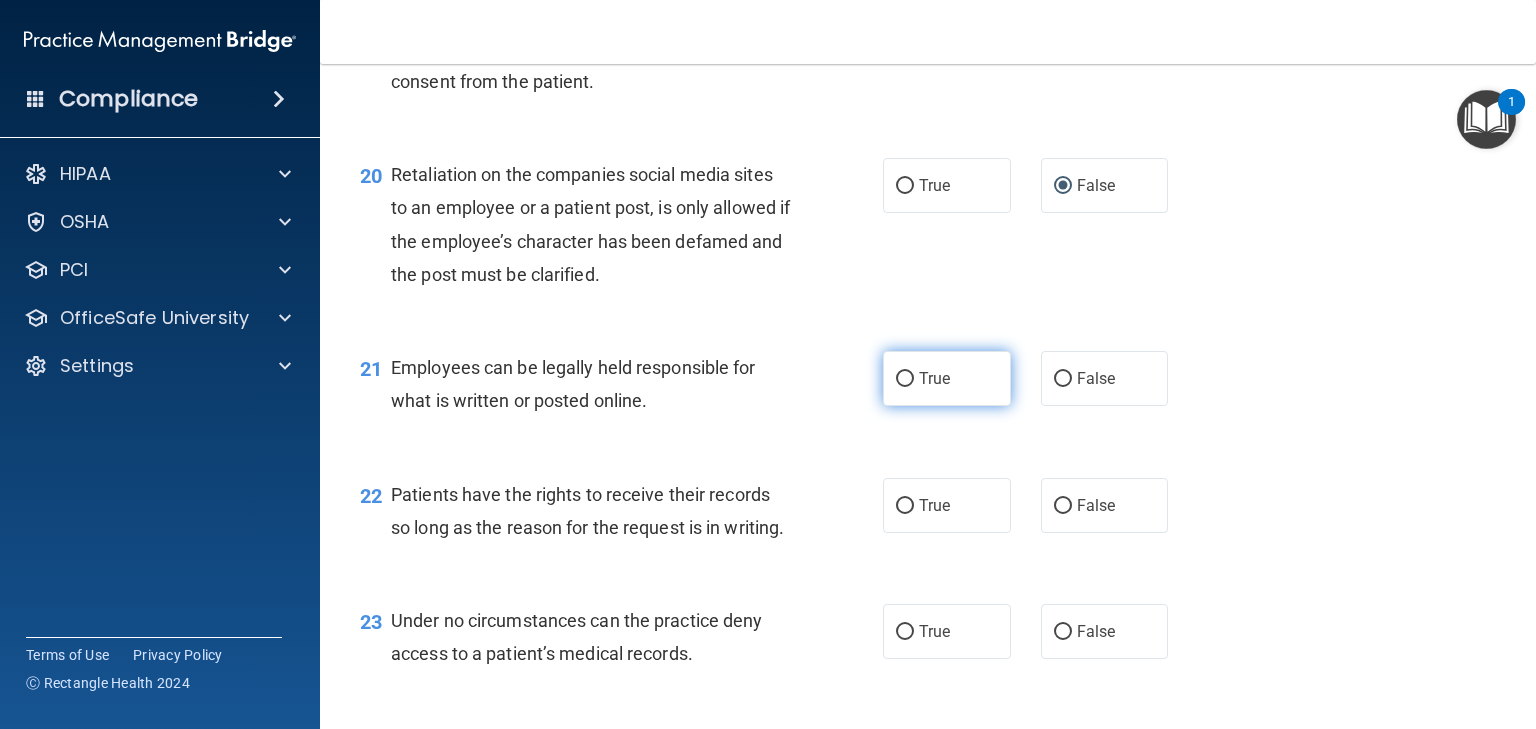 scroll, scrollTop: 3700, scrollLeft: 0, axis: vertical 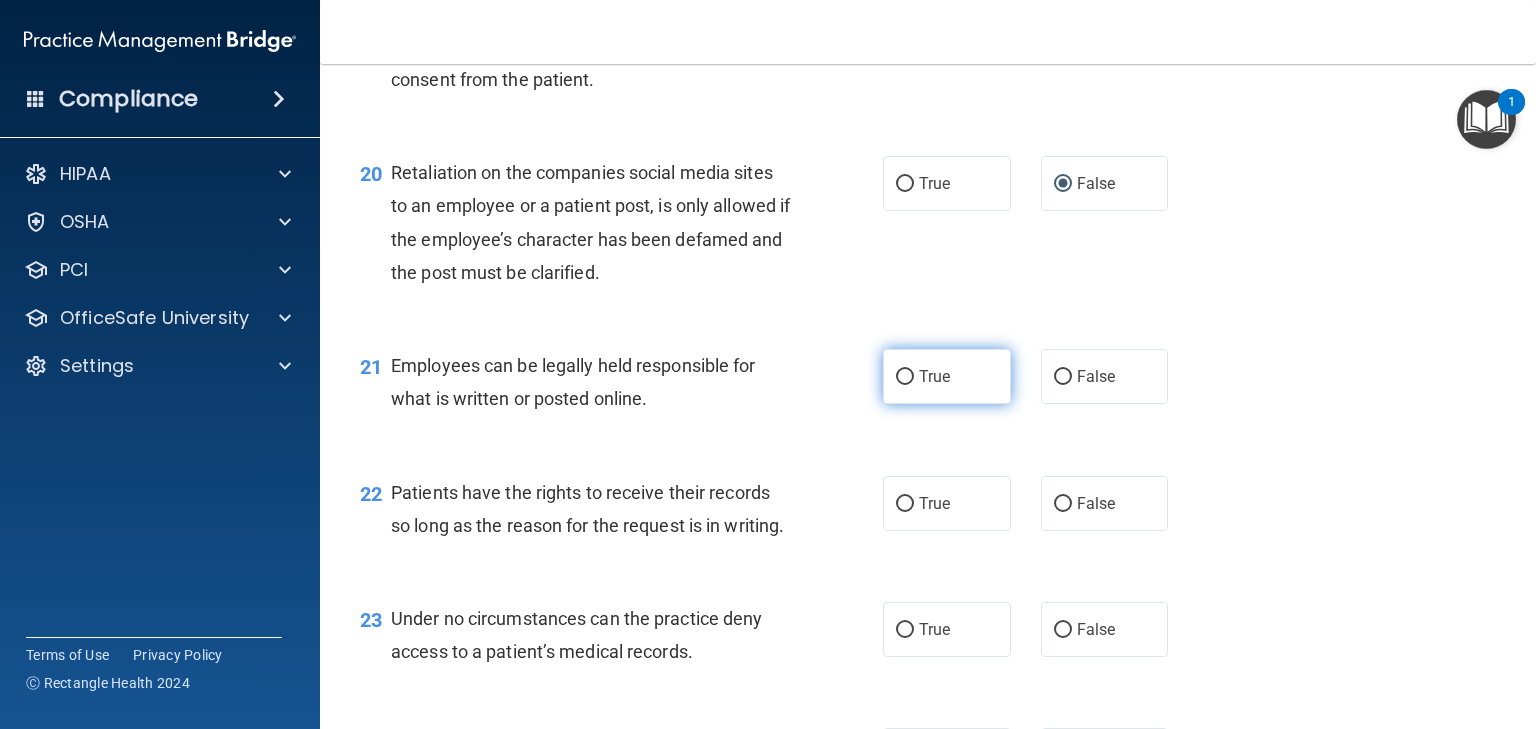 click on "True" at bounding box center (905, 377) 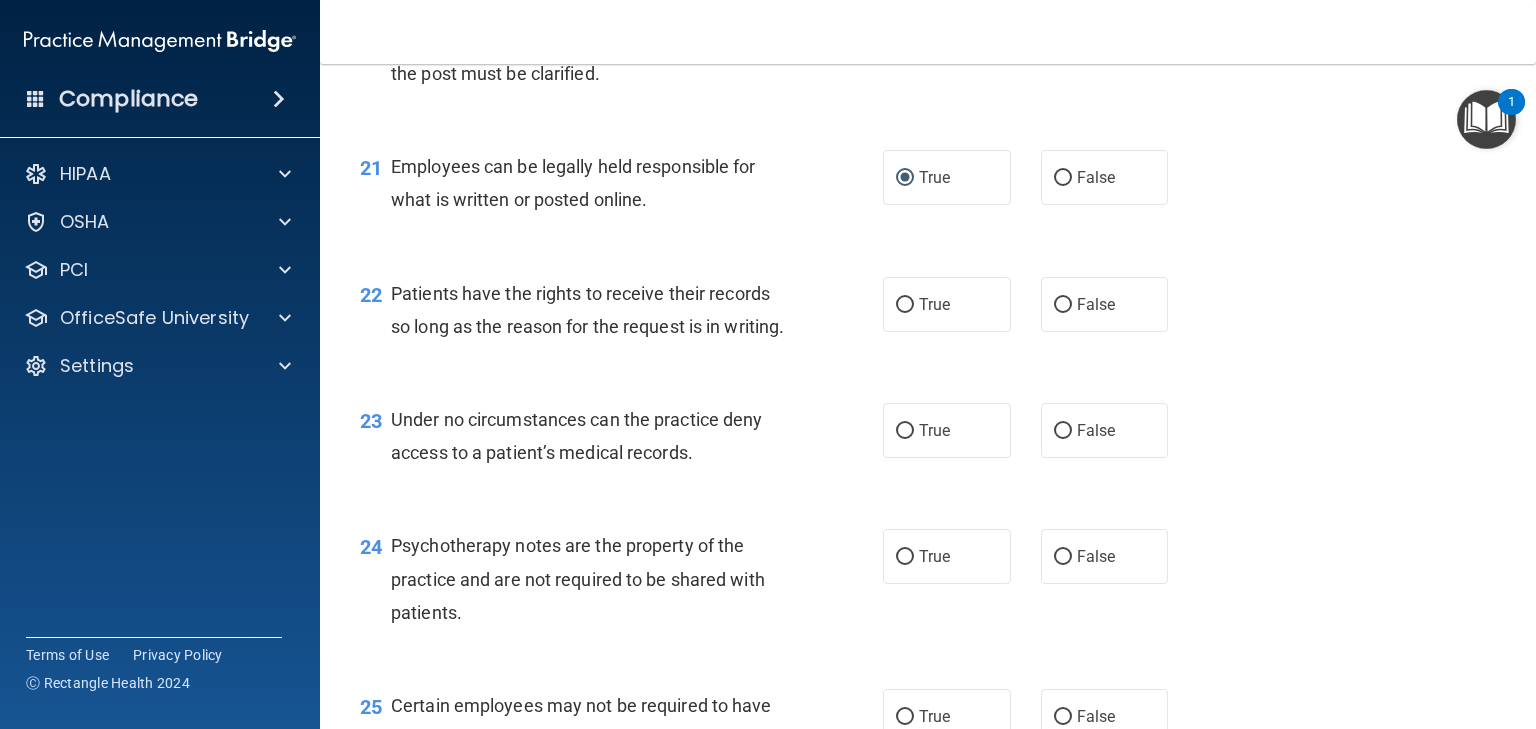 scroll, scrollTop: 3900, scrollLeft: 0, axis: vertical 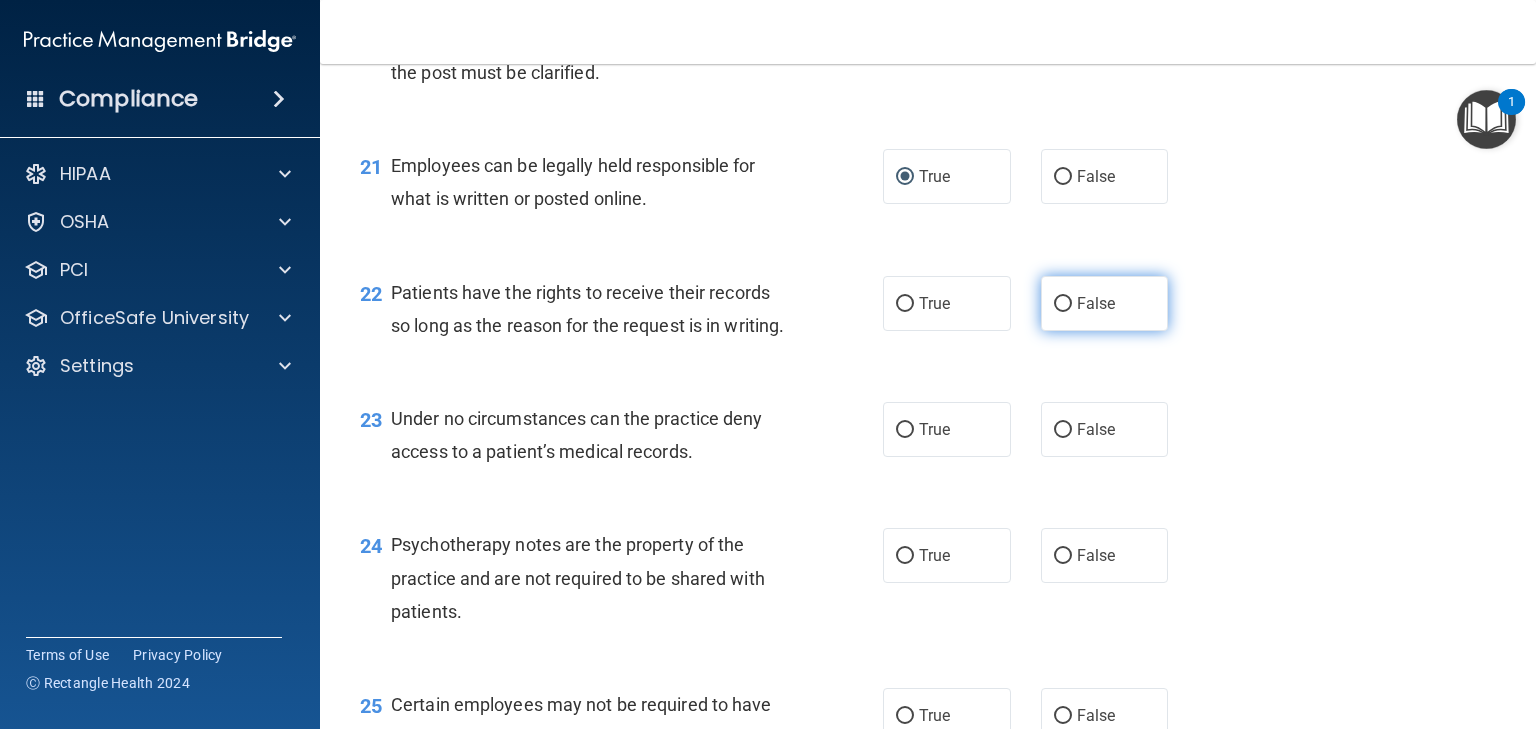 click on "False" at bounding box center [1063, 304] 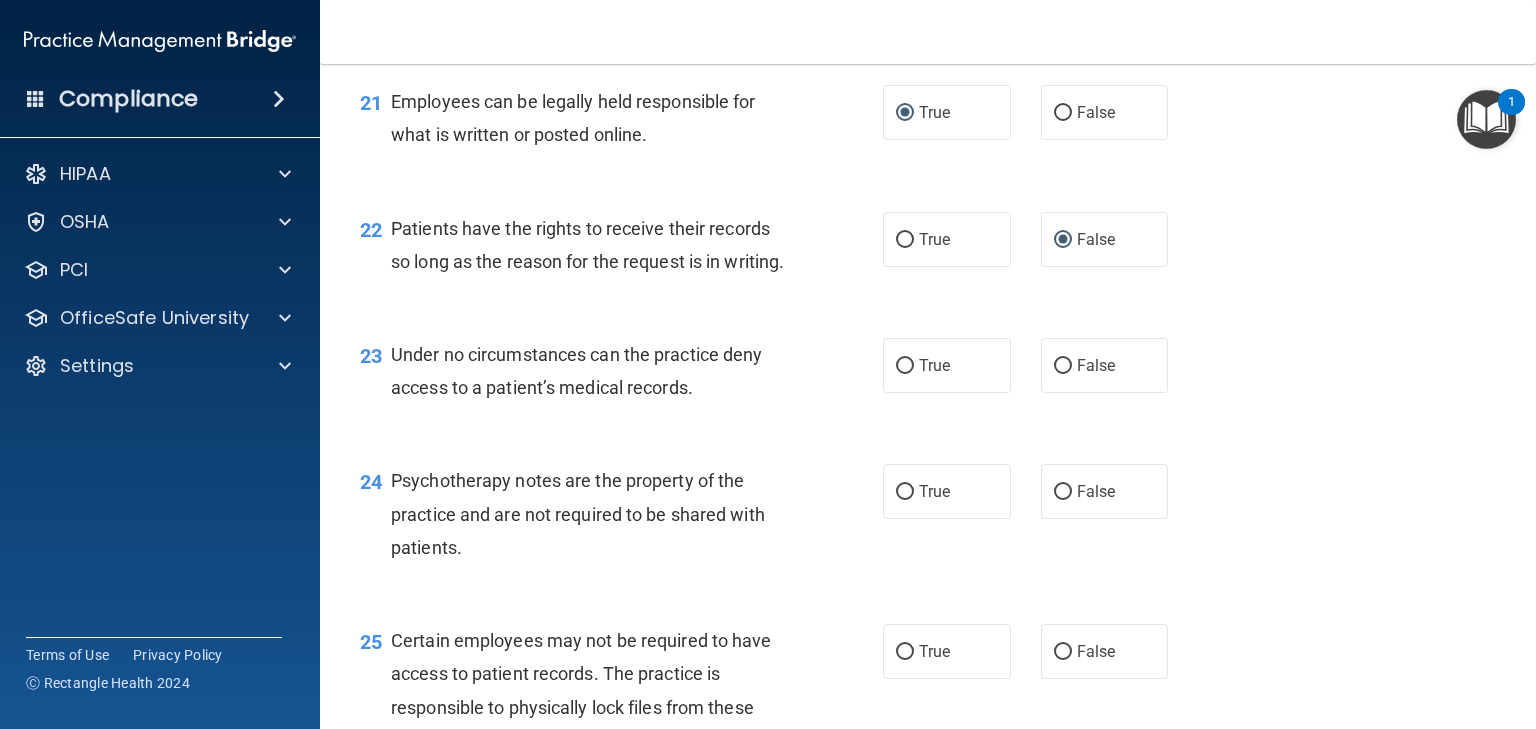 scroll, scrollTop: 3966, scrollLeft: 0, axis: vertical 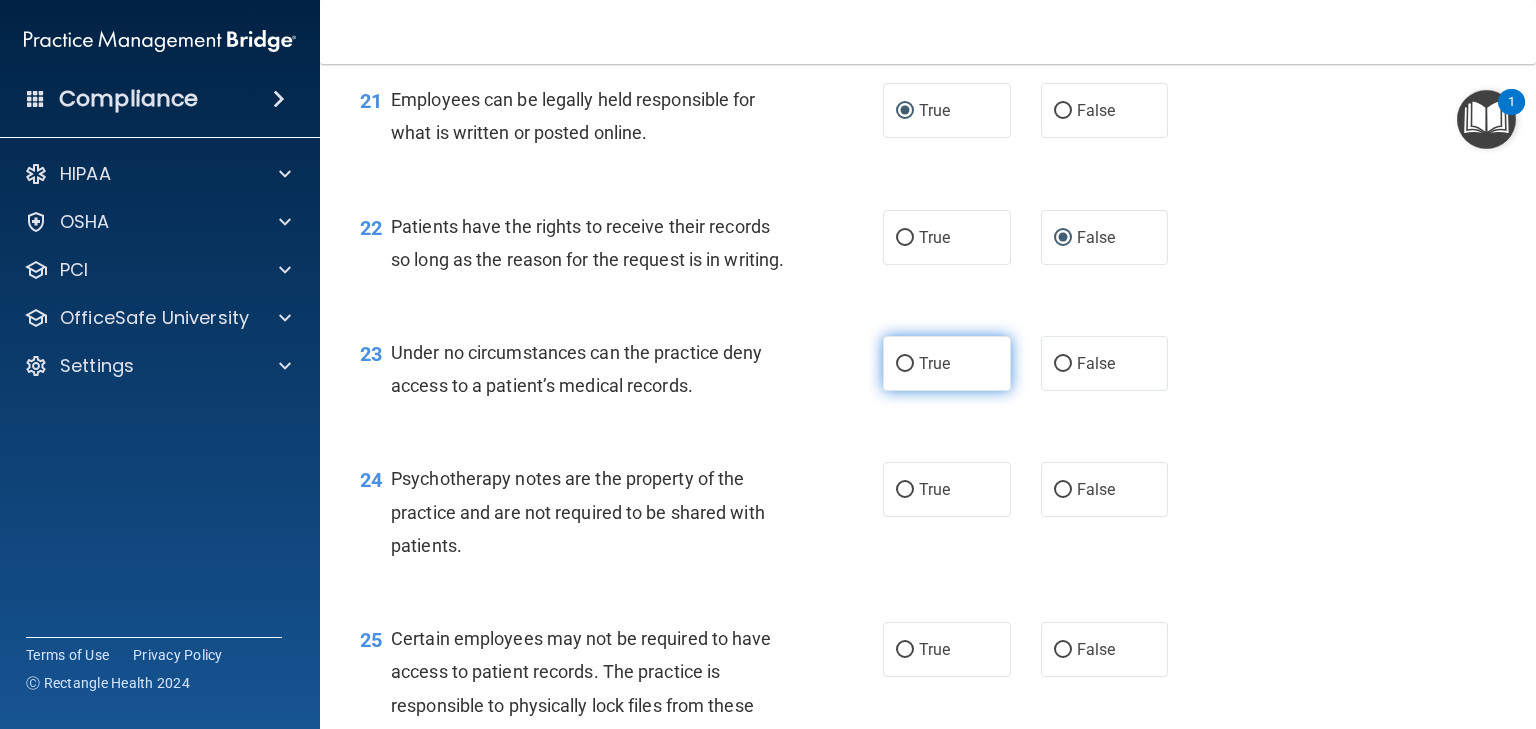 click on "True" at bounding box center [905, 364] 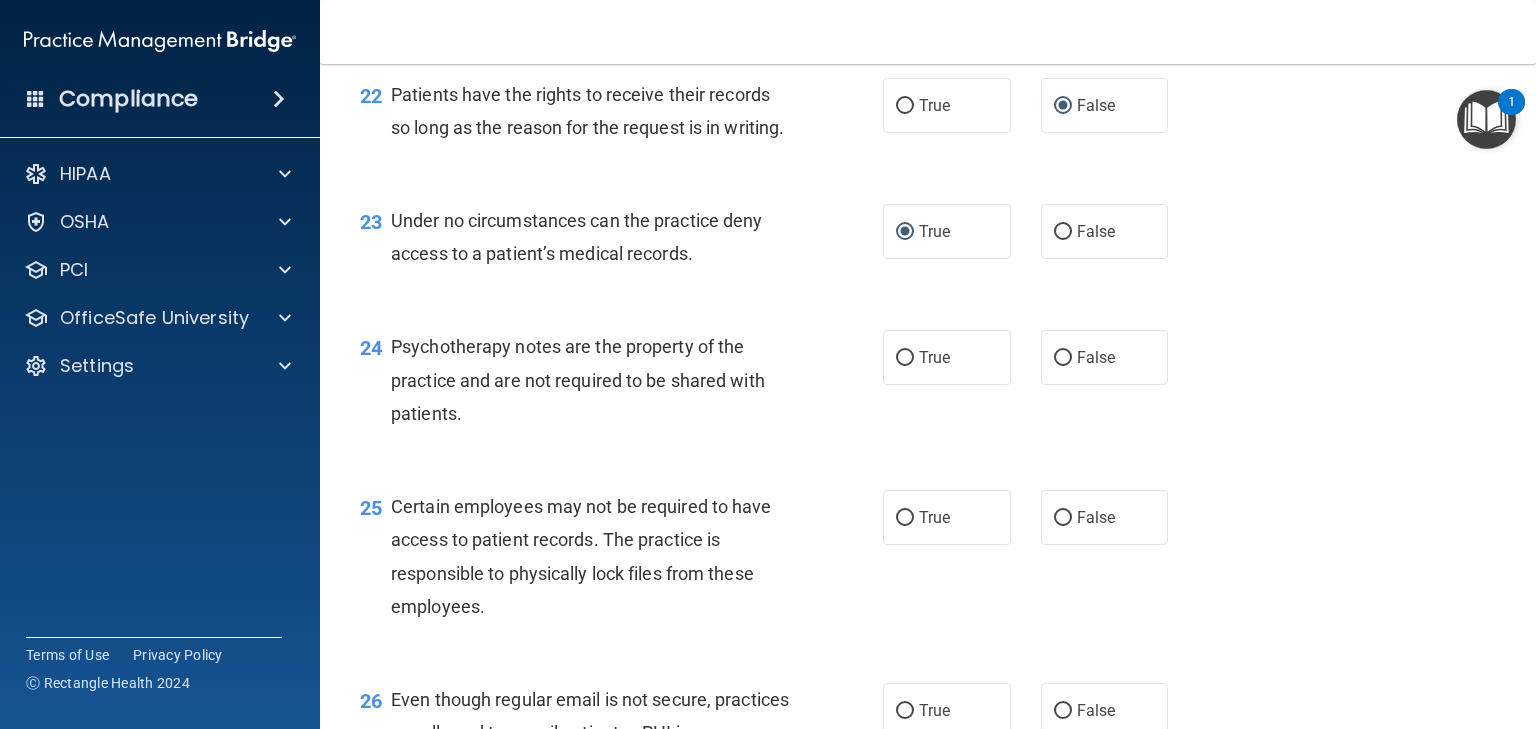 scroll, scrollTop: 4100, scrollLeft: 0, axis: vertical 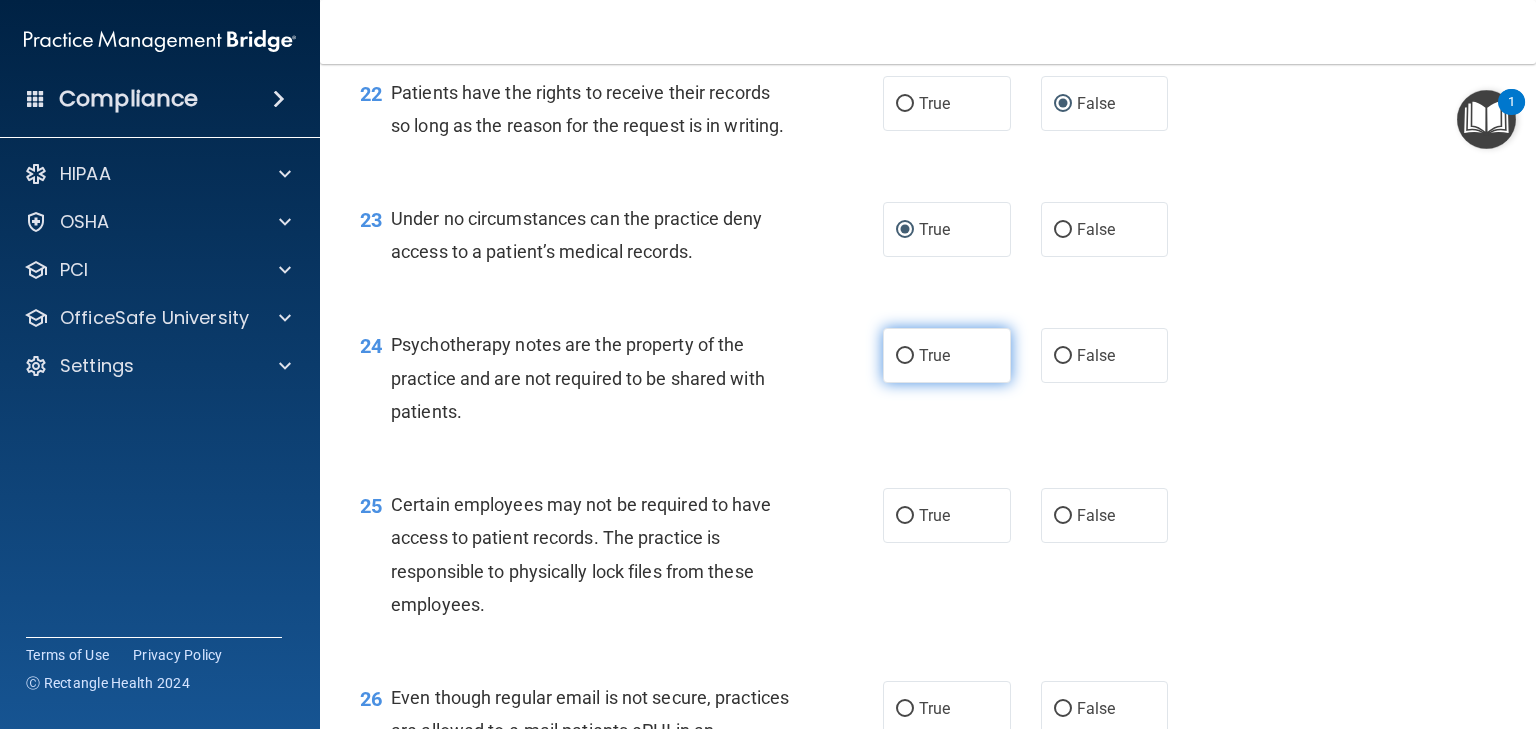 click on "True" at bounding box center [905, 356] 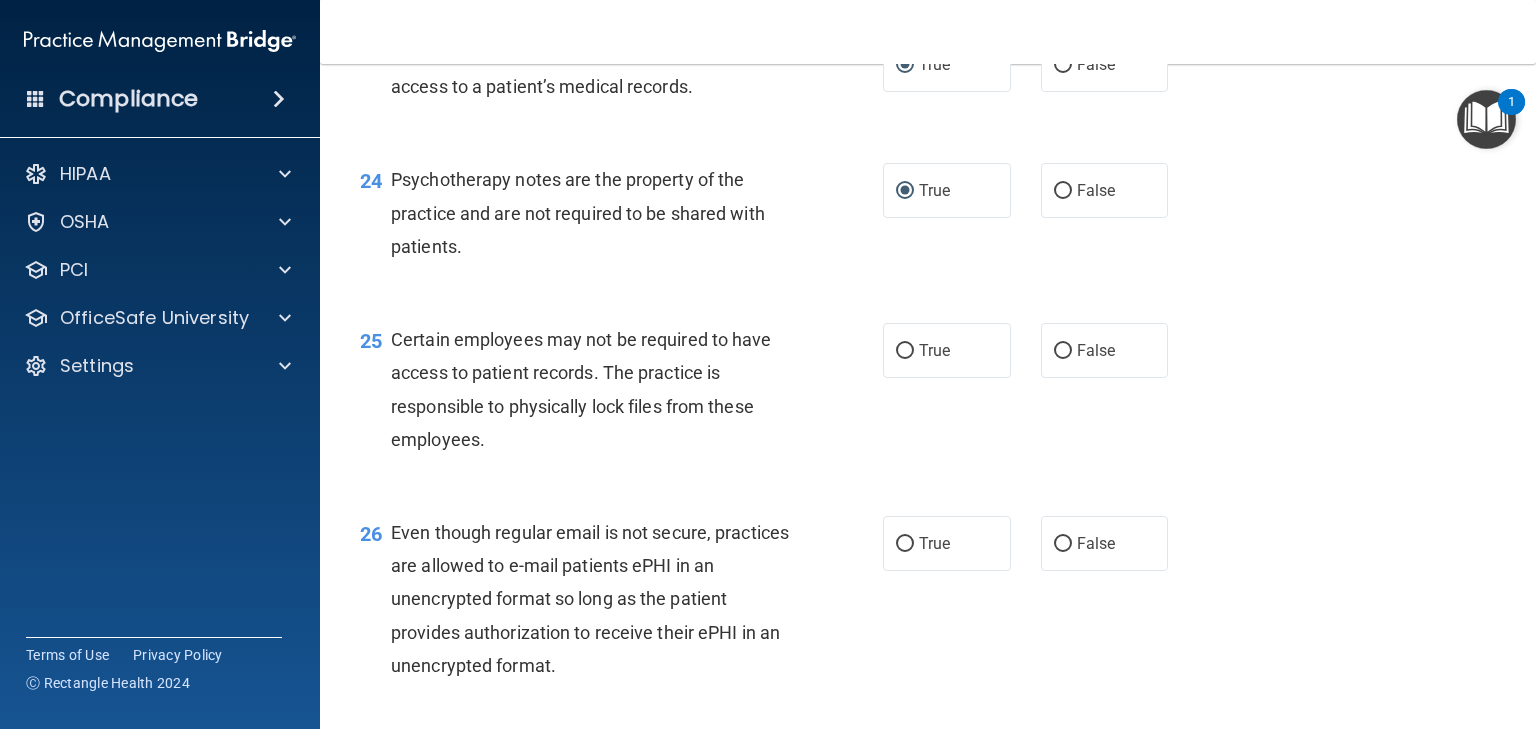 scroll, scrollTop: 4266, scrollLeft: 0, axis: vertical 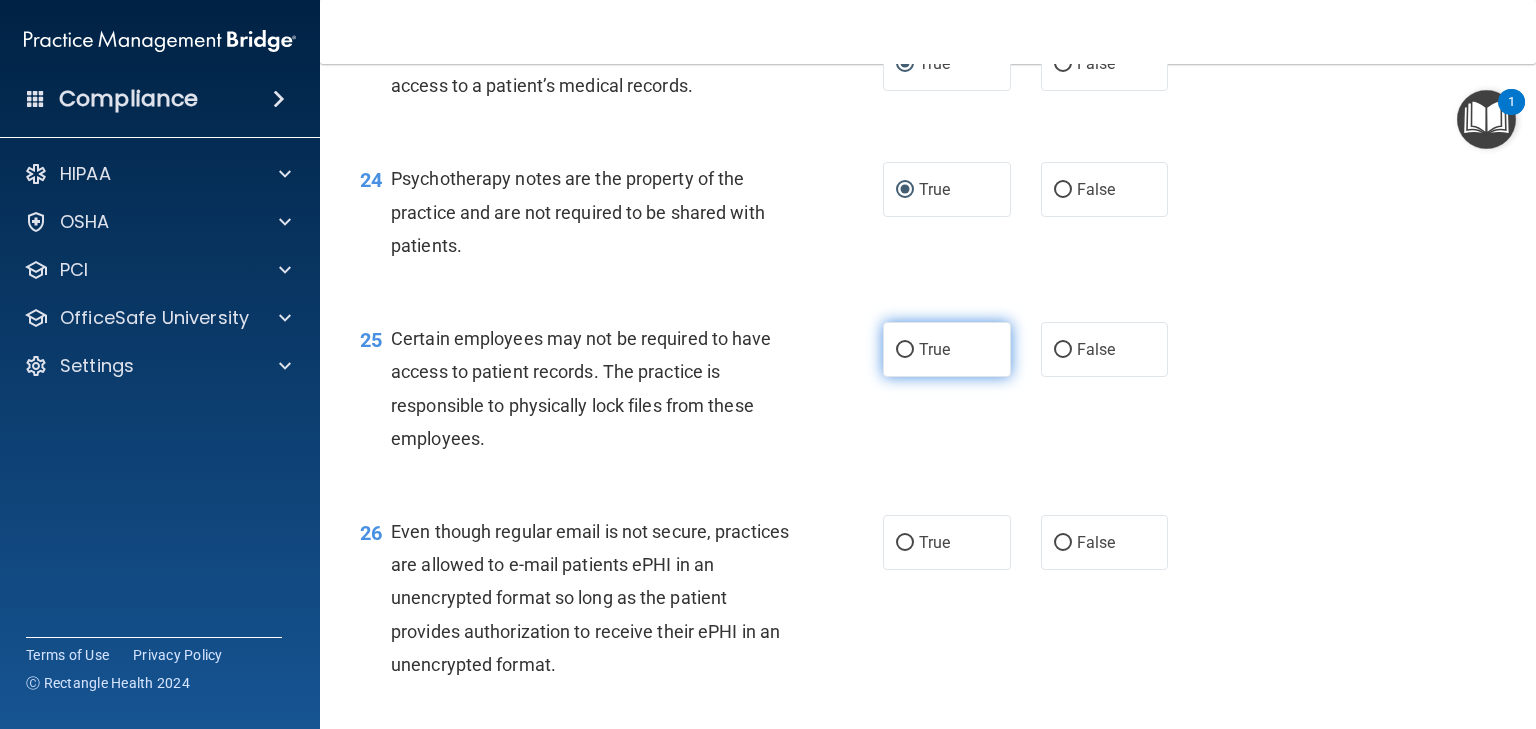 click on "True" at bounding box center (905, 350) 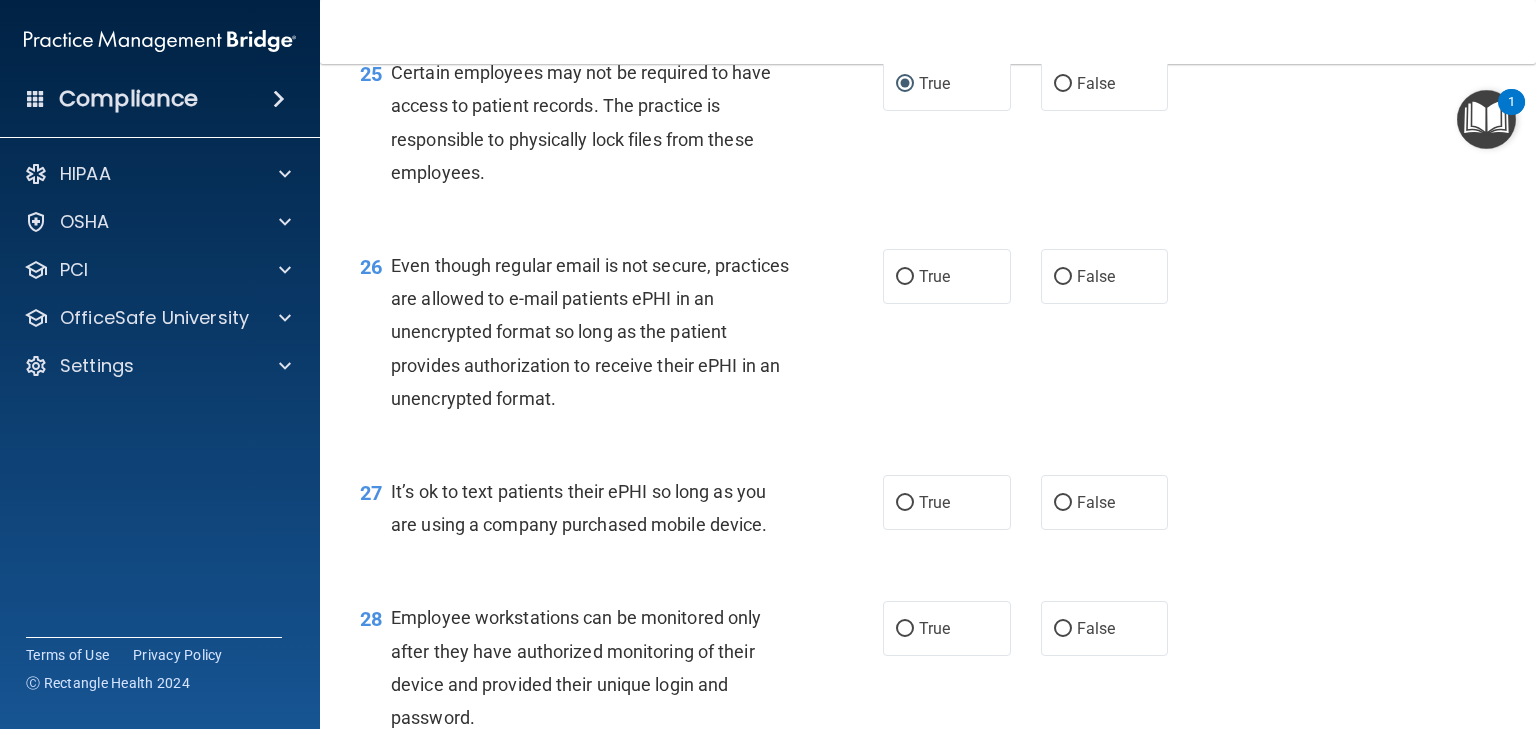 scroll, scrollTop: 4533, scrollLeft: 0, axis: vertical 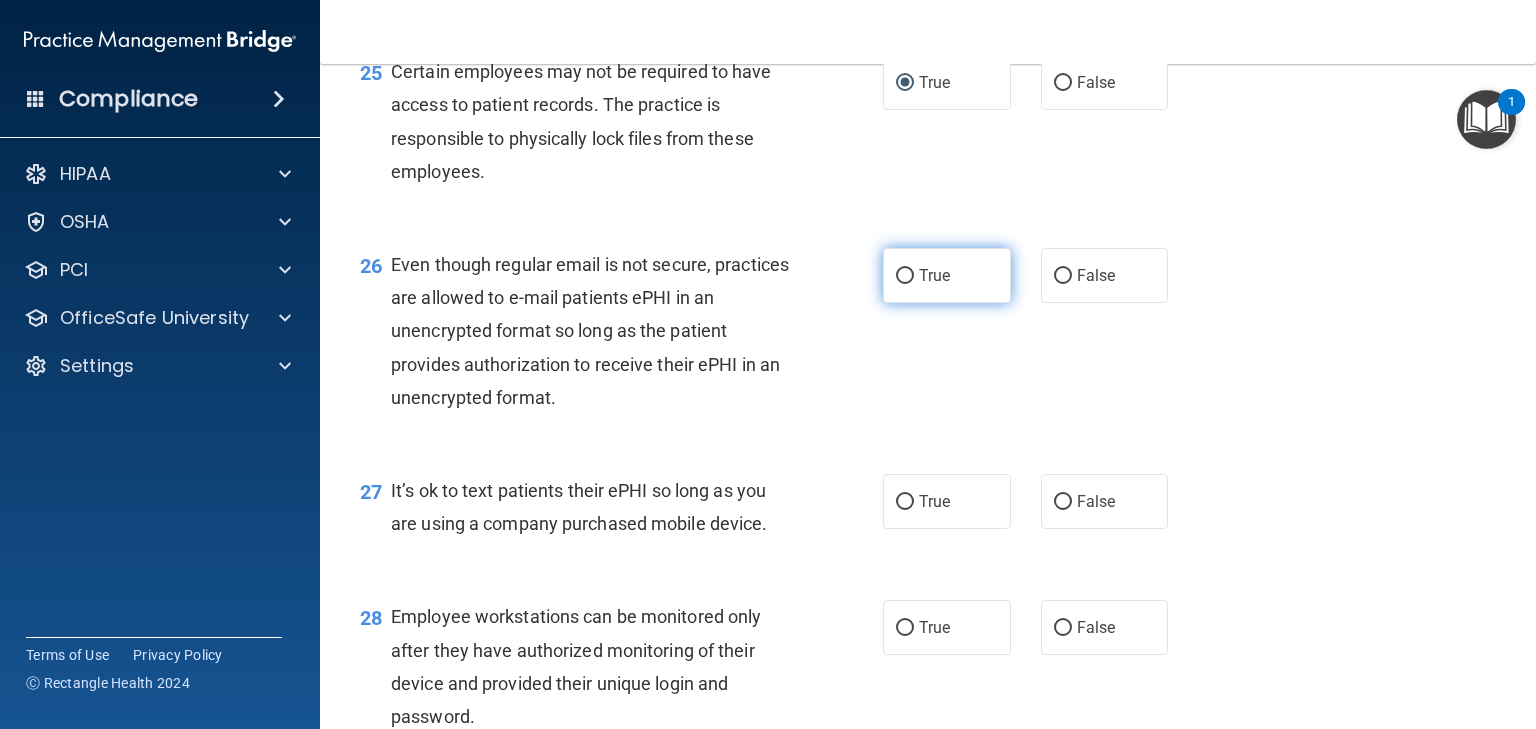 click on "True" at bounding box center [905, 276] 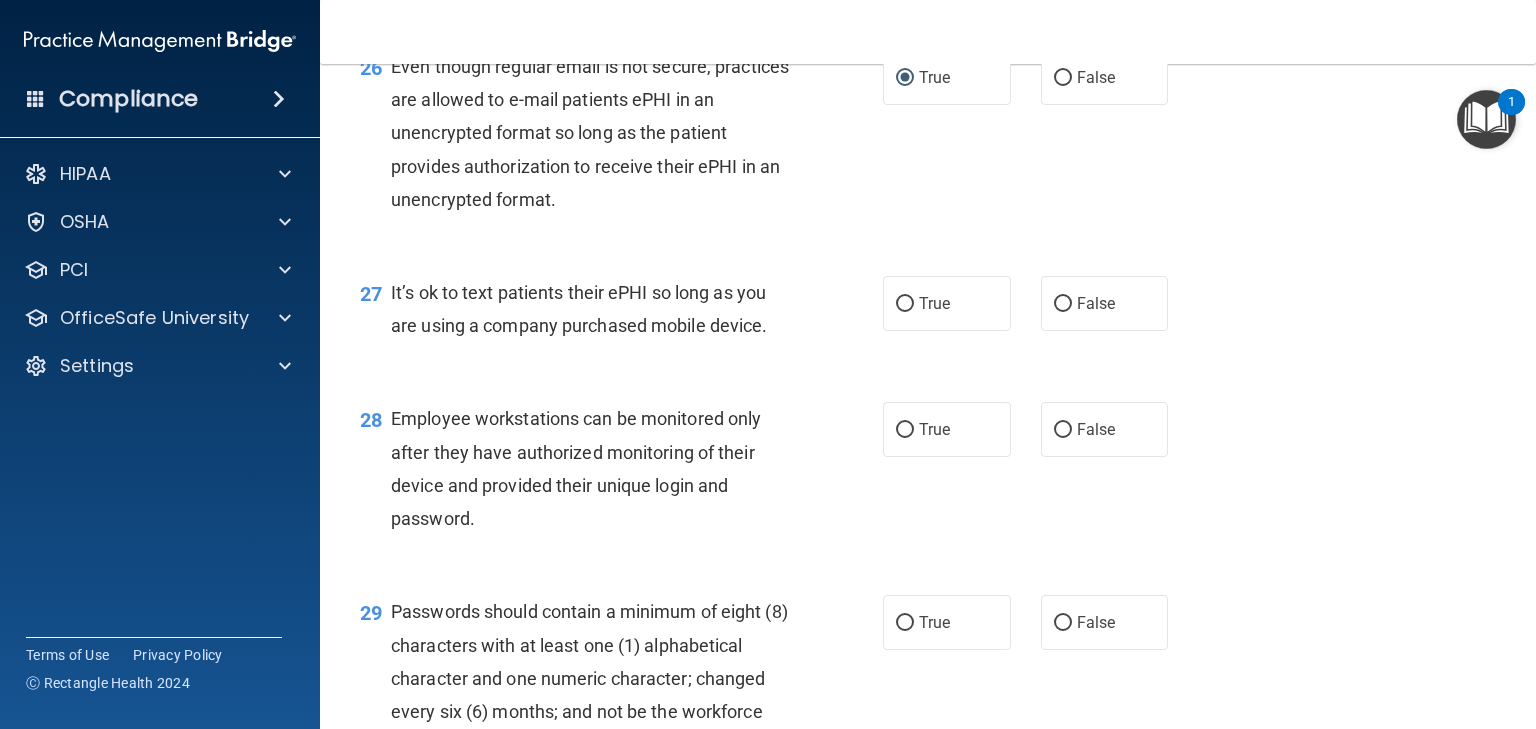 scroll, scrollTop: 4733, scrollLeft: 0, axis: vertical 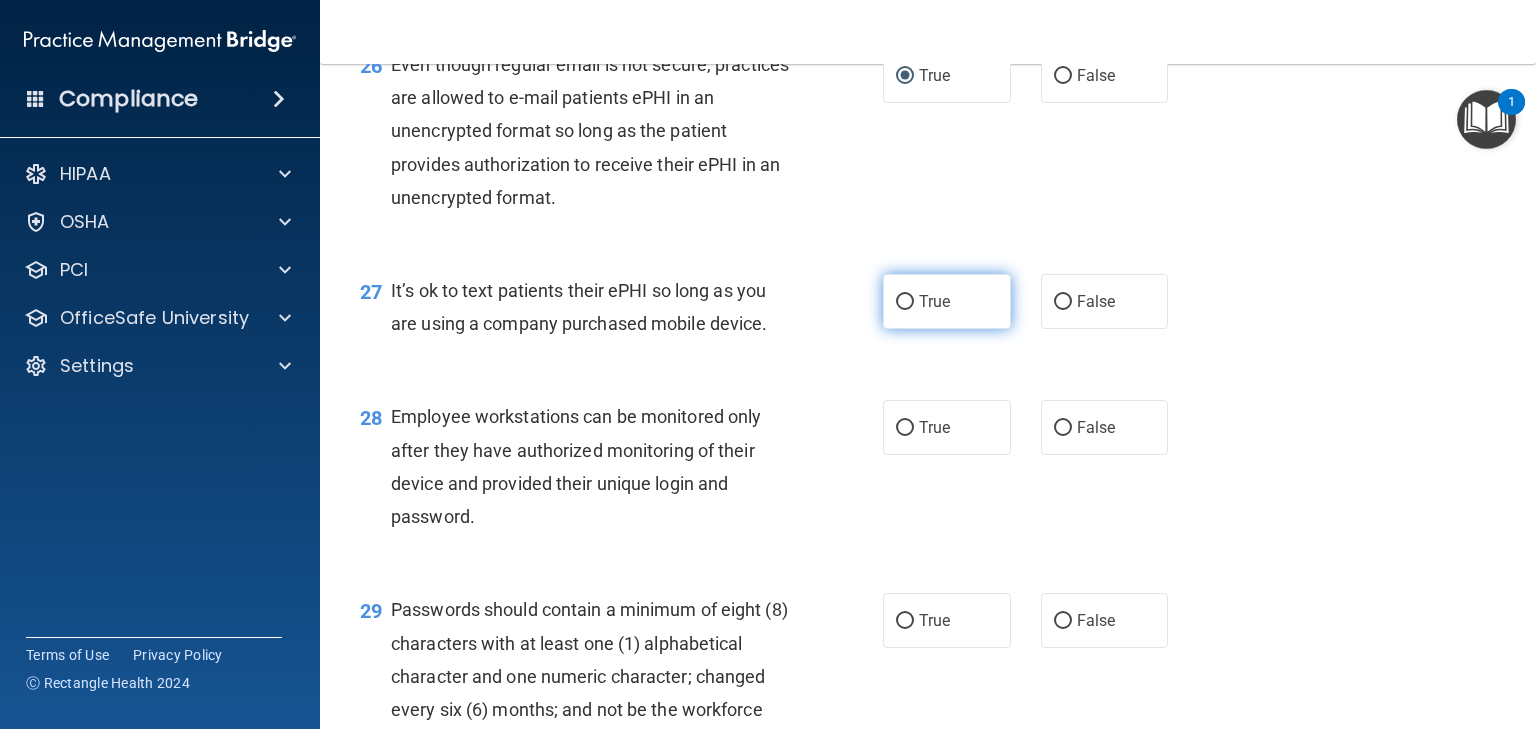 click on "True" at bounding box center [905, 302] 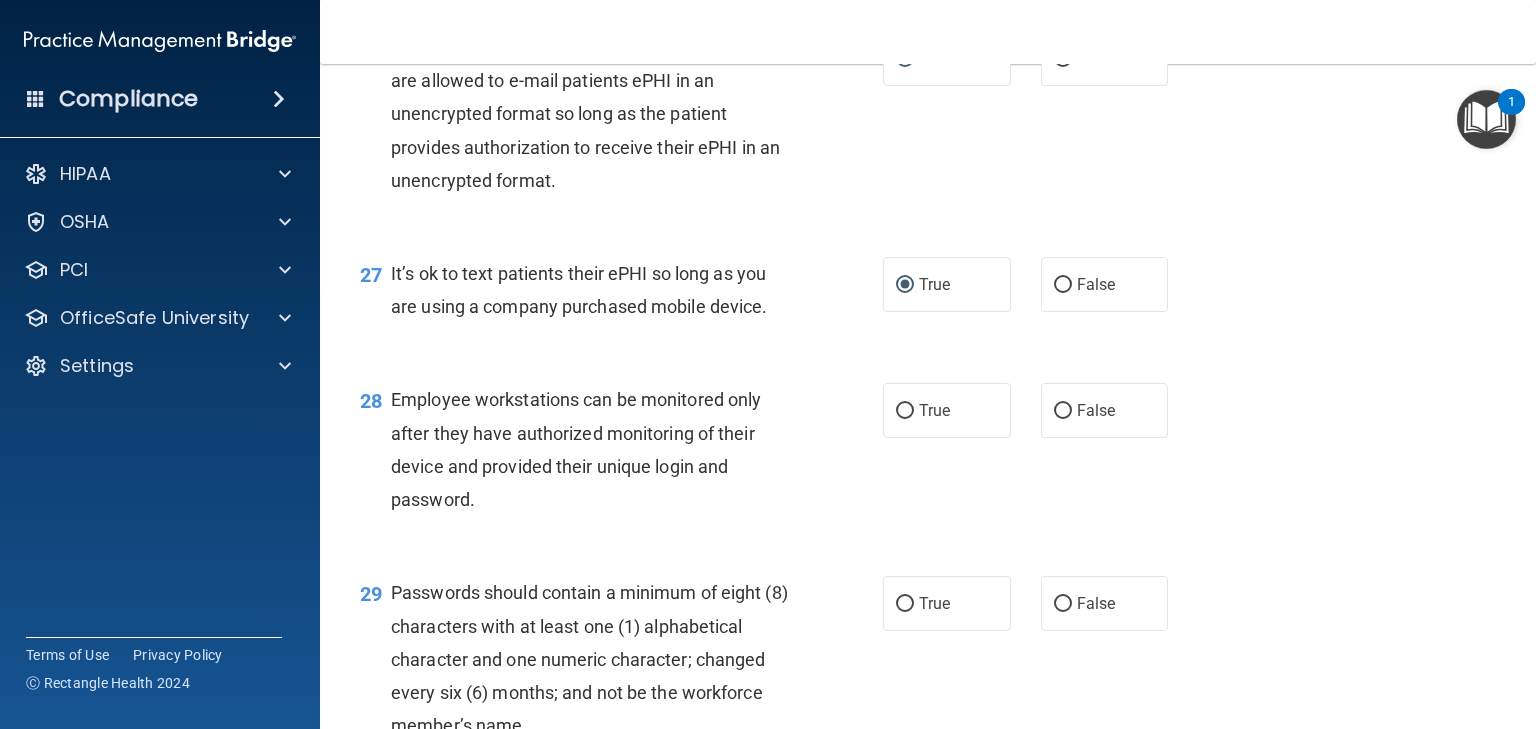 scroll, scrollTop: 4766, scrollLeft: 0, axis: vertical 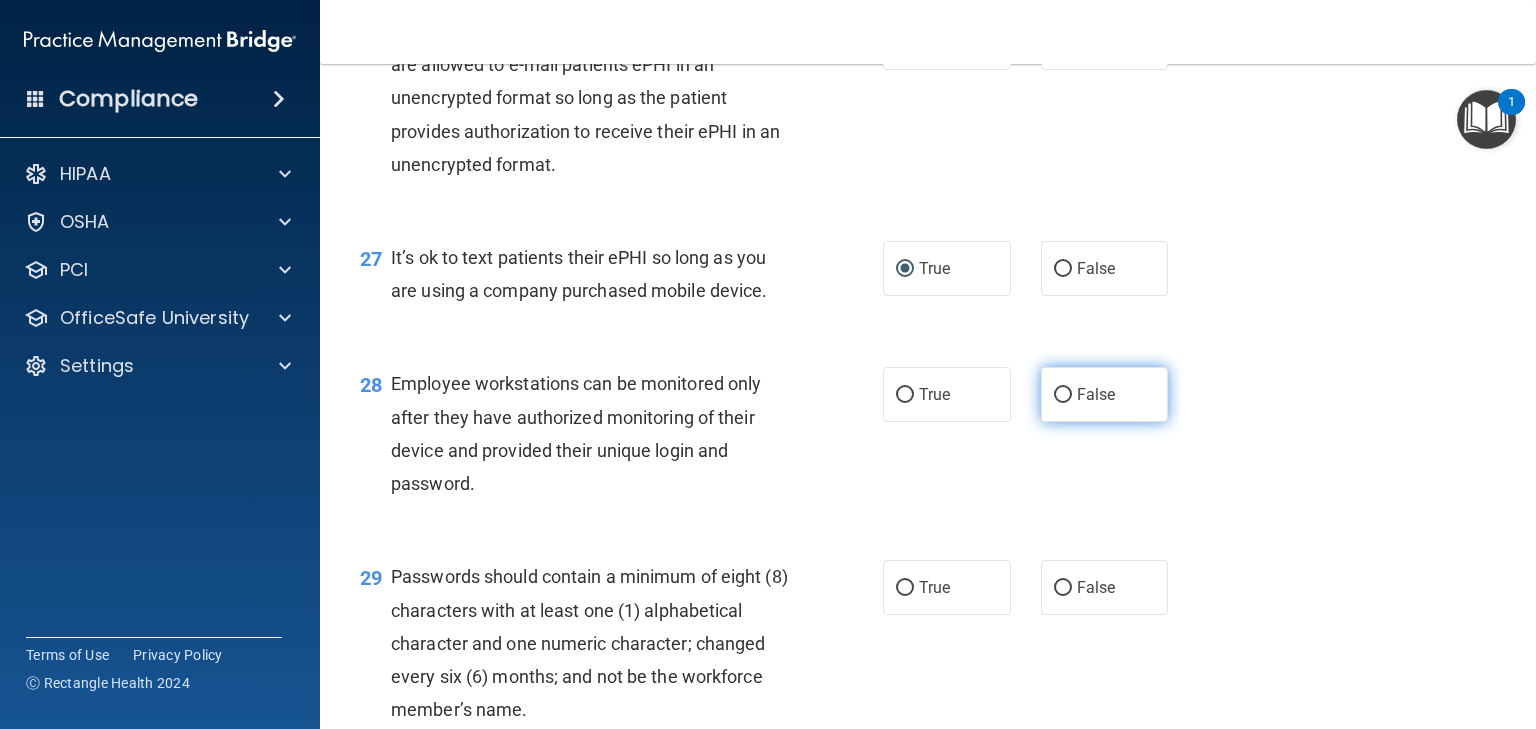 click on "False" at bounding box center [1063, 395] 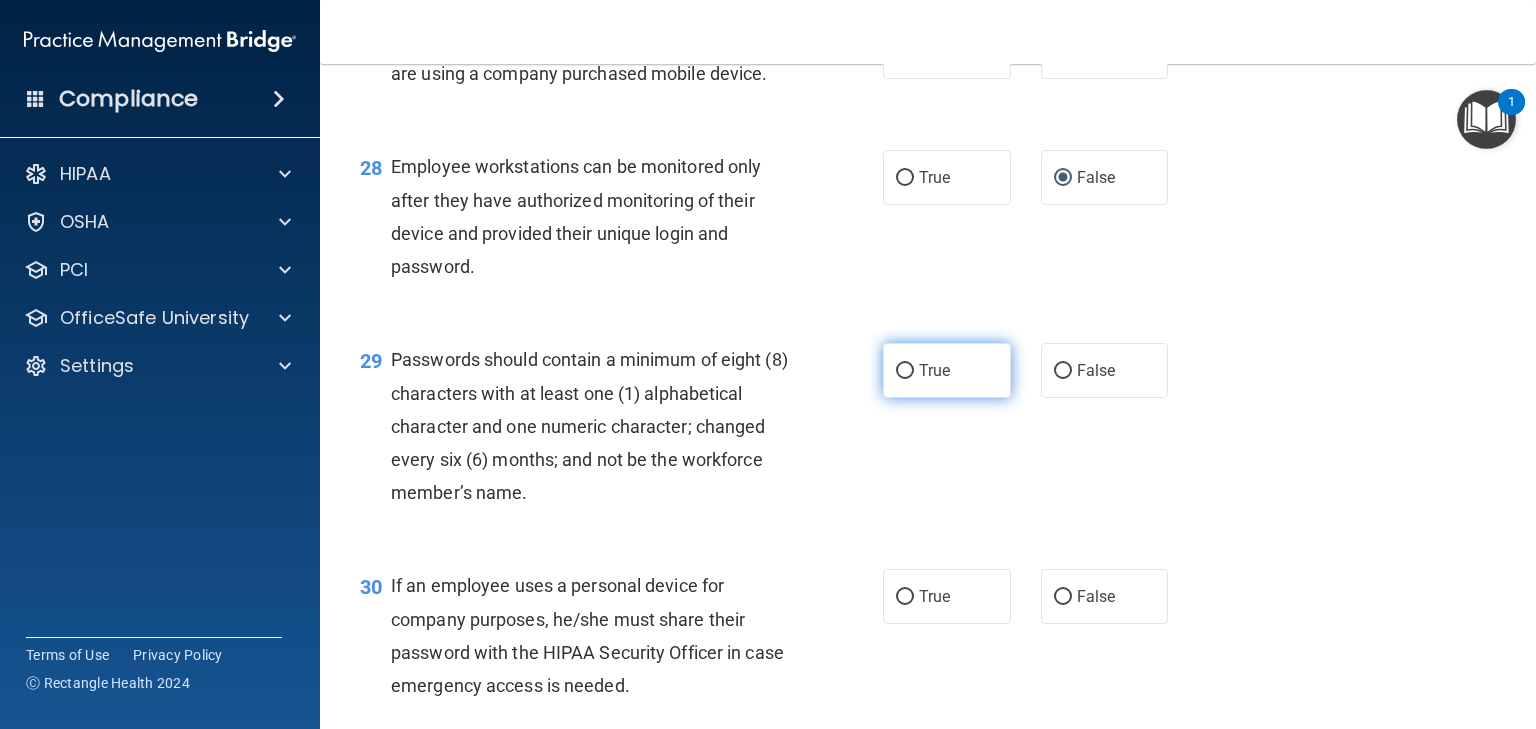 scroll, scrollTop: 5000, scrollLeft: 0, axis: vertical 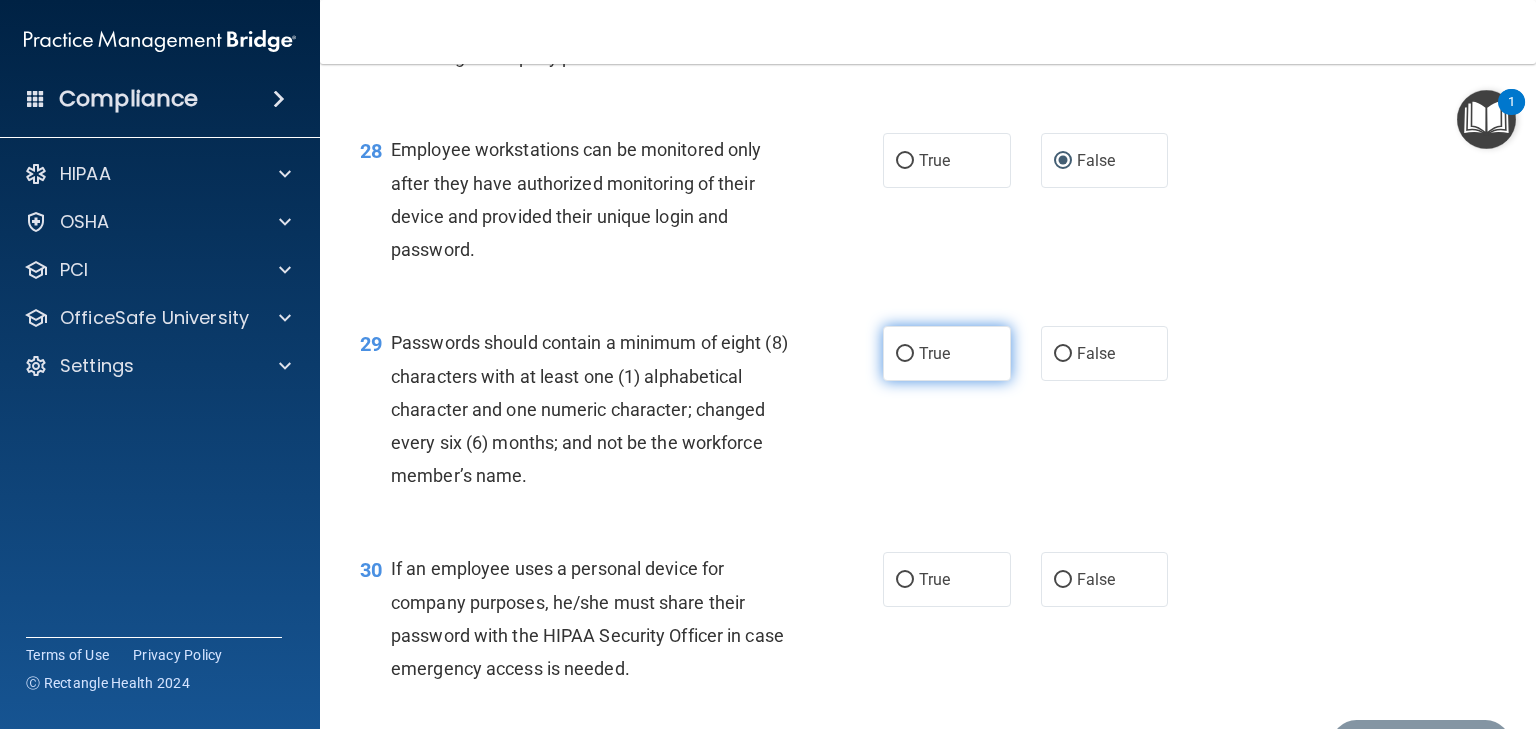 click on "True" at bounding box center (905, 354) 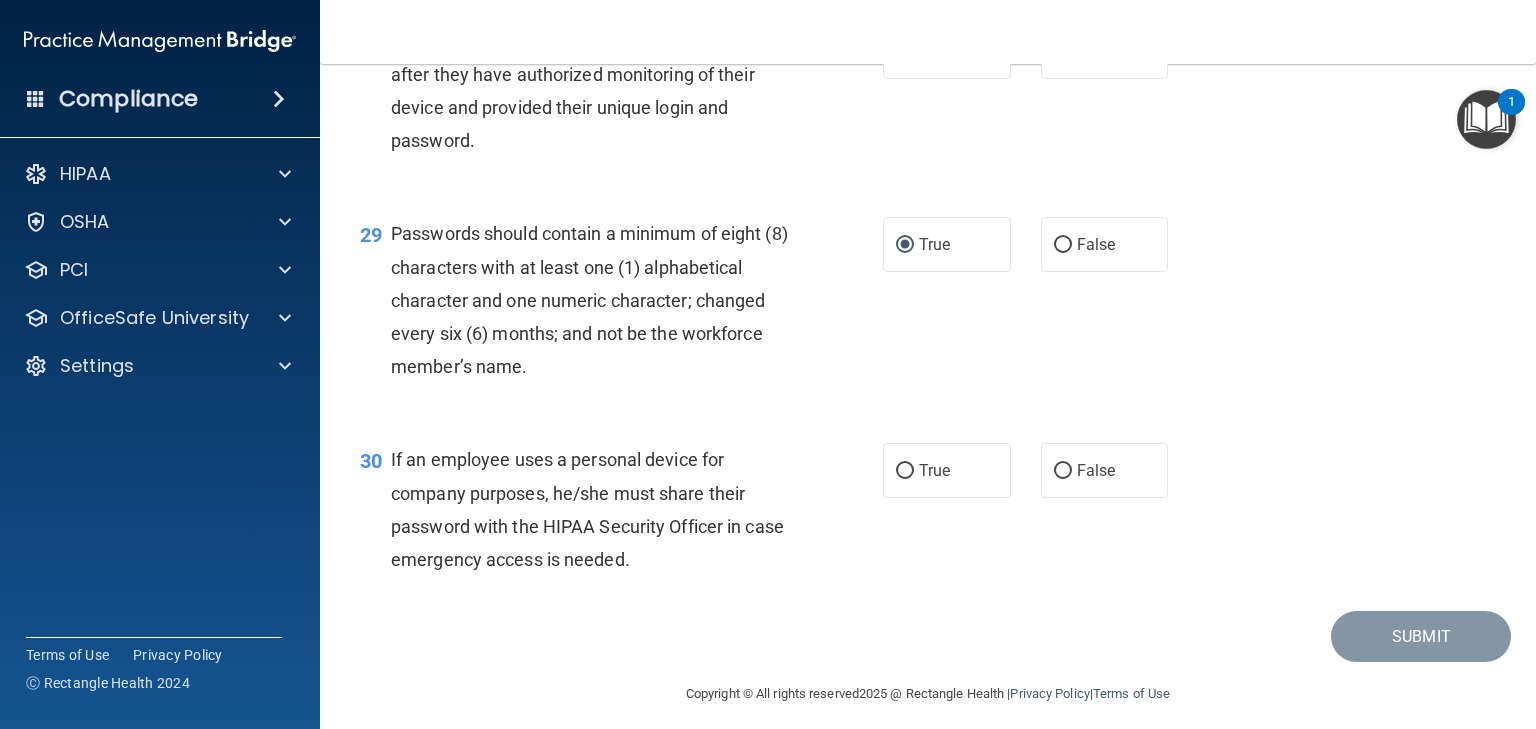 scroll, scrollTop: 5133, scrollLeft: 0, axis: vertical 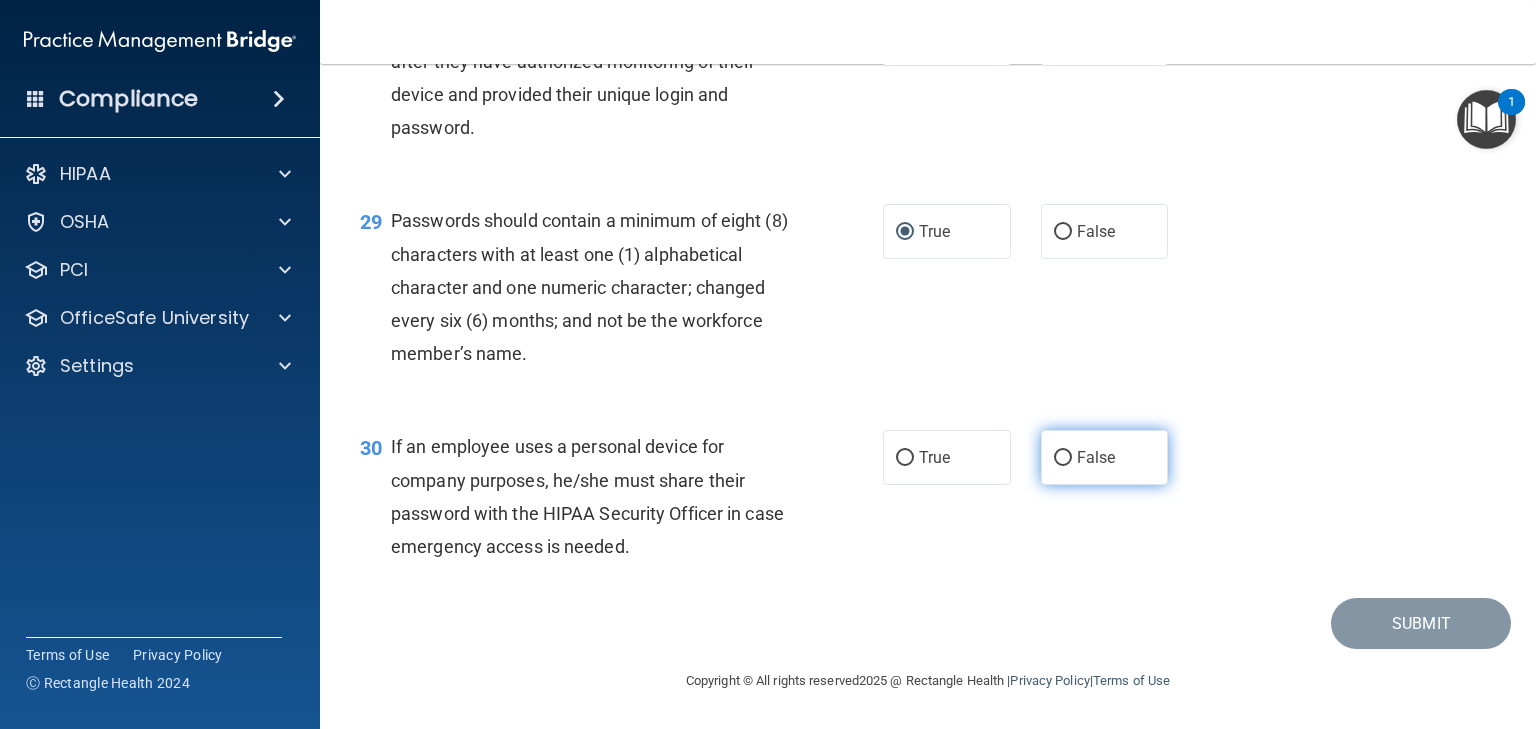 click on "False" at bounding box center [1063, 458] 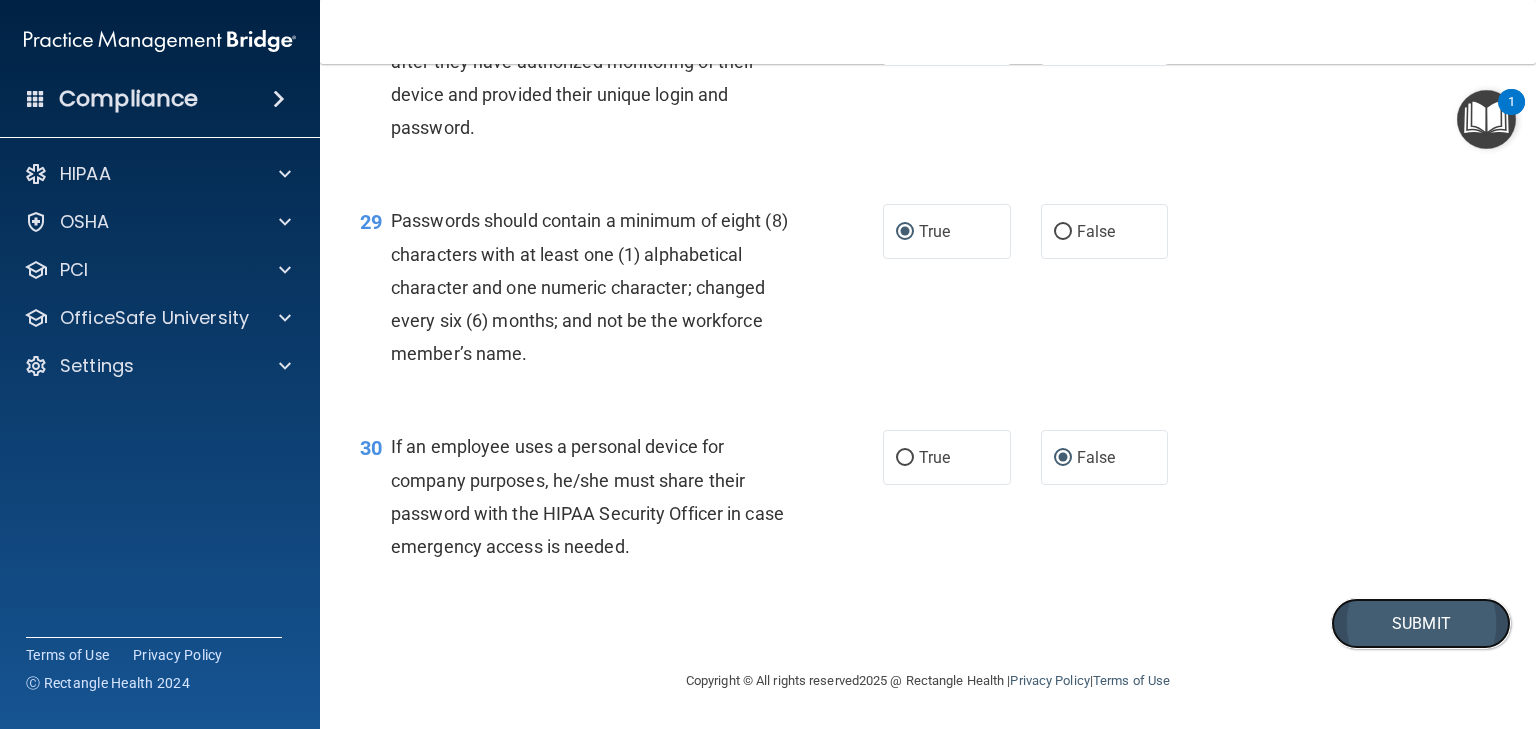 click on "Submit" at bounding box center [1421, 623] 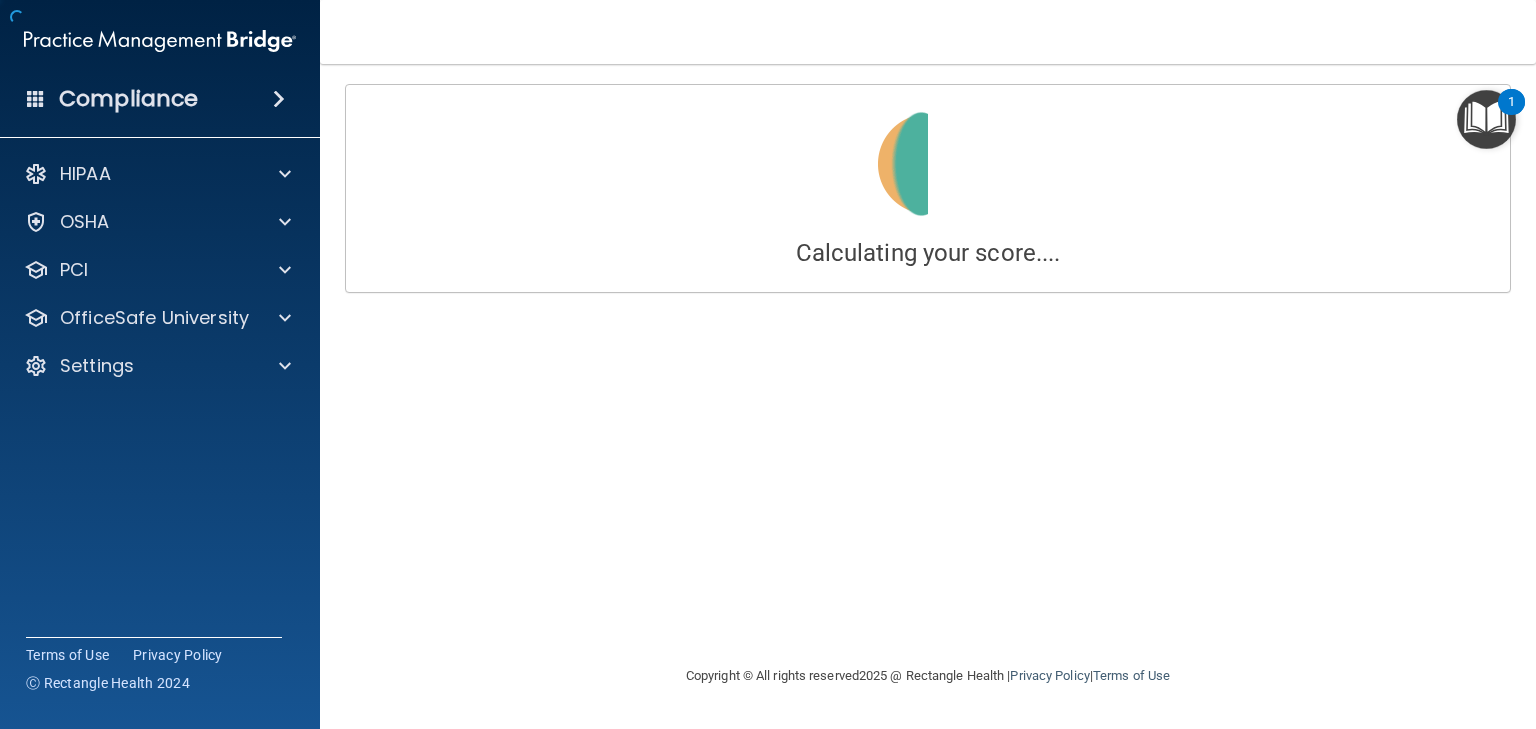 scroll, scrollTop: 0, scrollLeft: 0, axis: both 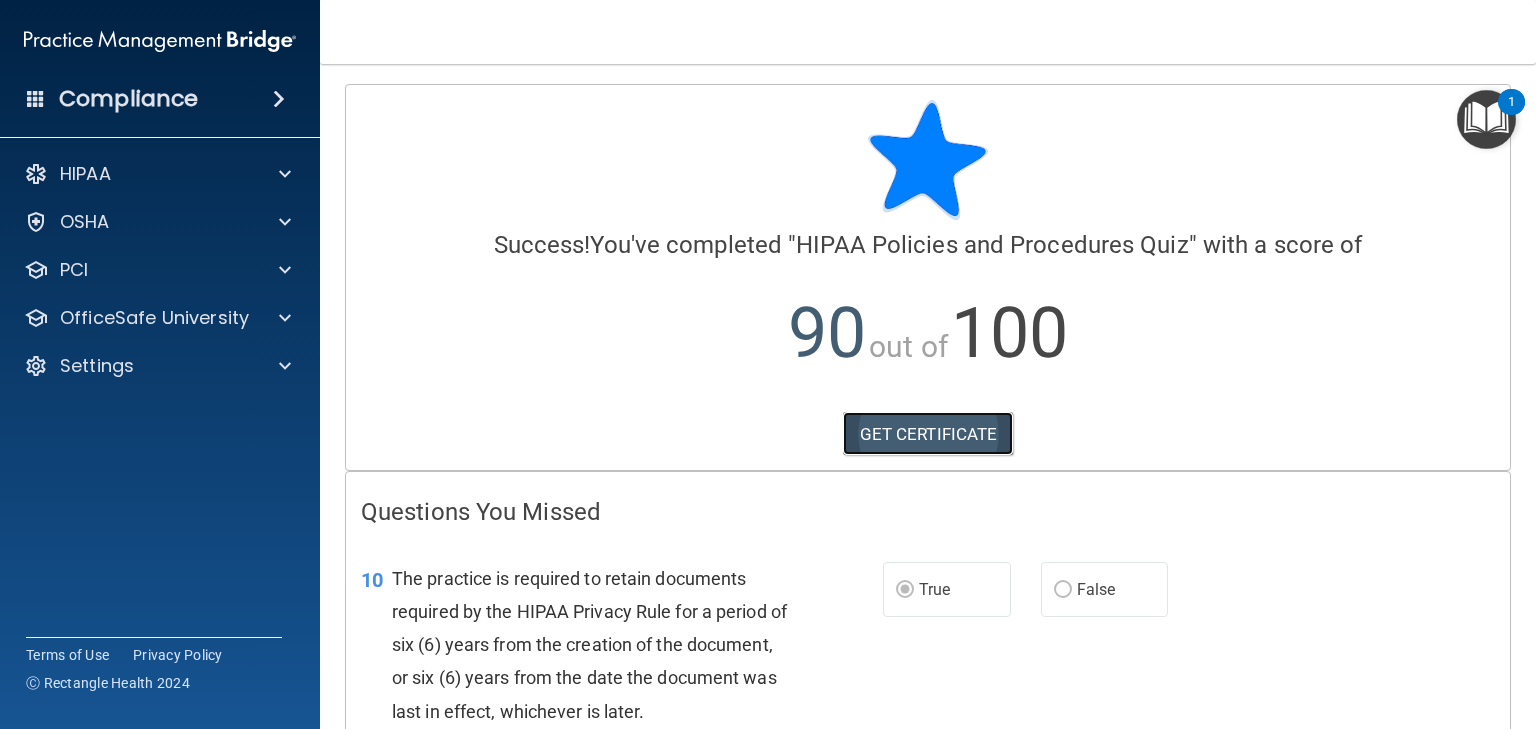 click on "GET CERTIFICATE" at bounding box center (928, 434) 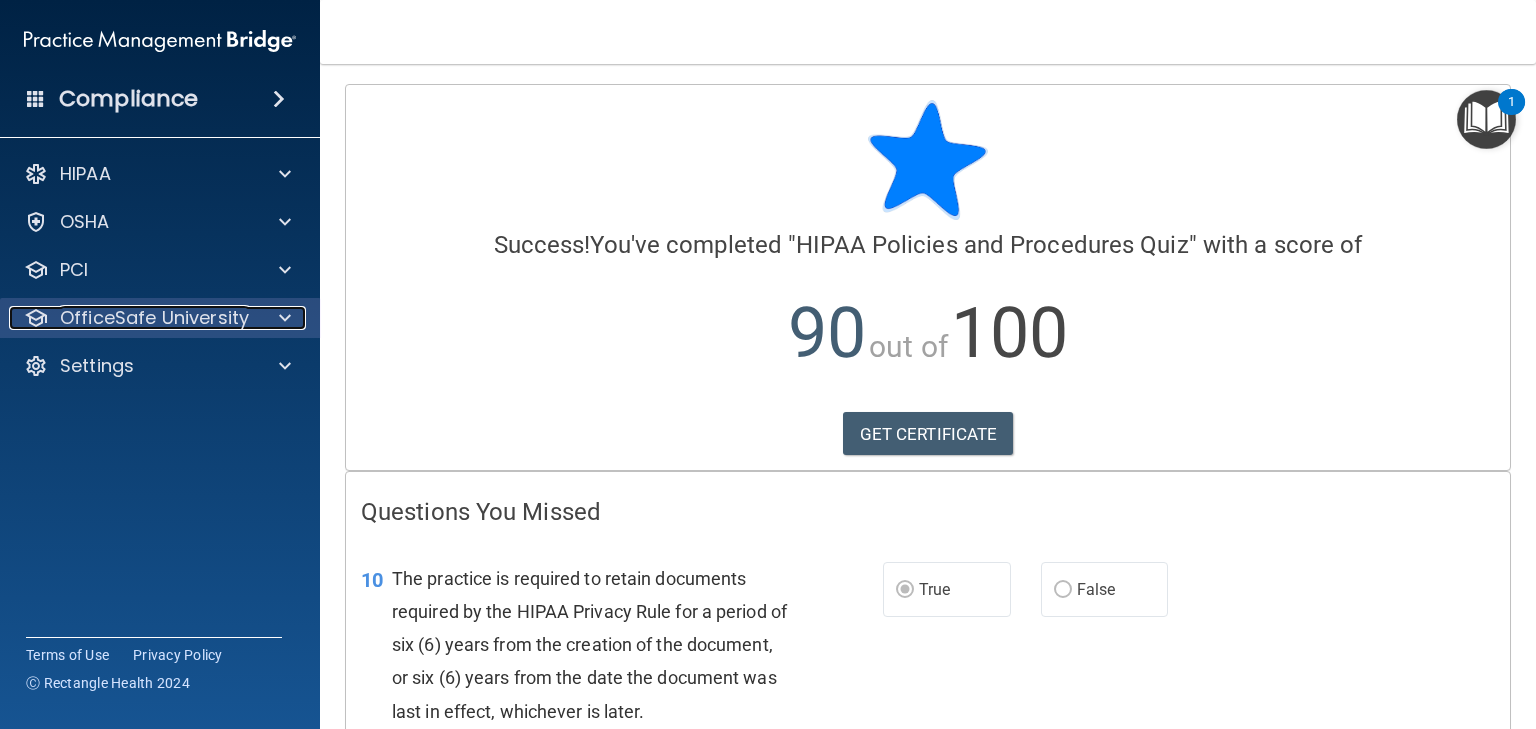 click on "OfficeSafe University" at bounding box center [154, 318] 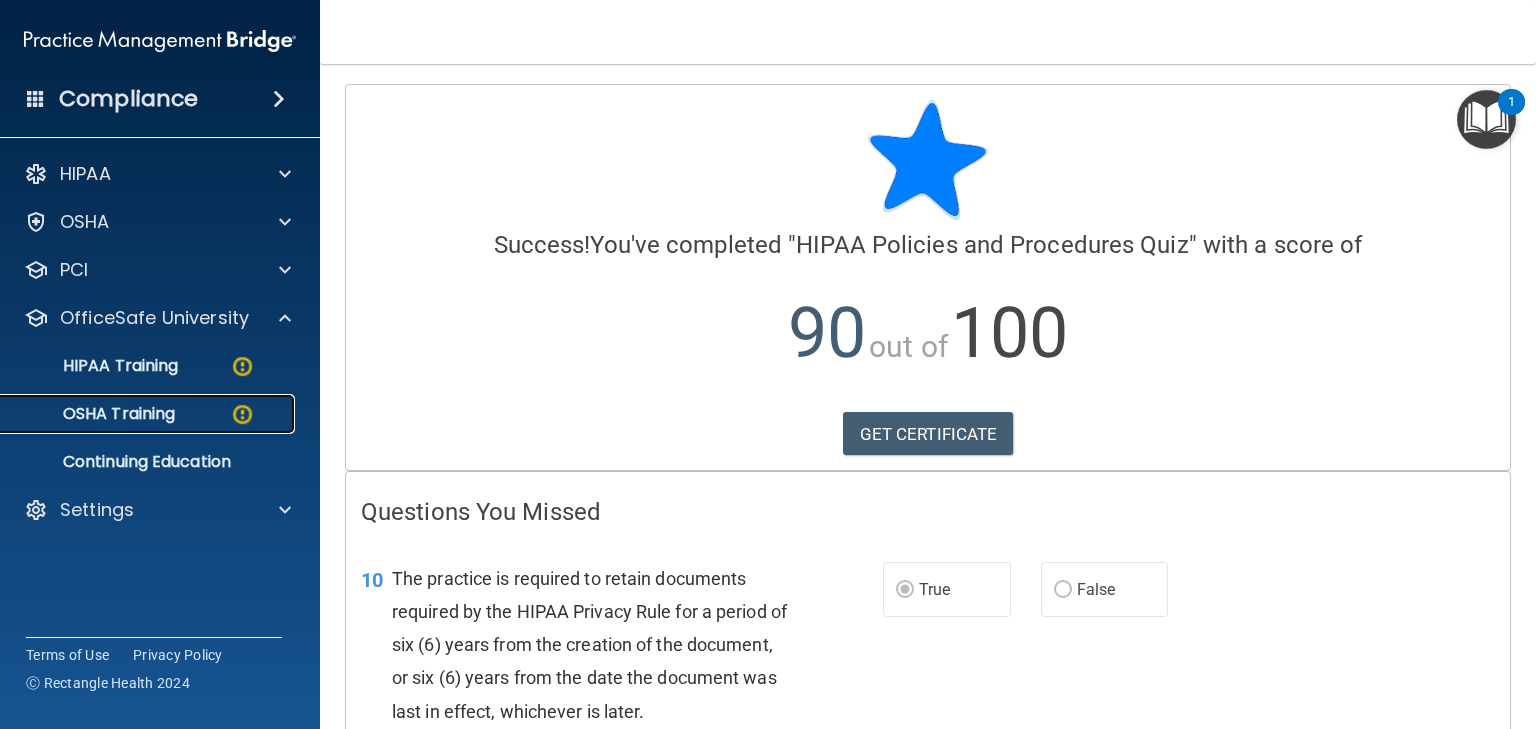 click on "OSHA Training" at bounding box center [94, 414] 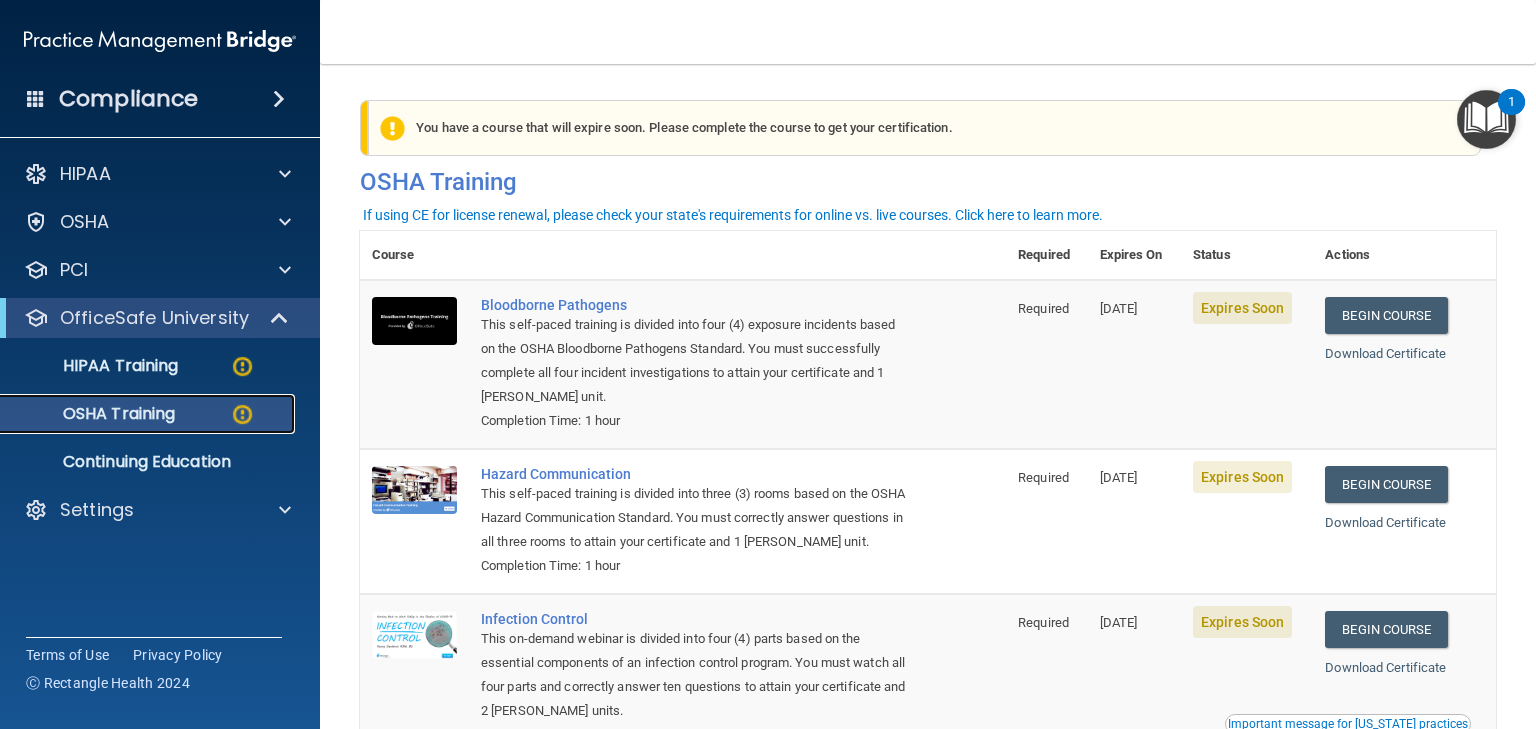 scroll, scrollTop: 0, scrollLeft: 0, axis: both 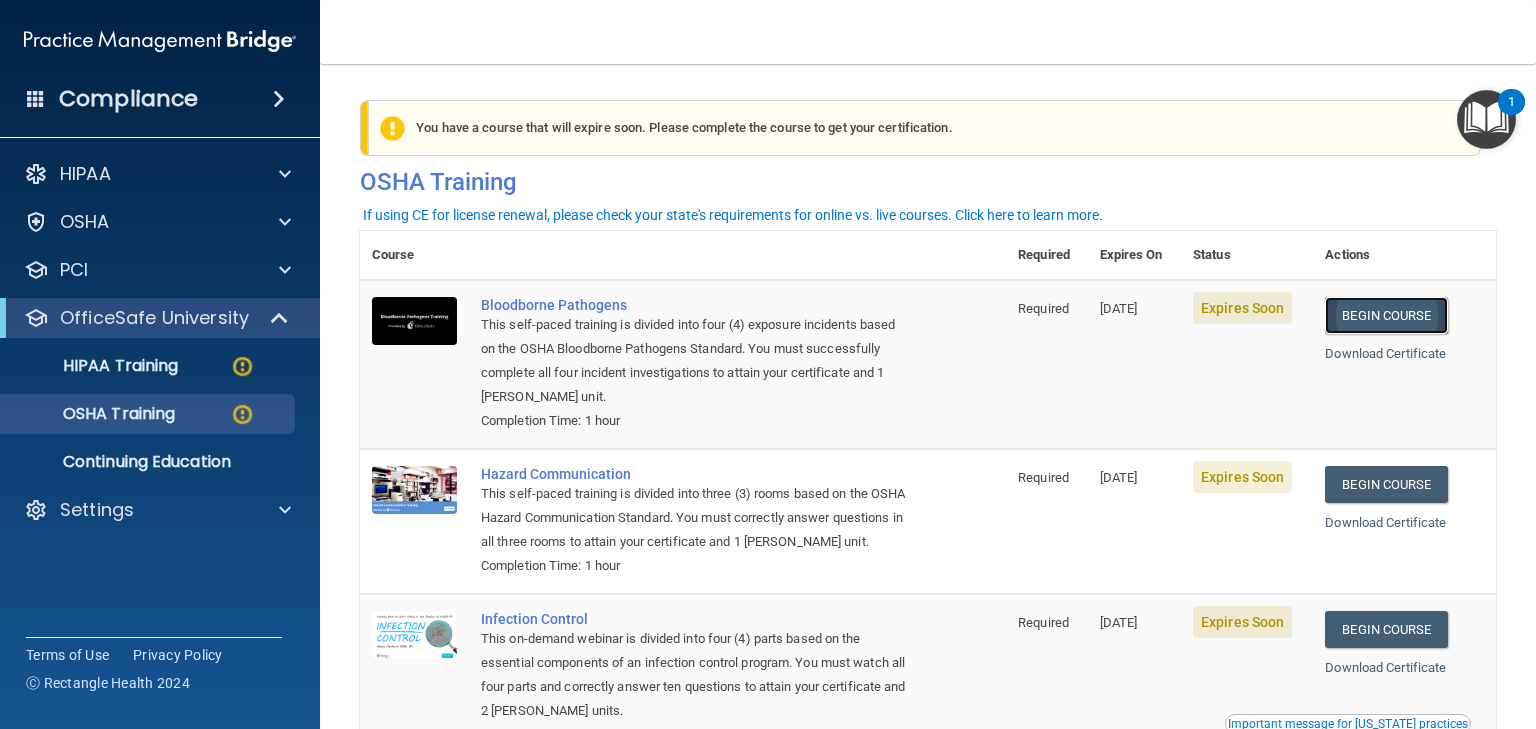 click on "Begin Course" at bounding box center (1386, 315) 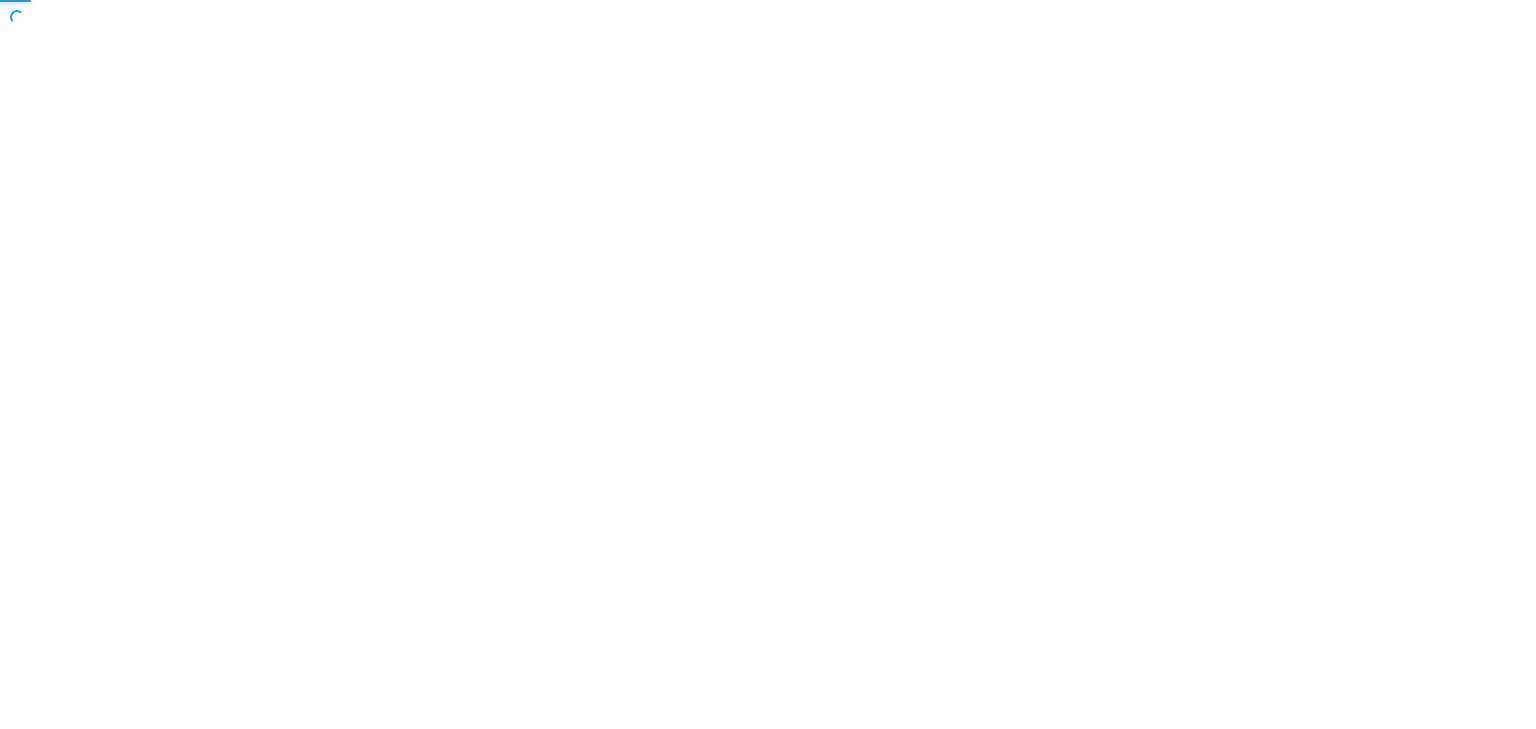 scroll, scrollTop: 0, scrollLeft: 0, axis: both 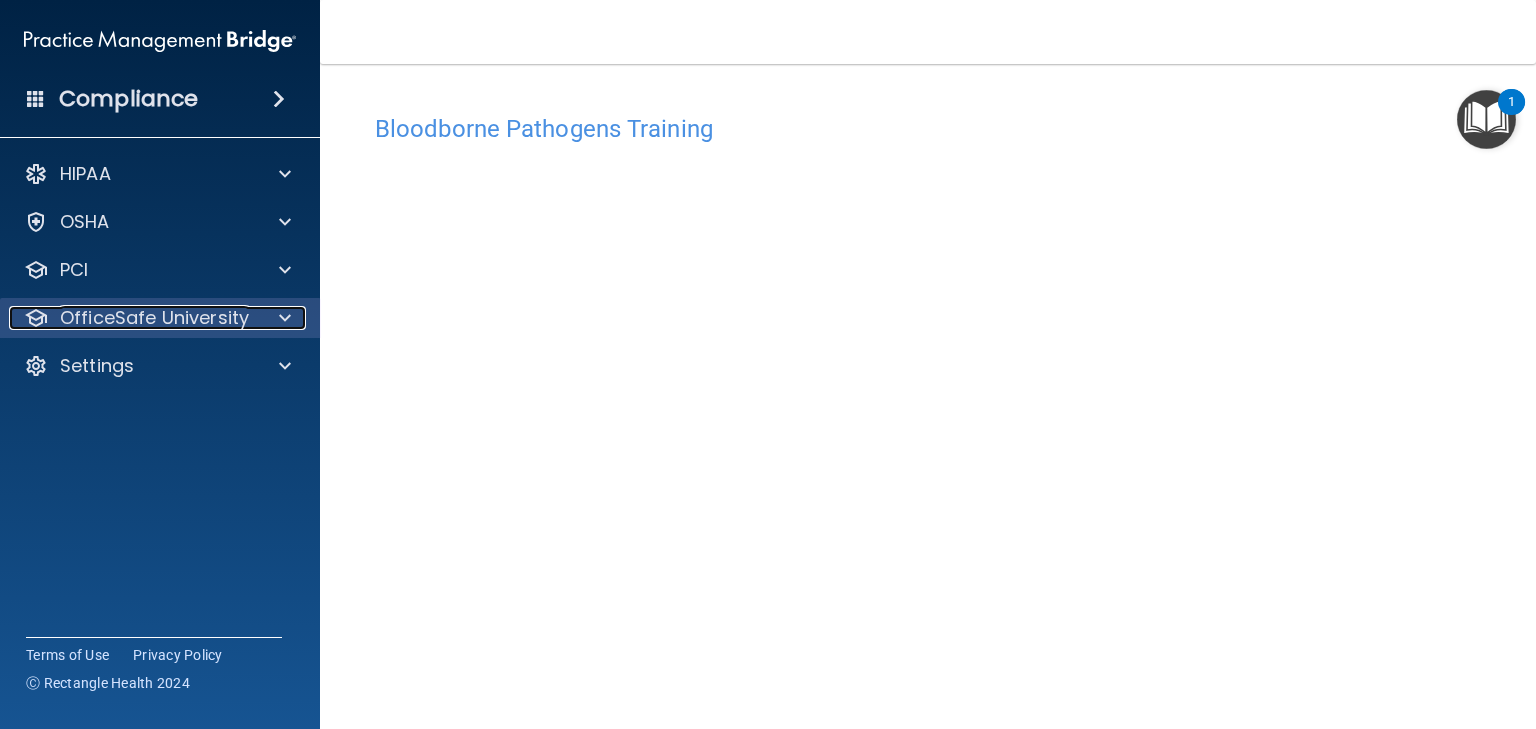 click on "OfficeSafe University" at bounding box center (154, 318) 